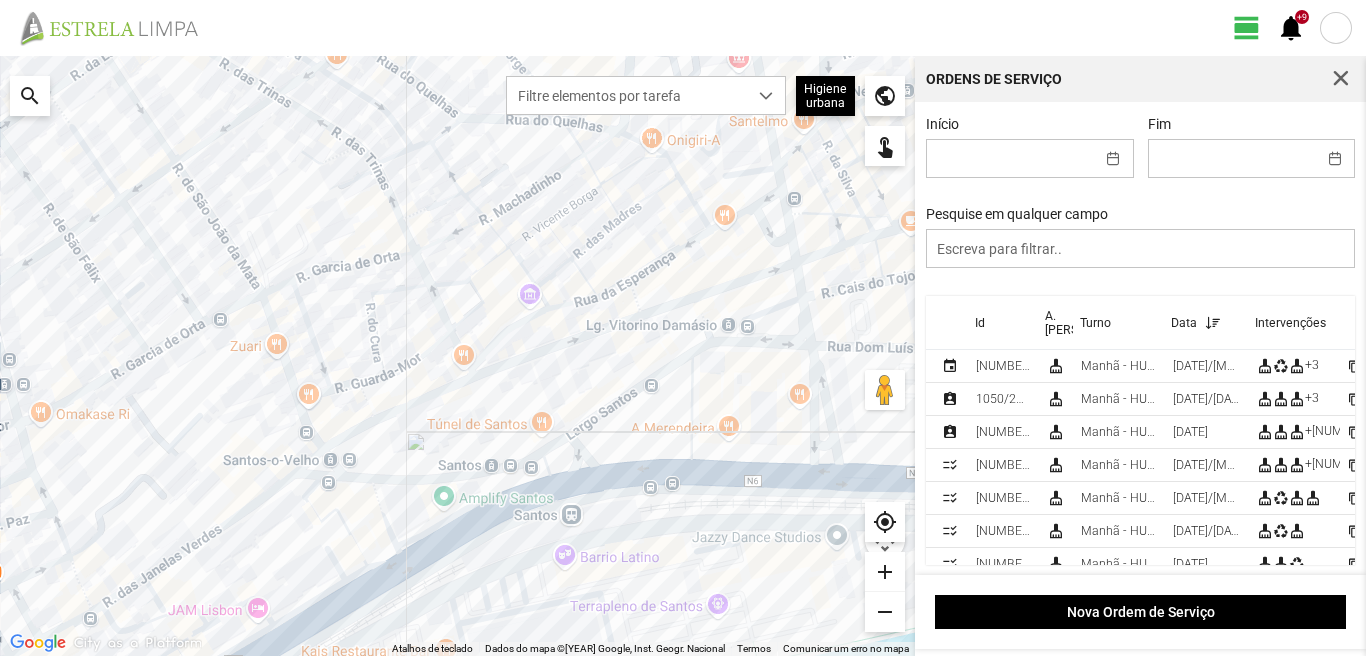 scroll, scrollTop: 0, scrollLeft: 0, axis: both 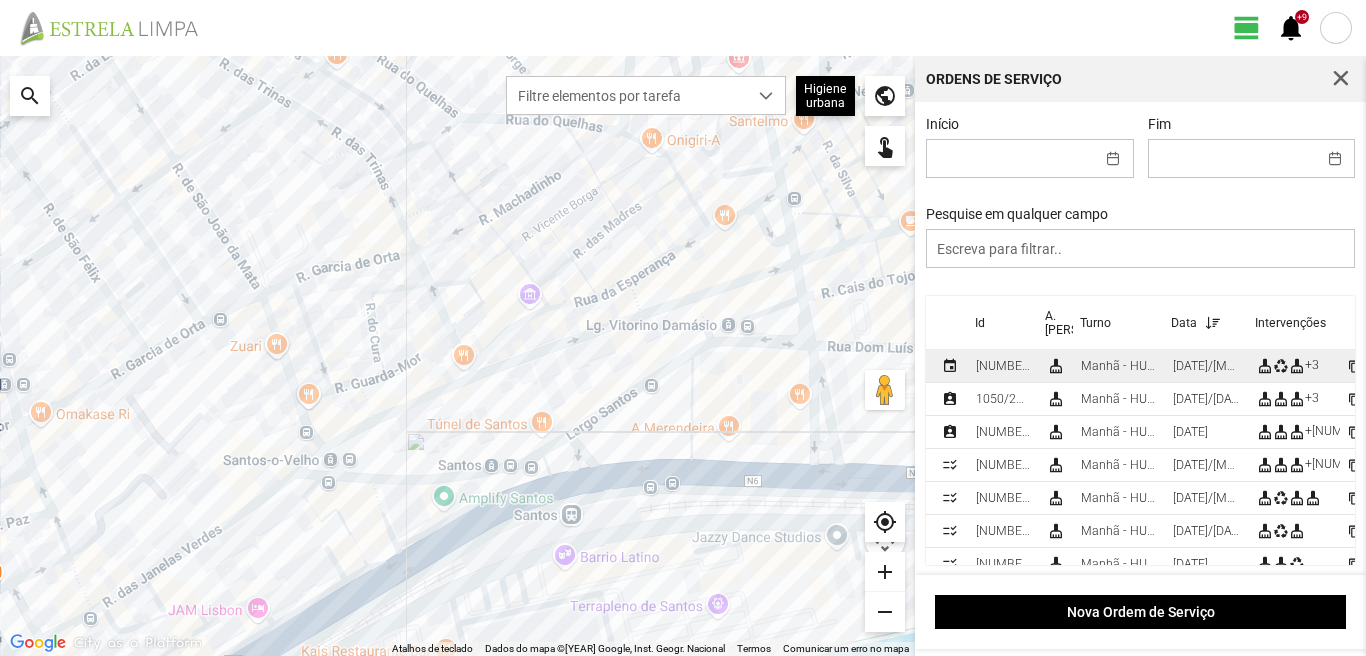 click on "Manhã - HU 1" at bounding box center [1119, 366] 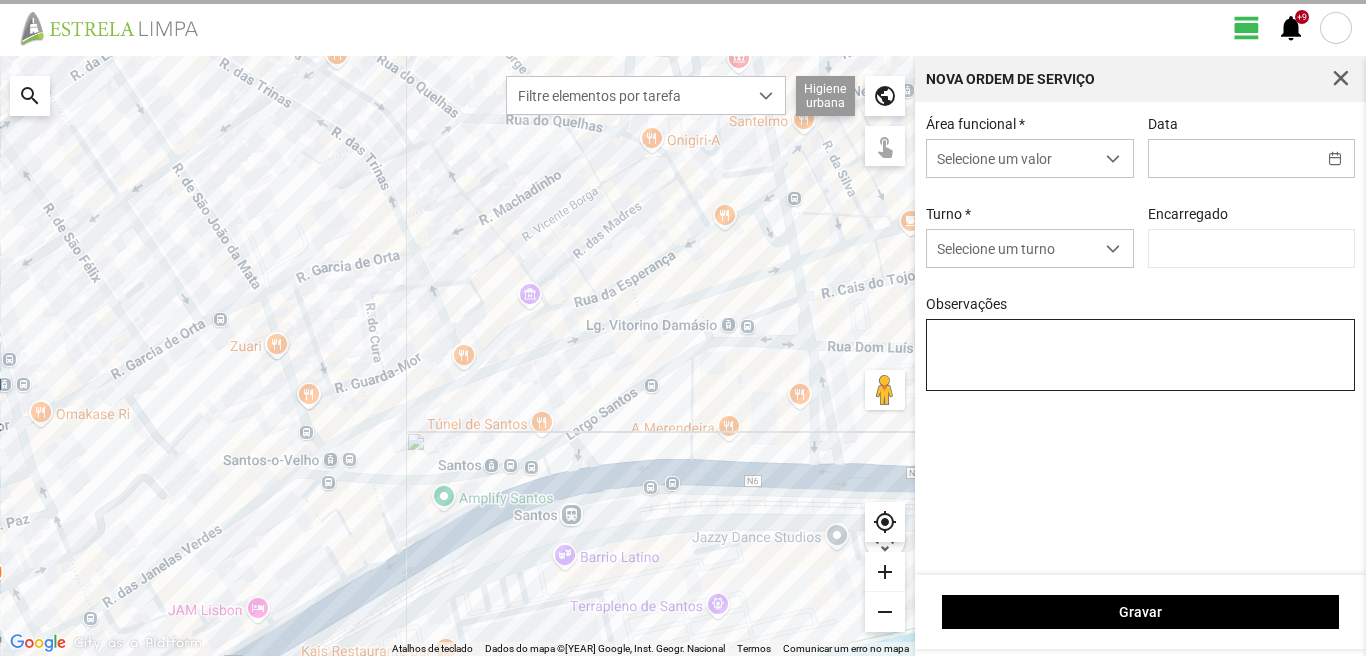 type on "[FIRST] [LAST]" 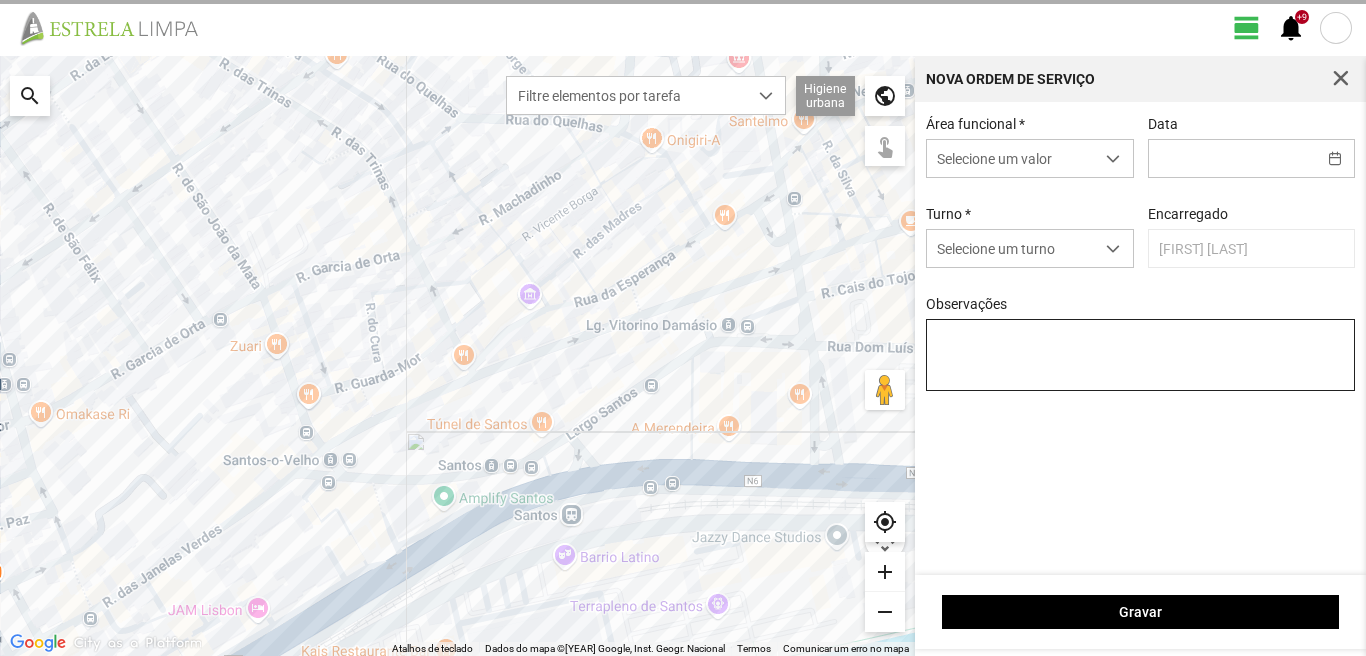 type on "[DATE]/[MONTH]/[YEAR]" 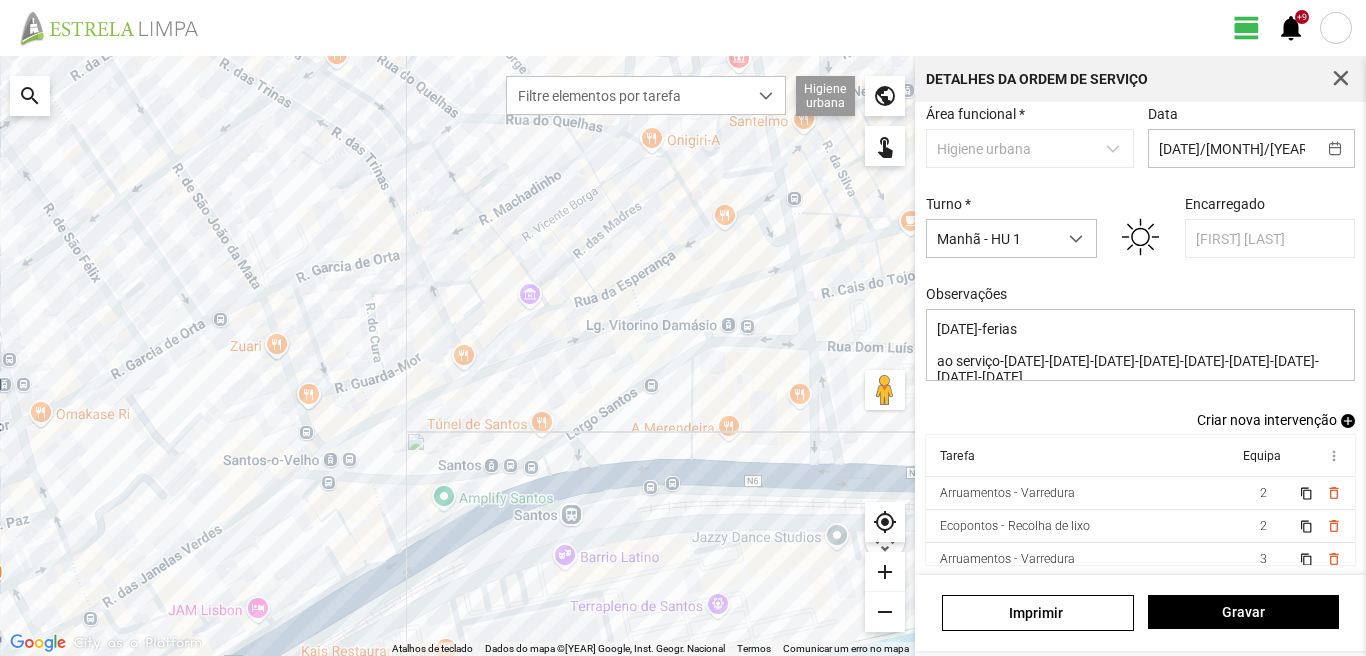 scroll, scrollTop: 109, scrollLeft: 0, axis: vertical 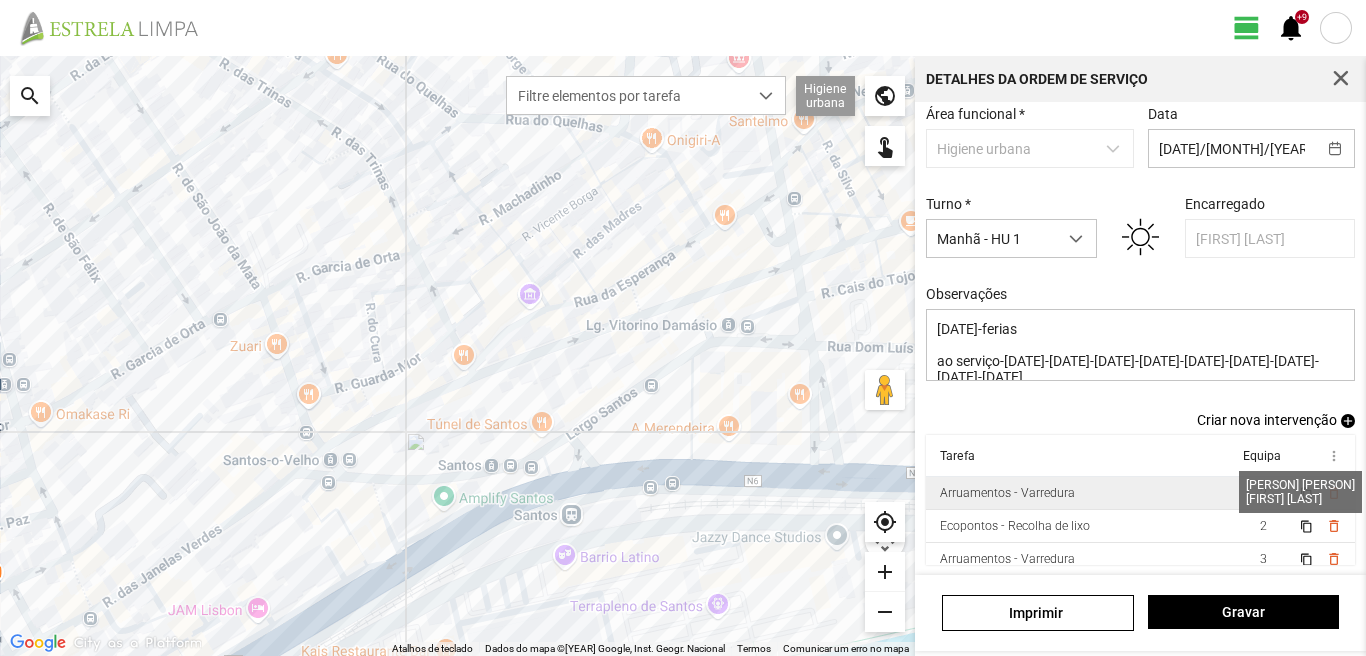 click on "2" at bounding box center (1263, 493) 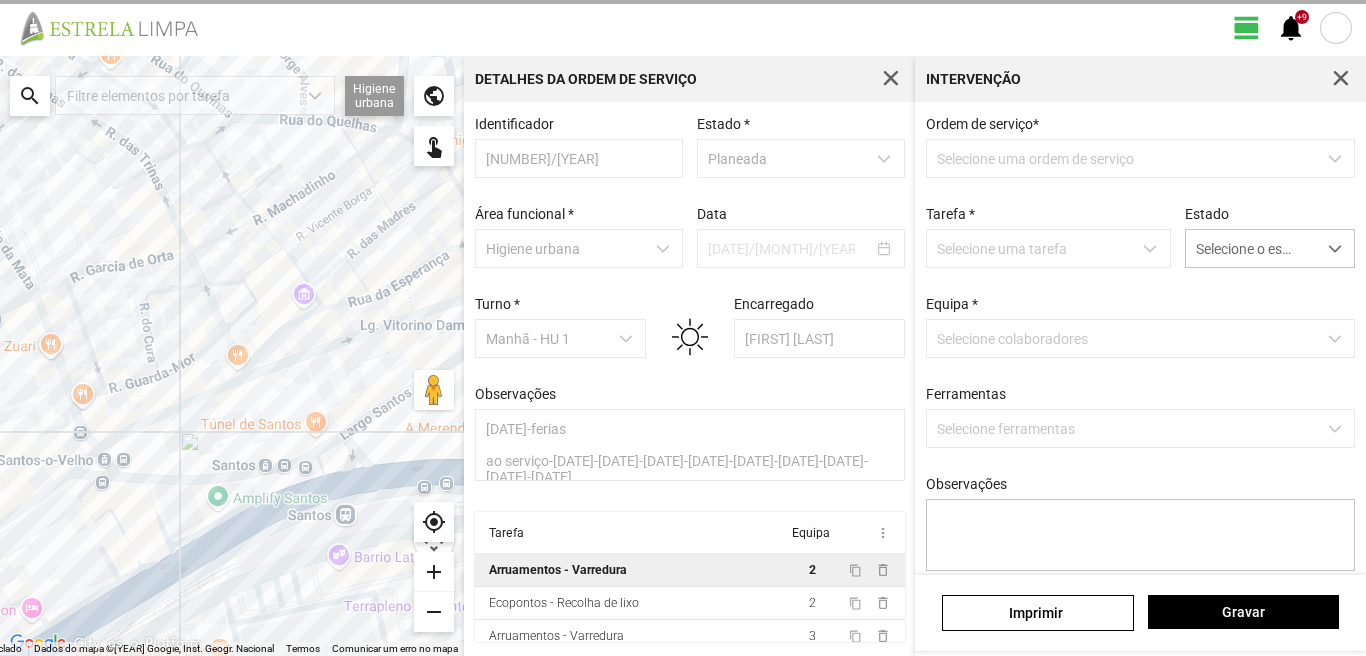 scroll, scrollTop: 4, scrollLeft: 0, axis: vertical 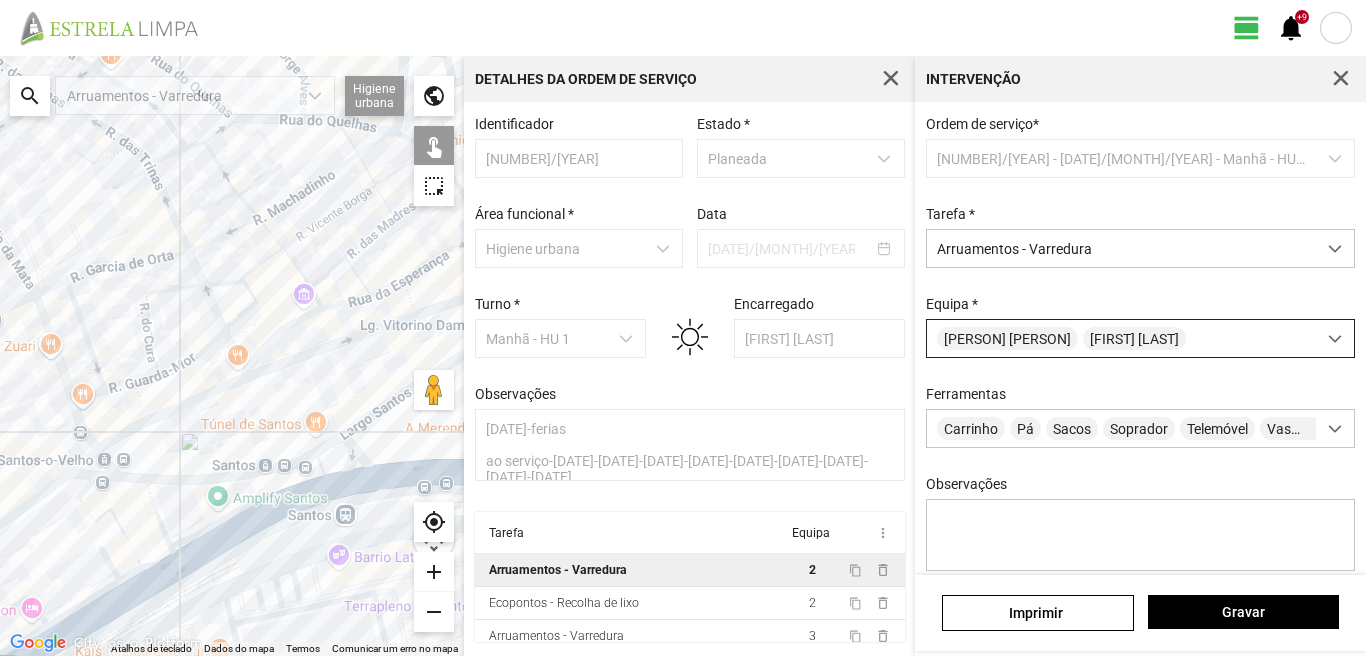 click on "[FIRST] [LAST]   [FIRST] [LAST]" at bounding box center (1121, 338) 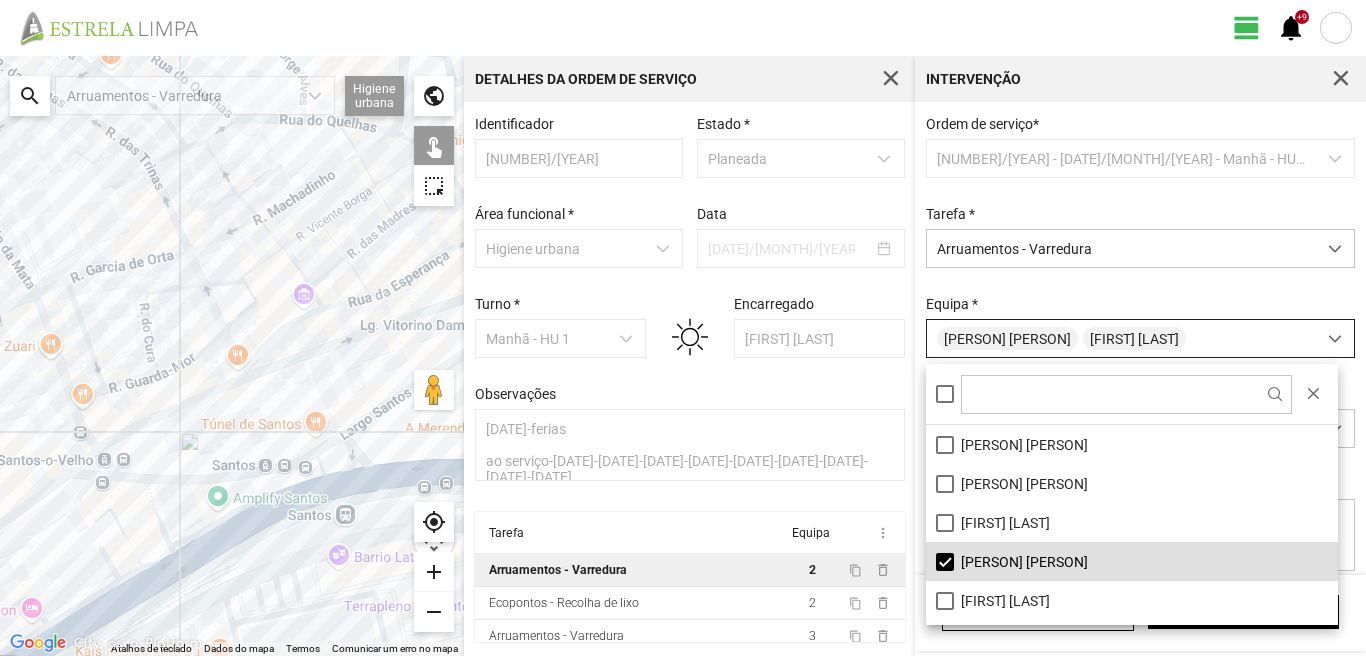 scroll, scrollTop: 11, scrollLeft: 89, axis: both 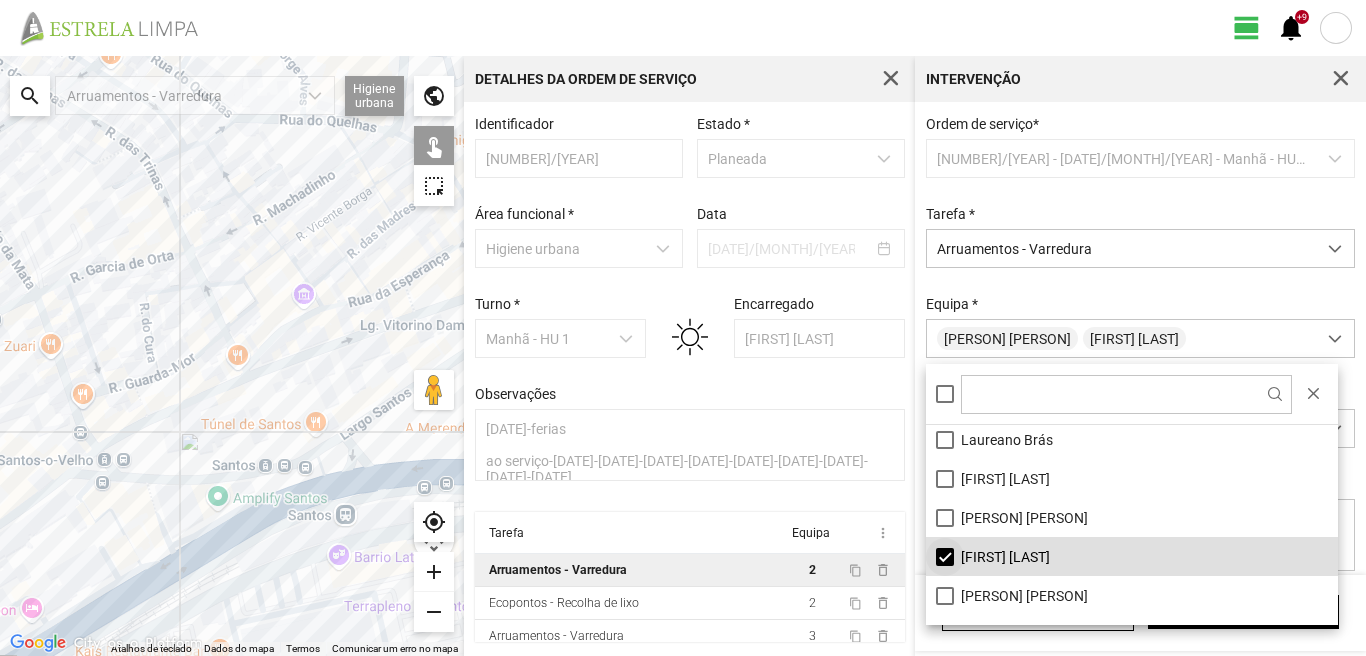 click on "[FIRST] [LAST]" at bounding box center [1132, 556] 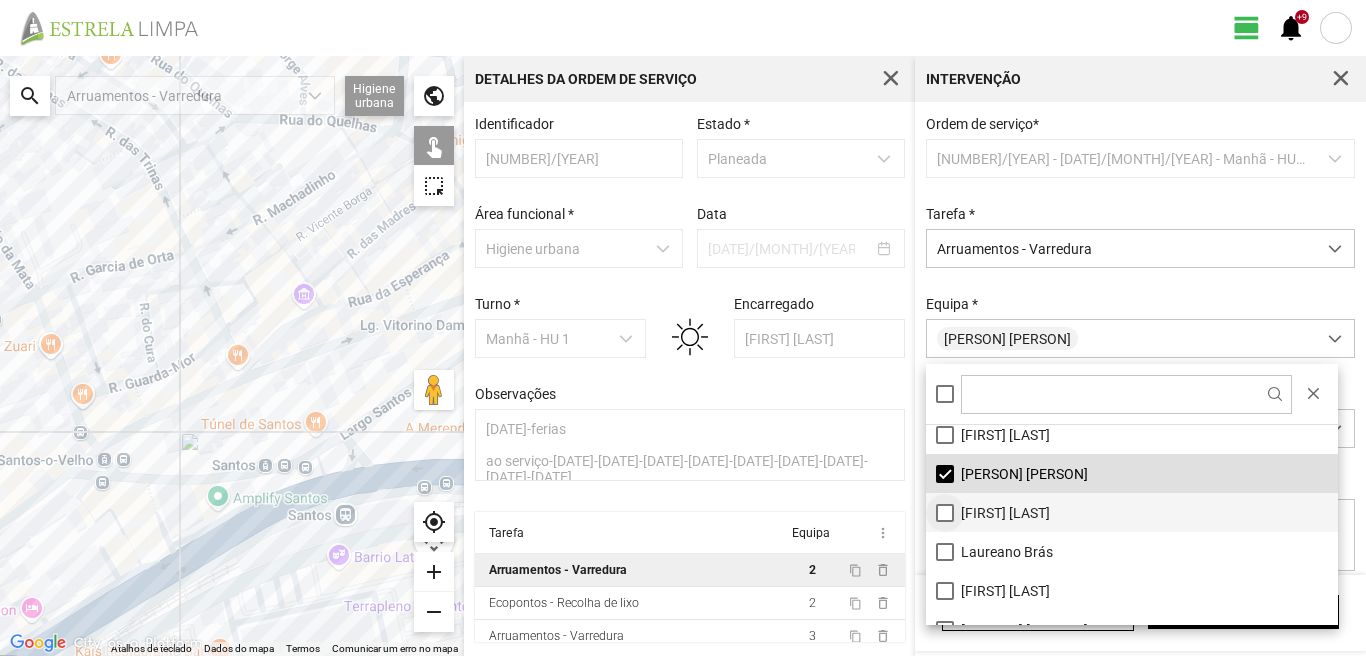 scroll, scrollTop: 0, scrollLeft: 0, axis: both 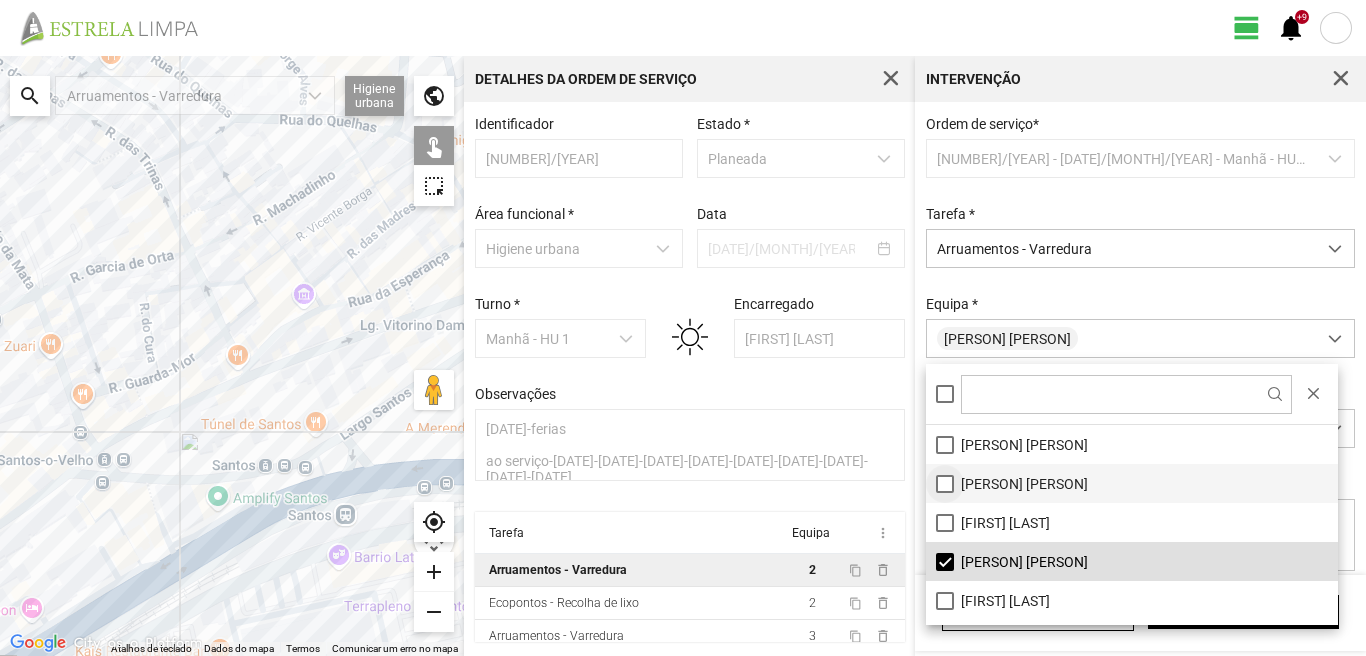 click on "[PERSON] [PERSON]" at bounding box center (1132, 483) 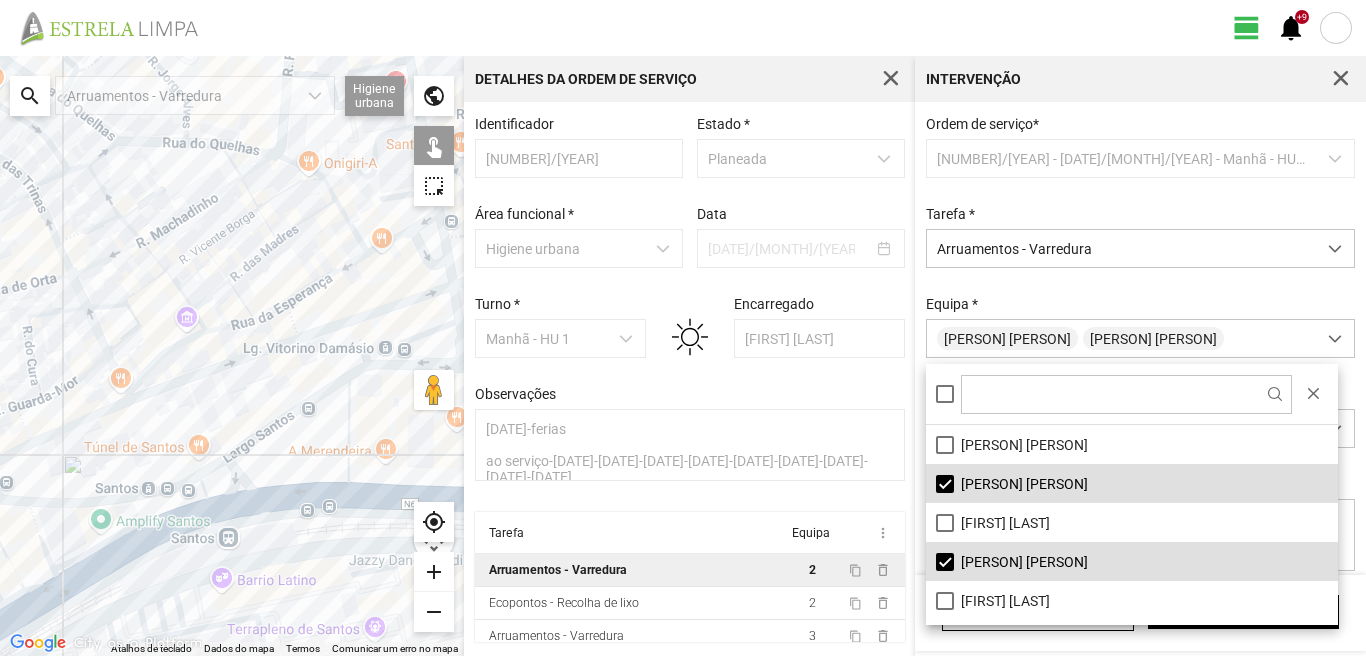 drag, startPoint x: 264, startPoint y: 477, endPoint x: 31, endPoint y: 561, distance: 247.67923 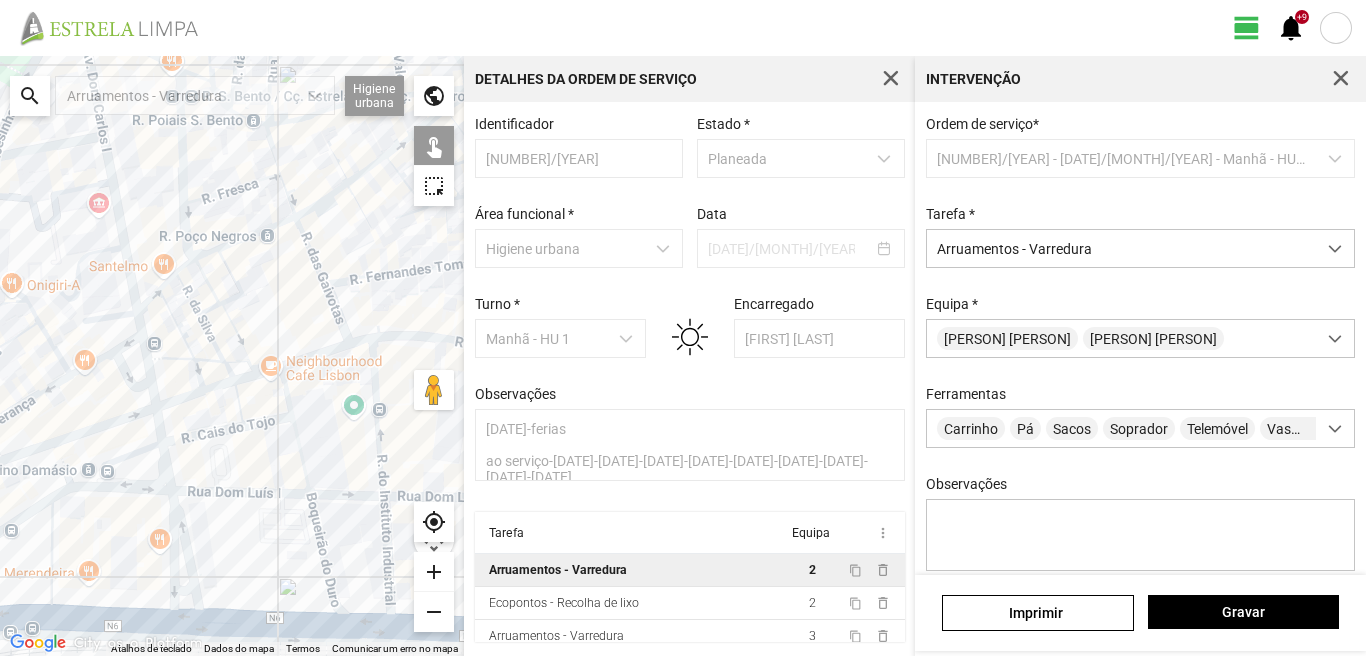 drag, startPoint x: 43, startPoint y: 531, endPoint x: 308, endPoint y: 583, distance: 270.0537 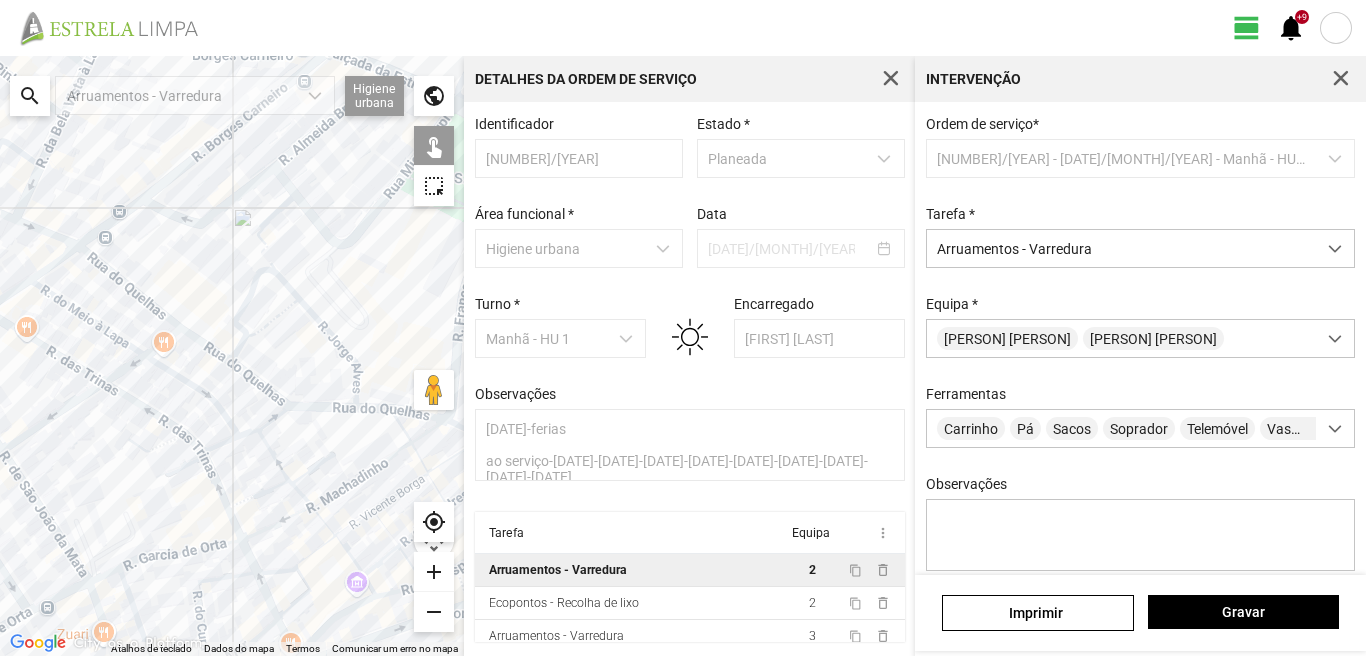 drag, startPoint x: 308, startPoint y: 509, endPoint x: 392, endPoint y: 613, distance: 133.6862 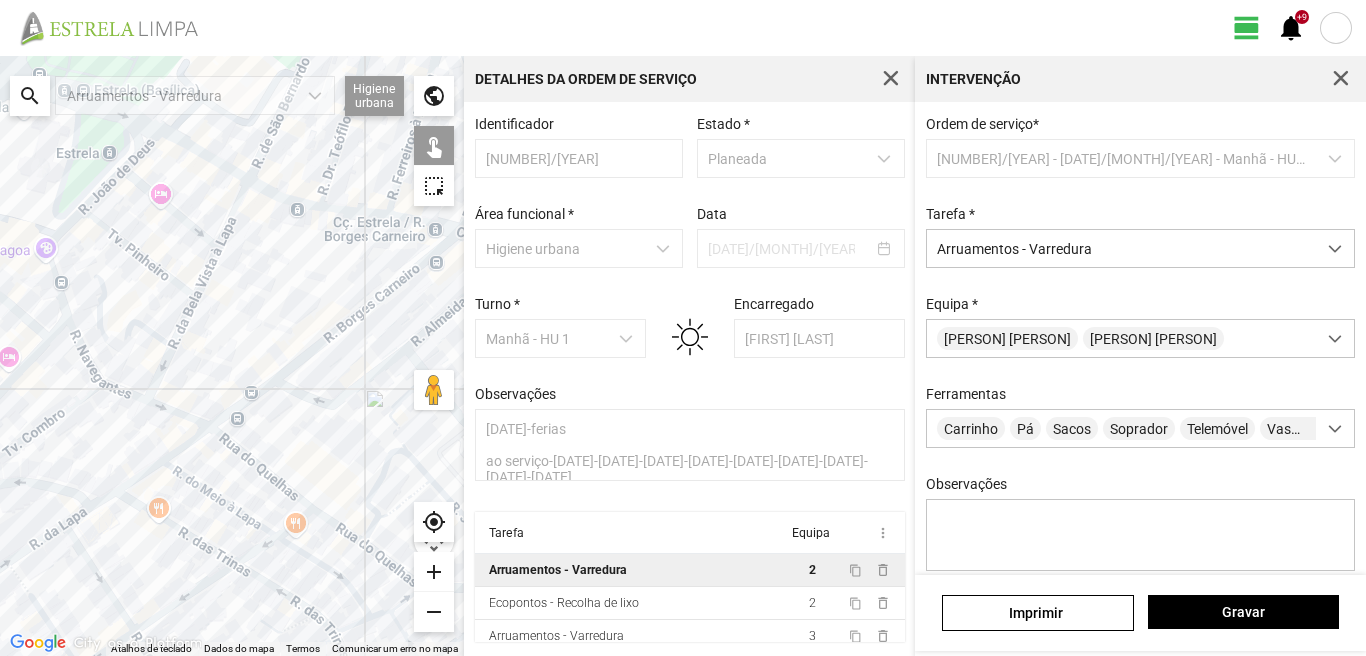 click 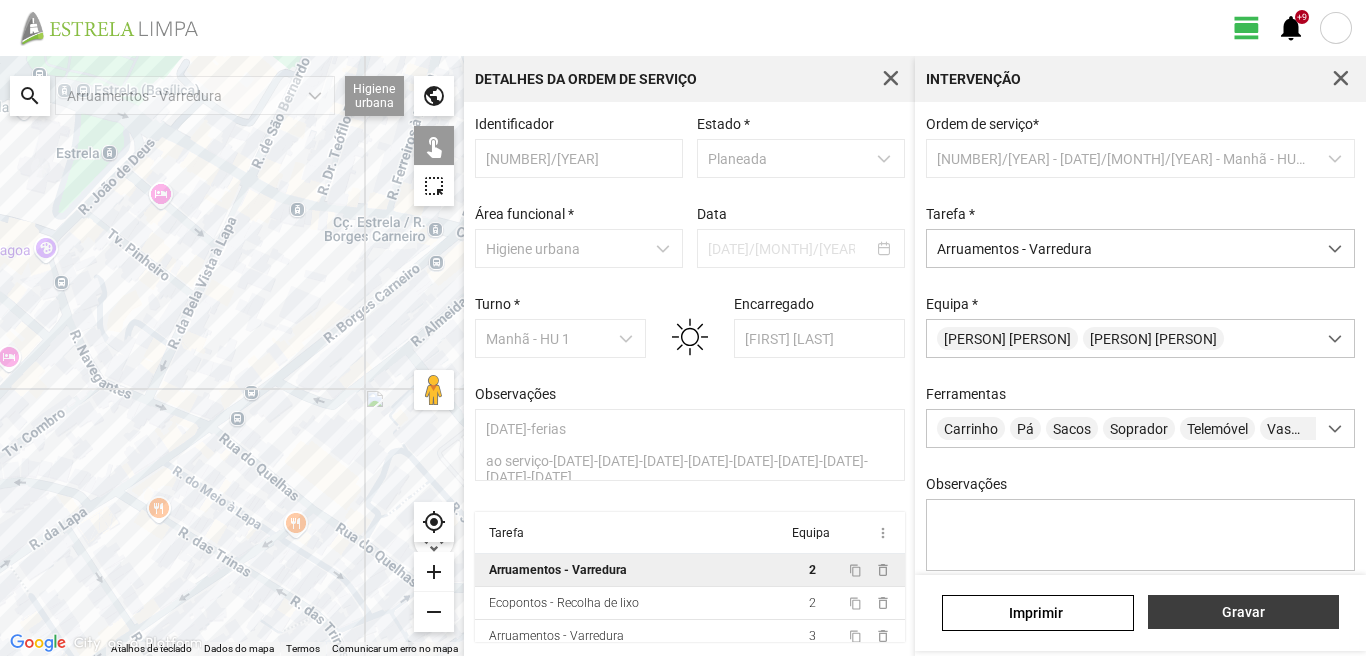 click on "Gravar" at bounding box center [1243, 612] 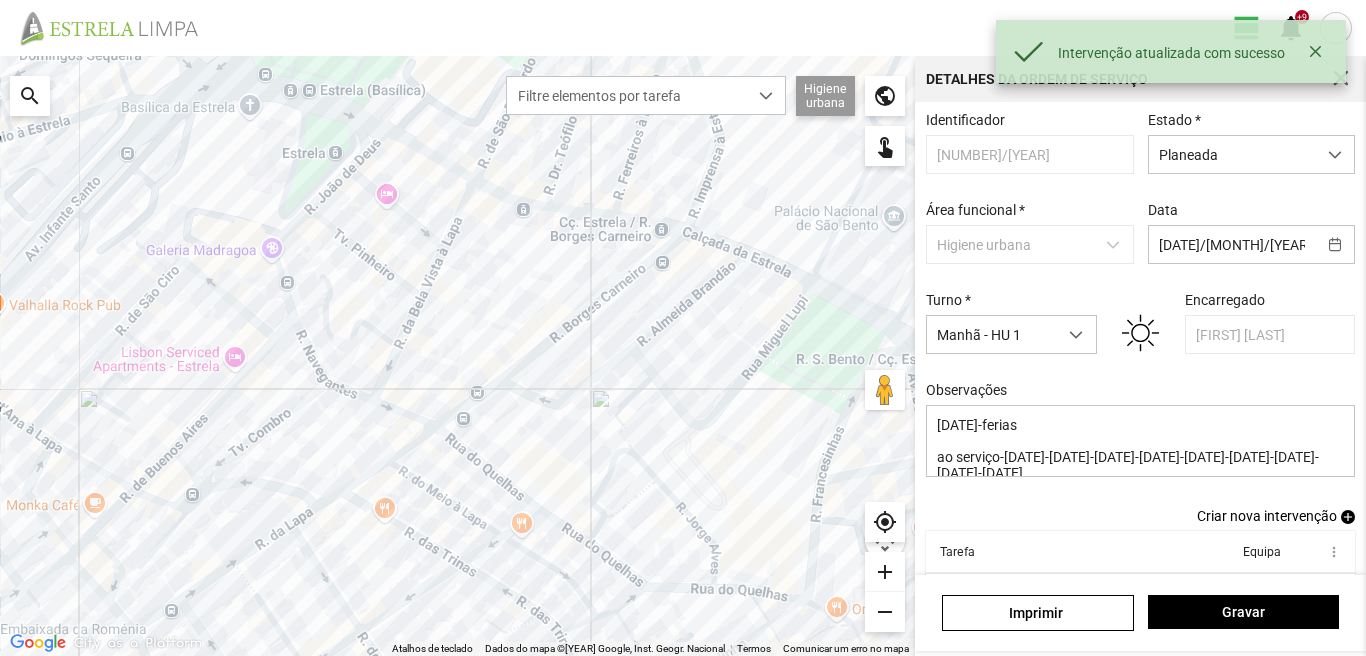 scroll, scrollTop: 110, scrollLeft: 0, axis: vertical 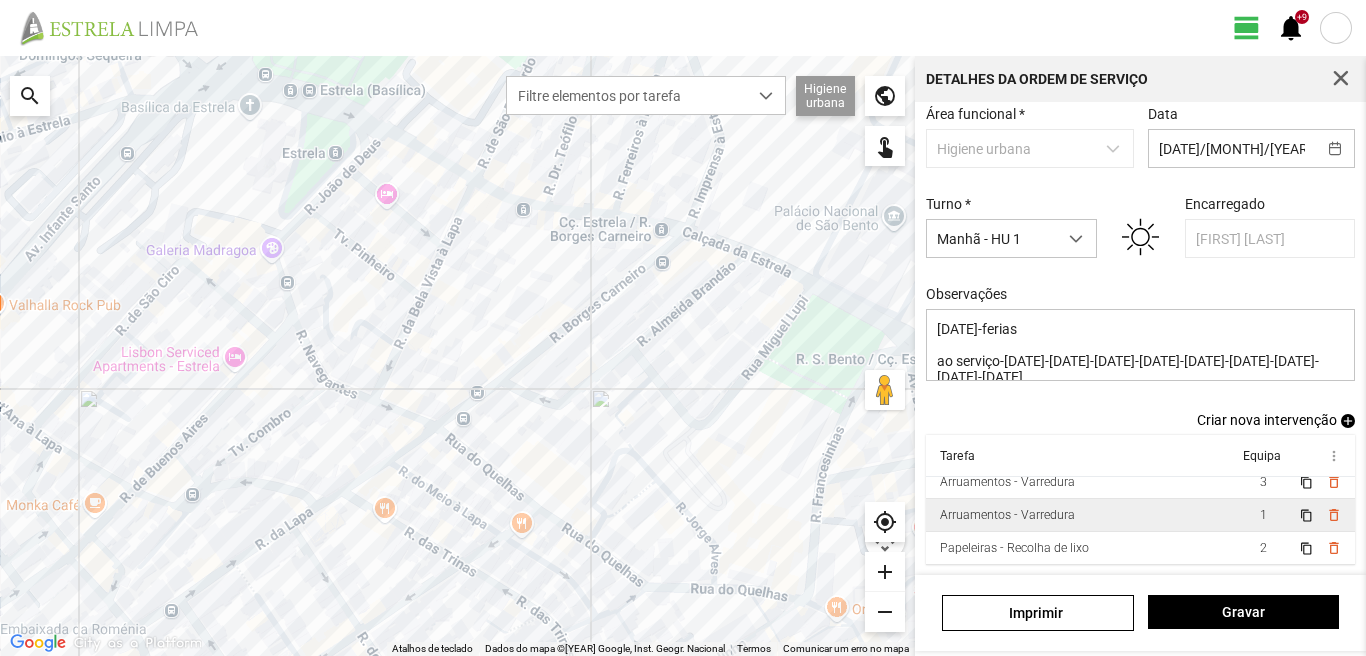 click on "1" at bounding box center [1263, 515] 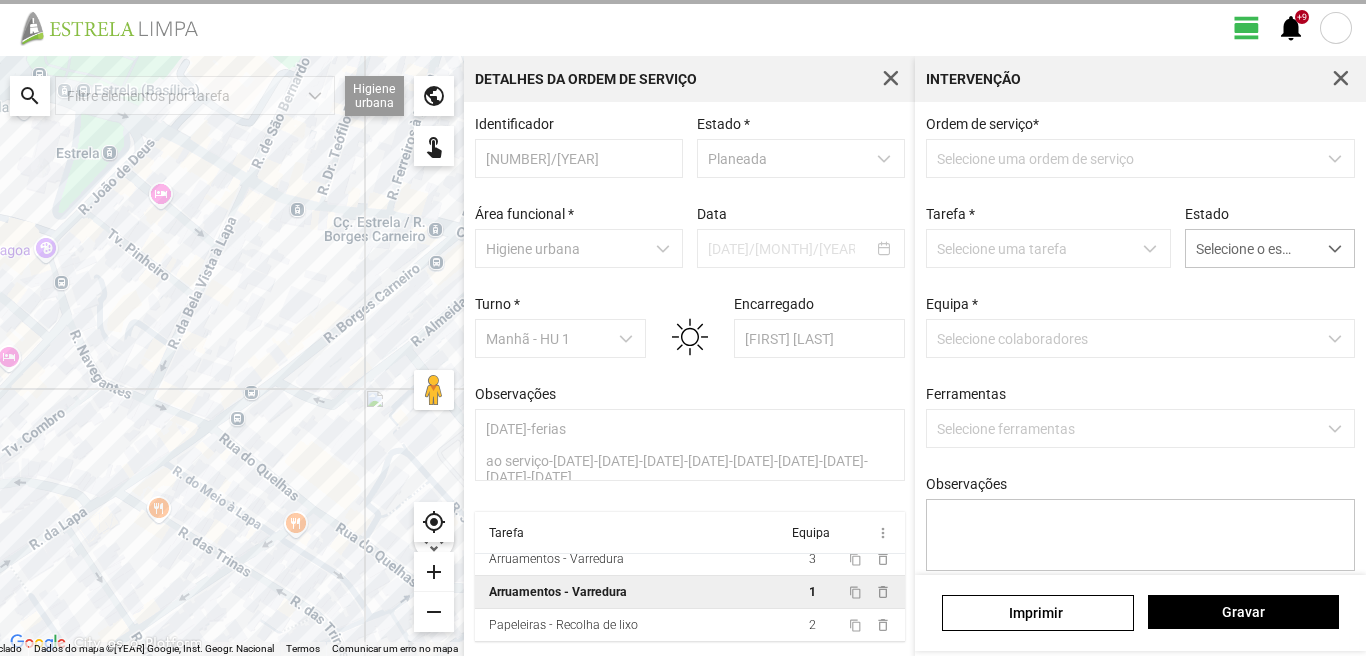 scroll, scrollTop: 4, scrollLeft: 0, axis: vertical 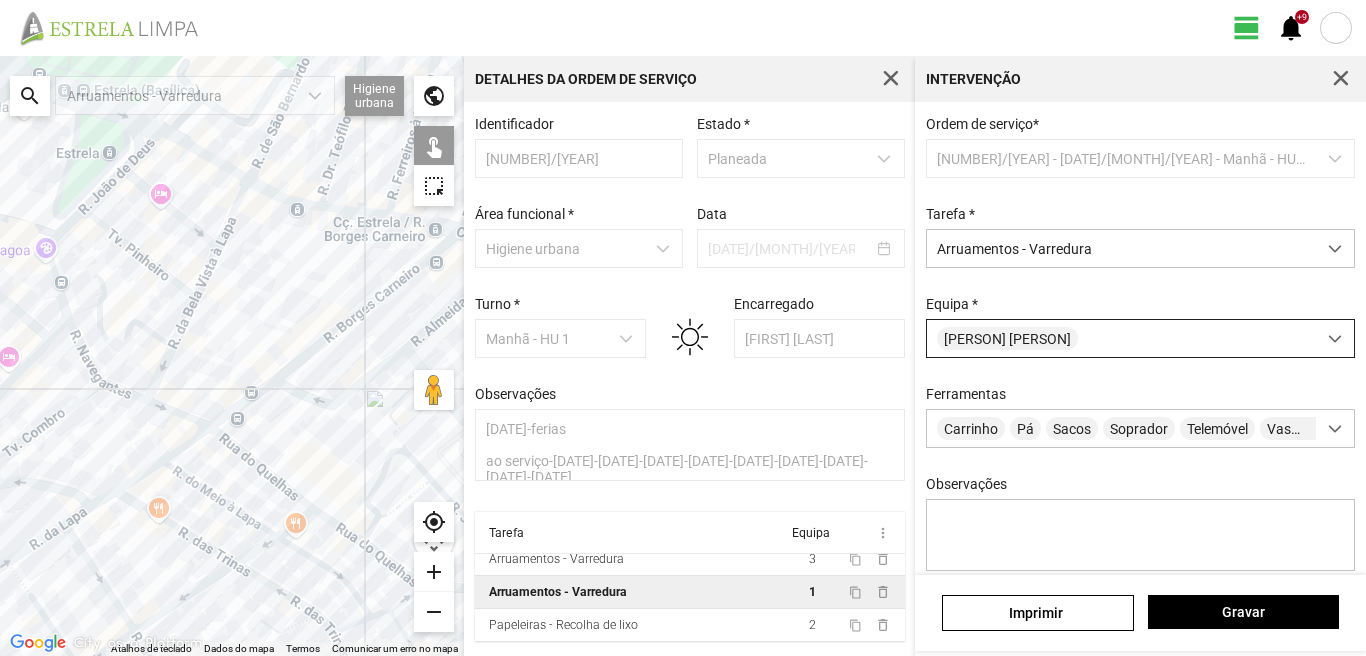 click on "[PERSON] [PERSON]" at bounding box center [1121, 338] 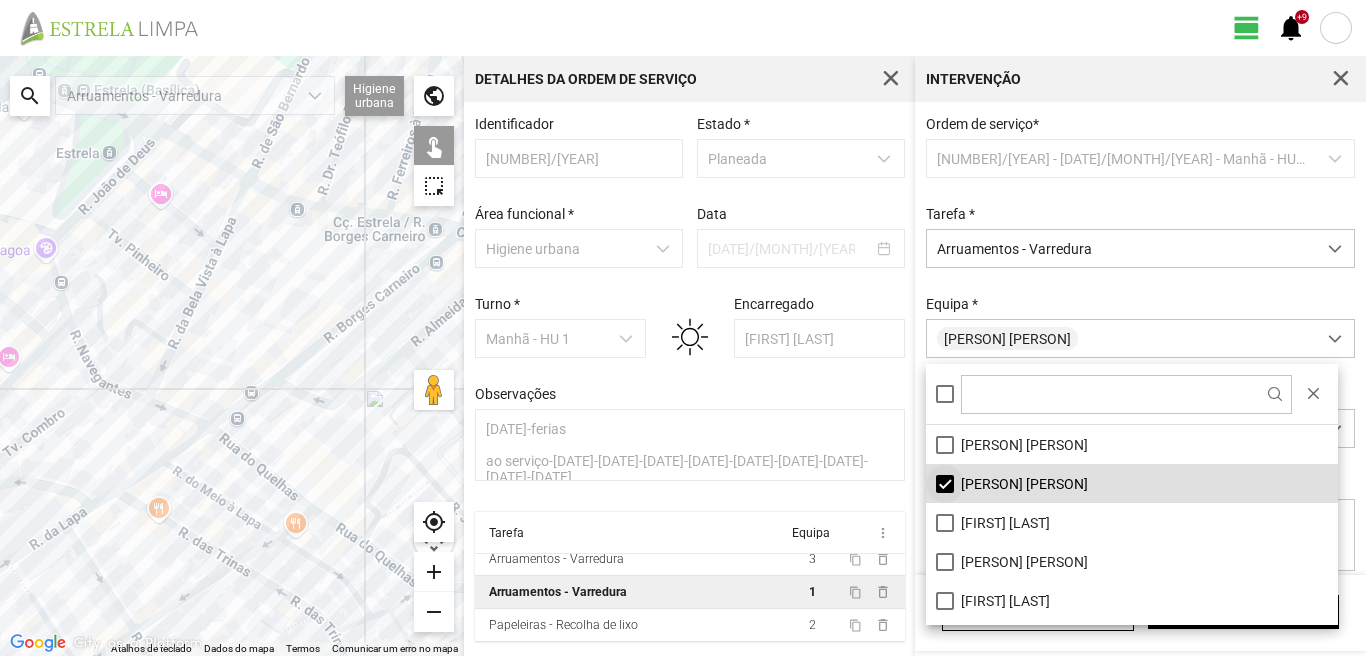 click on "[PERSON] [PERSON]" at bounding box center [1132, 483] 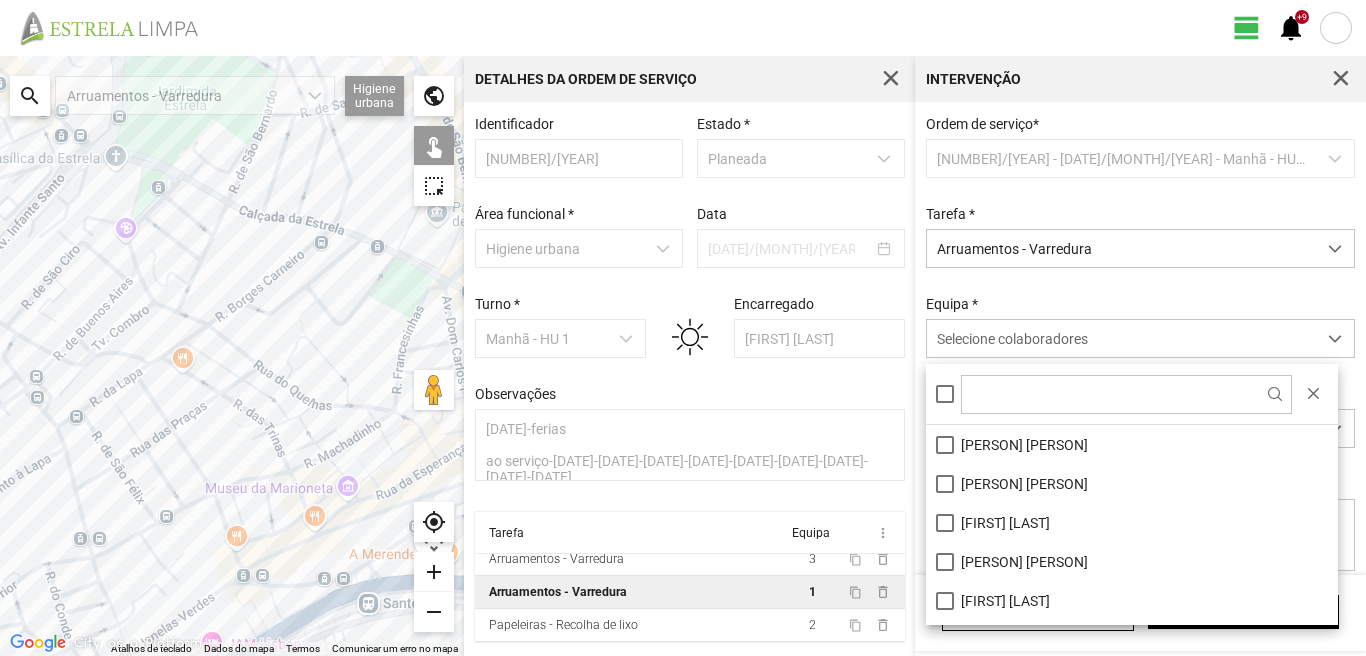 drag, startPoint x: 323, startPoint y: 470, endPoint x: 262, endPoint y: 342, distance: 141.7921 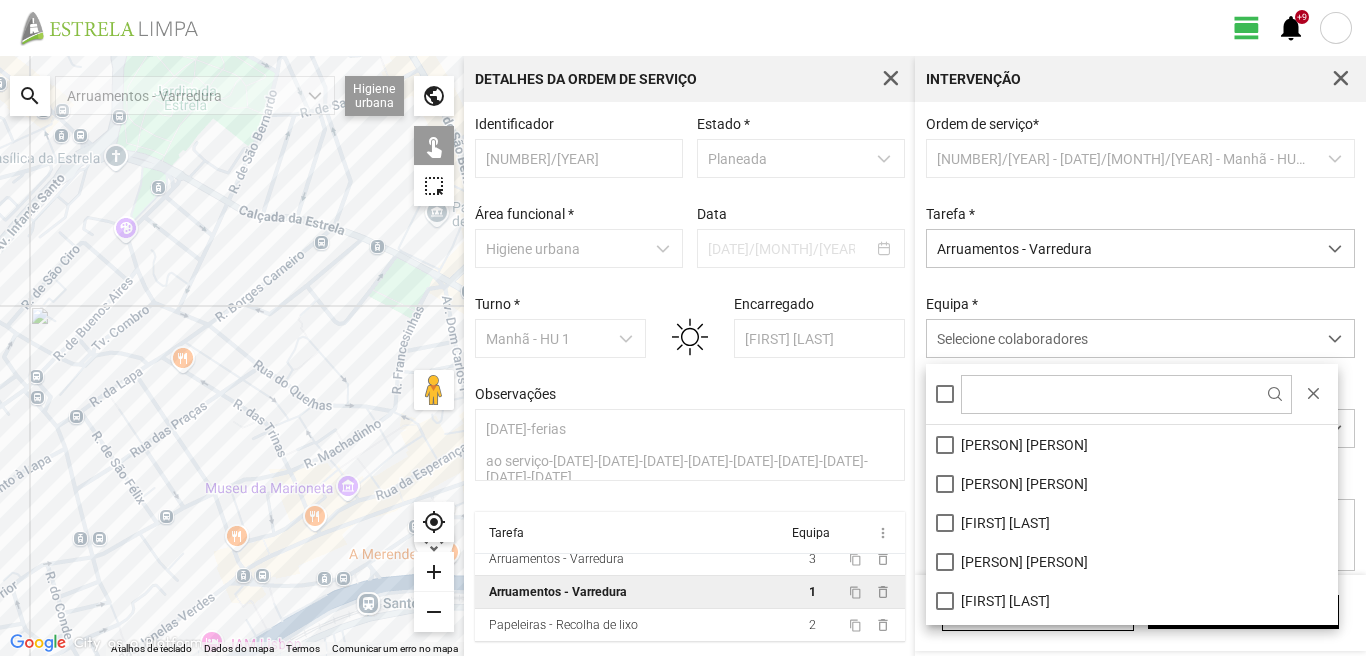 click 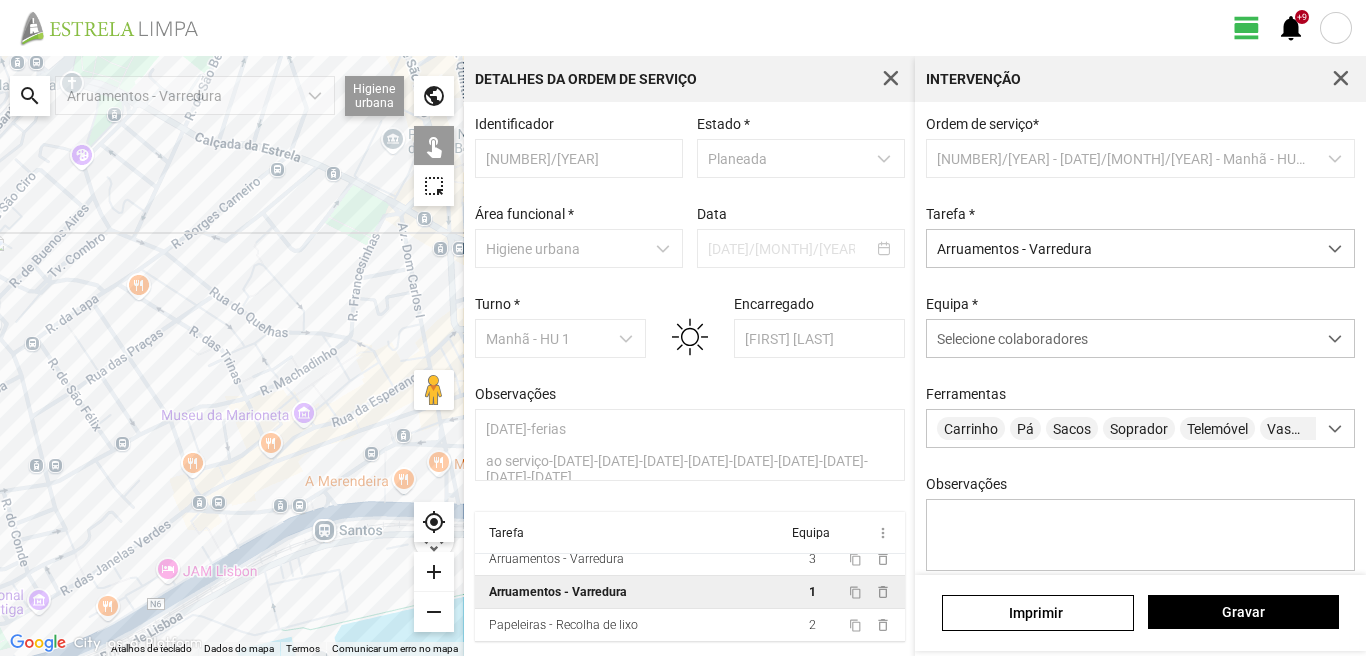 click 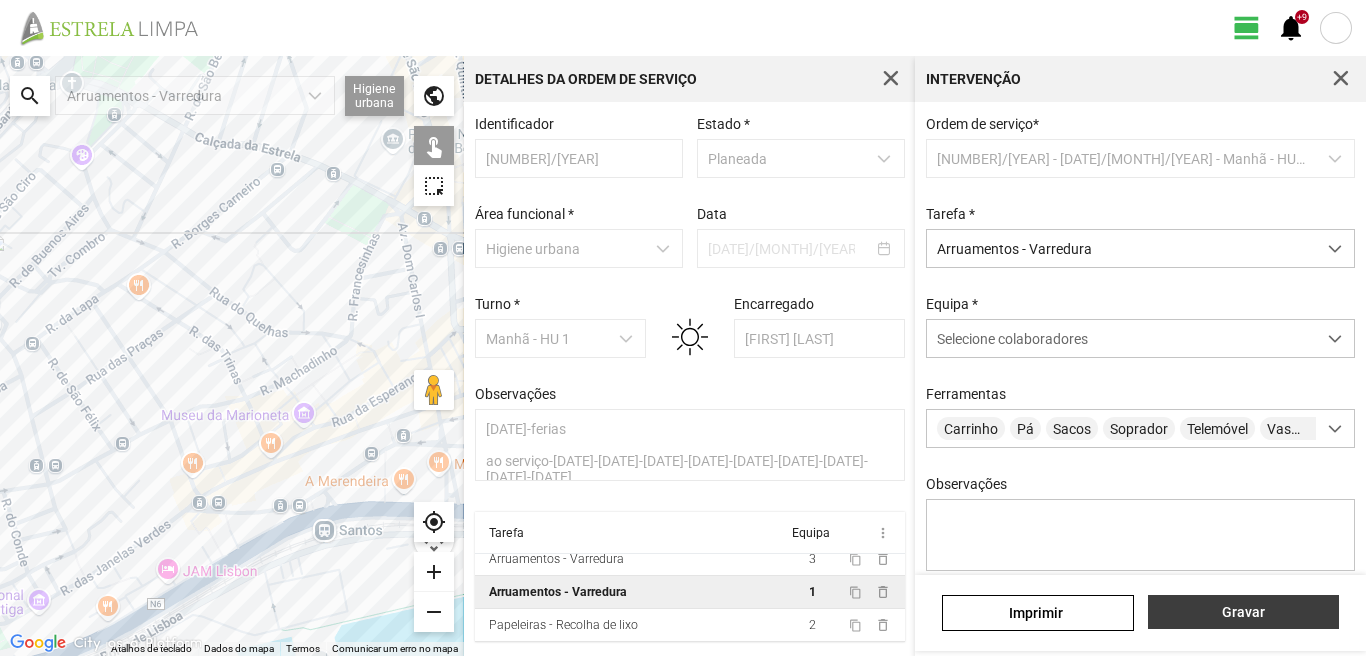 click on "Gravar" at bounding box center (1243, 612) 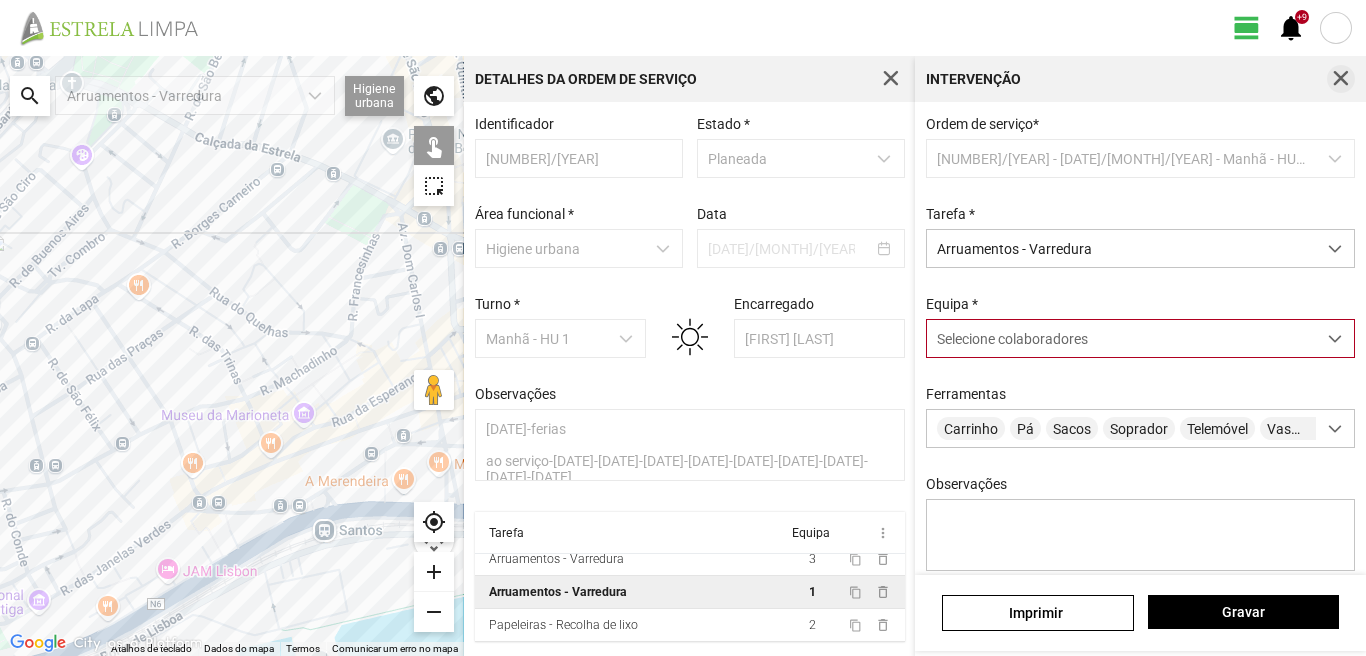 click at bounding box center [1341, 79] 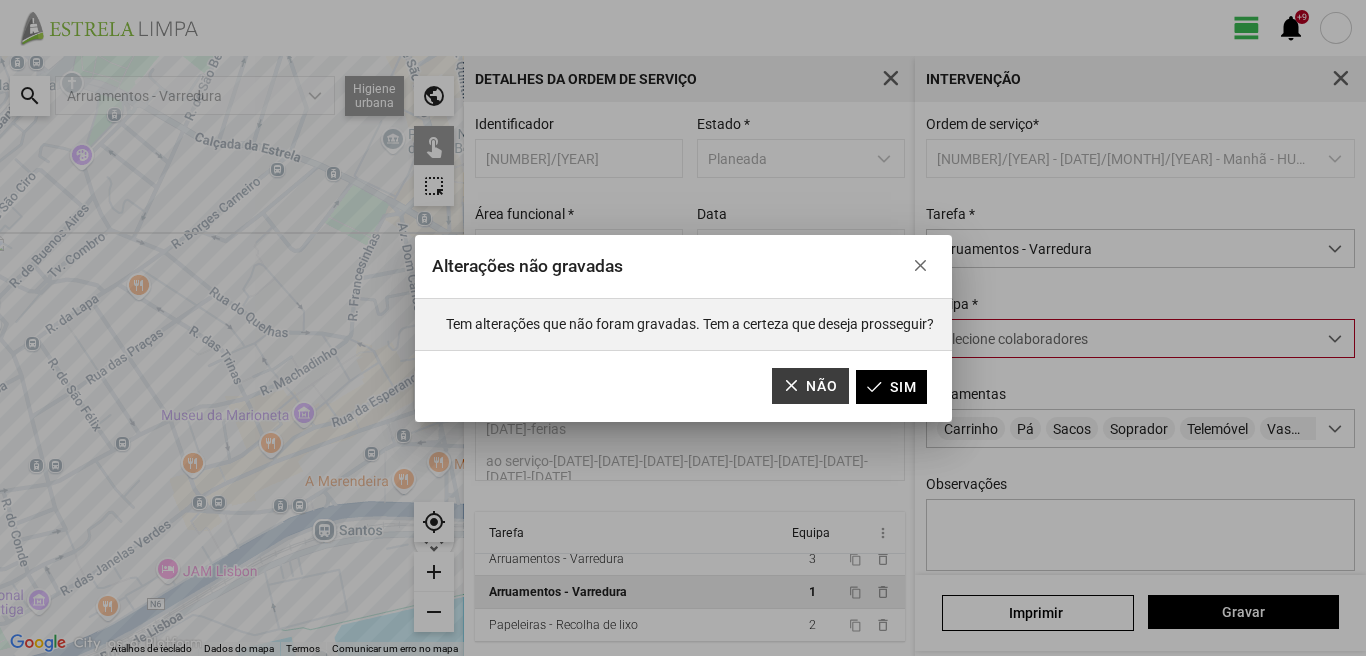 click on "Não" 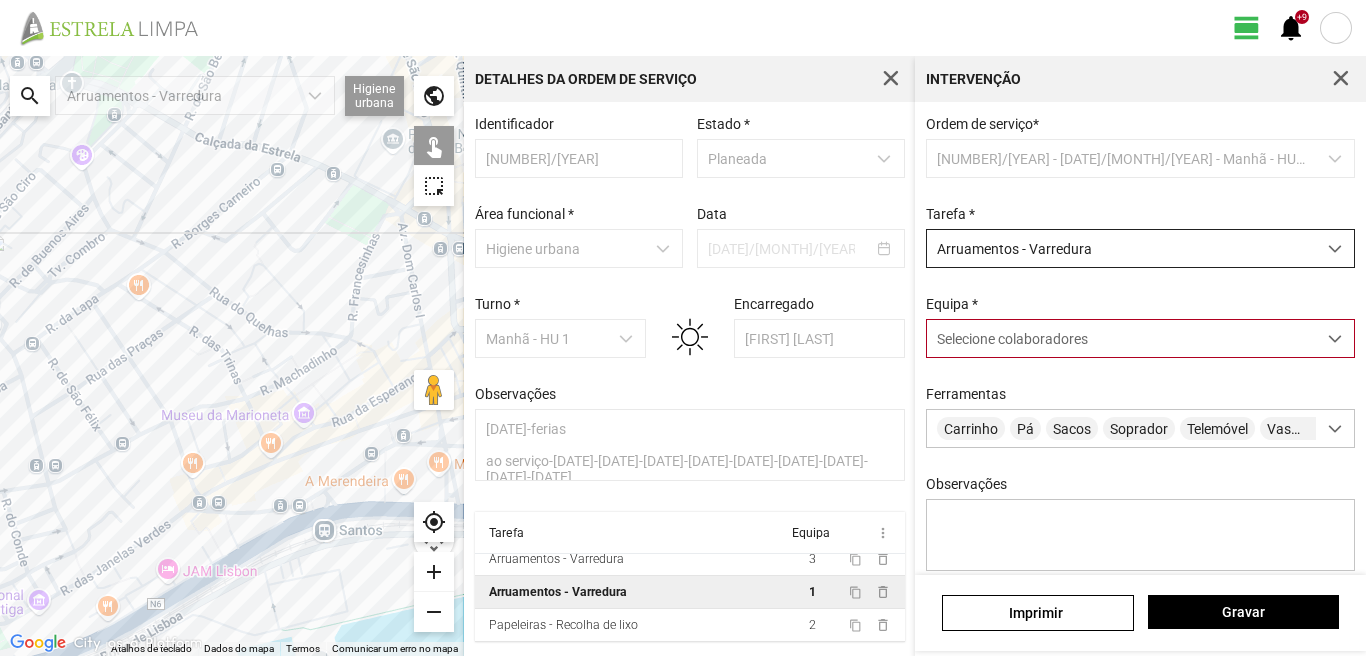 click on "Arruamentos - Varredura" at bounding box center (1121, 248) 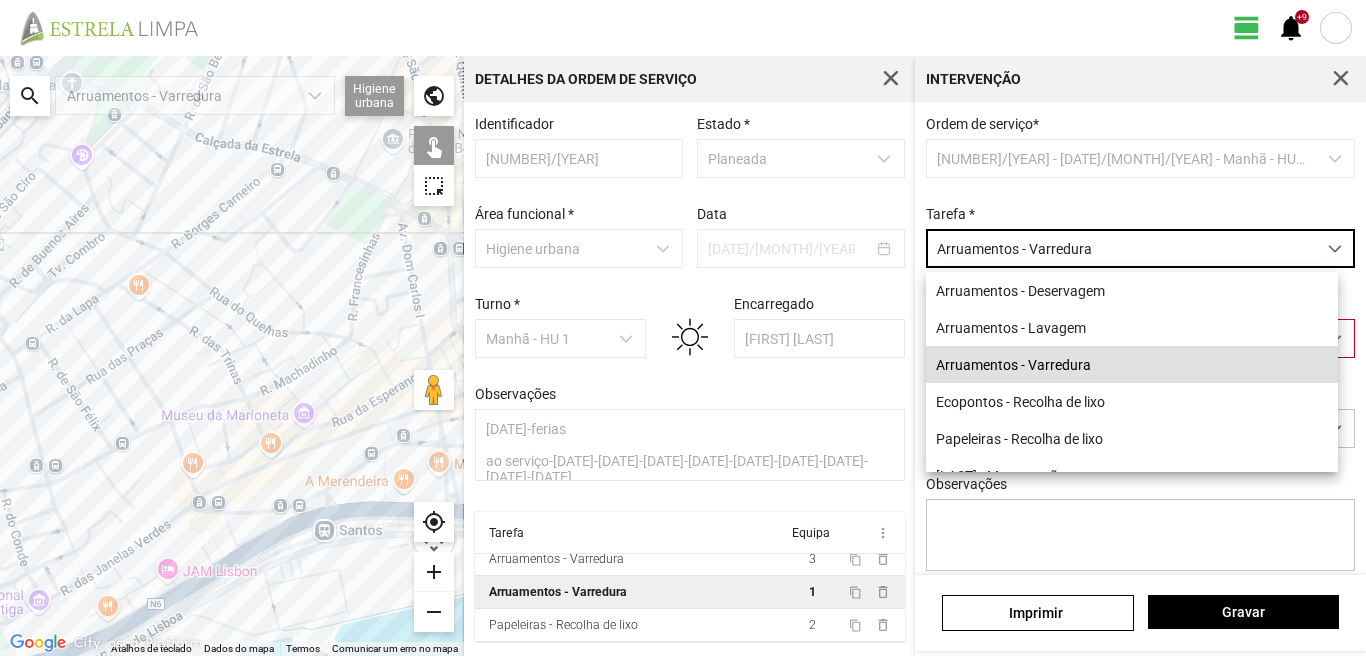 click on "Arruamentos - Varredura" at bounding box center (1121, 248) 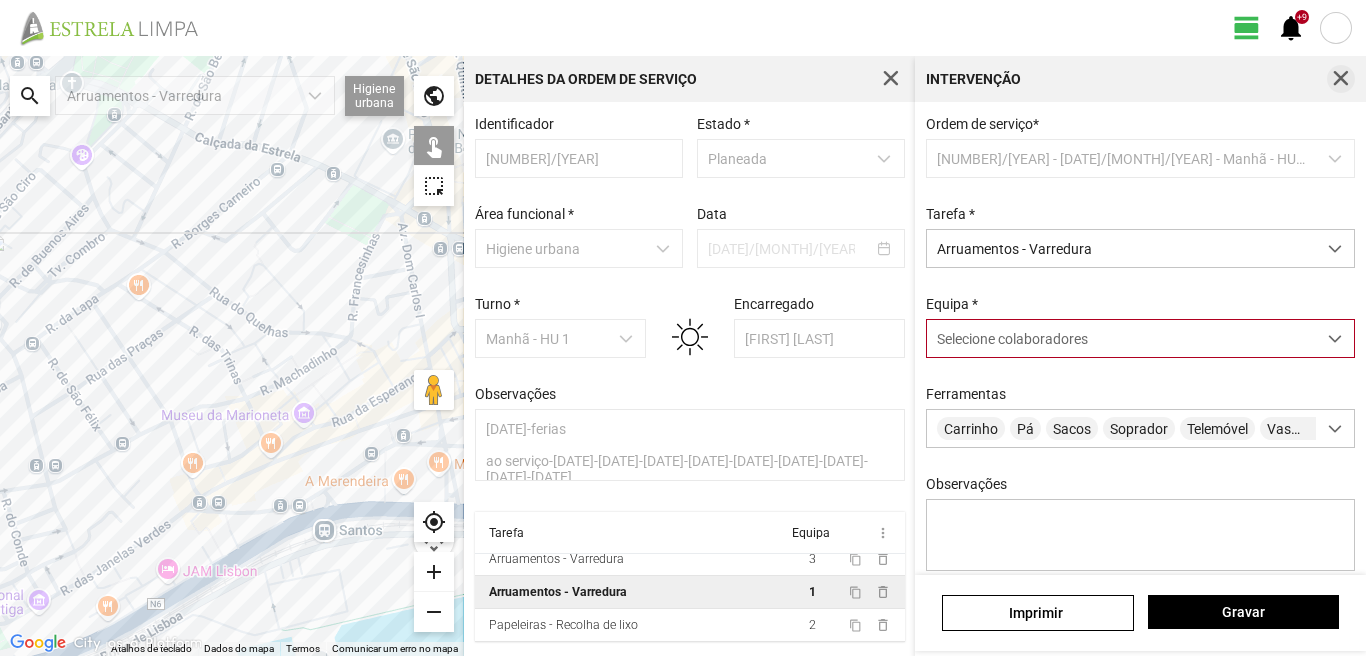 click at bounding box center [1341, 79] 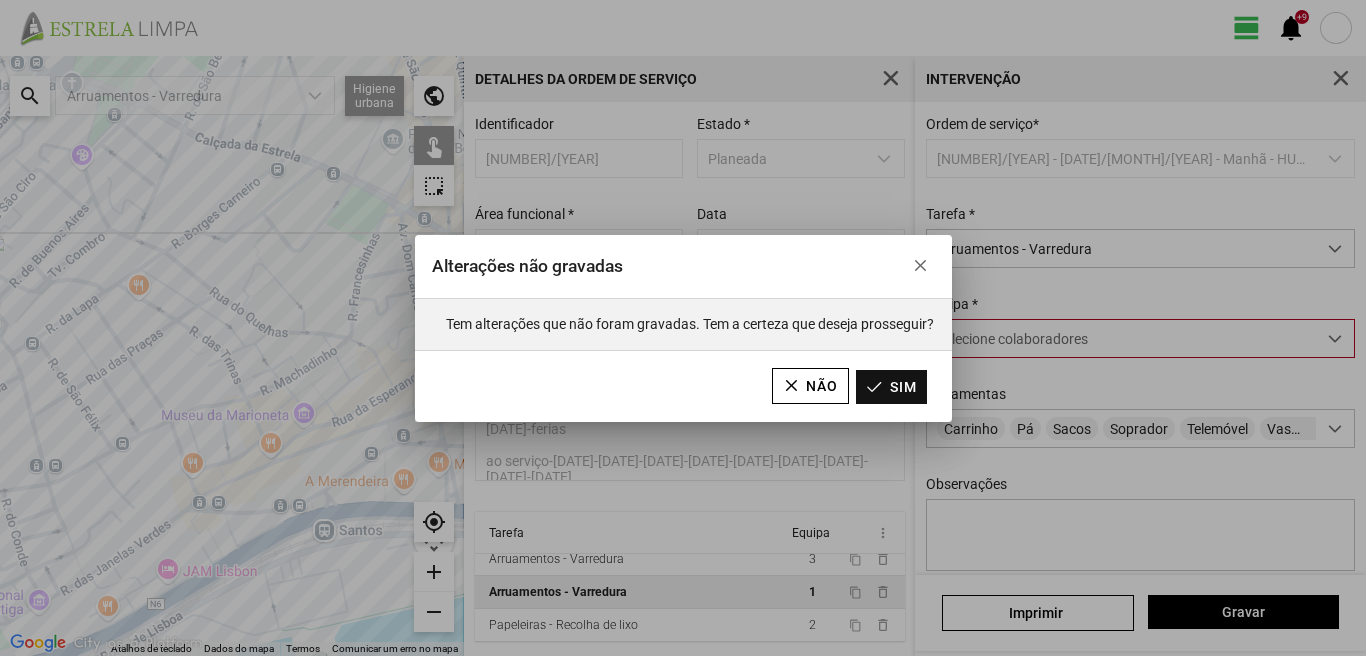 click on "Sim" 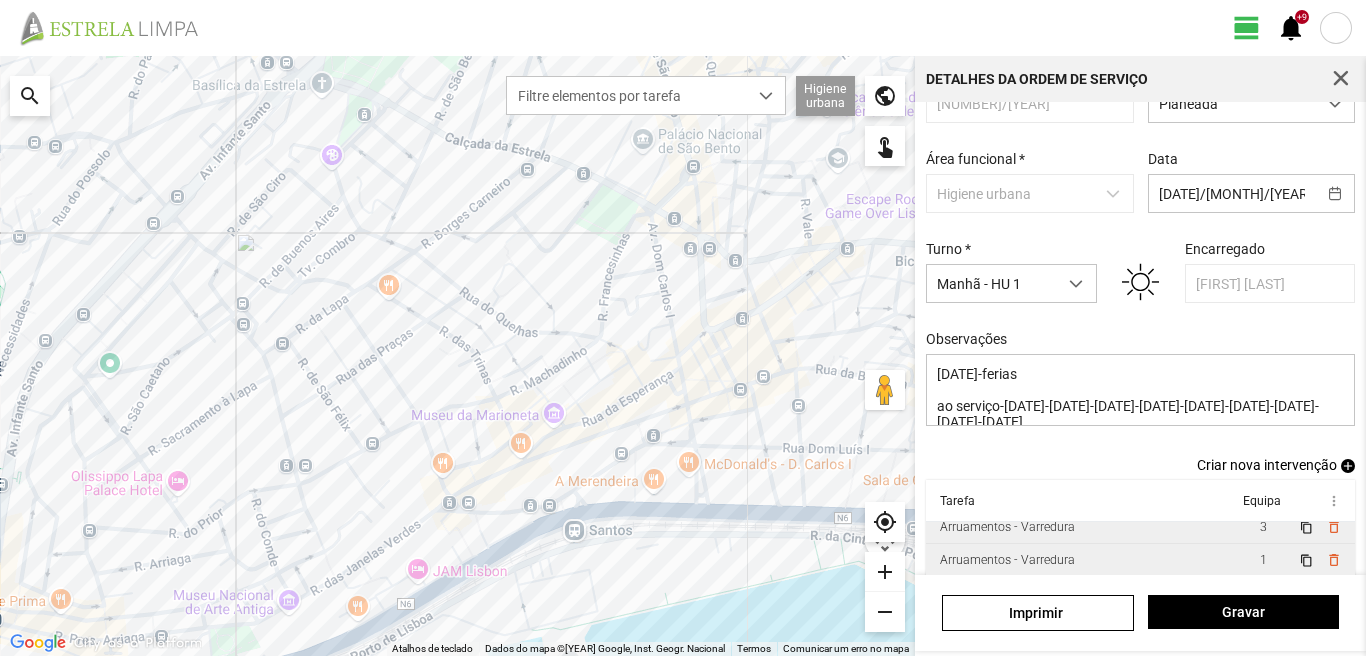 scroll, scrollTop: 109, scrollLeft: 0, axis: vertical 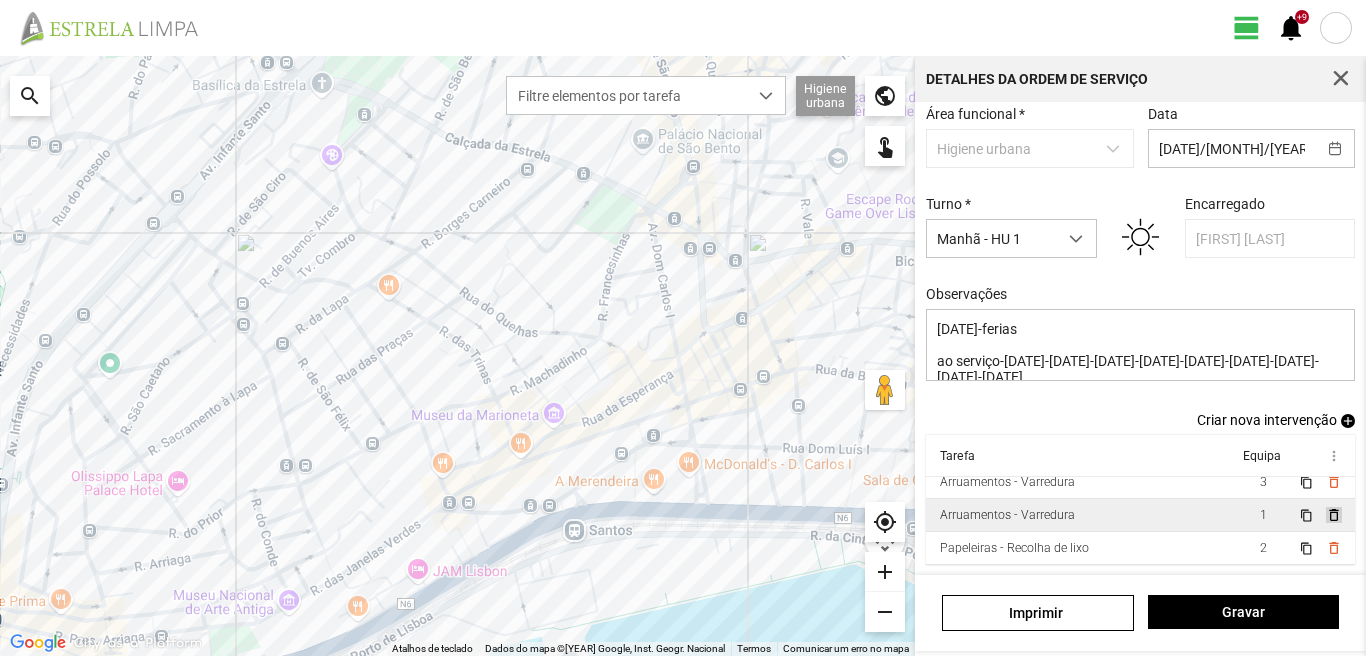 click on "delete_outline" at bounding box center (1333, 515) 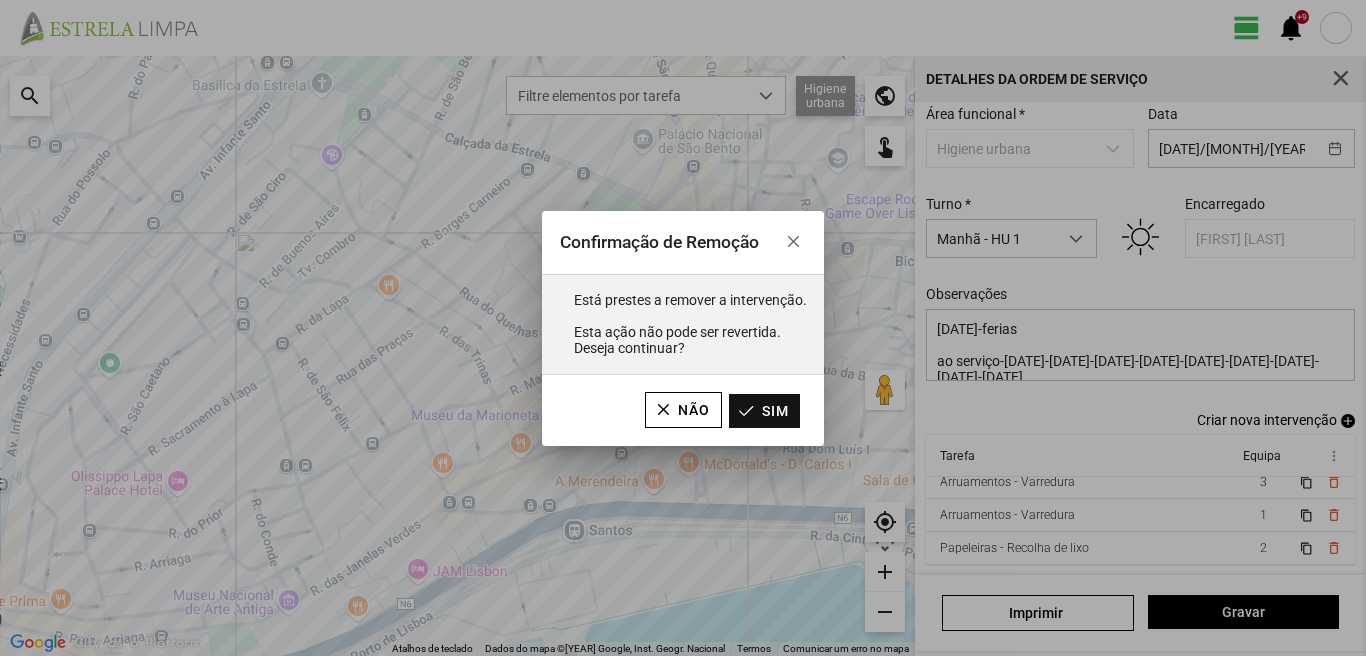 click on "Sim" 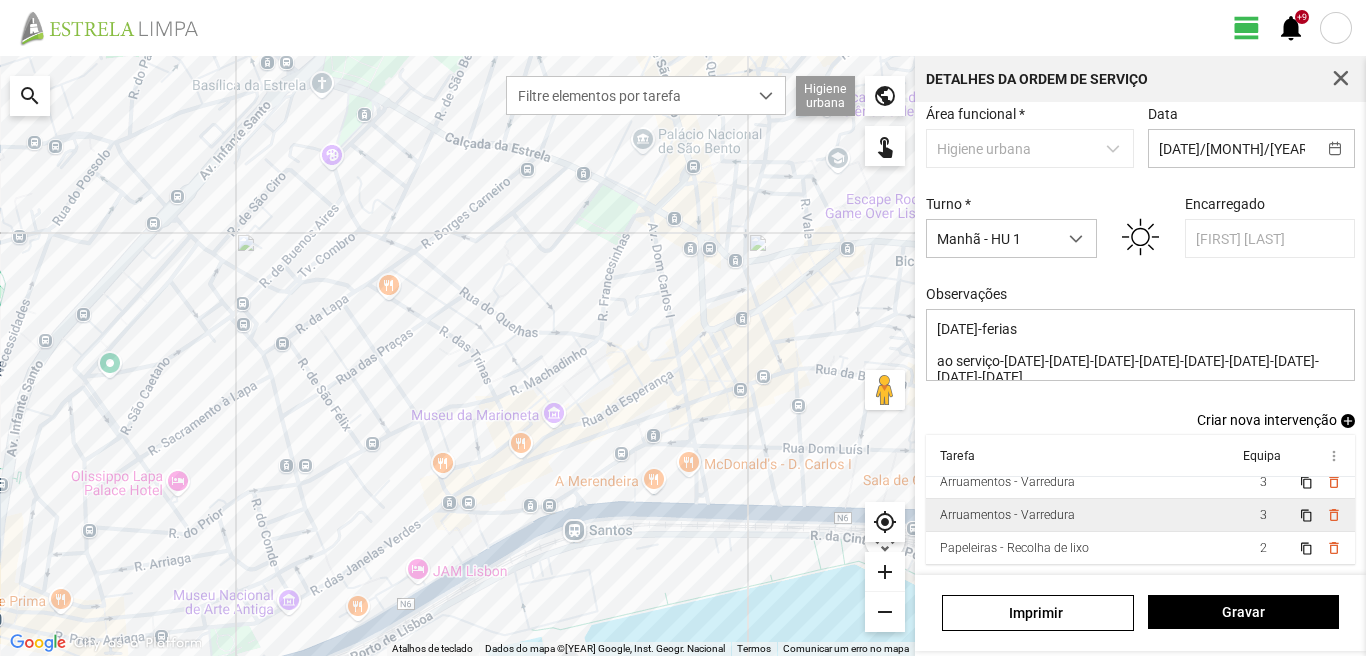 scroll, scrollTop: 0, scrollLeft: 0, axis: both 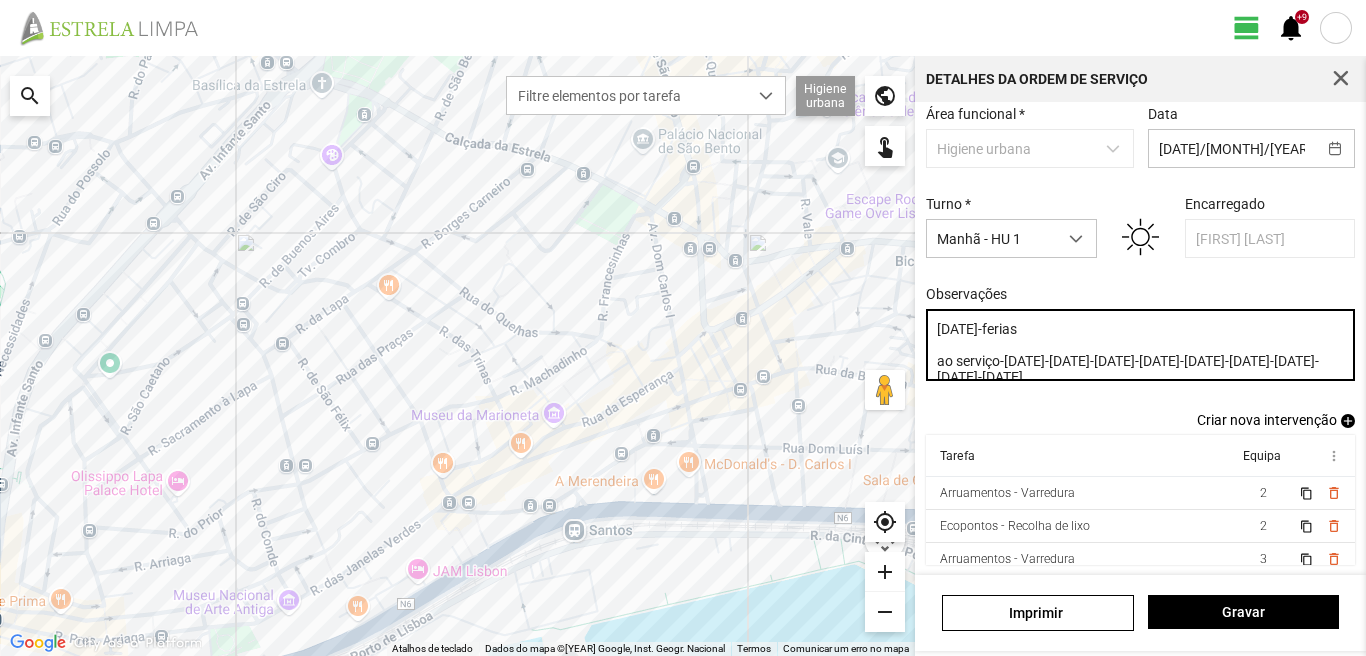 click on "[DATE]-ferias
ao serviço-[DATE]-[DATE]-[DATE]-[DATE]-[DATE]-[DATE]-[DATE]-[DATE]-[DATE]
condutor-[PERSON]-sr [PERSON]-ajudante -[PERSON]" at bounding box center (1141, 345) 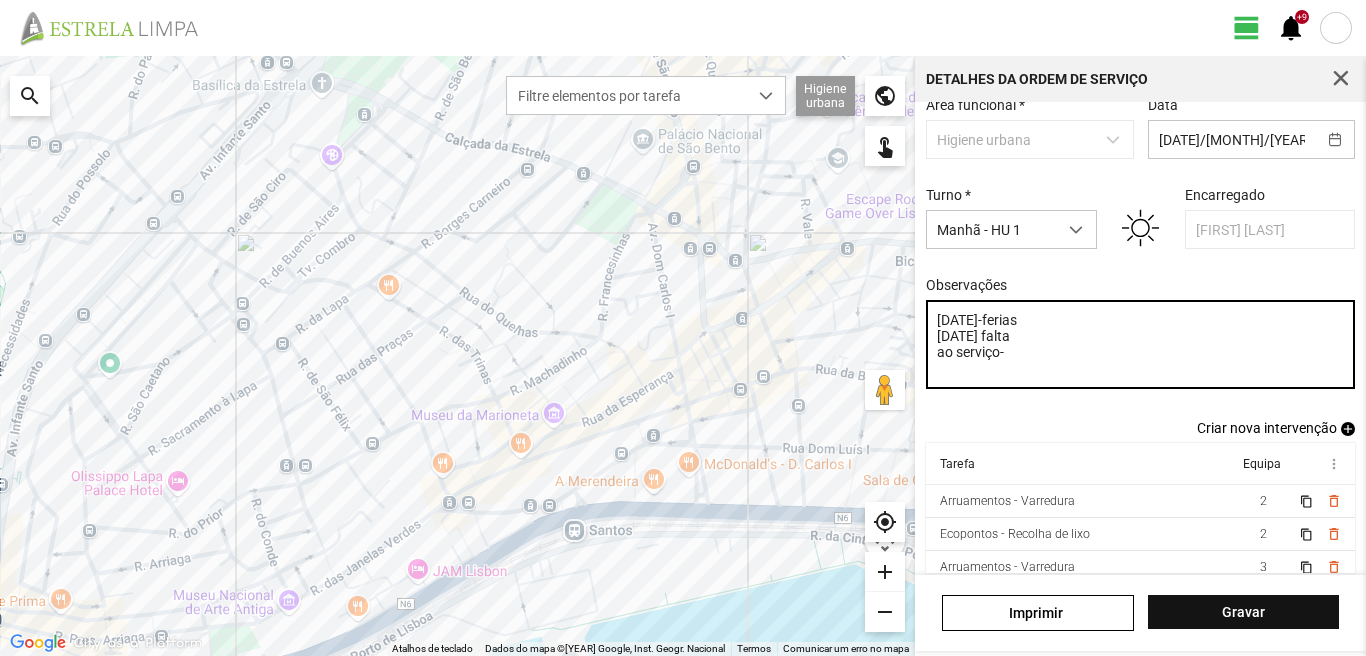type on "[DATE]-ferias
[DATE] falta
ao serviço-" 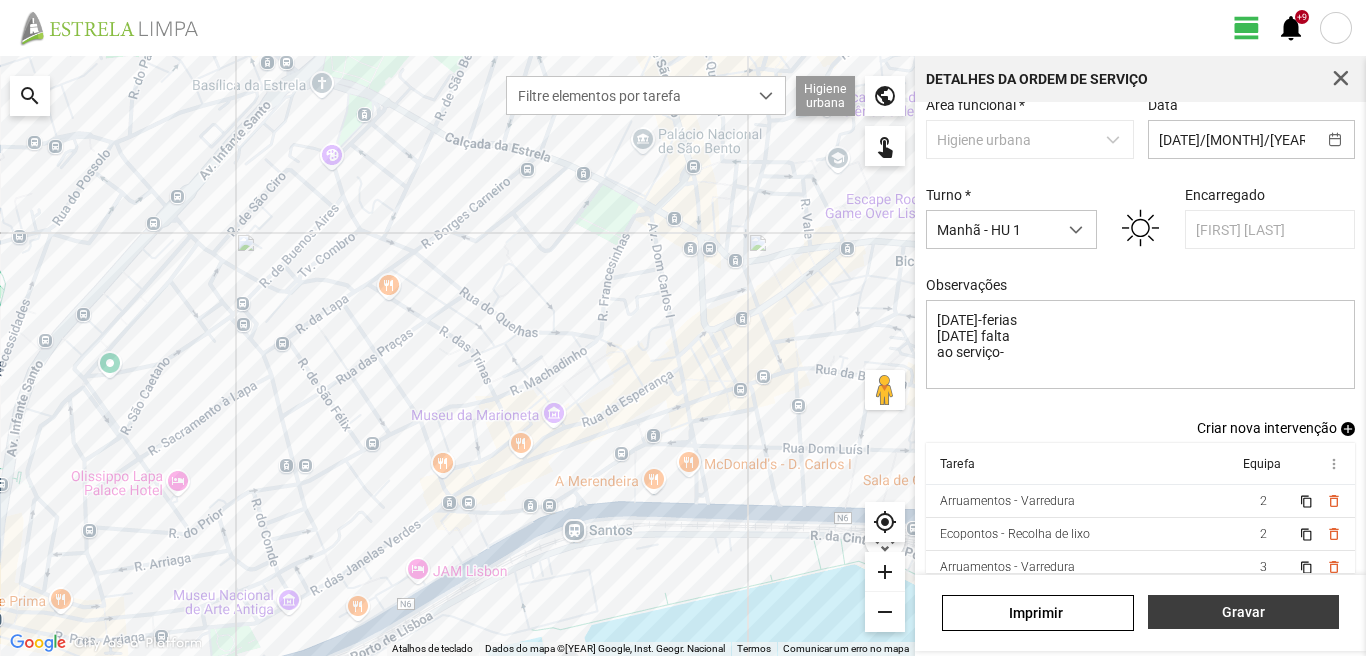click on "Gravar" at bounding box center [1243, 612] 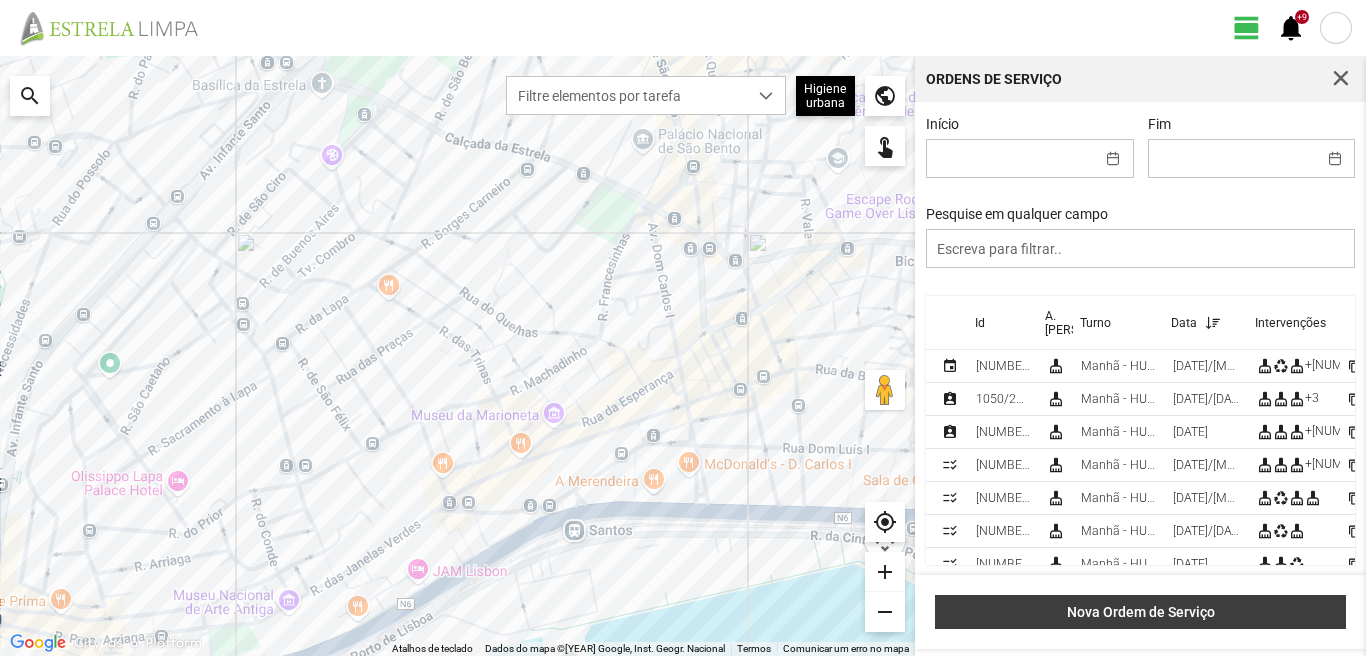 click on "Nova Ordem de Serviço" at bounding box center (1141, 612) 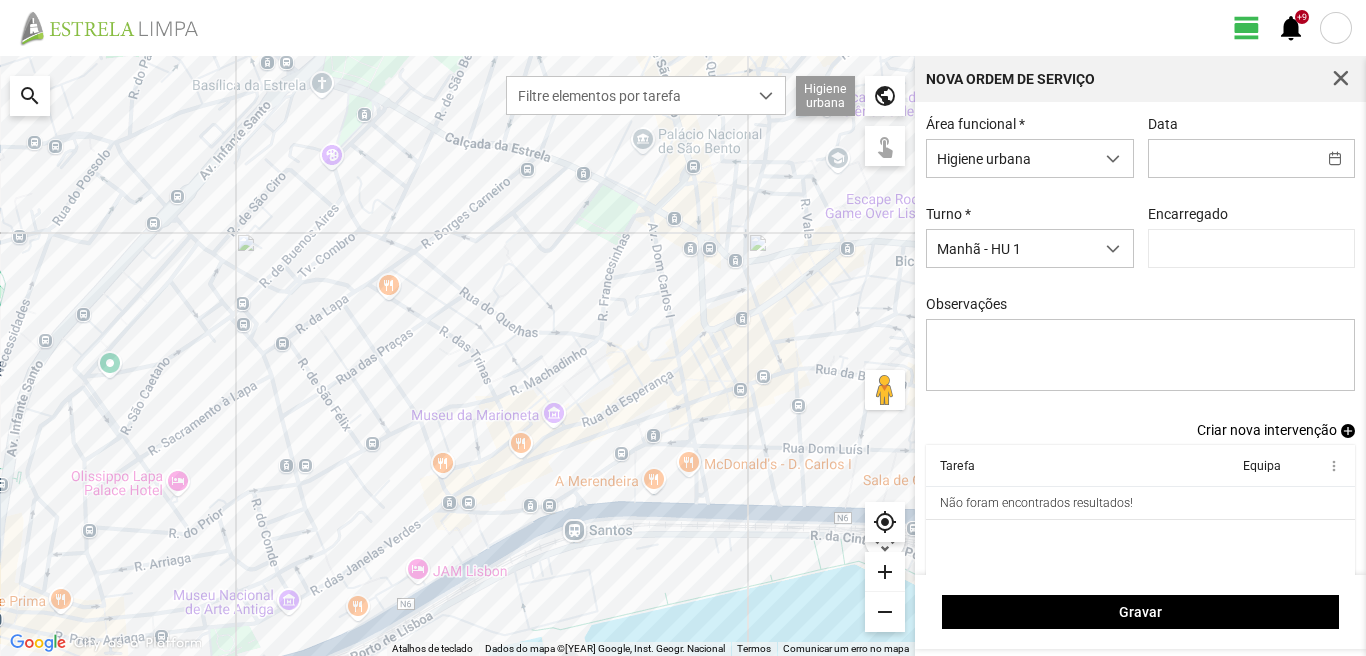 type on "[FIRST] [LAST]" 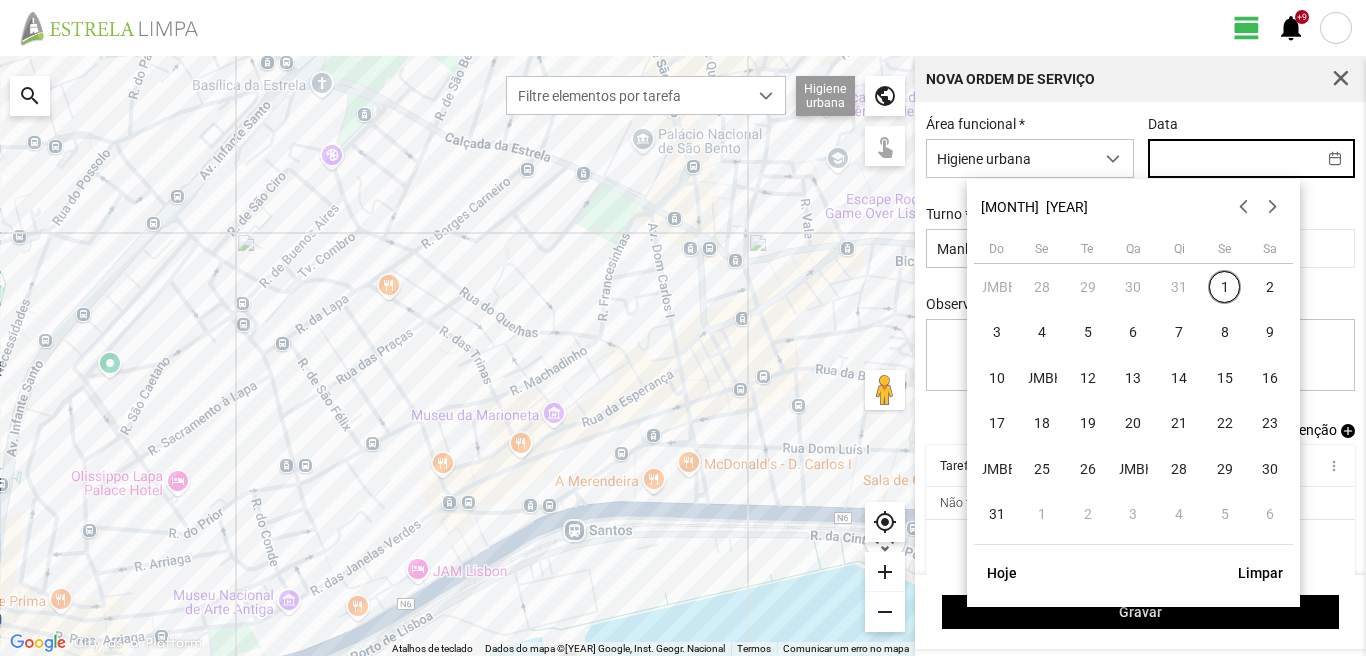 click at bounding box center [1232, 158] 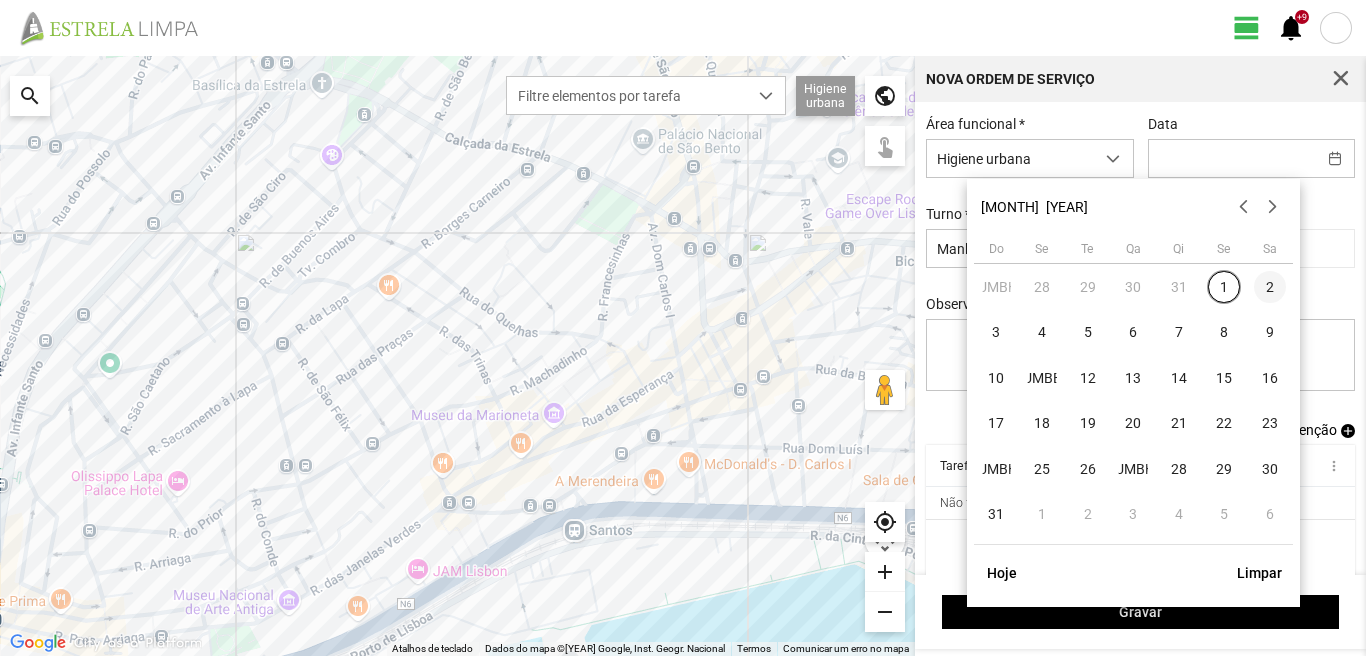click on "2" at bounding box center [1270, 287] 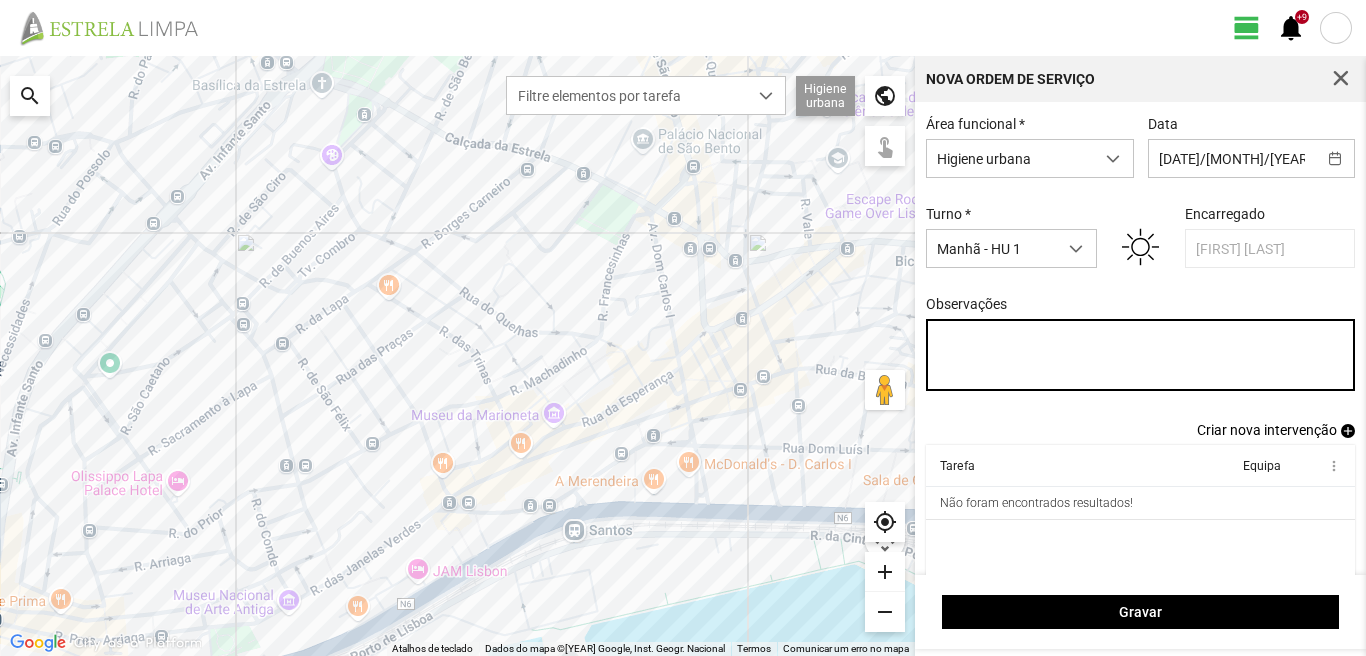 click on "Observações" at bounding box center [1141, 355] 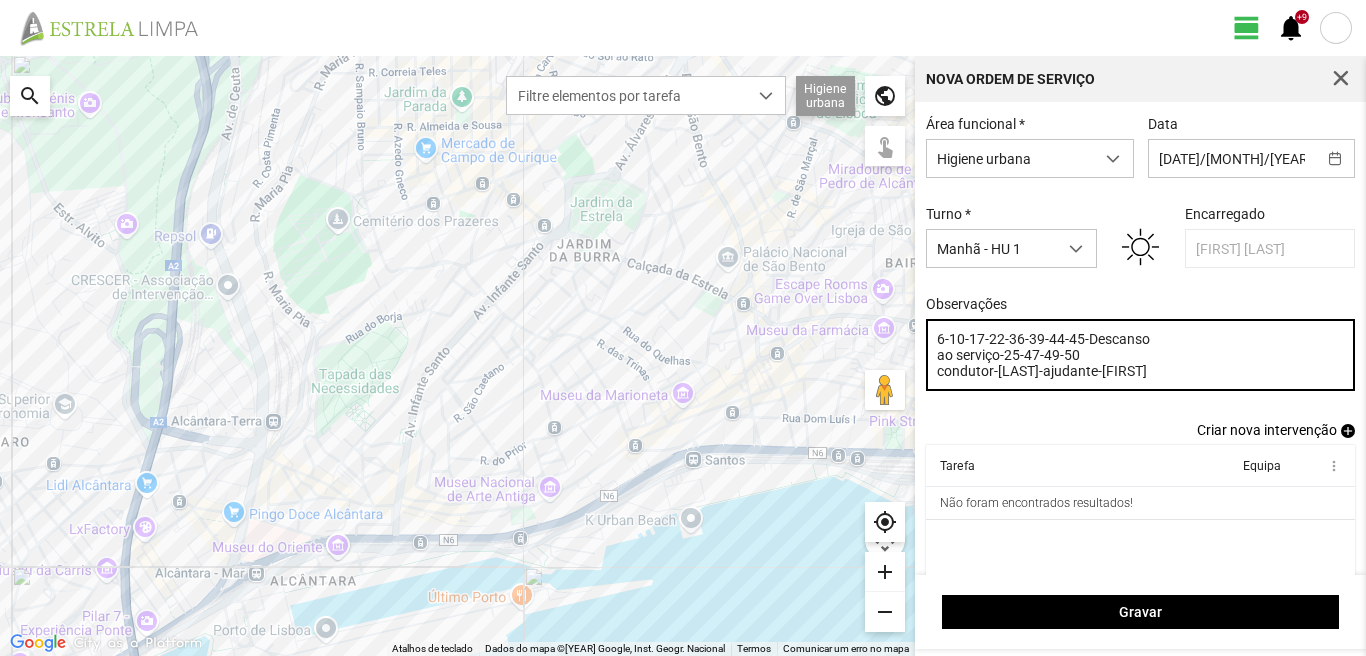 type on "6-10-17-22-36-39-44-45-Descanso
ao serviço-25-47-49-50
condutor-[LAST]-ajudante-[FIRST]" 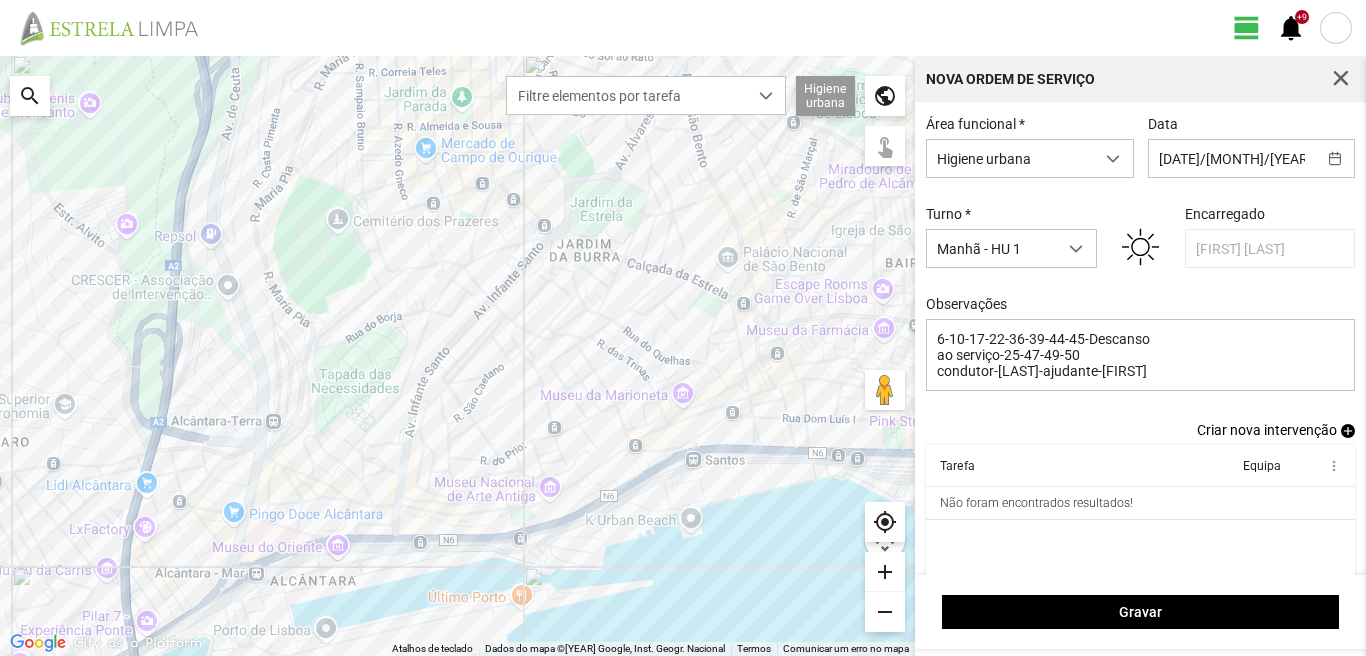 click on "add" at bounding box center [1348, 431] 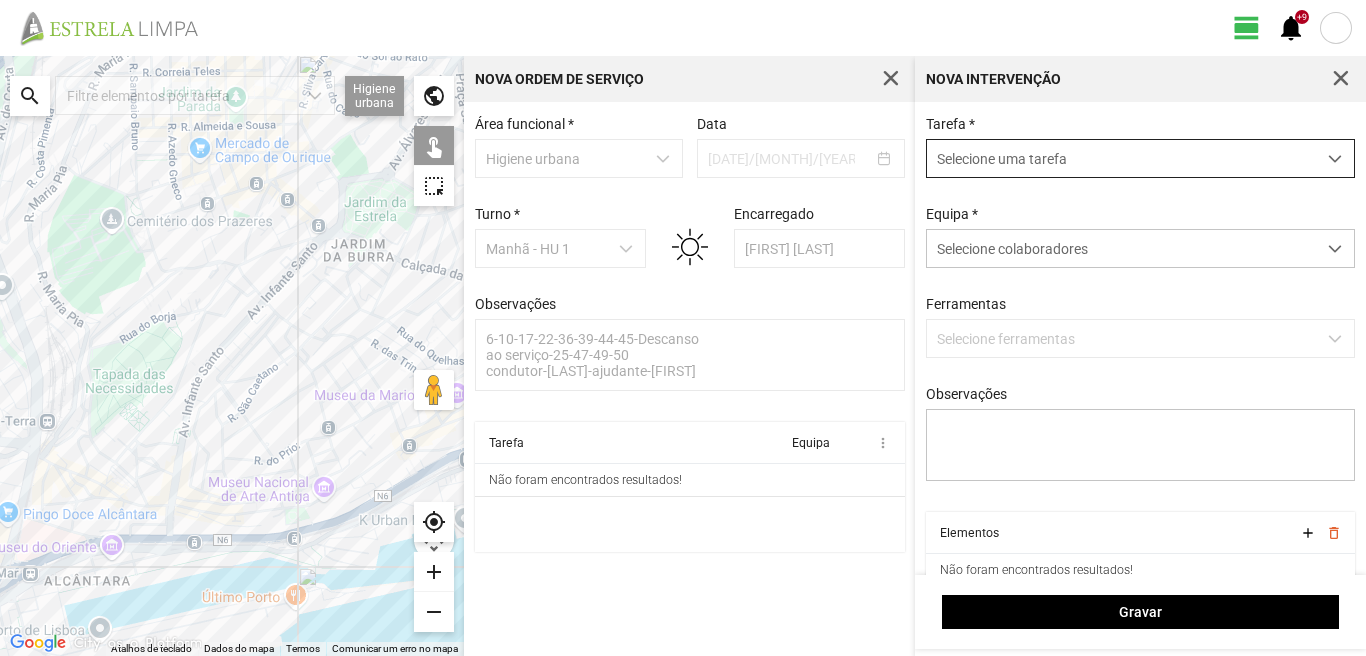 click on "Selecione uma tarefa" at bounding box center (1121, 158) 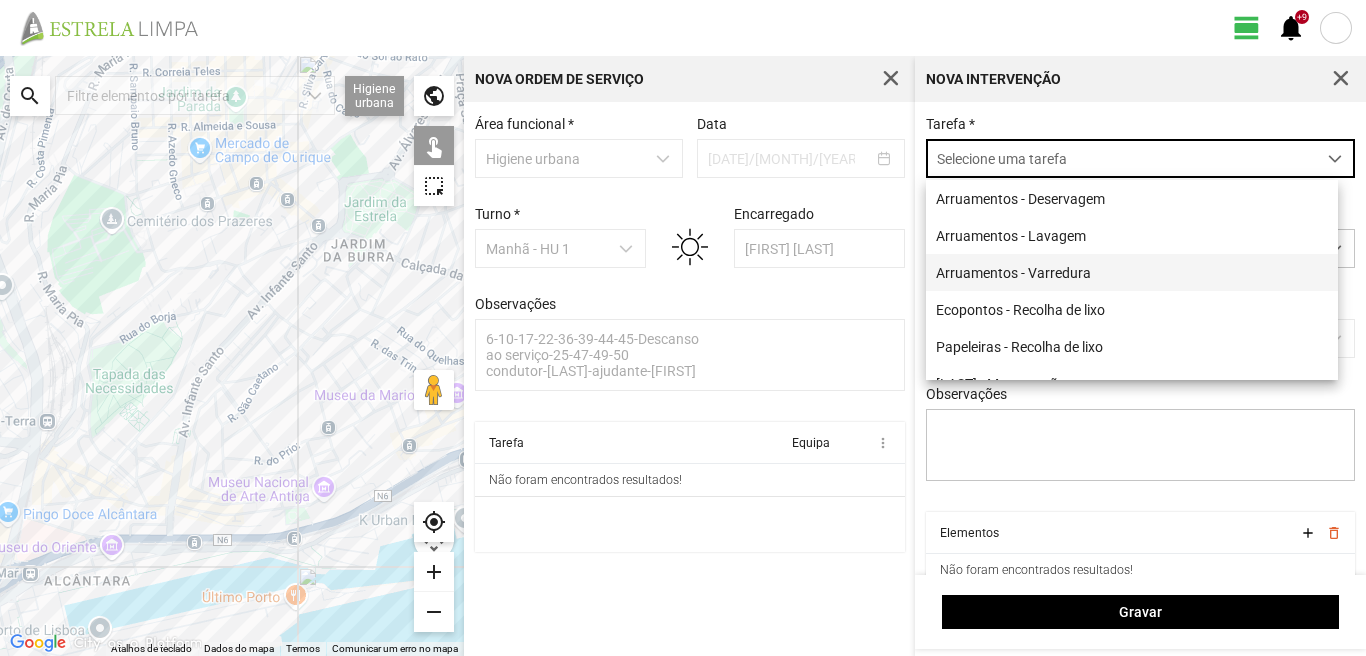 click on "Arruamentos - Varredura" at bounding box center (1132, 272) 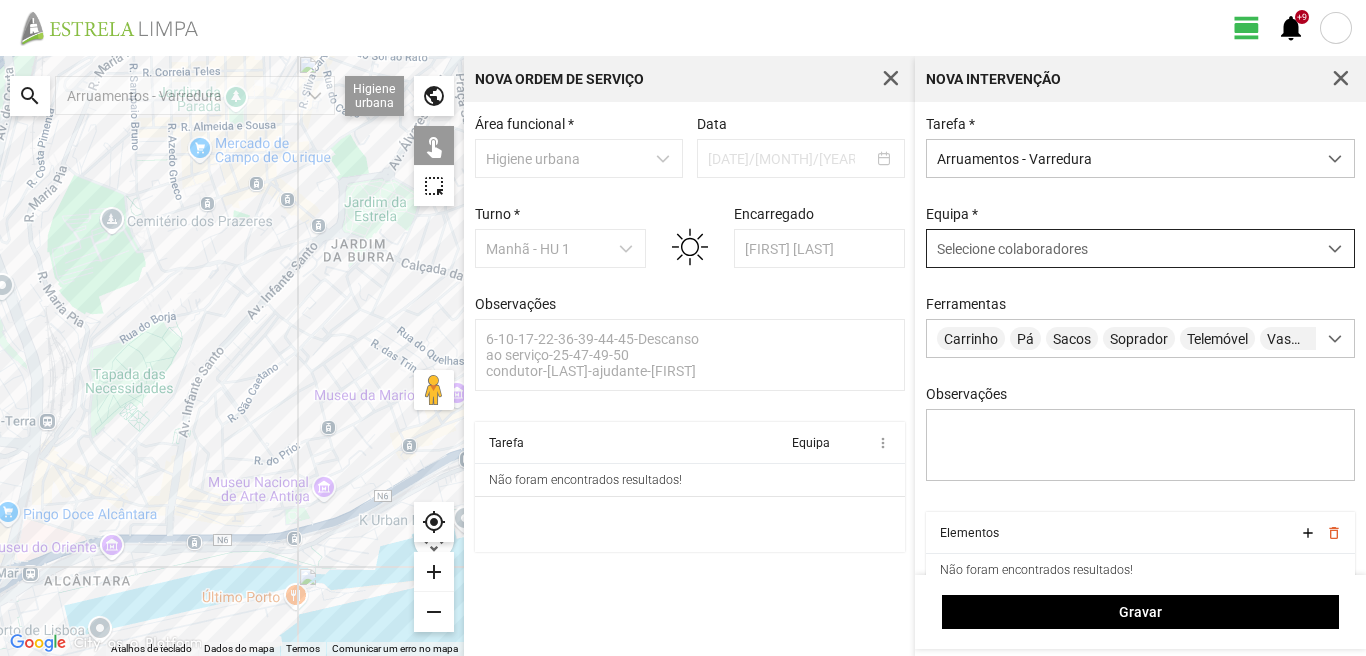 click on "Selecione colaboradores" at bounding box center (1012, 249) 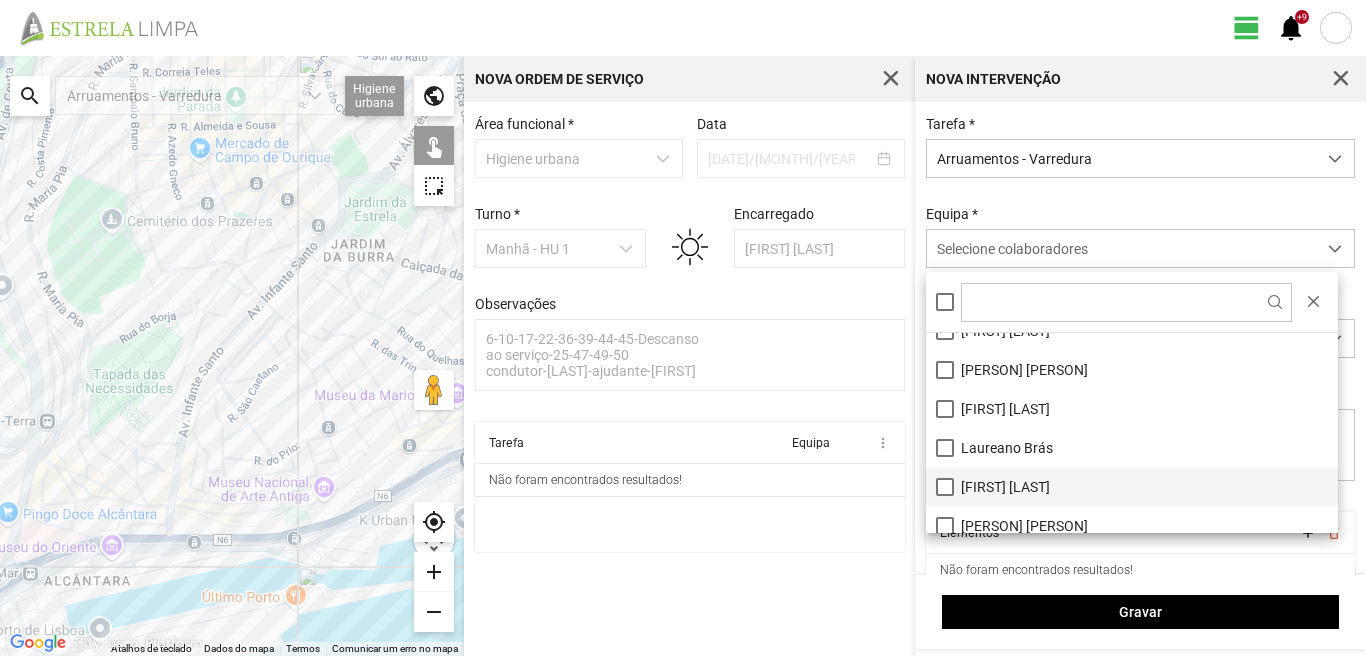scroll, scrollTop: 200, scrollLeft: 0, axis: vertical 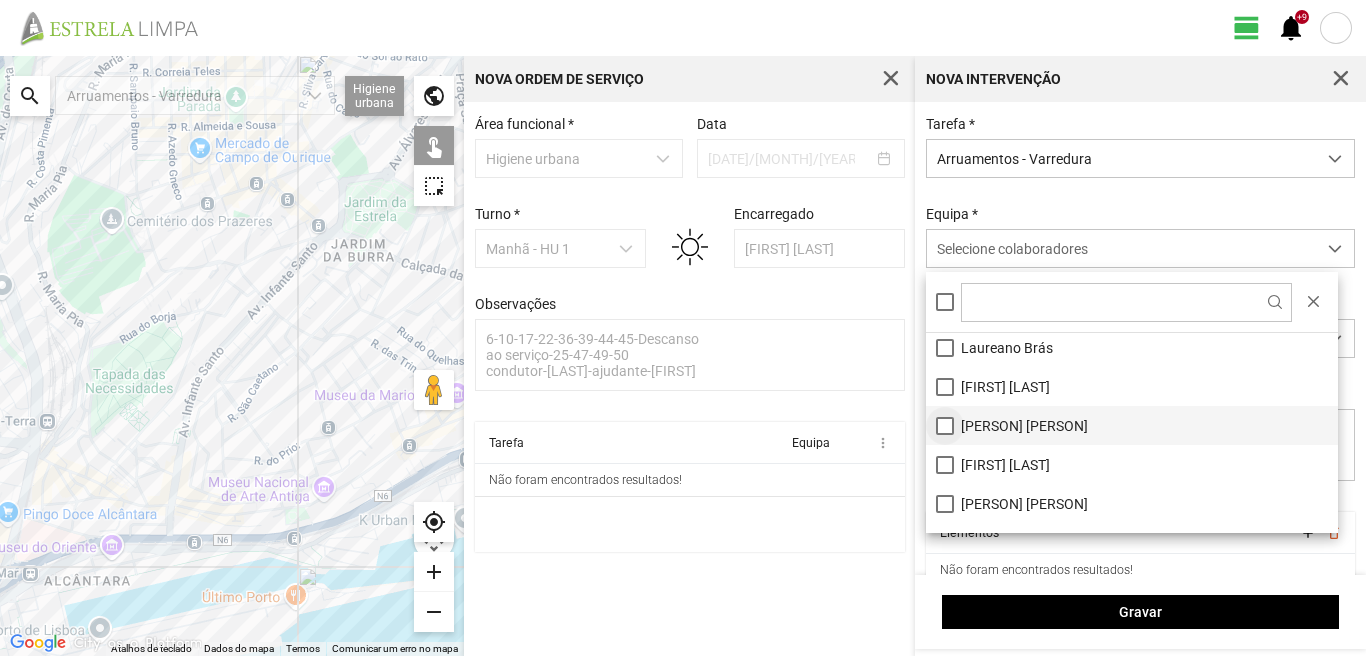 click on "[PERSON] [PERSON]" at bounding box center (1132, 425) 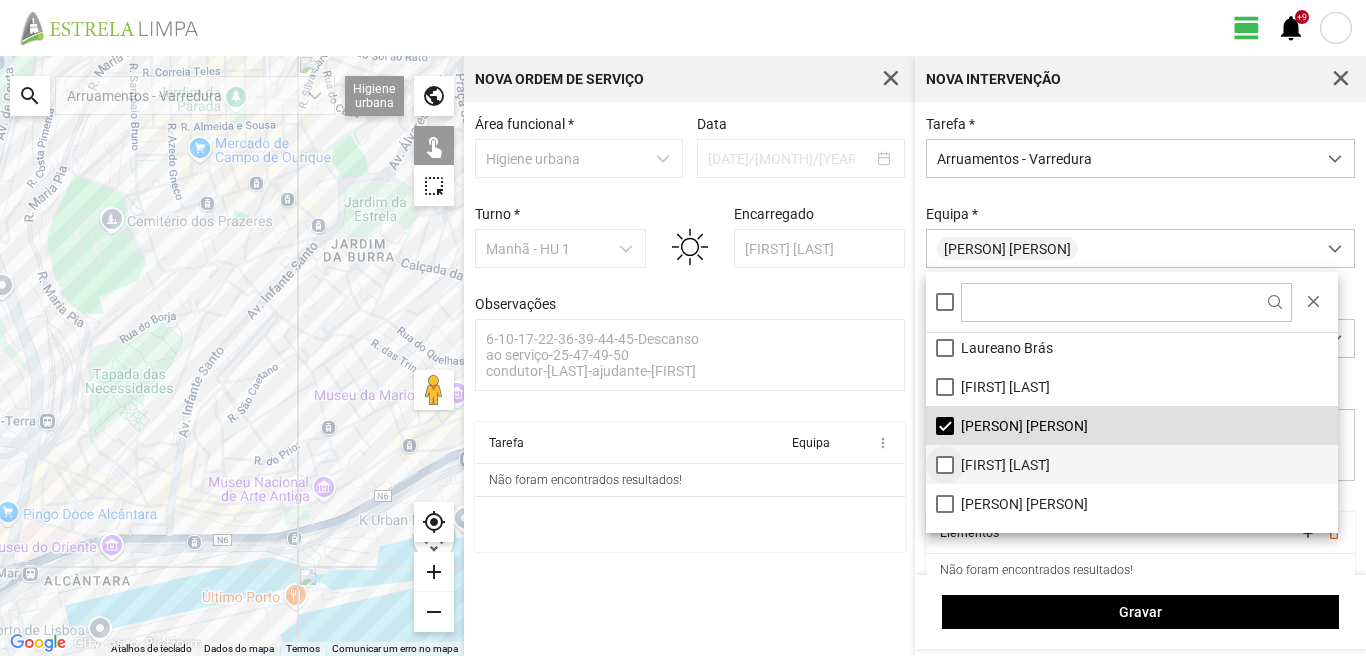click on "[FIRST] [LAST]" at bounding box center [1132, 464] 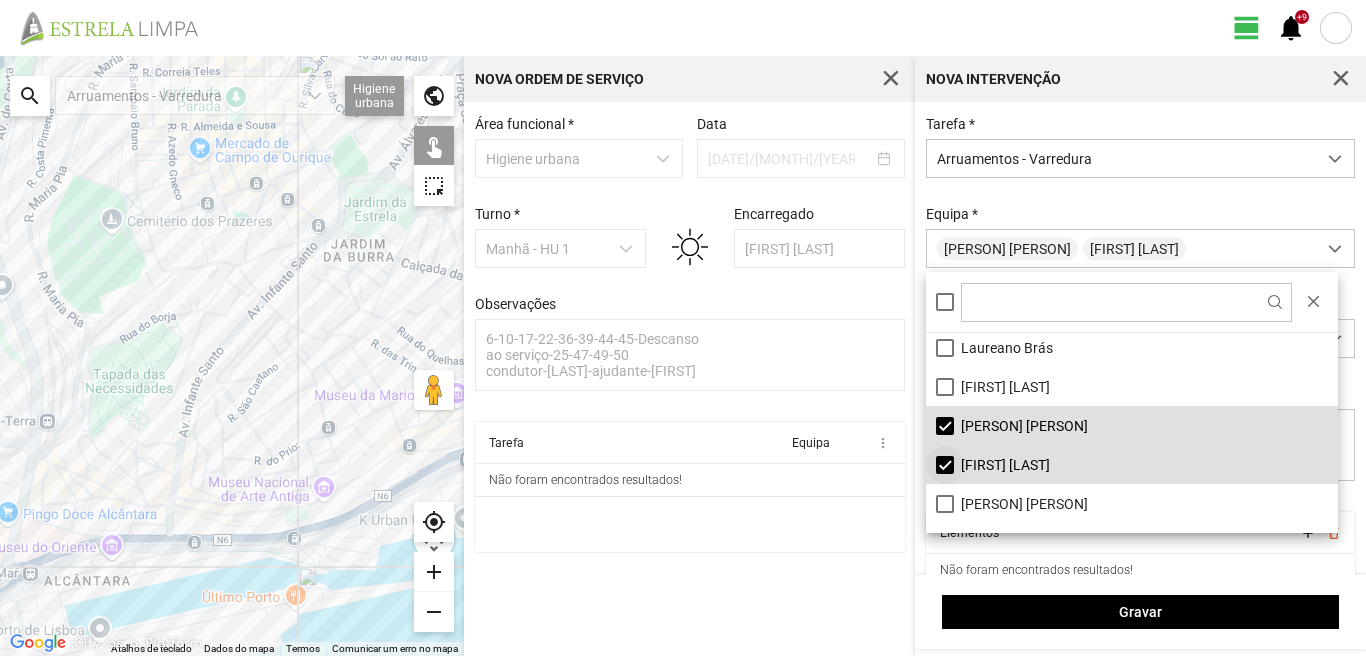 scroll, scrollTop: 268, scrollLeft: 0, axis: vertical 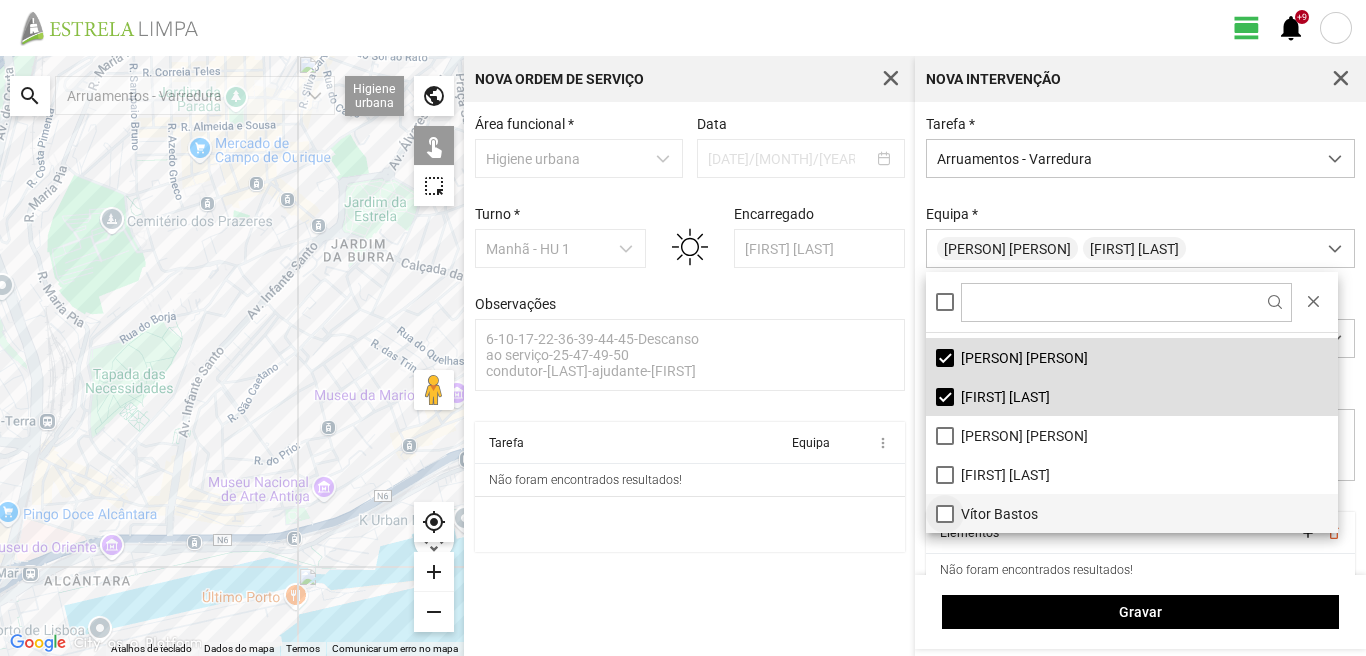 click on "Vítor Bastos" at bounding box center (1132, 513) 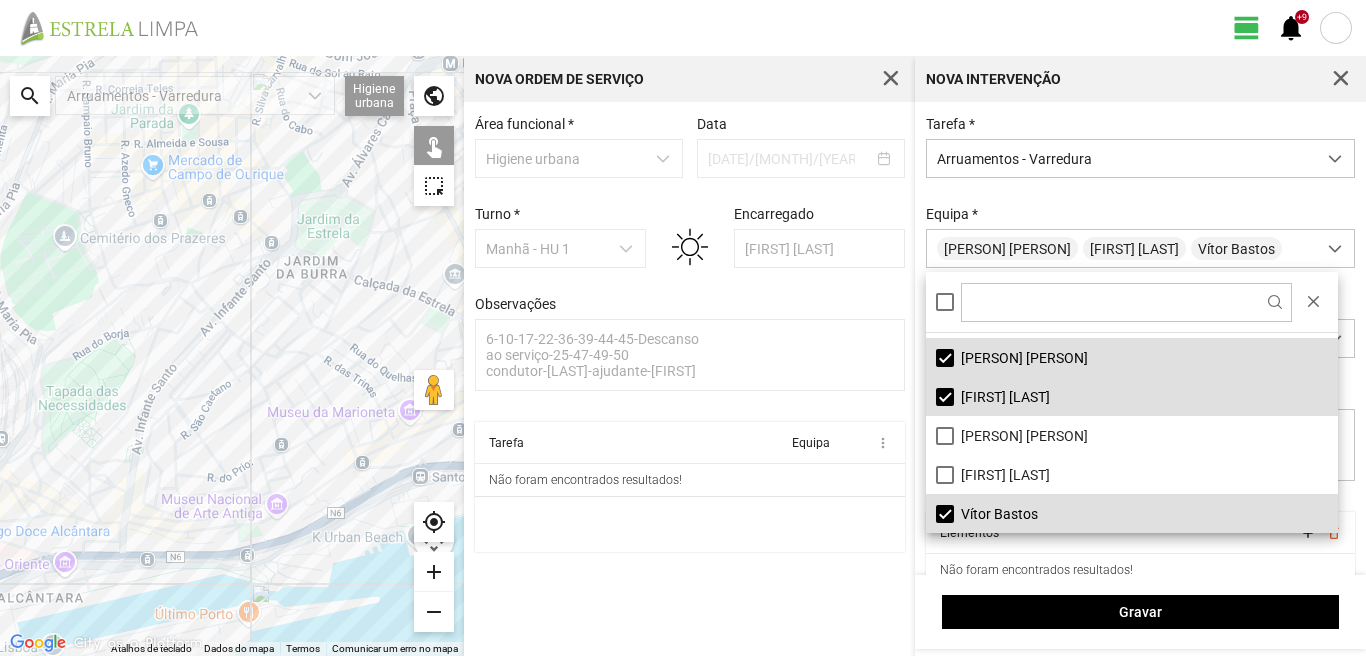 drag, startPoint x: 239, startPoint y: 339, endPoint x: 0, endPoint y: 397, distance: 245.93698 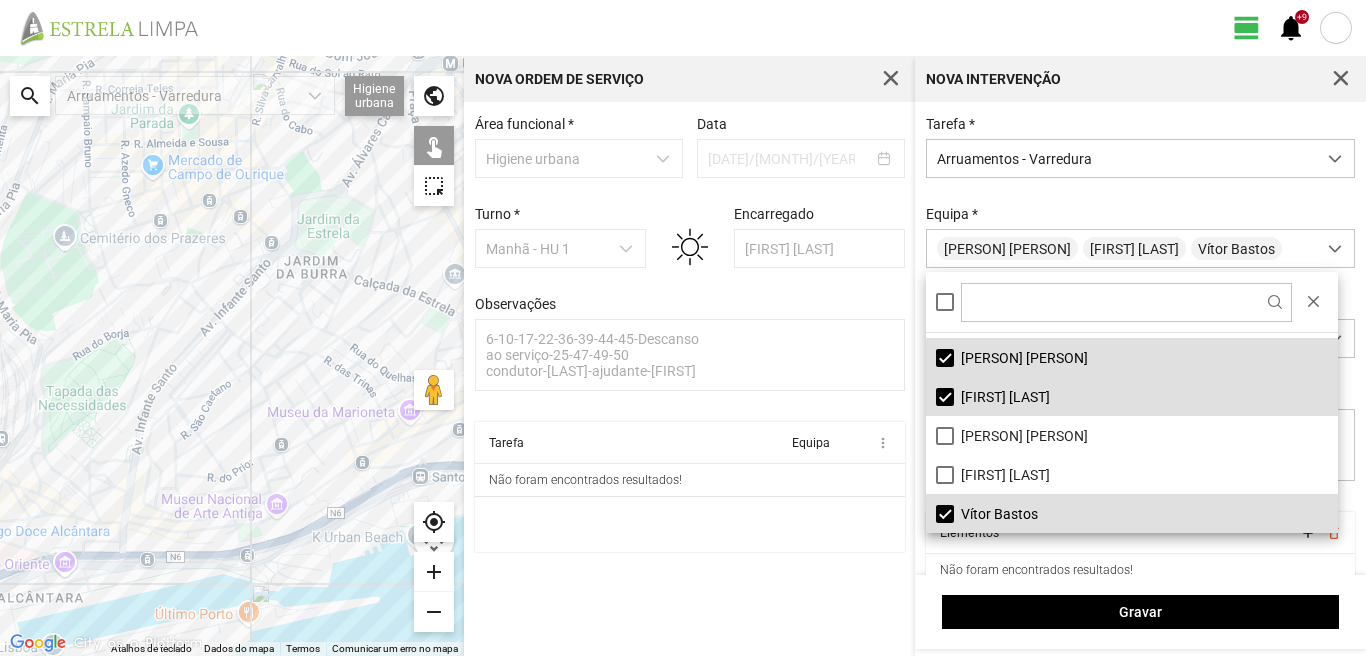 click 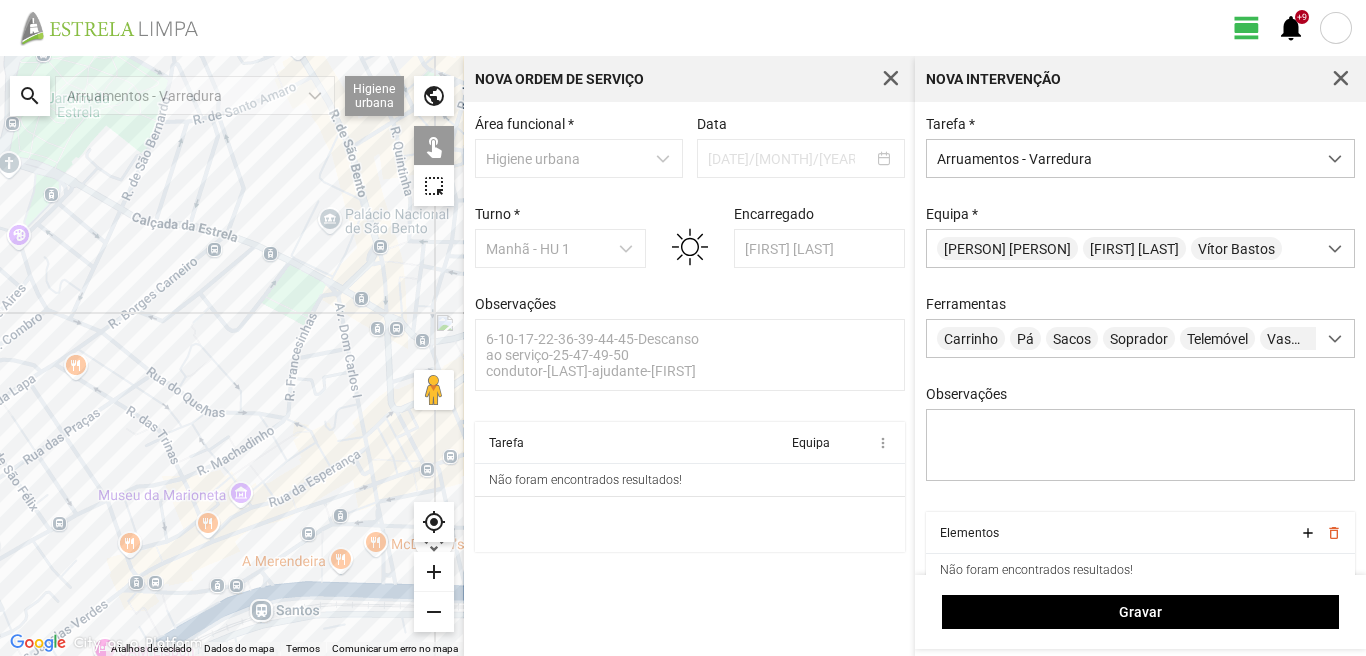 click 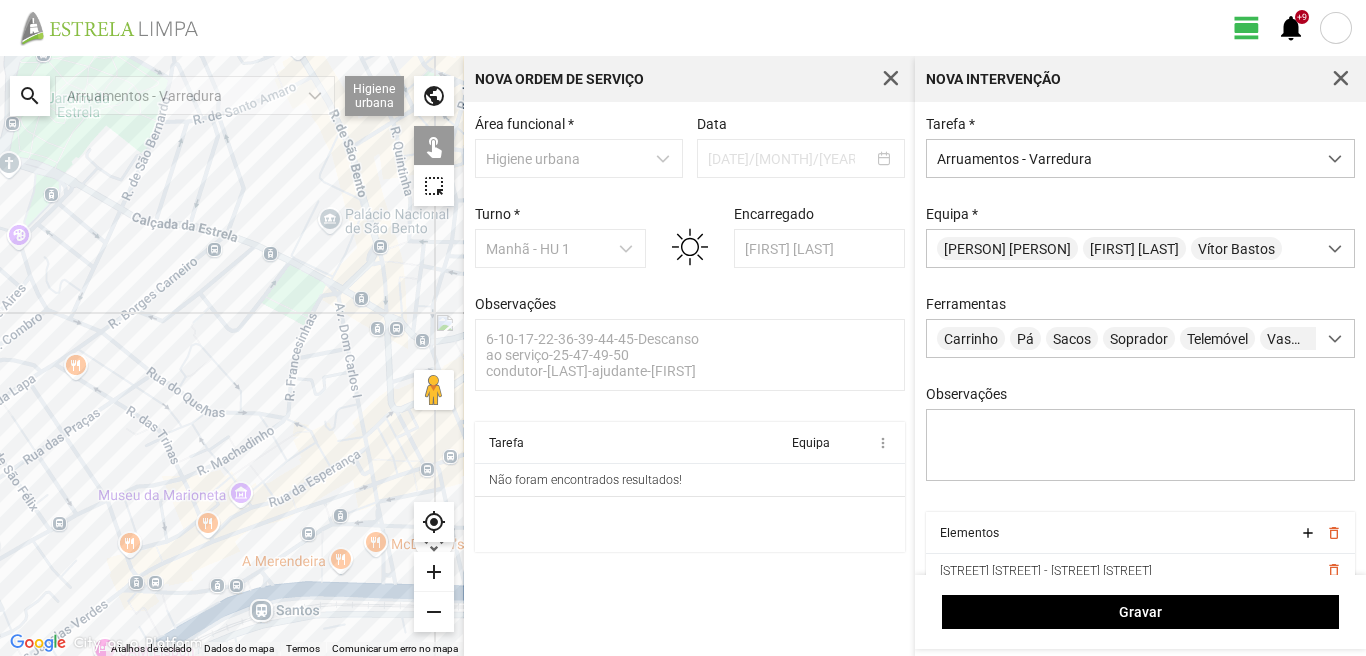 click 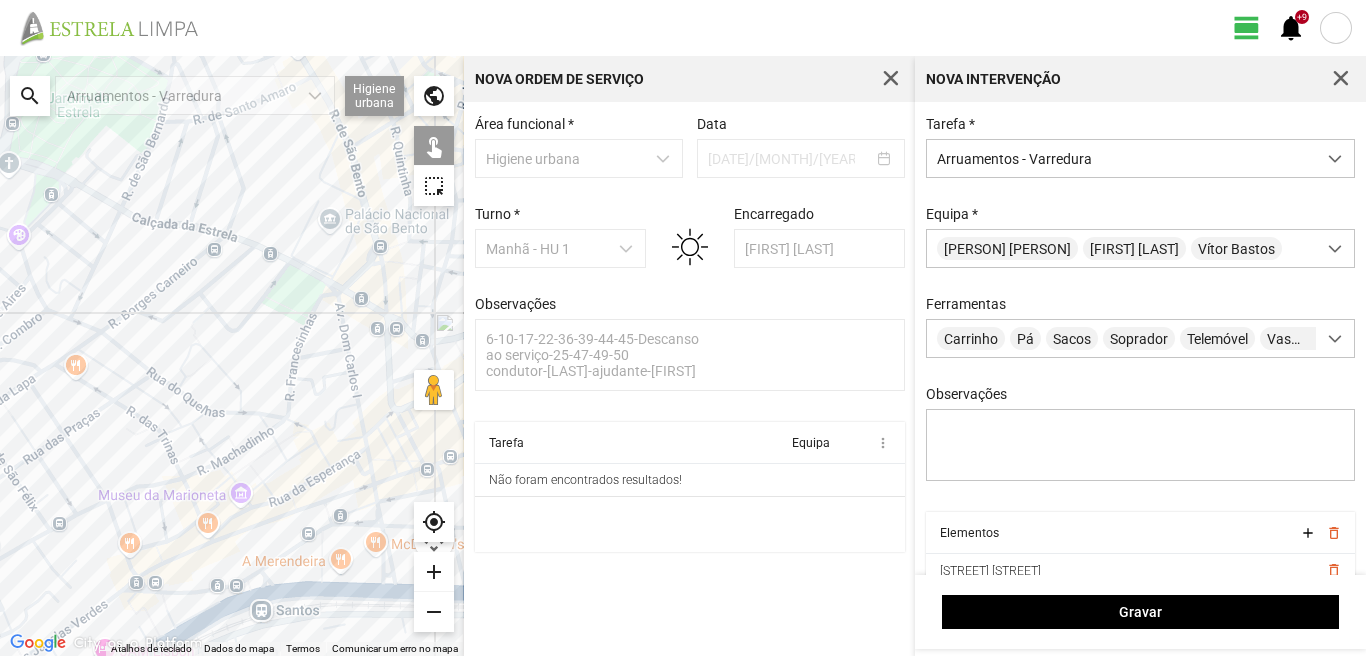 click 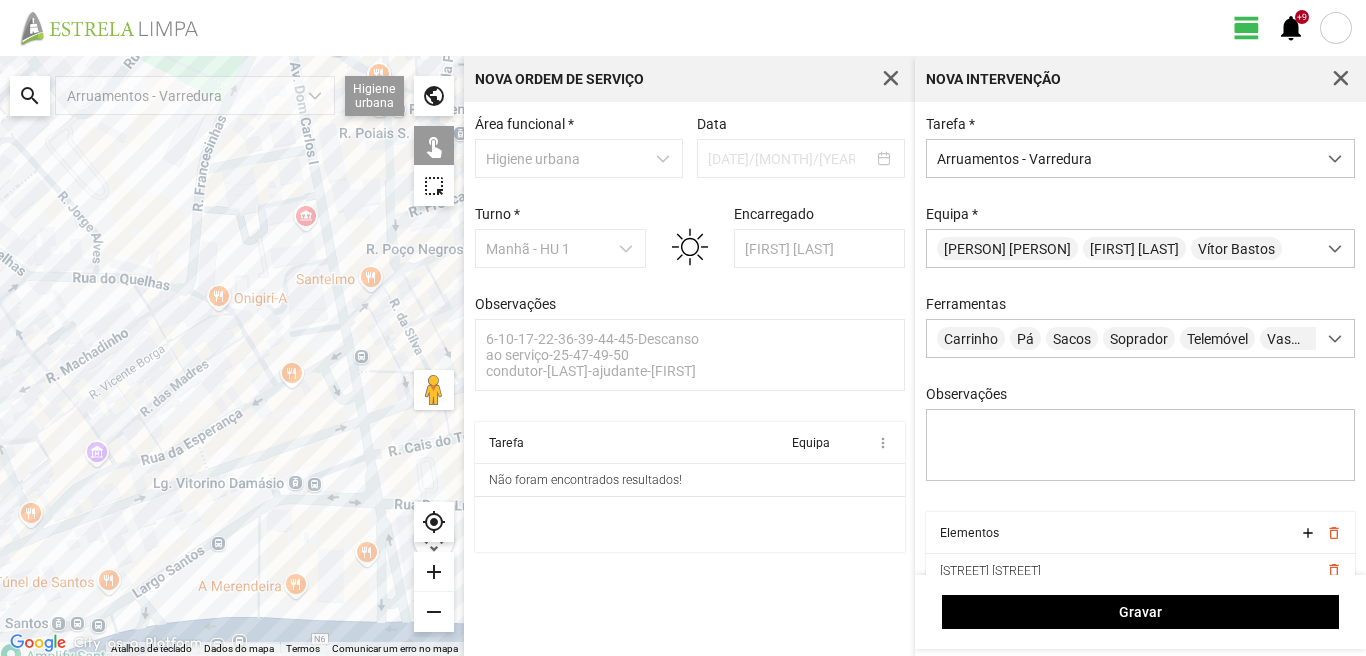 drag, startPoint x: 376, startPoint y: 497, endPoint x: 366, endPoint y: 442, distance: 55.9017 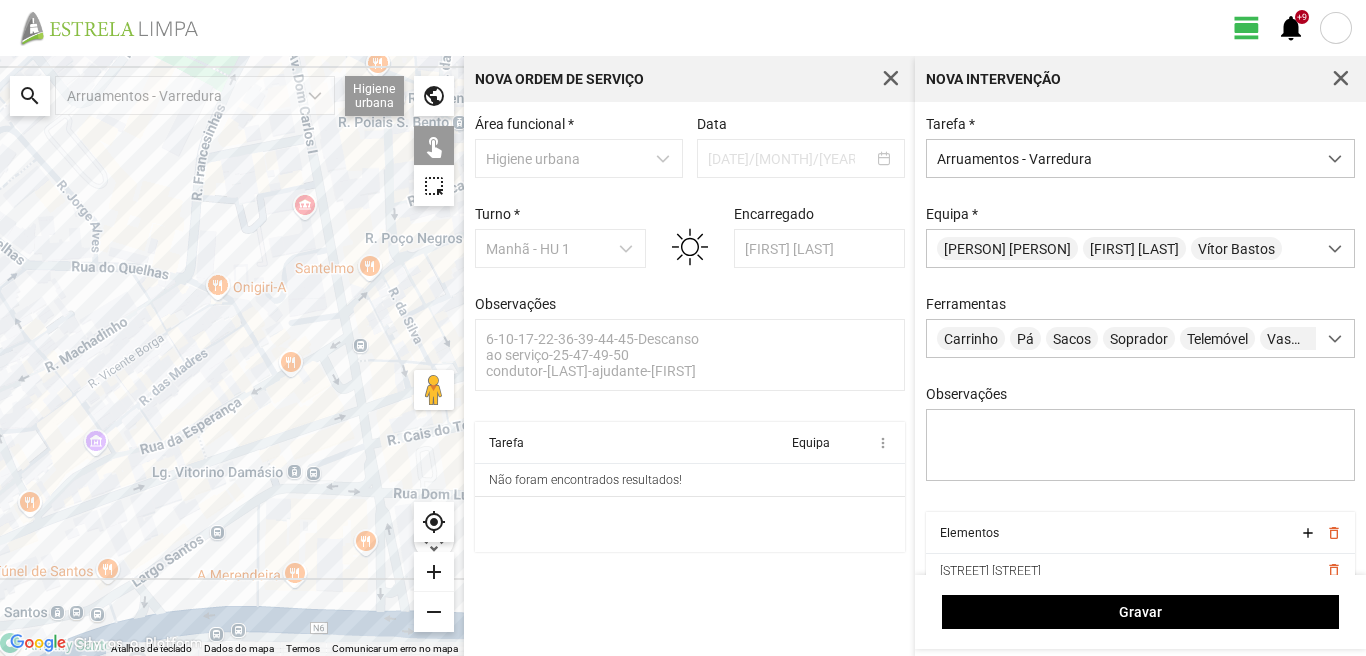 click 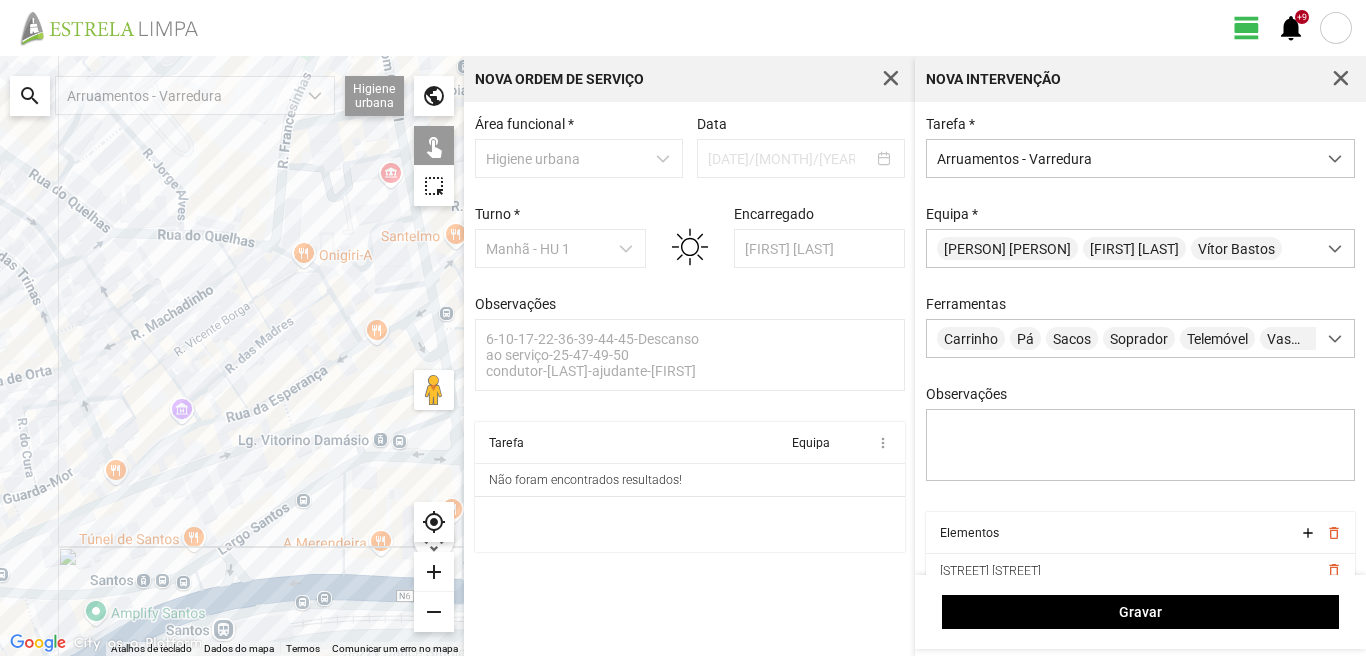 drag, startPoint x: 183, startPoint y: 600, endPoint x: 290, endPoint y: 556, distance: 115.69356 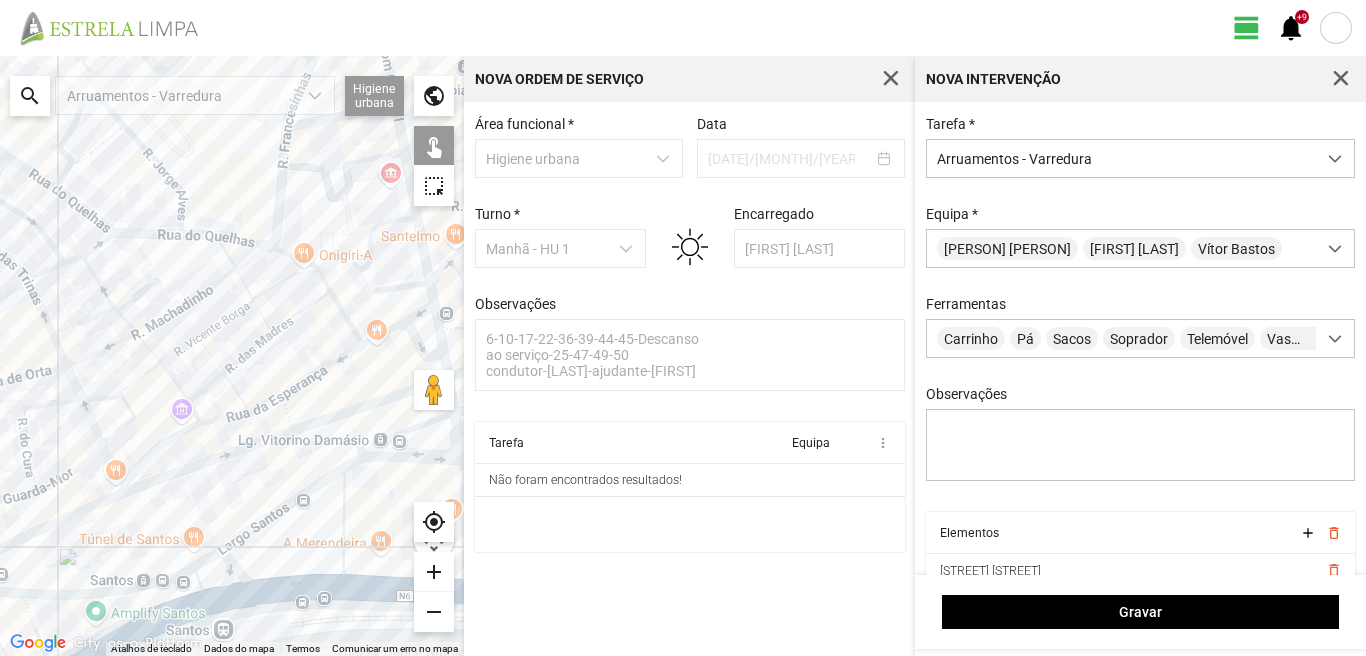 click 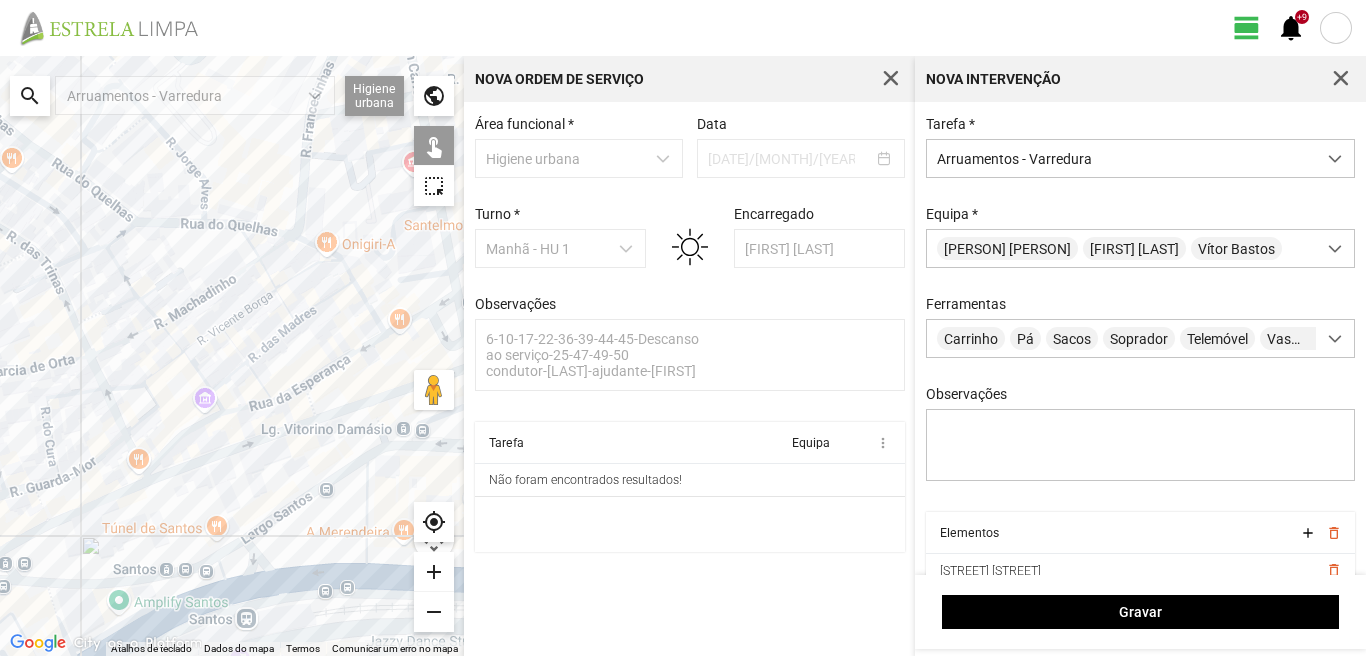 click 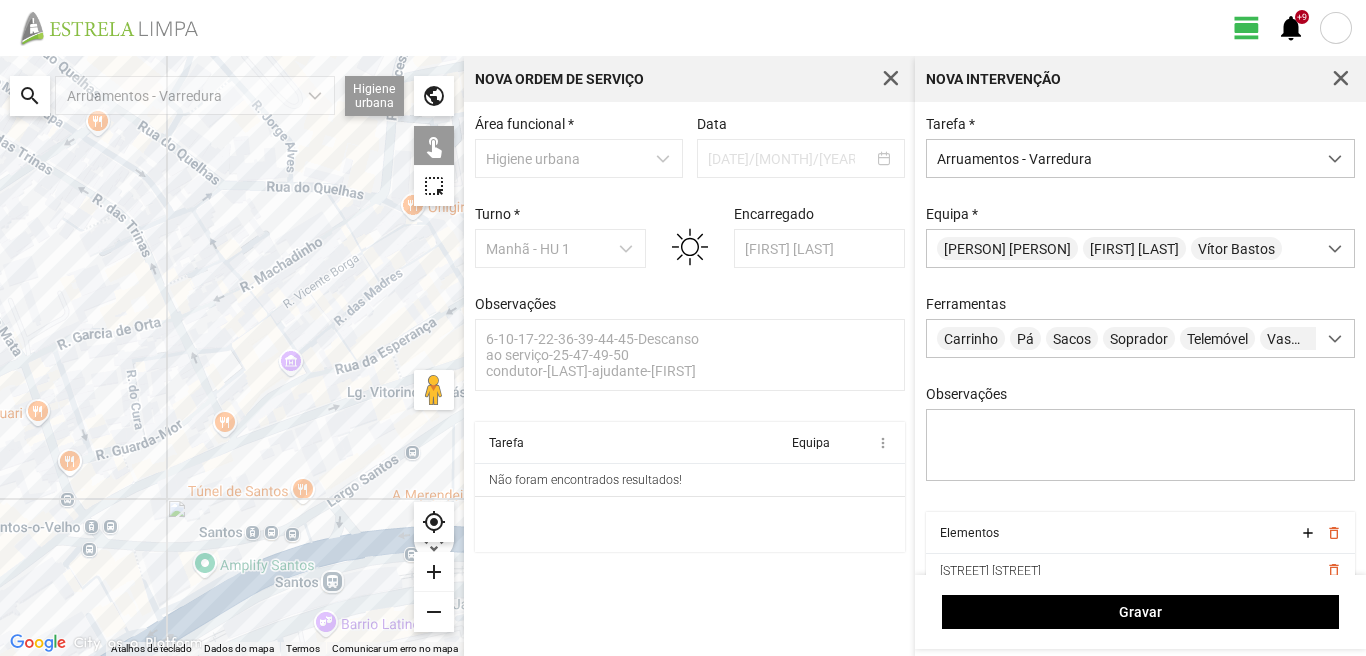 drag, startPoint x: 212, startPoint y: 577, endPoint x: 343, endPoint y: 508, distance: 148.06079 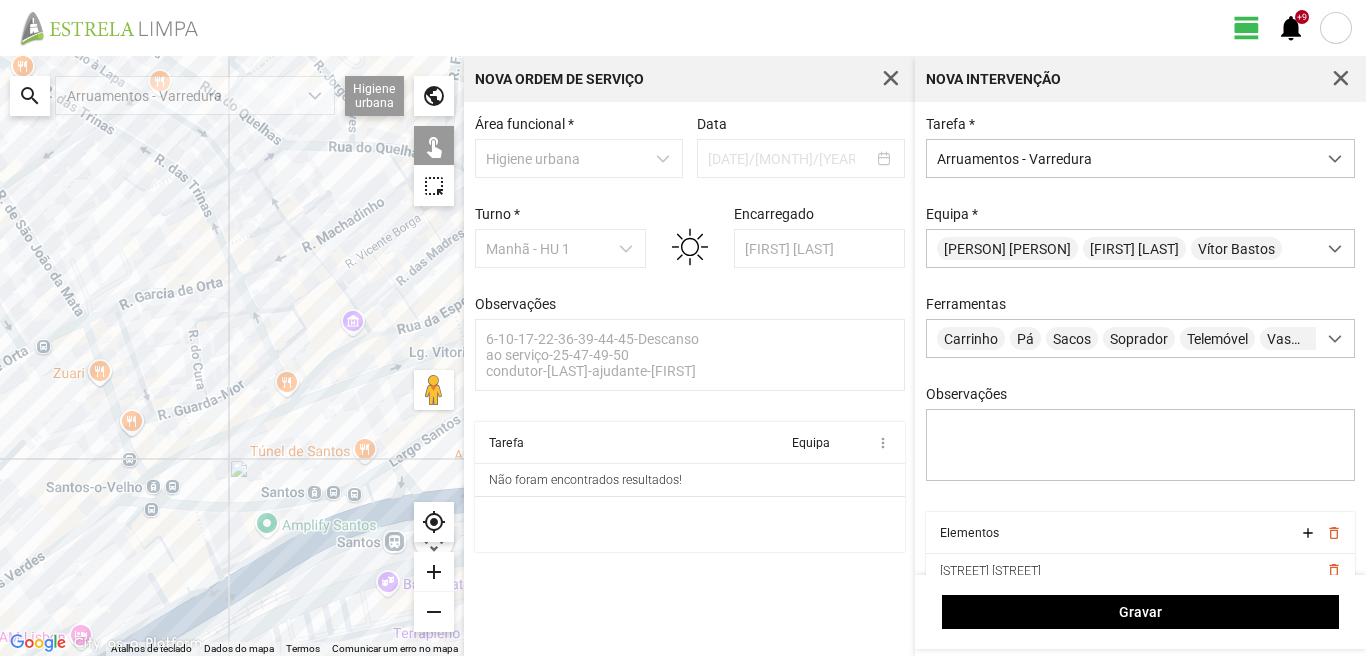 click 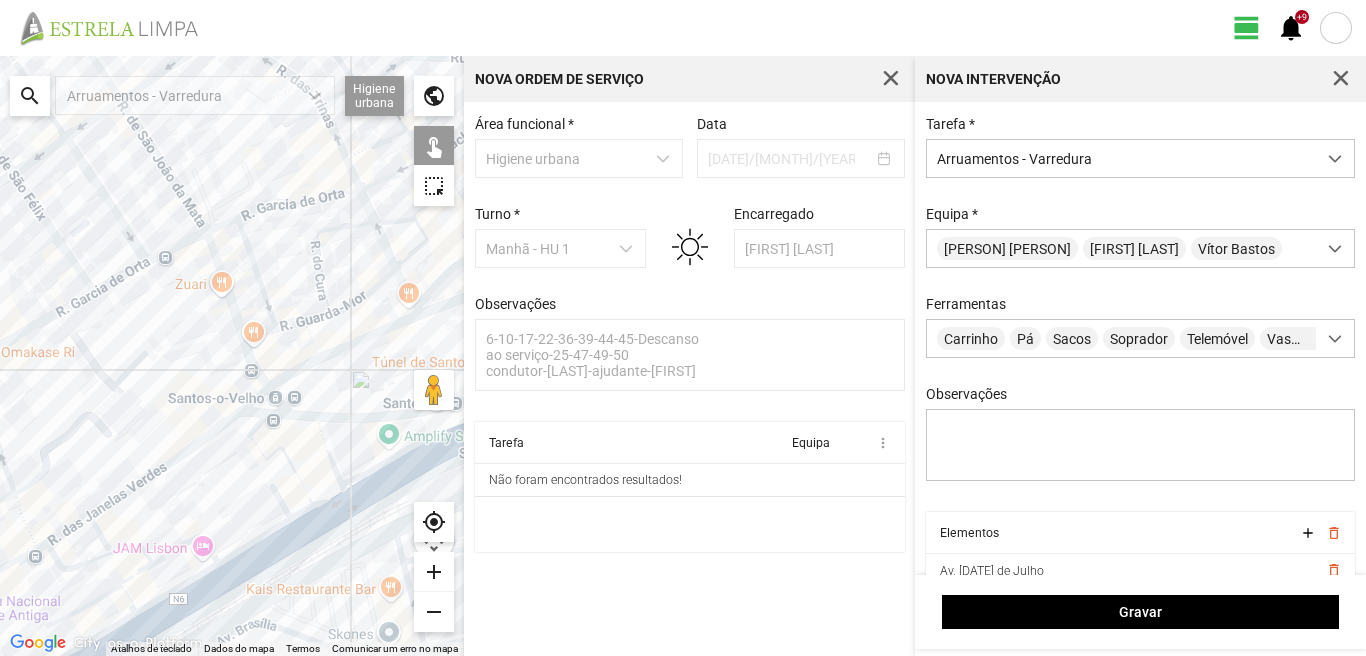 drag, startPoint x: 202, startPoint y: 601, endPoint x: 322, endPoint y: 515, distance: 147.63469 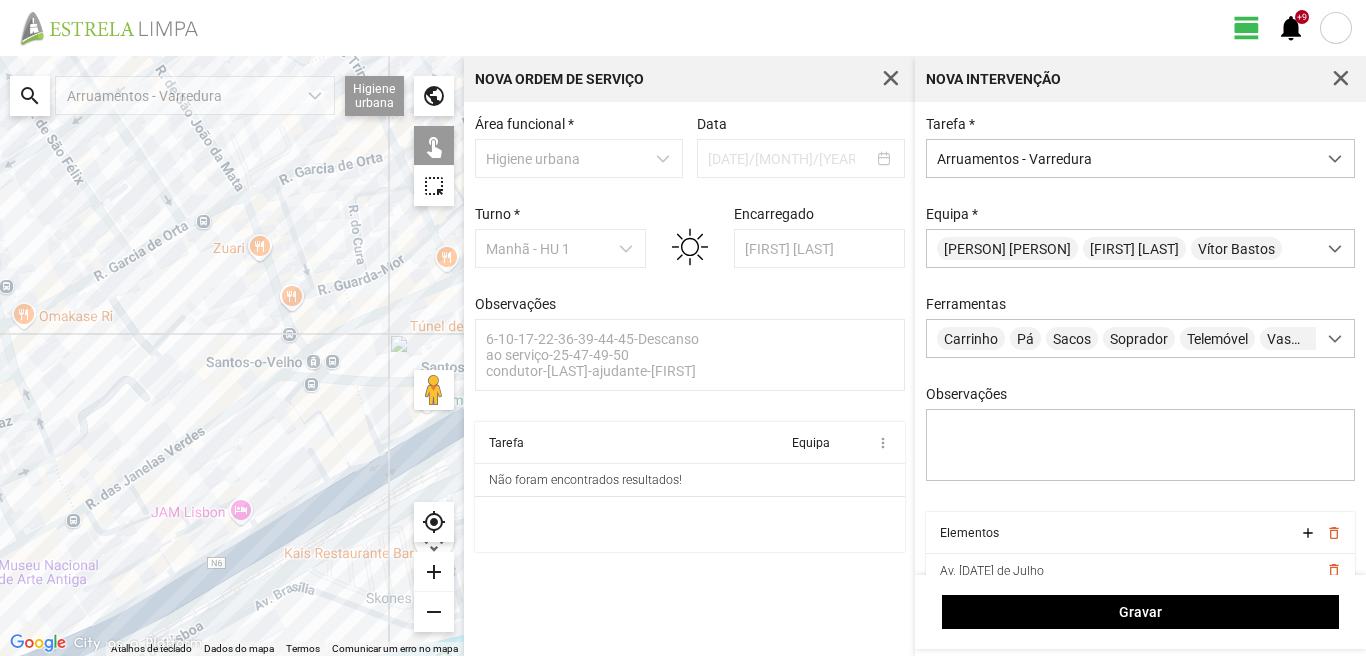 click 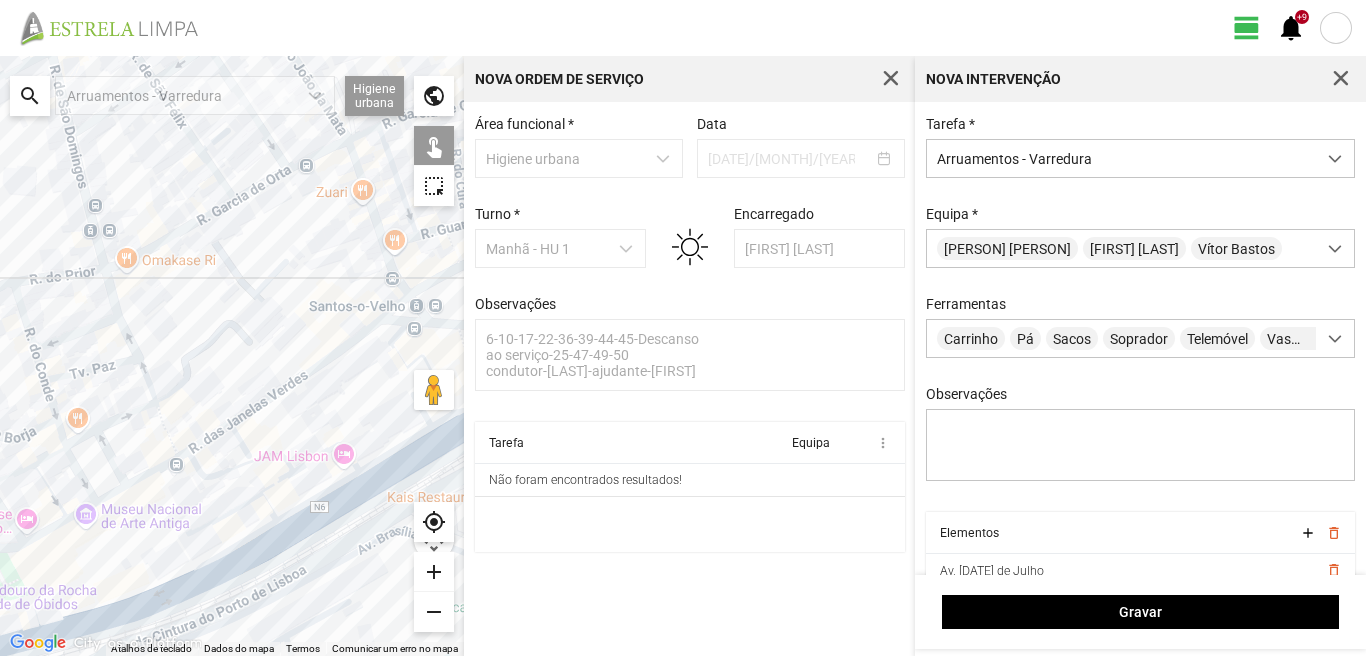 drag, startPoint x: 158, startPoint y: 594, endPoint x: 276, endPoint y: 526, distance: 136.19104 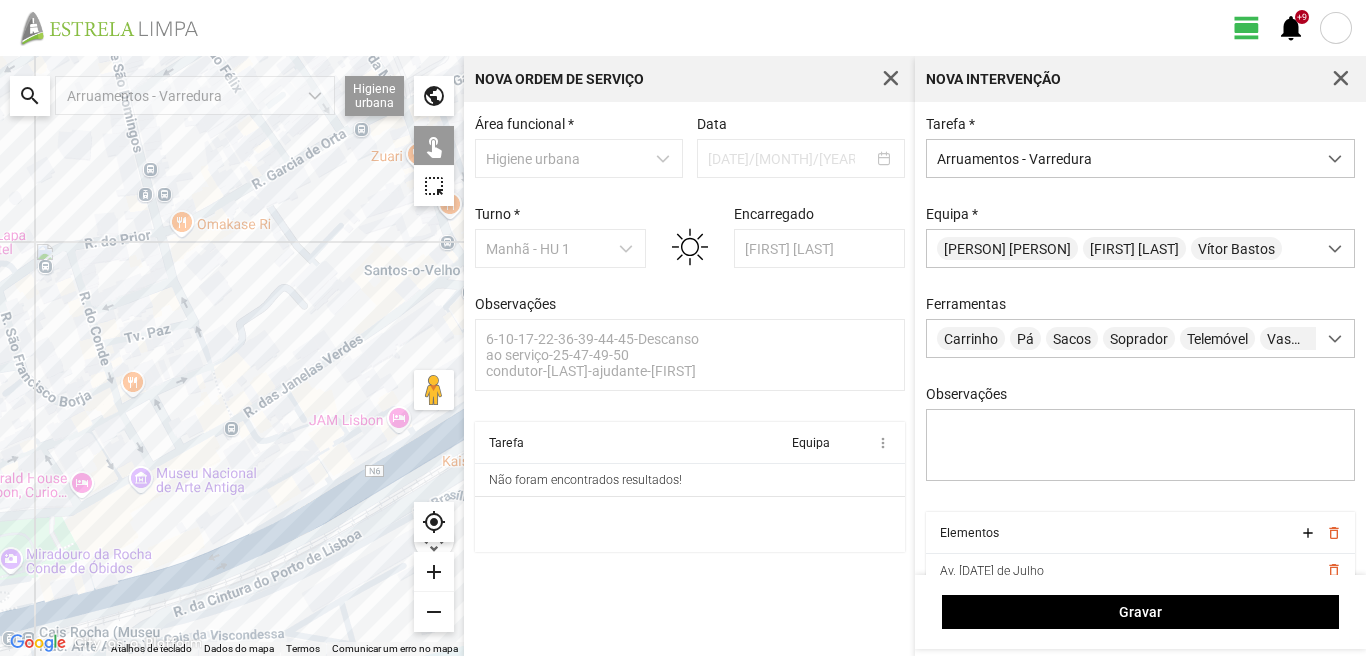 click 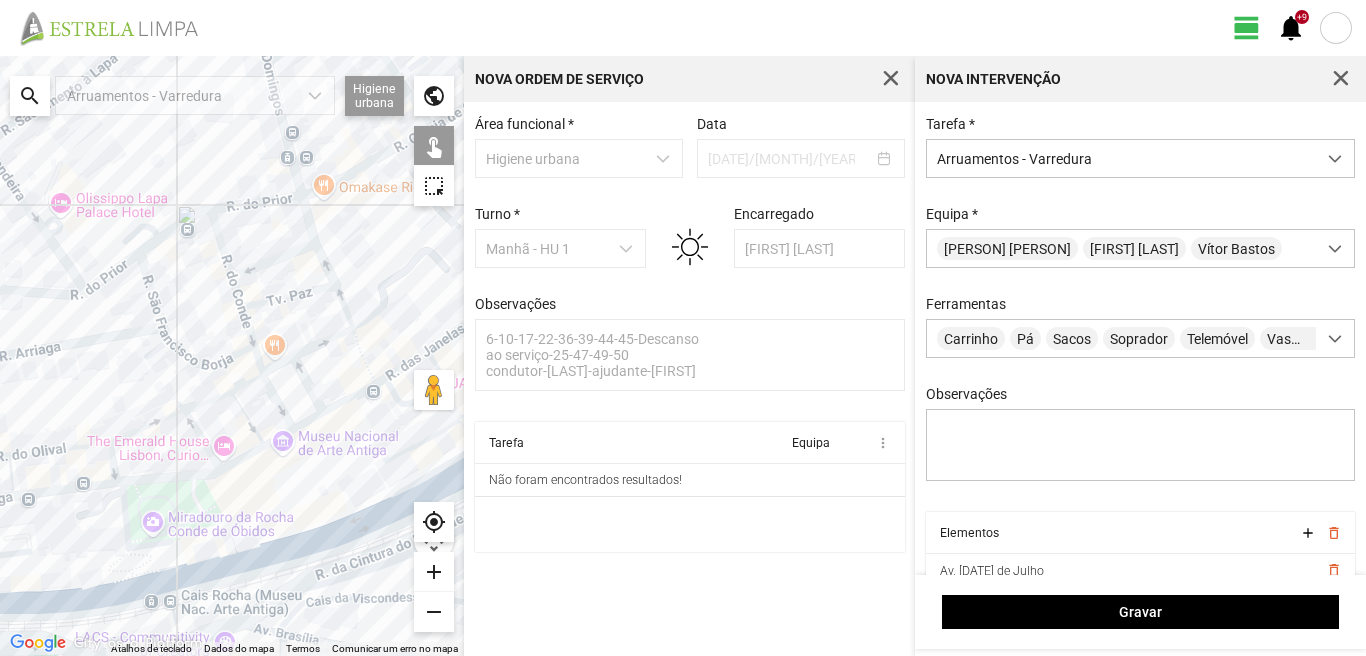 drag, startPoint x: 119, startPoint y: 573, endPoint x: 261, endPoint y: 536, distance: 146.74127 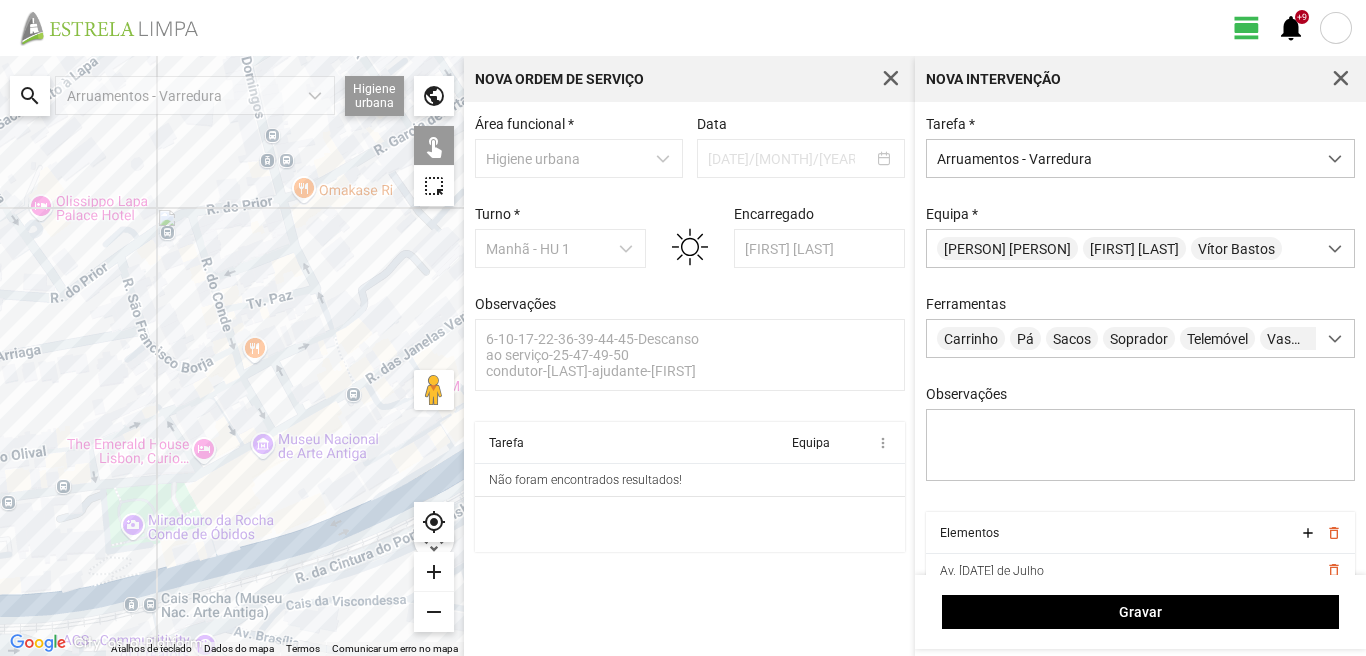 drag, startPoint x: 261, startPoint y: 536, endPoint x: 153, endPoint y: 543, distance: 108.226616 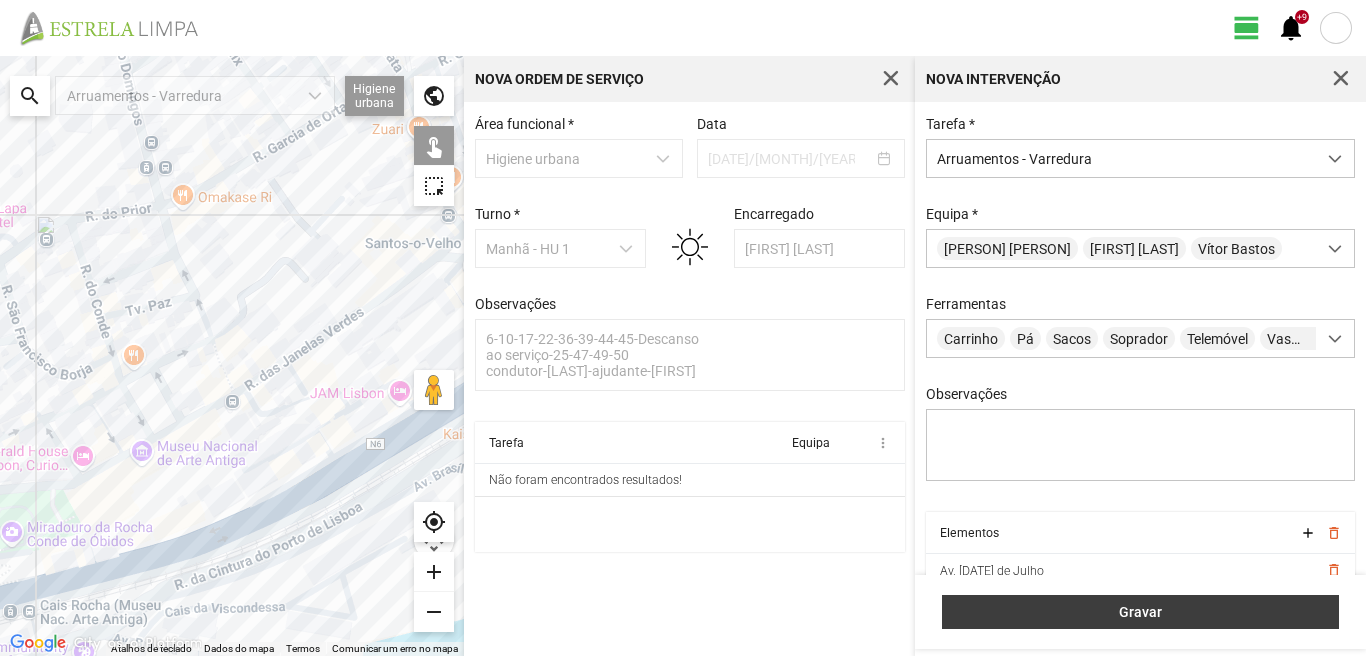 click on "Gravar" at bounding box center (1140, 612) 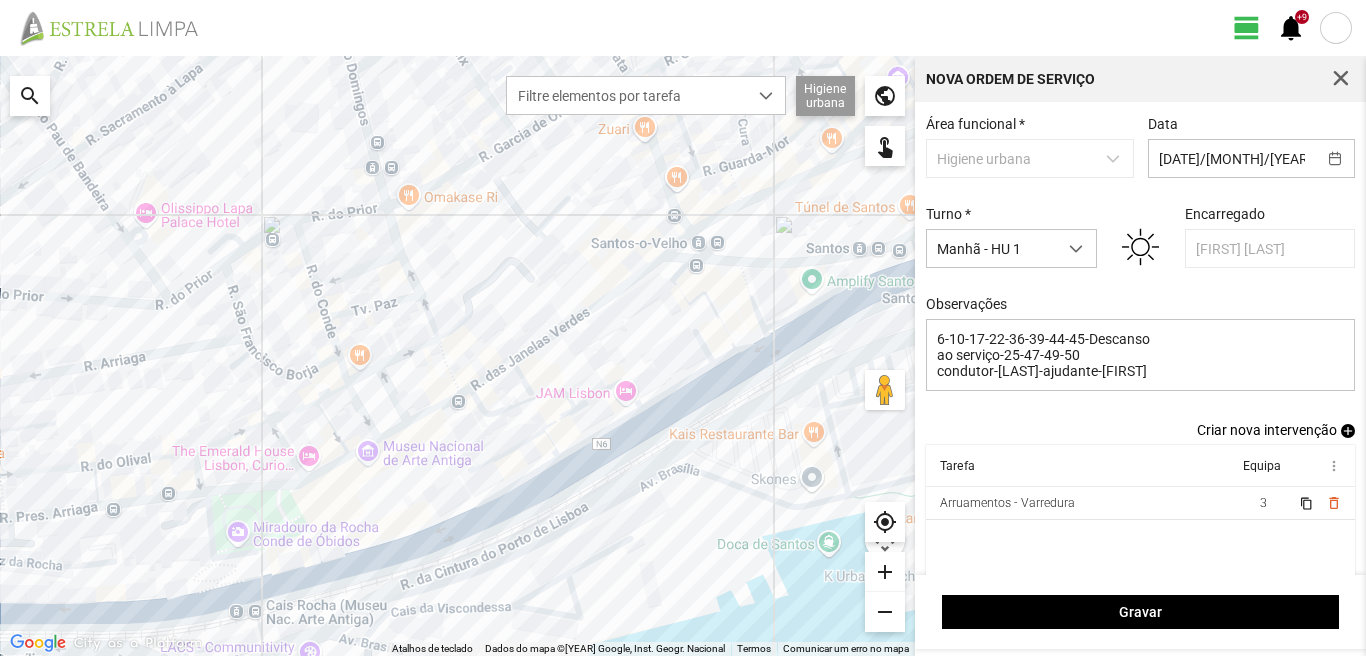 click on "add" at bounding box center (1348, 431) 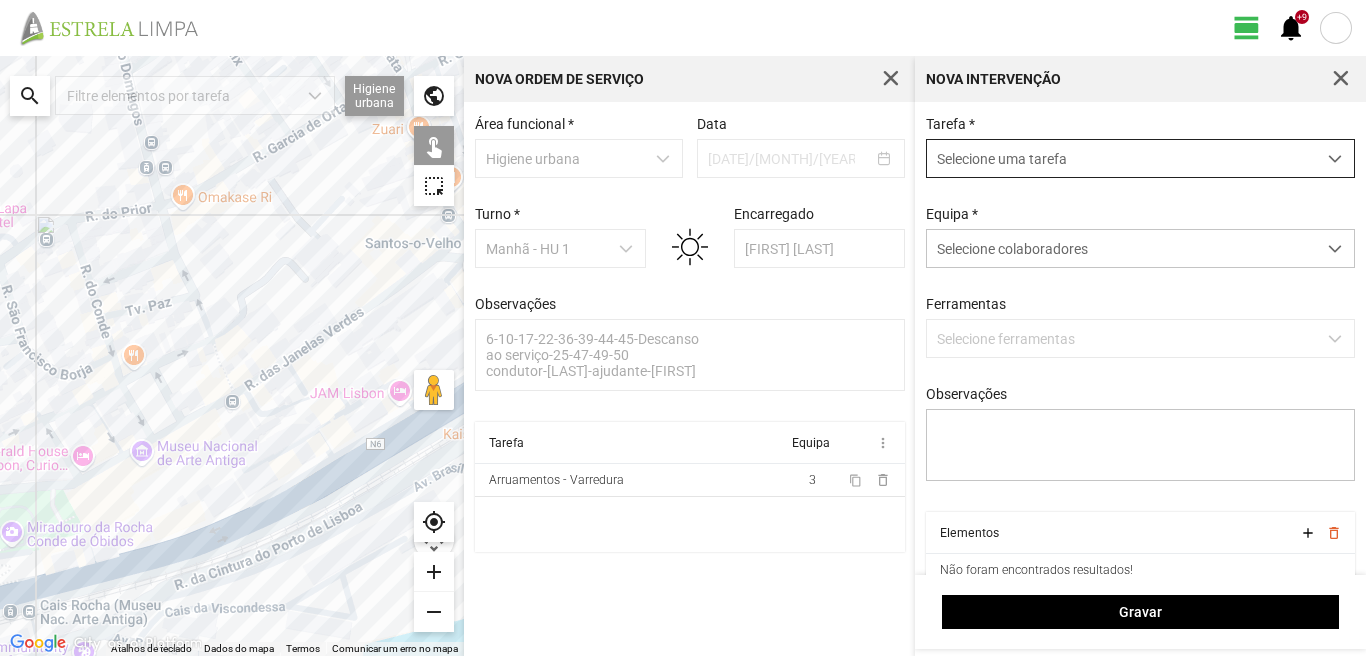 click on "Selecione uma tarefa" at bounding box center (1121, 158) 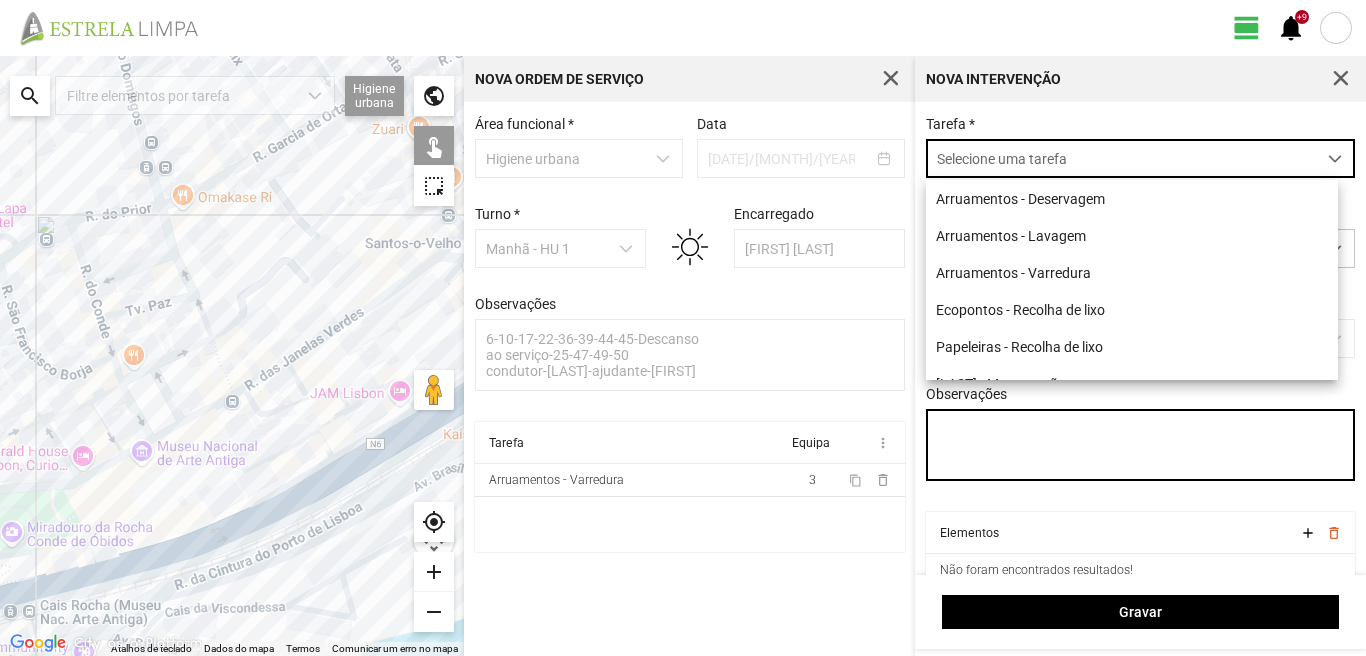 click on "Observações" at bounding box center (1141, 445) 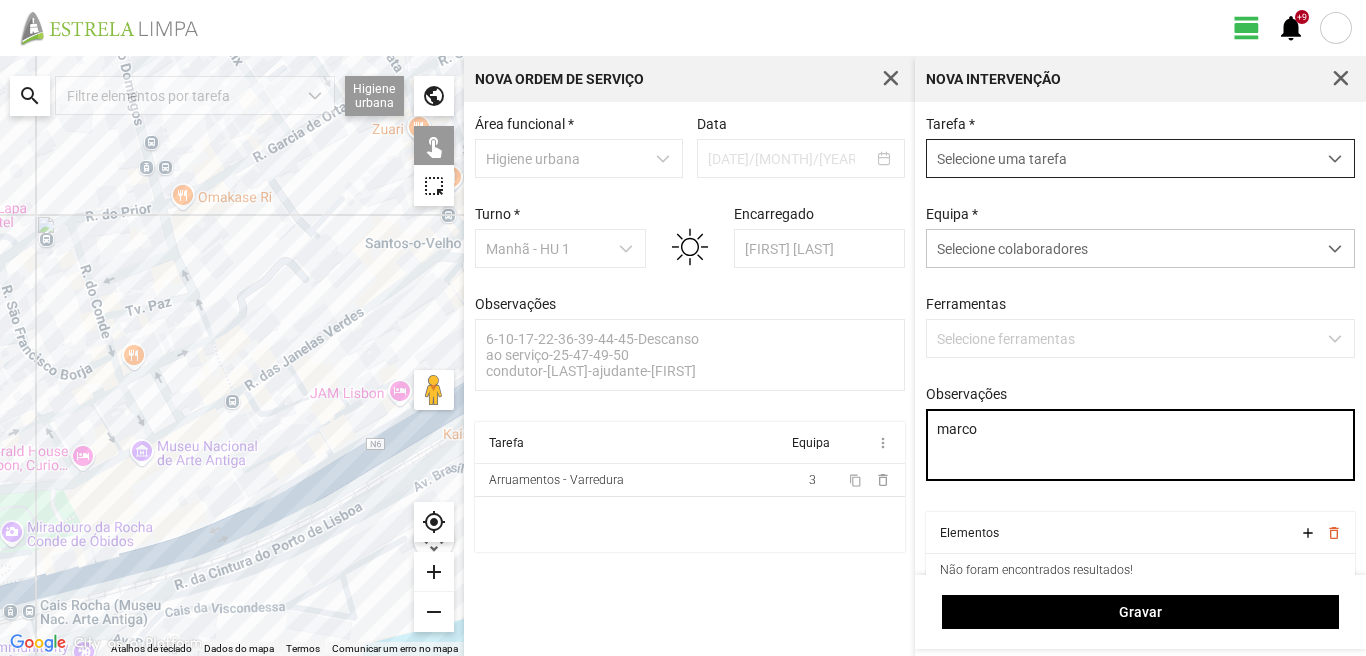type on "marco" 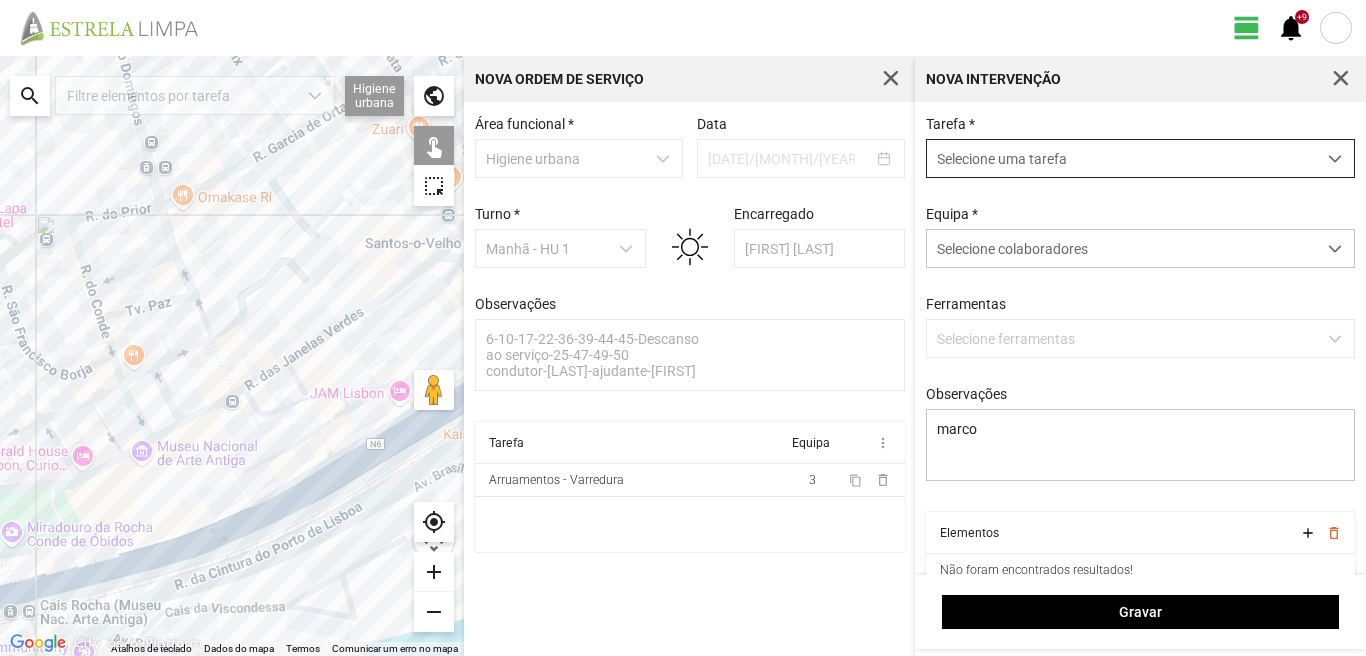 click on "Selecione uma tarefa" at bounding box center (1121, 158) 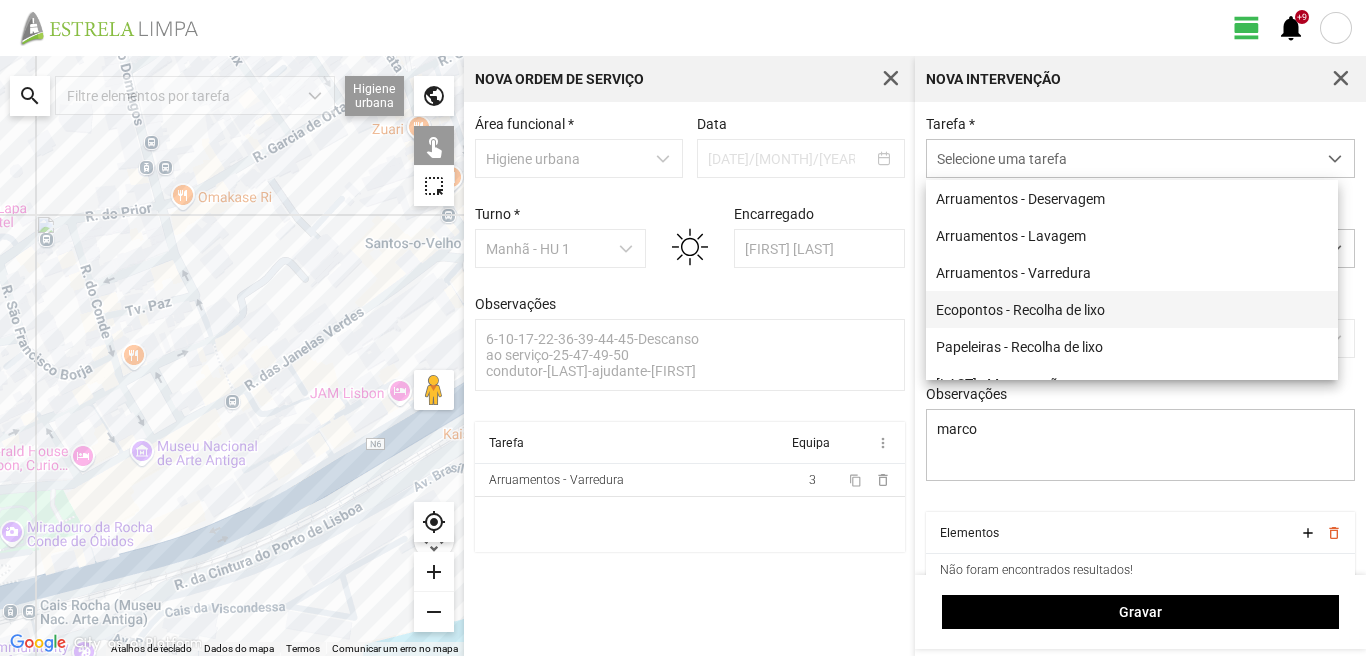 click on "Ecopontos - Recolha de lixo" at bounding box center [1132, 309] 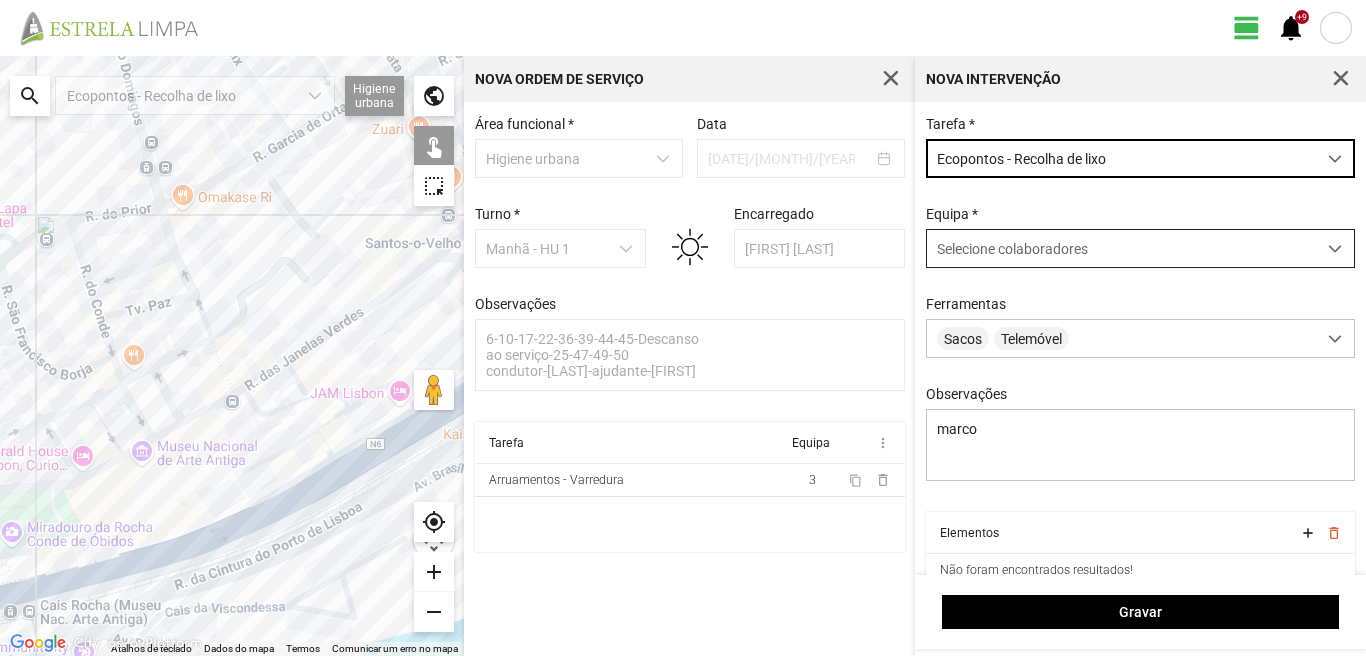 click on "Selecione colaboradores" at bounding box center (1121, 248) 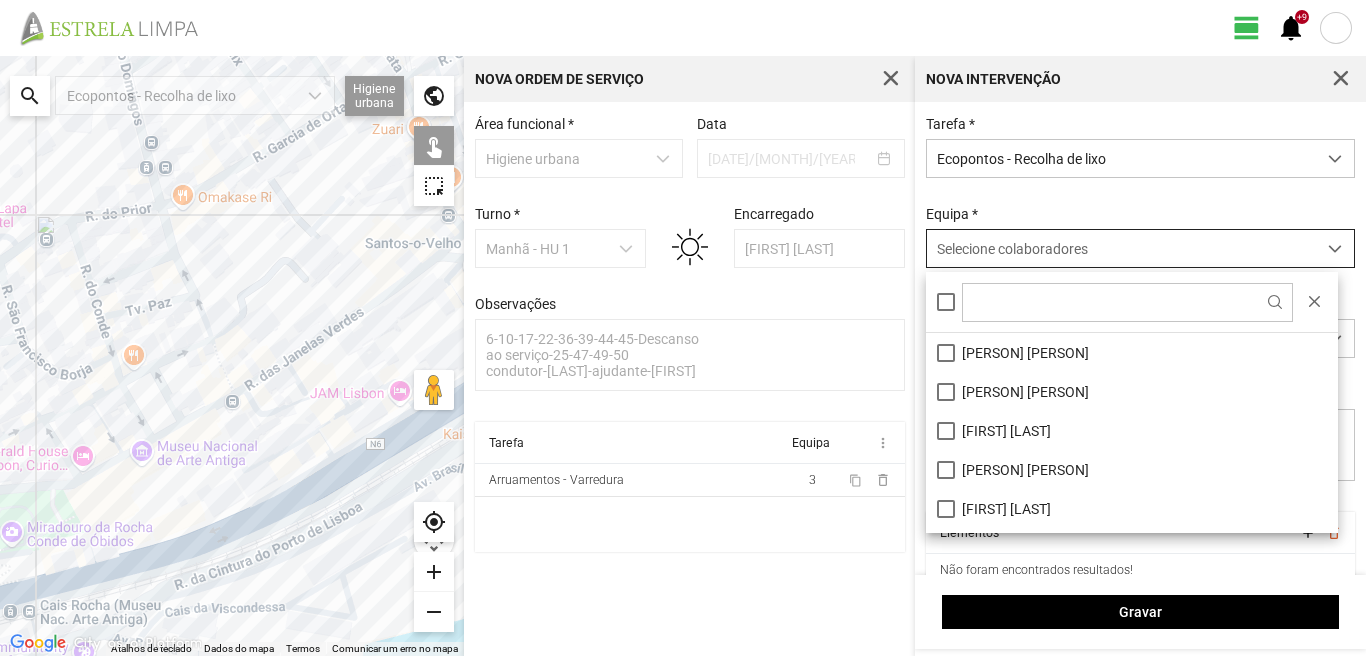 scroll, scrollTop: 11, scrollLeft: 89, axis: both 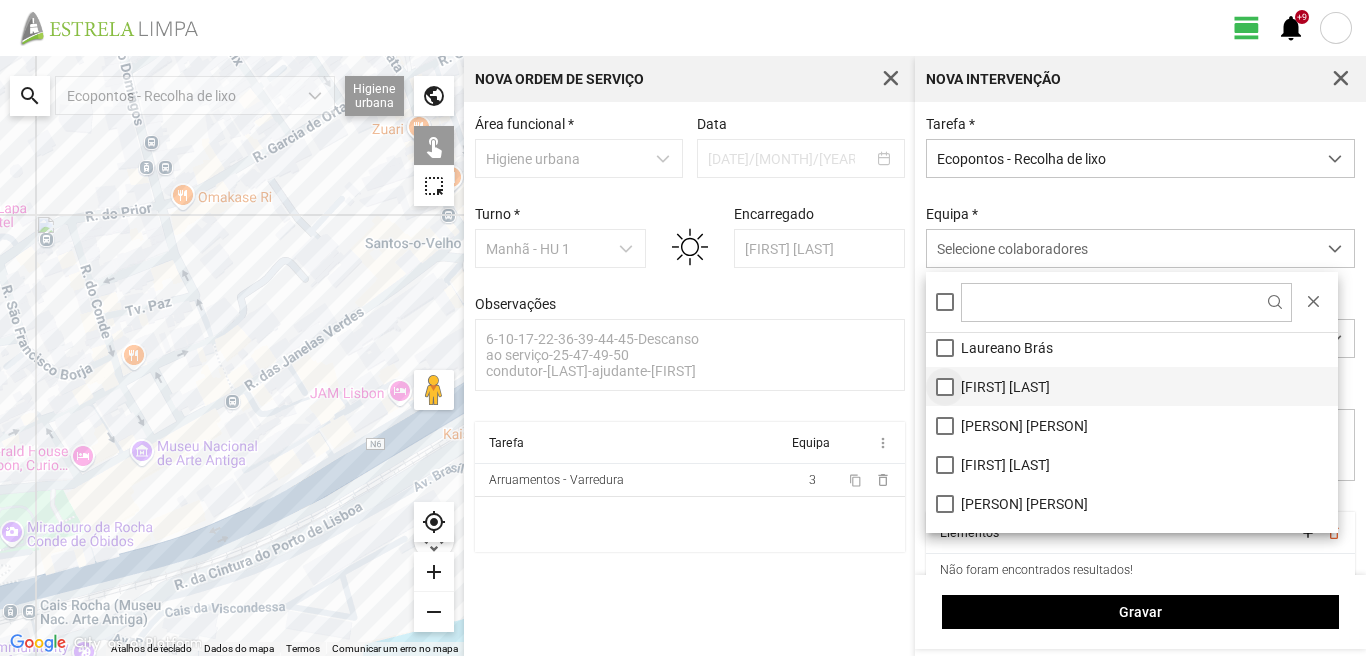 click on "[FIRST] [LAST]" at bounding box center [1132, 386] 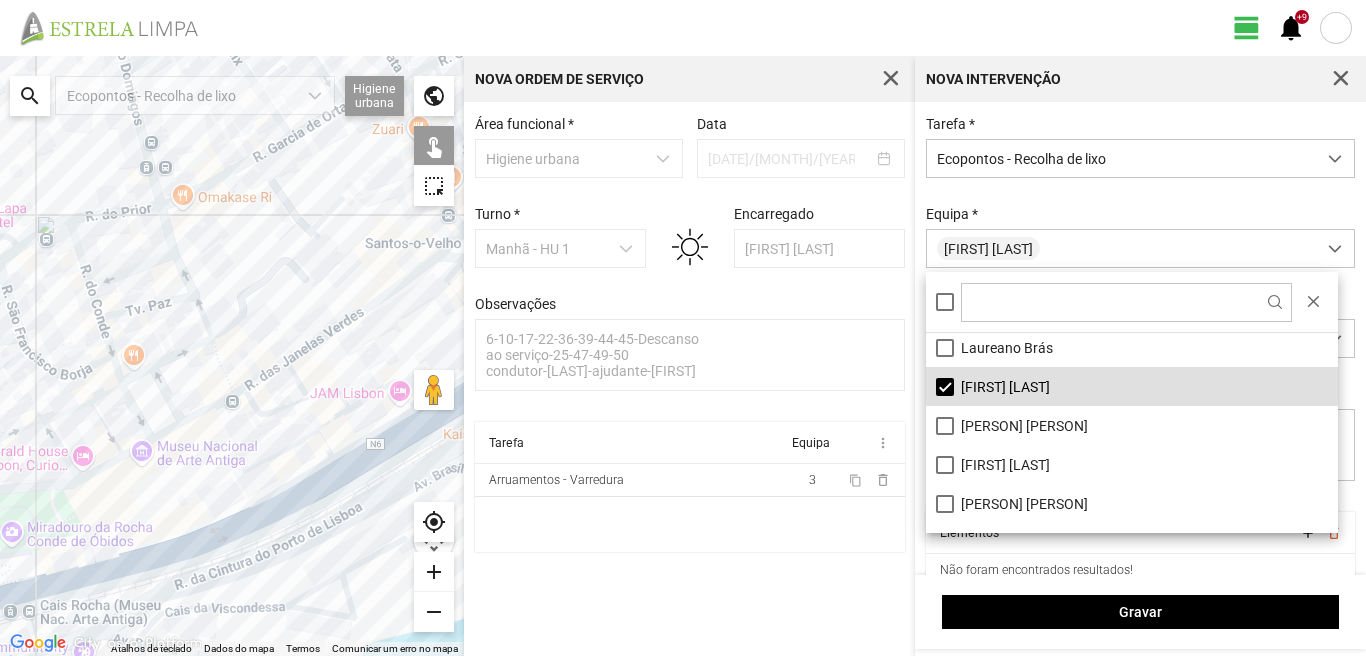 click 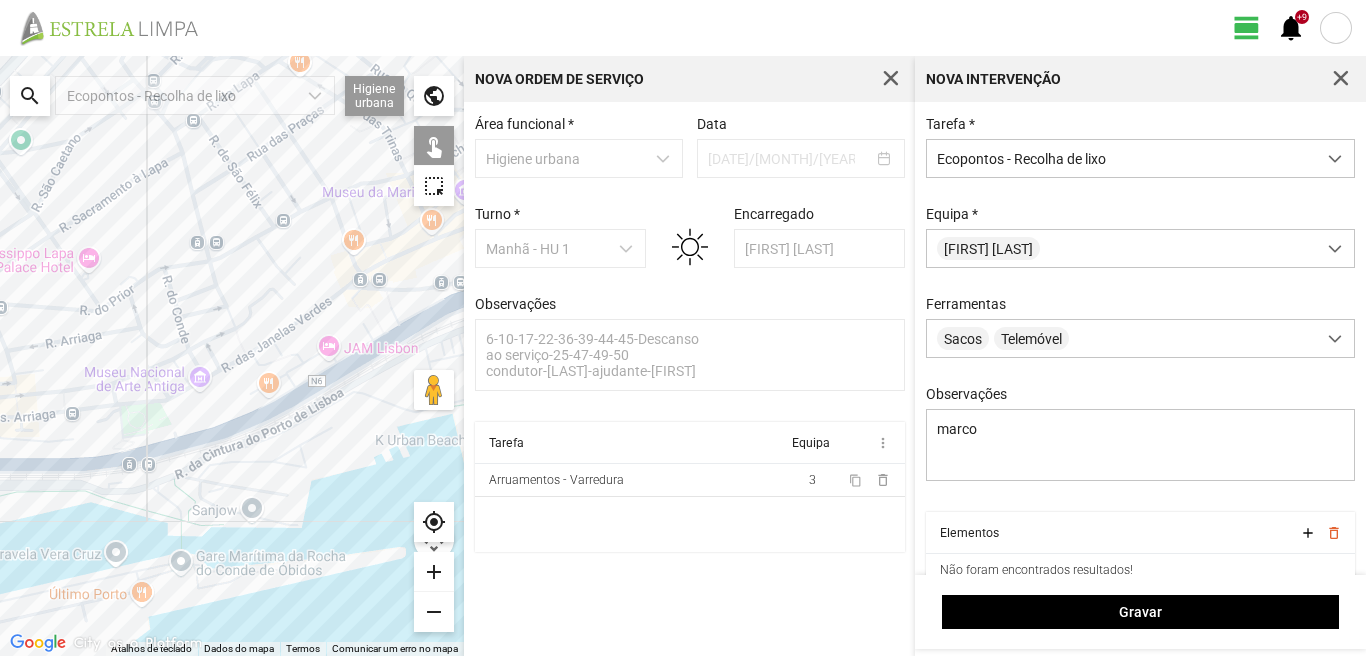 click 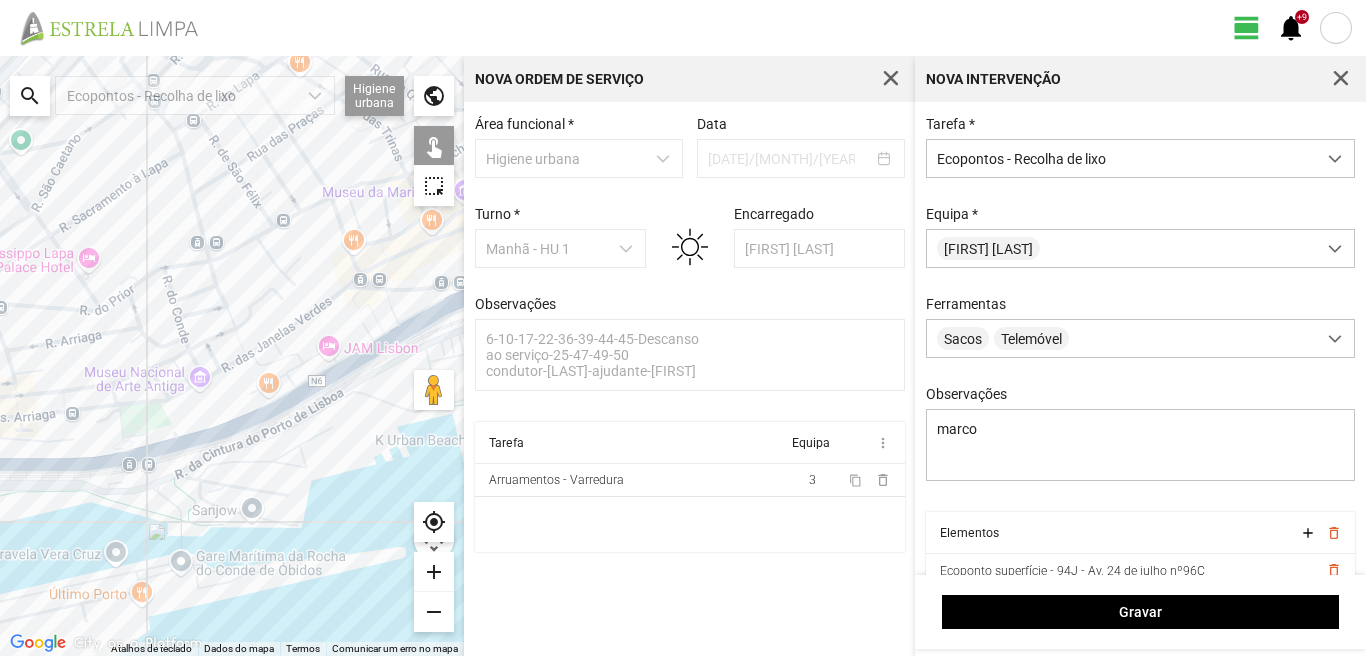 click 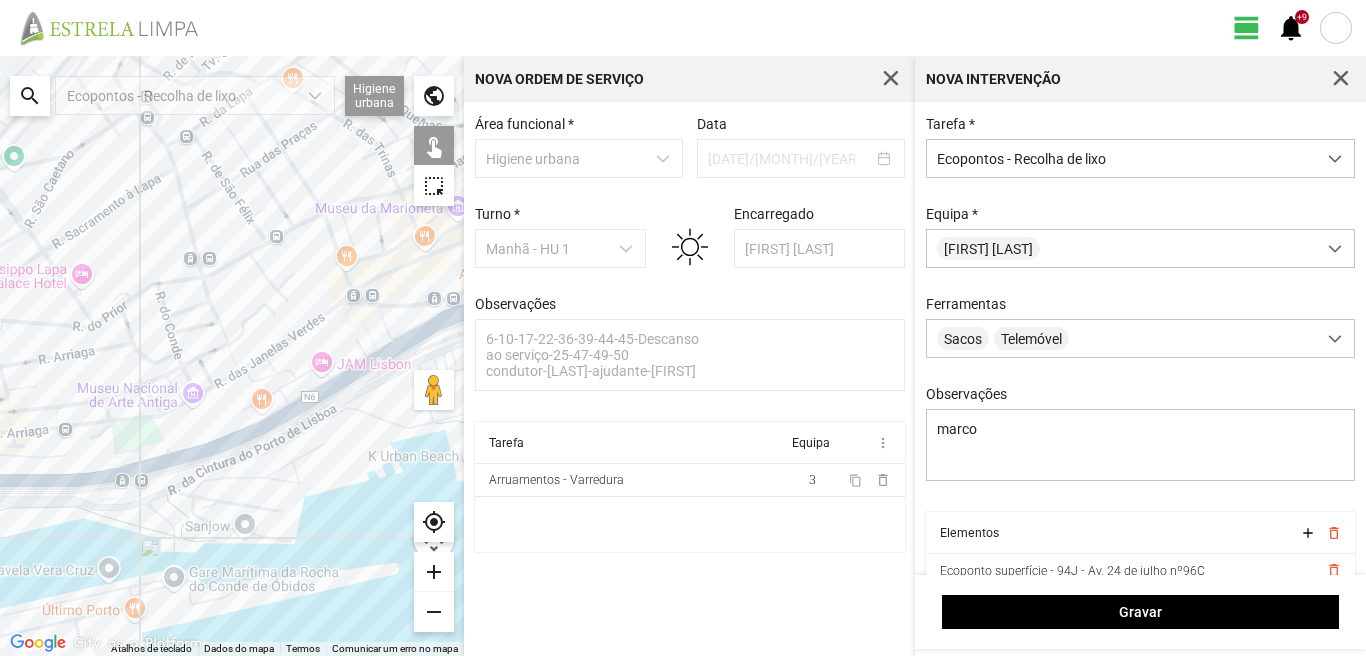 drag, startPoint x: 311, startPoint y: 293, endPoint x: 241, endPoint y: 417, distance: 142.39381 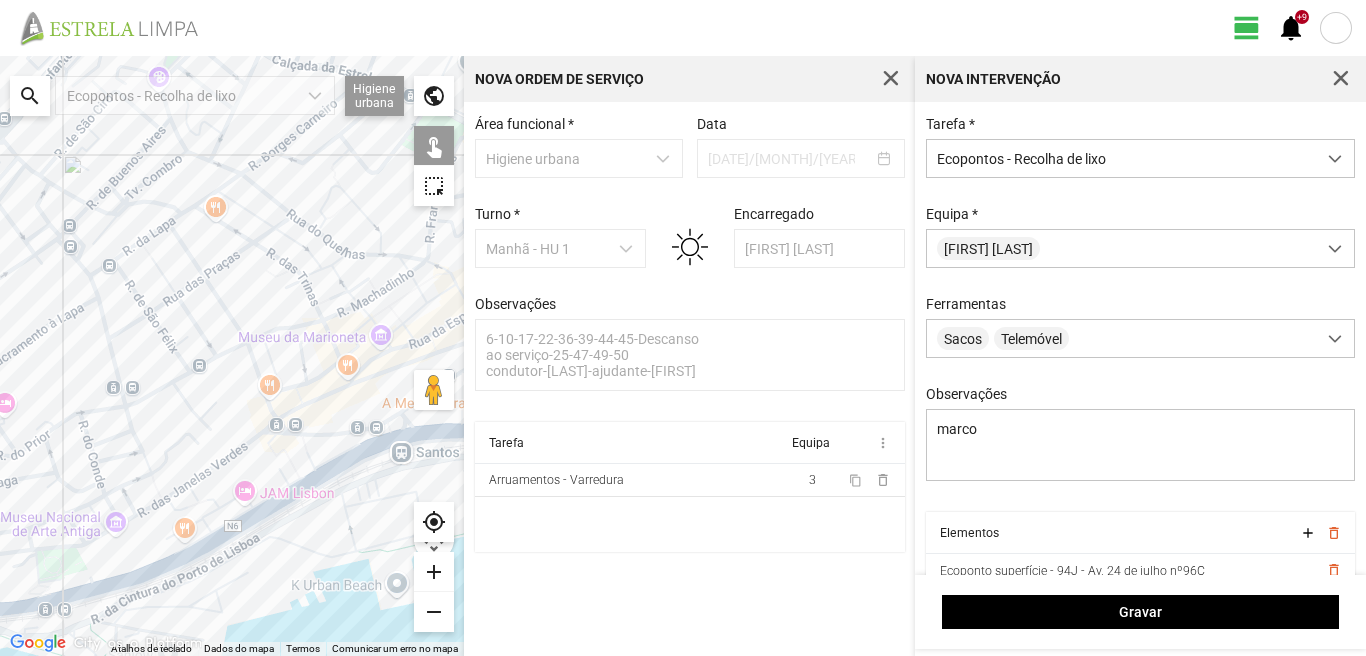 click 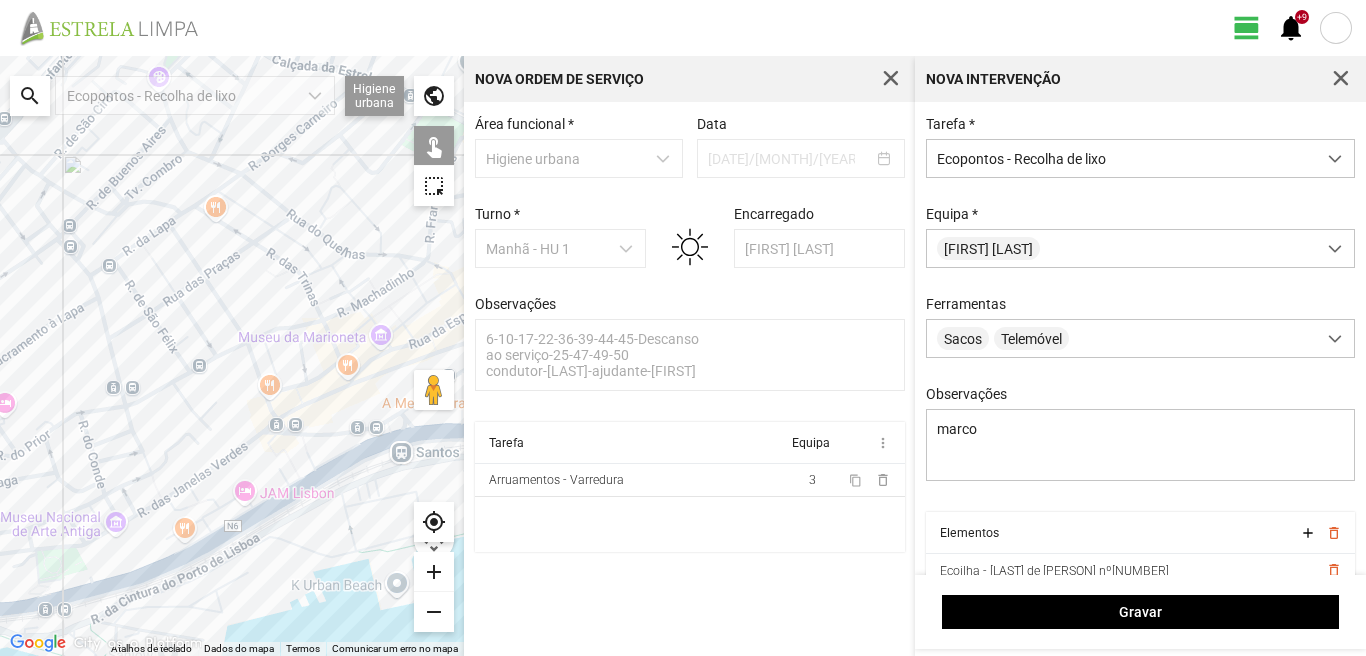 click 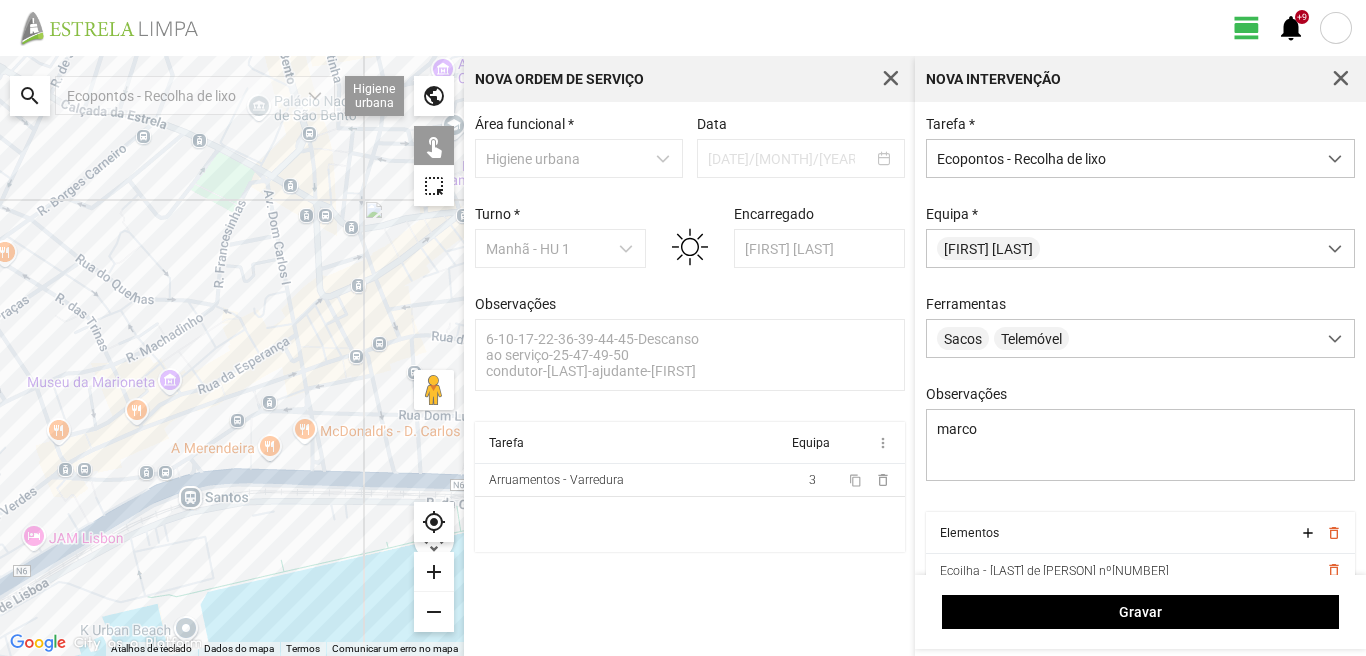 drag, startPoint x: 376, startPoint y: 383, endPoint x: 156, endPoint y: 432, distance: 225.39078 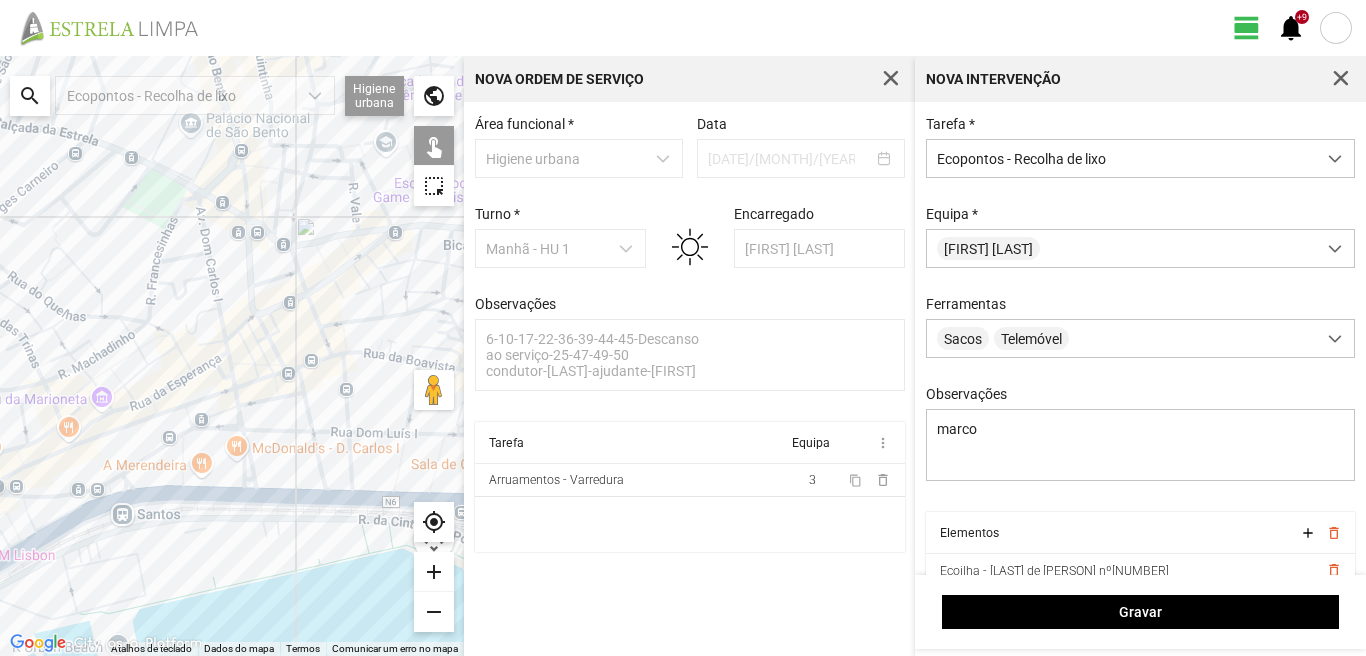 click 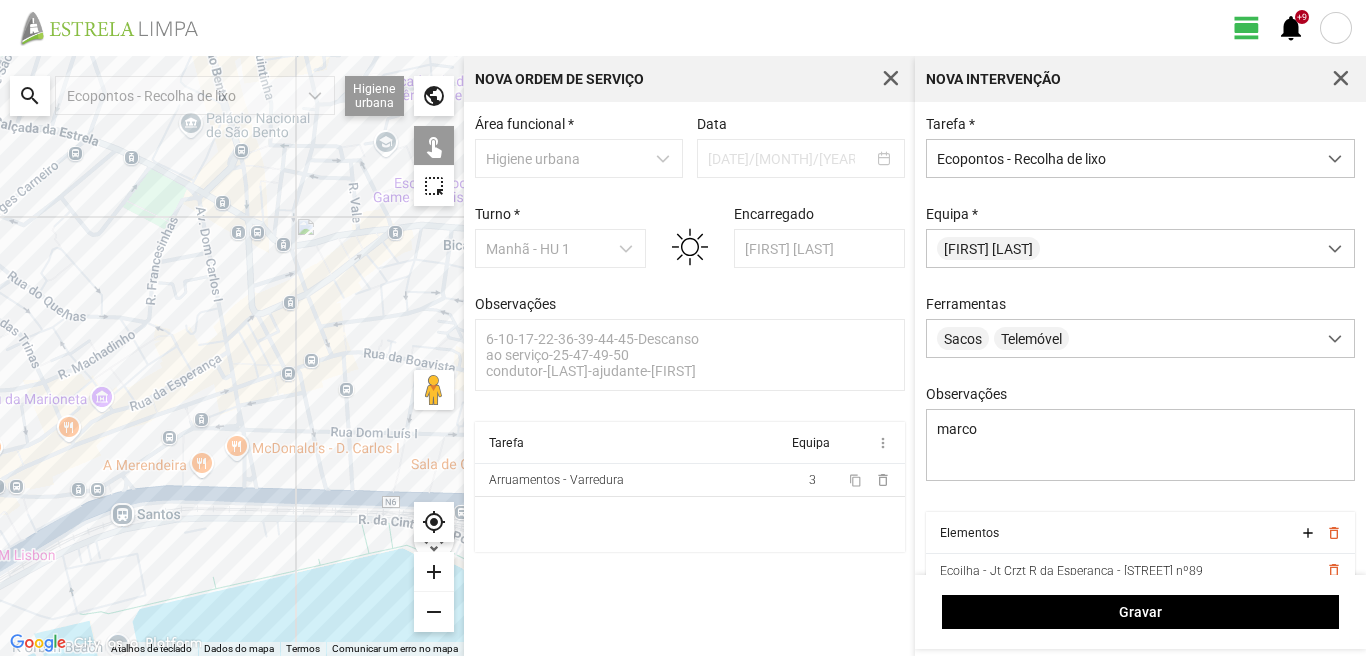 click 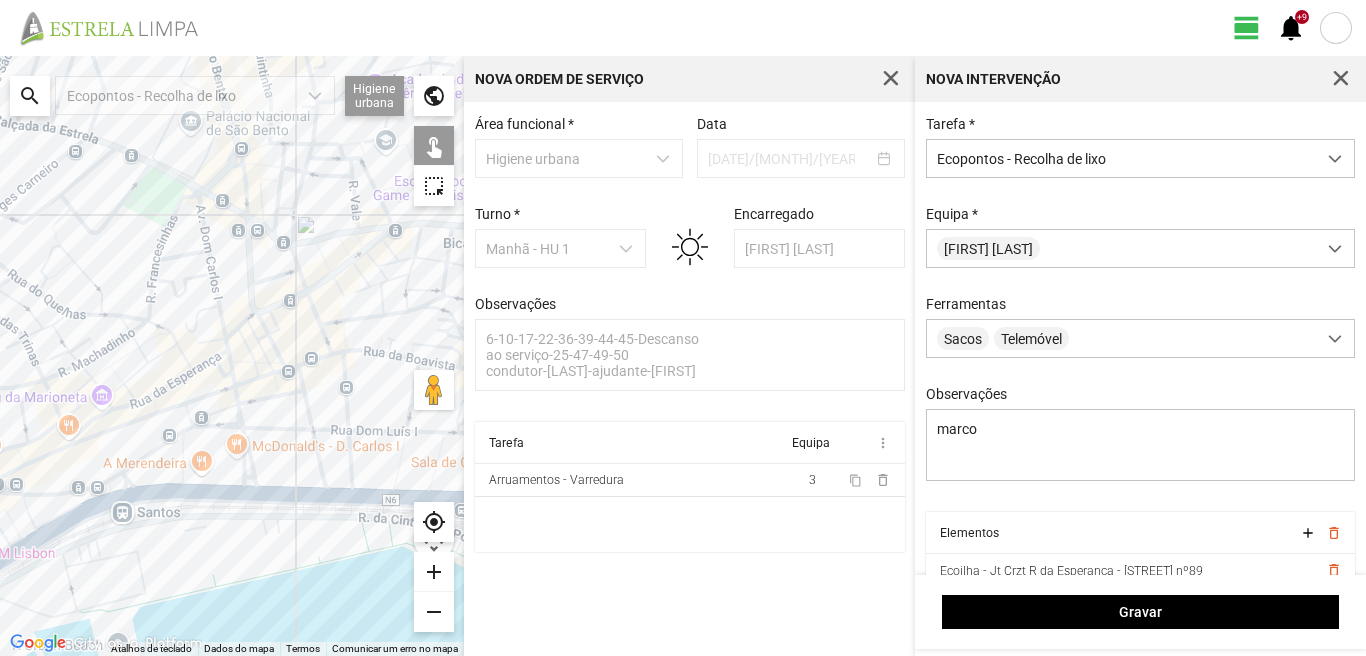 click 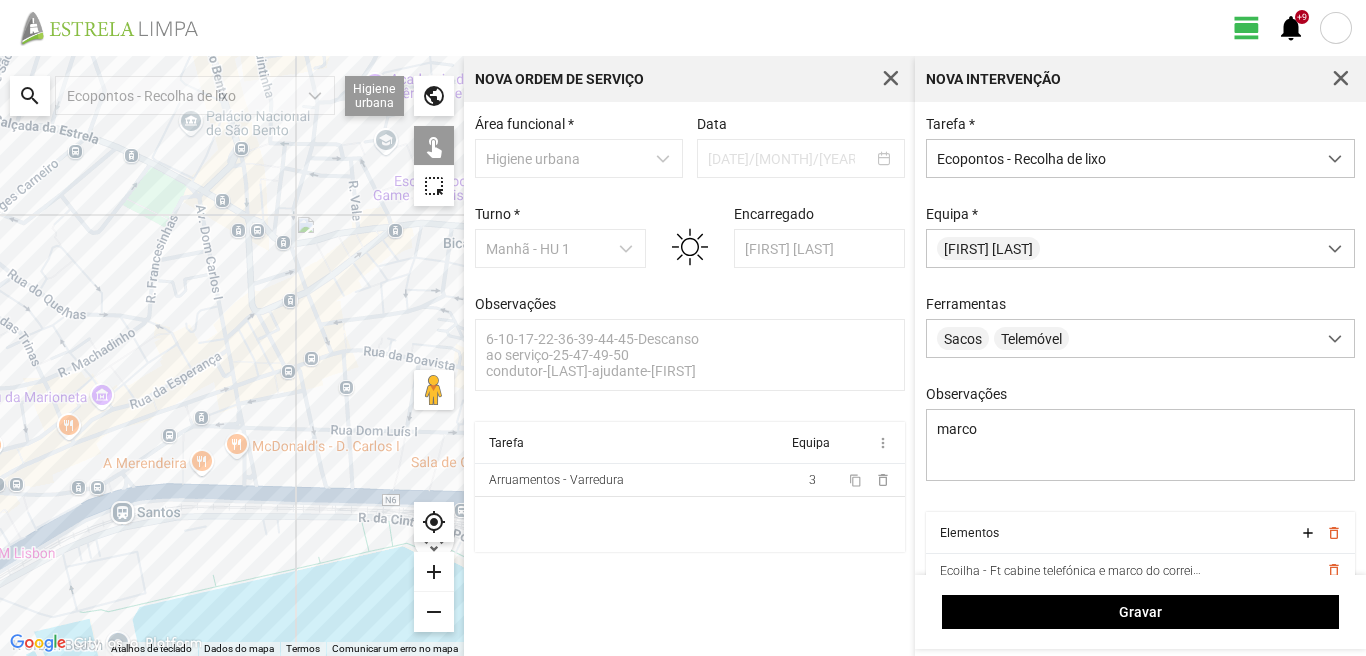 click 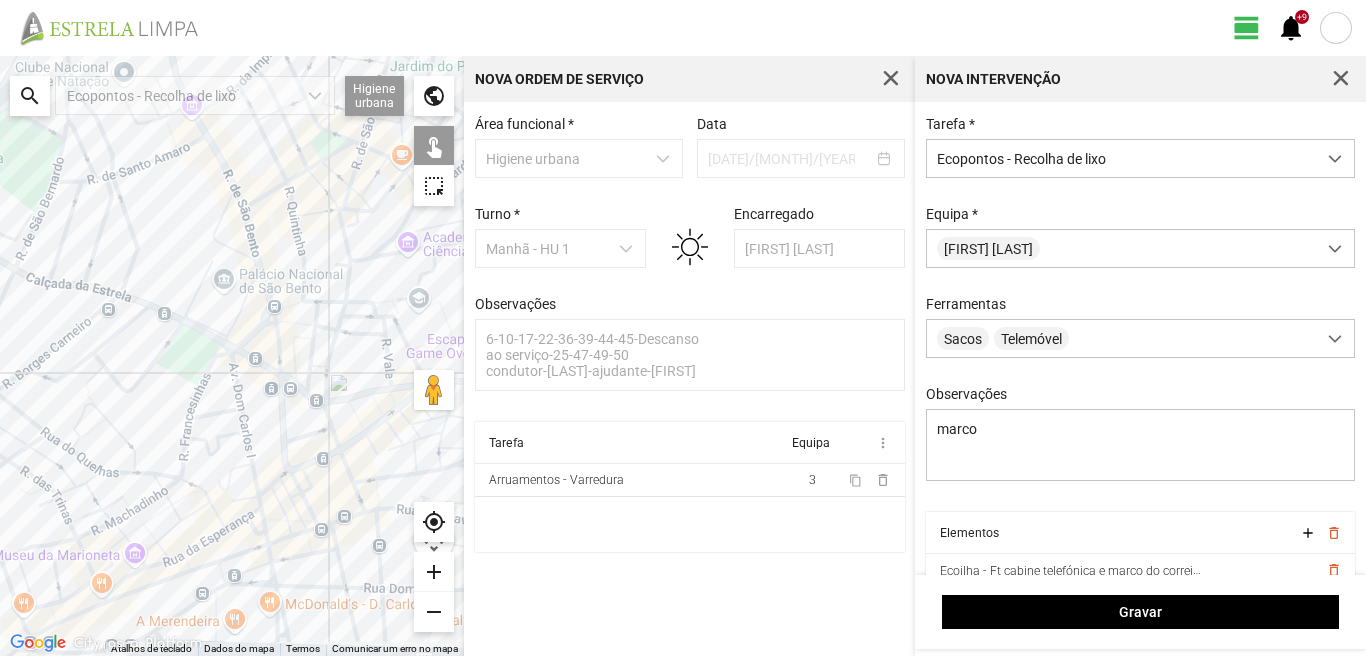drag, startPoint x: 89, startPoint y: 253, endPoint x: 115, endPoint y: 544, distance: 292.1592 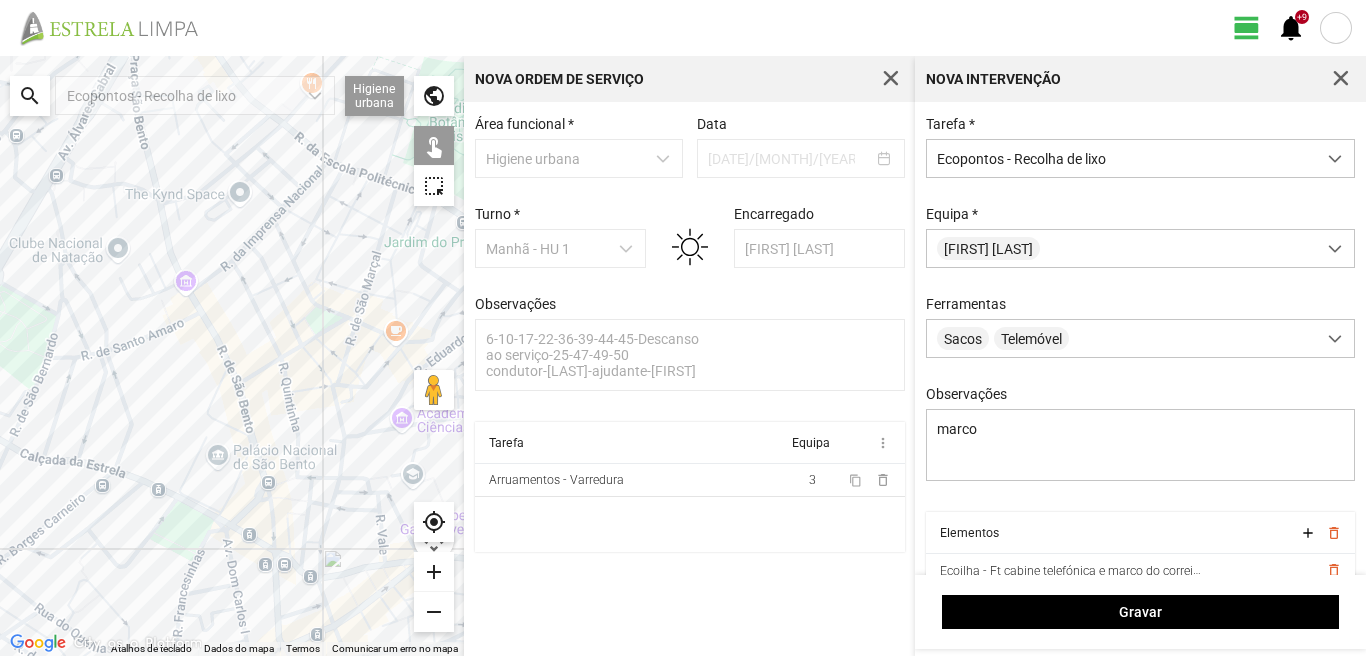 click 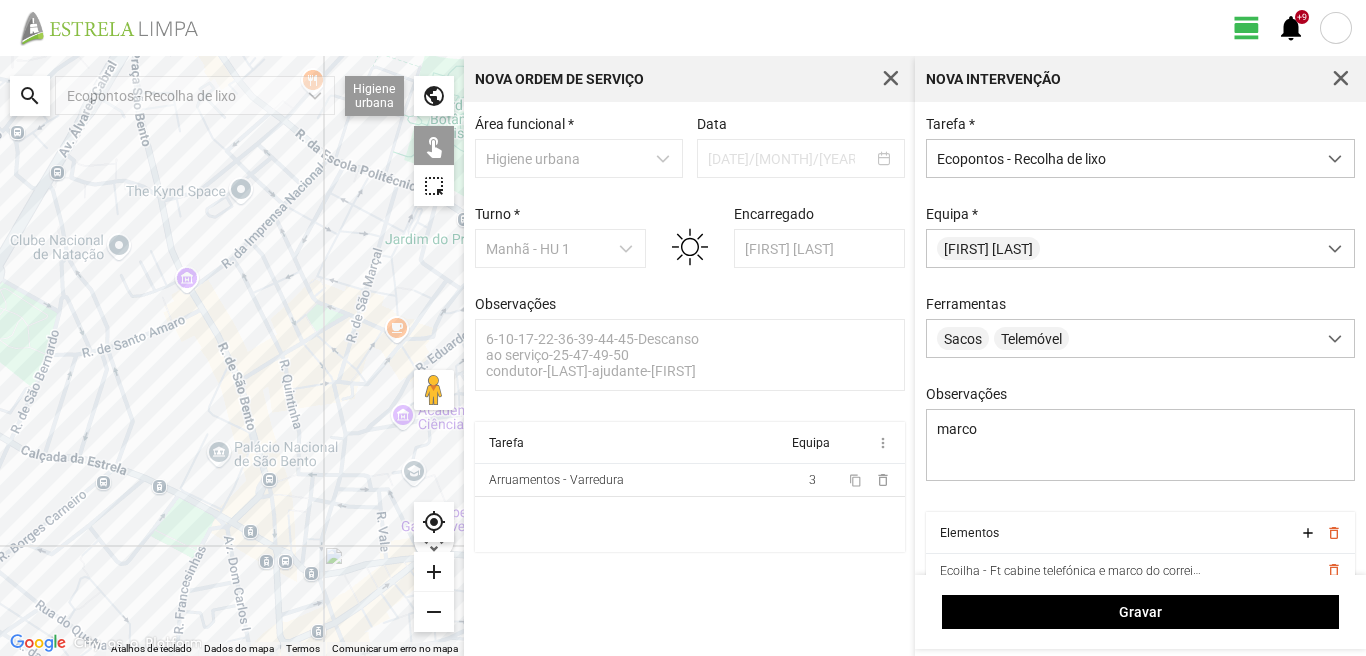 drag, startPoint x: 56, startPoint y: 312, endPoint x: 46, endPoint y: 353, distance: 42.201897 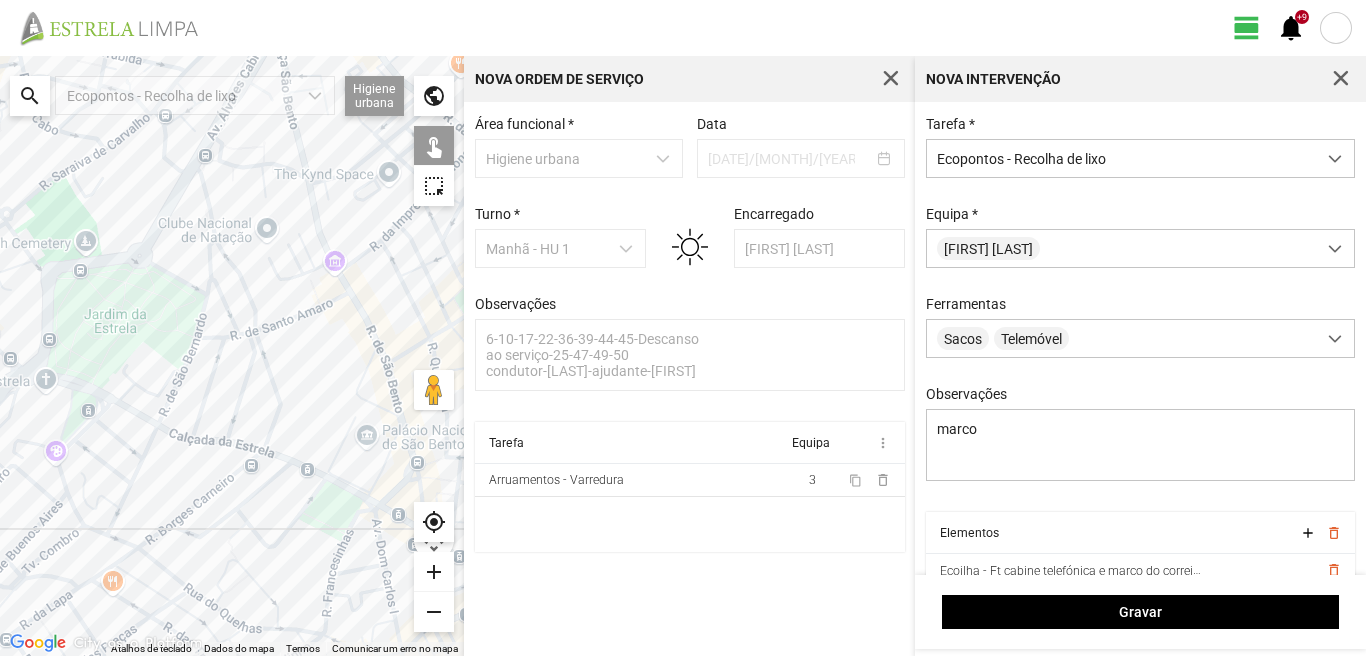 drag, startPoint x: 152, startPoint y: 418, endPoint x: 284, endPoint y: 473, distance: 143 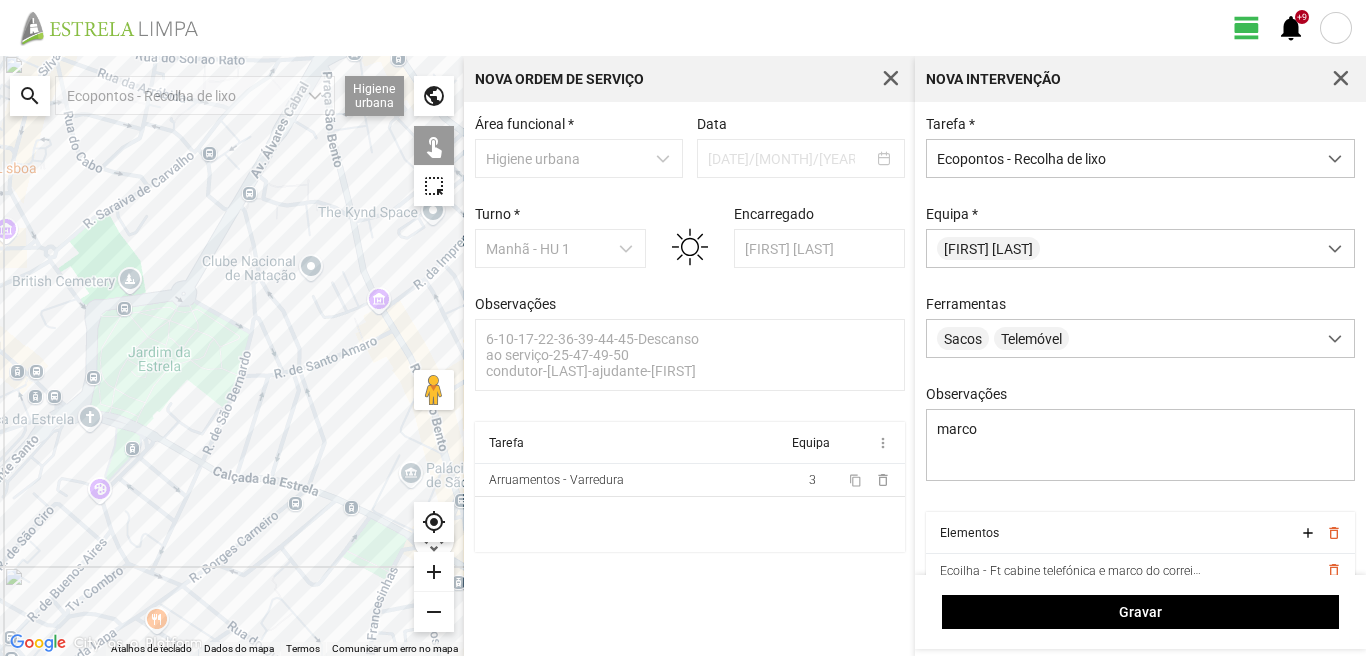 click 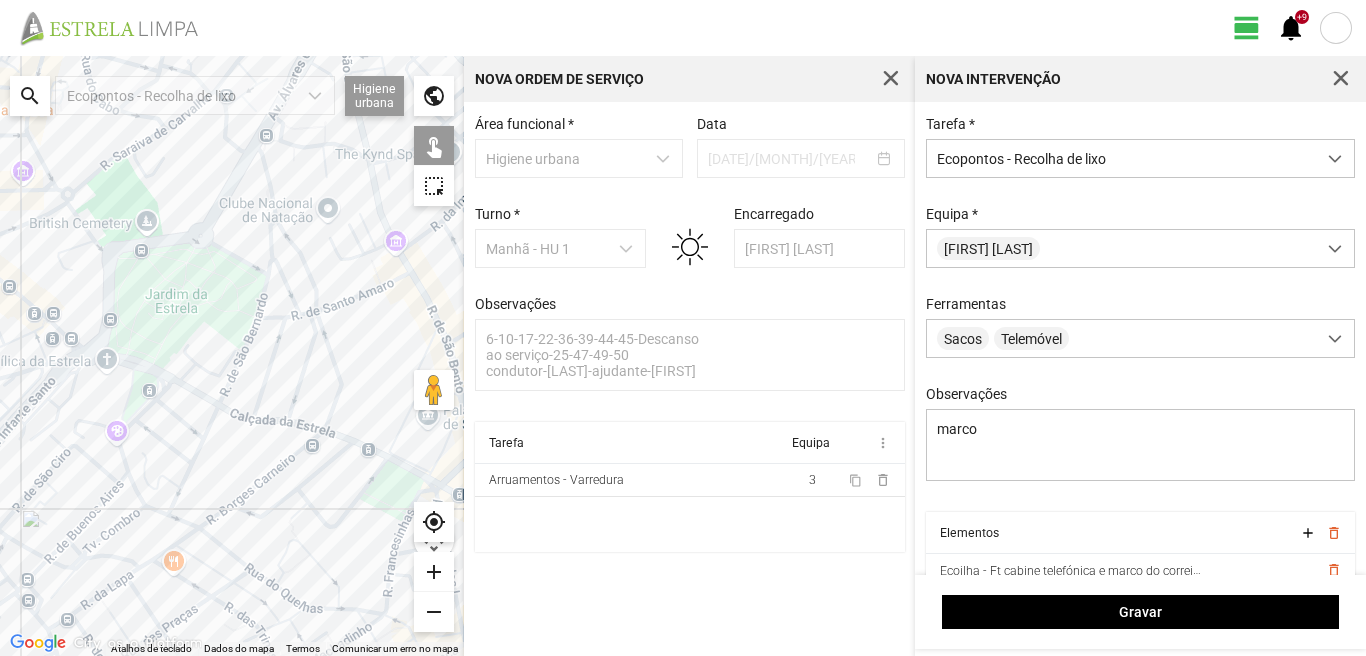 drag, startPoint x: 194, startPoint y: 595, endPoint x: 240, endPoint y: 500, distance: 105.550934 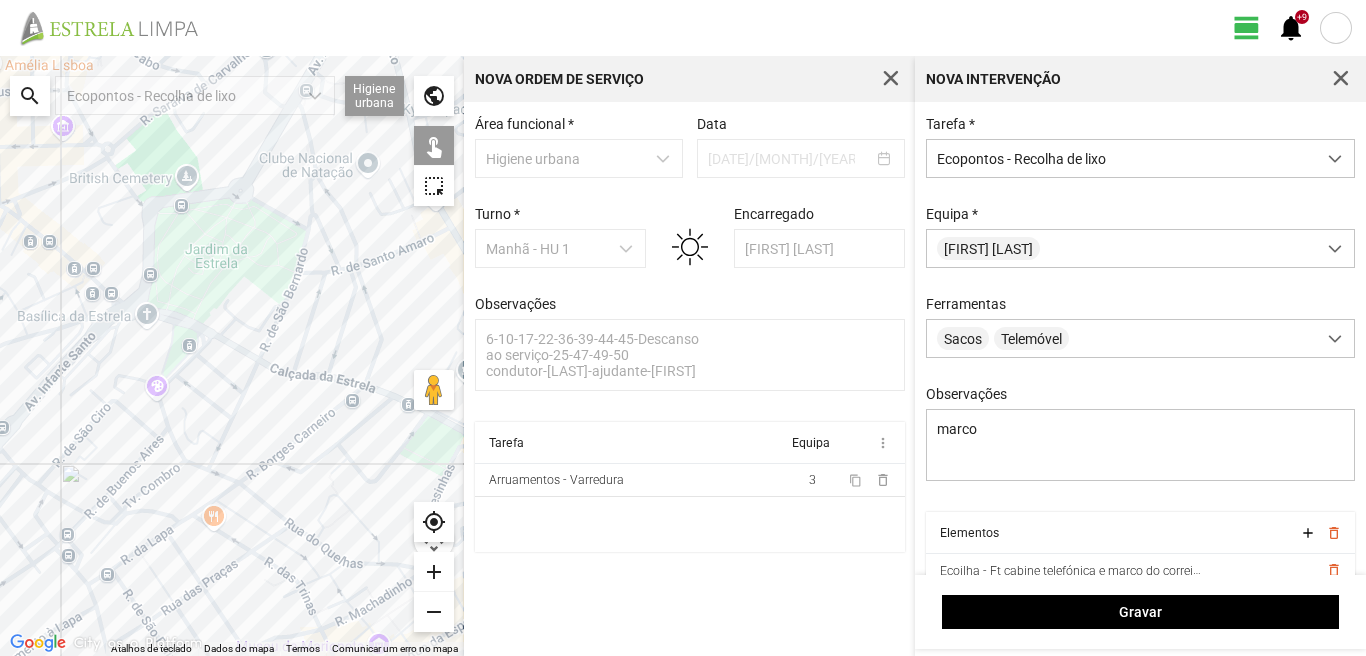 click 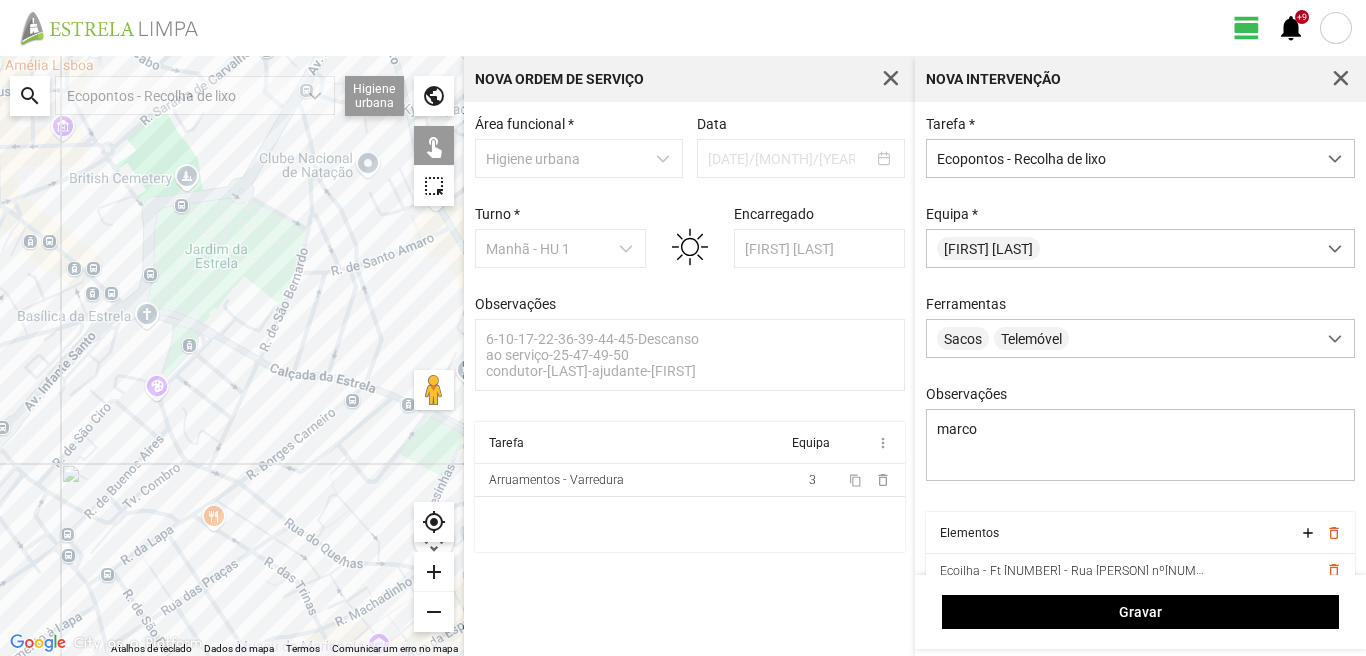 click 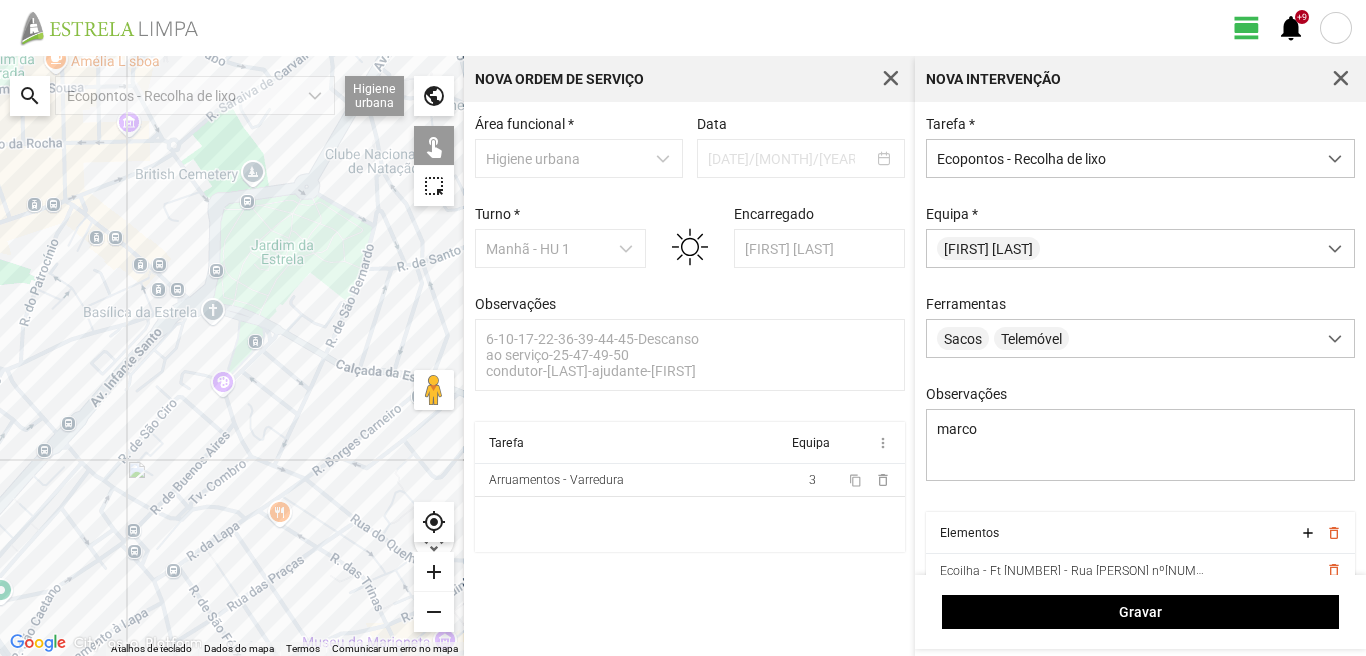 drag, startPoint x: 92, startPoint y: 467, endPoint x: 117, endPoint y: 473, distance: 25.70992 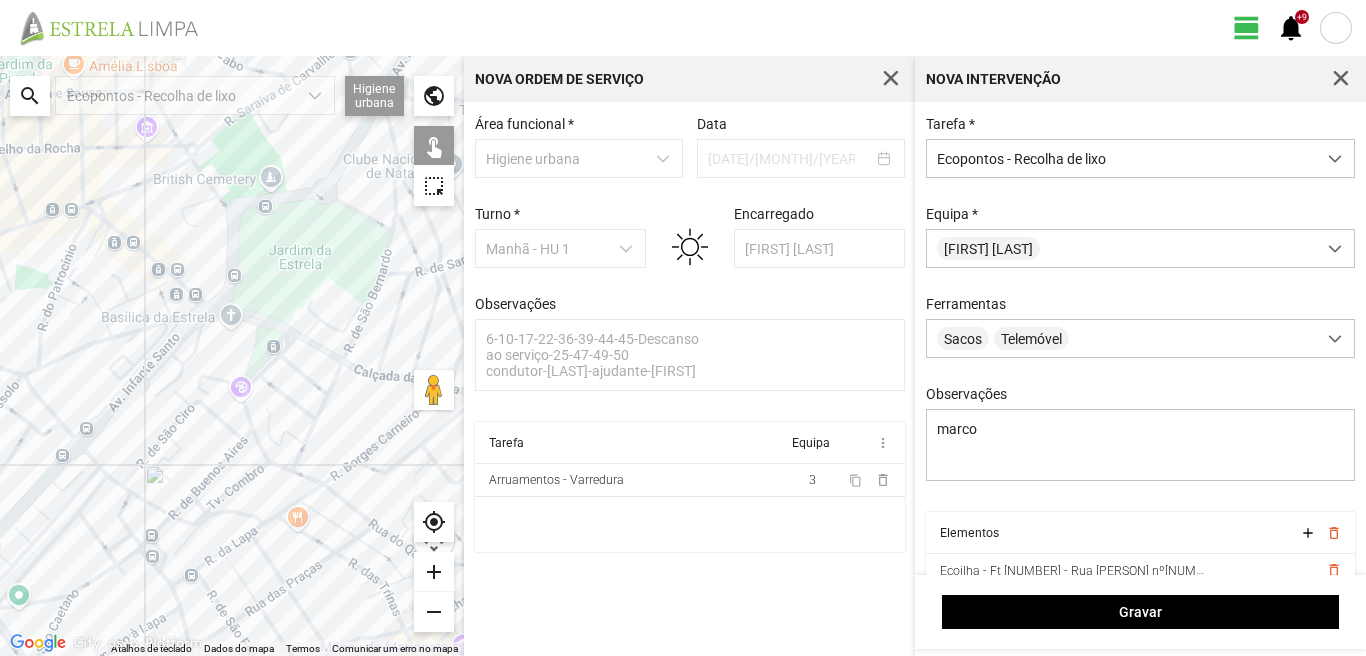 click 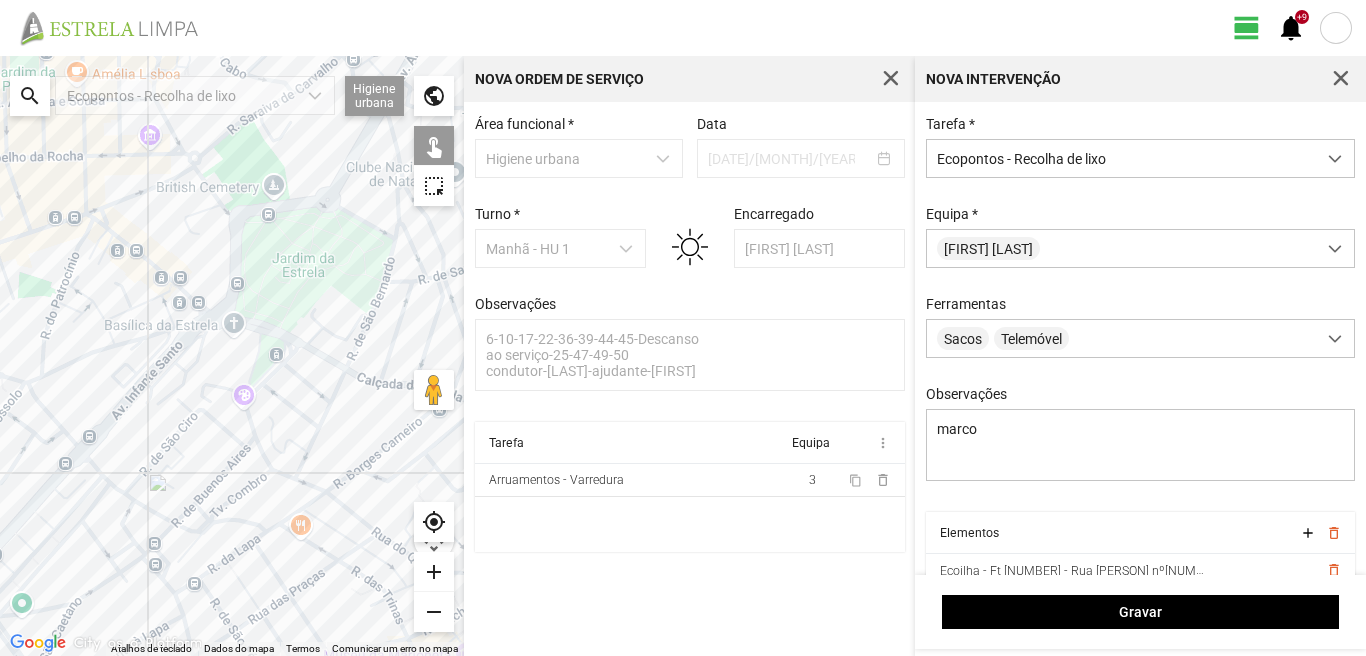 click 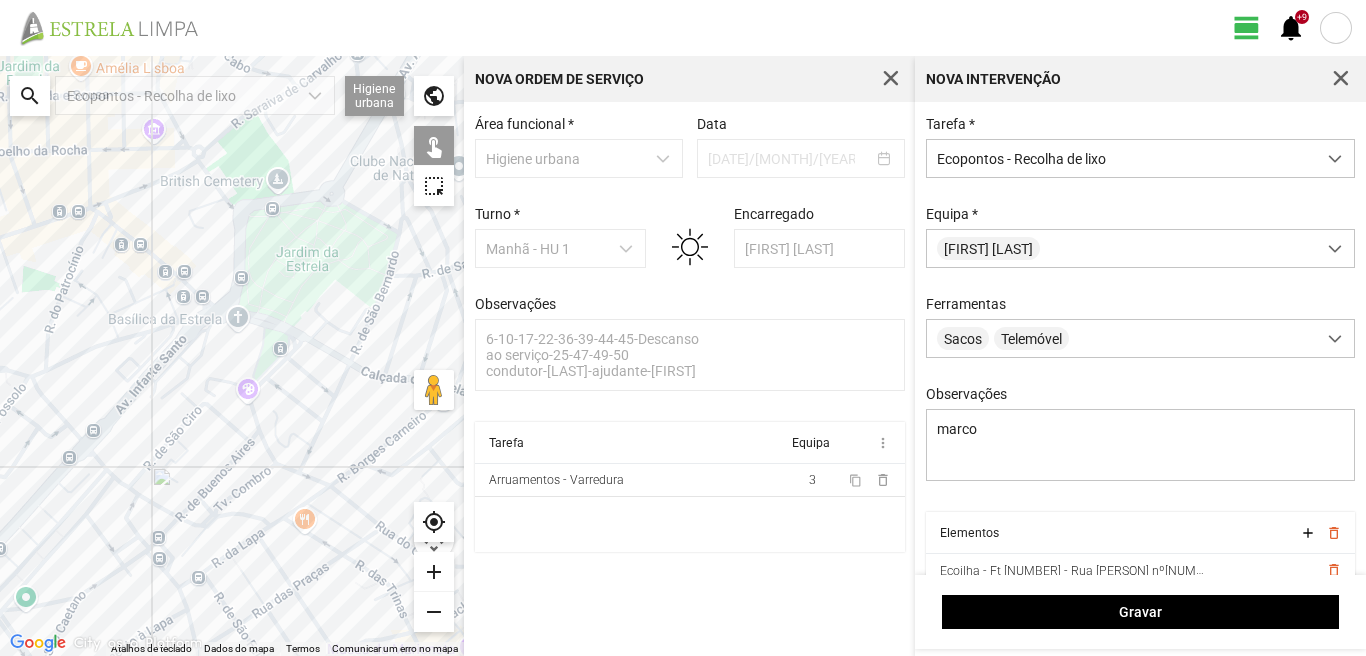 drag, startPoint x: 32, startPoint y: 520, endPoint x: 62, endPoint y: 474, distance: 54.91812 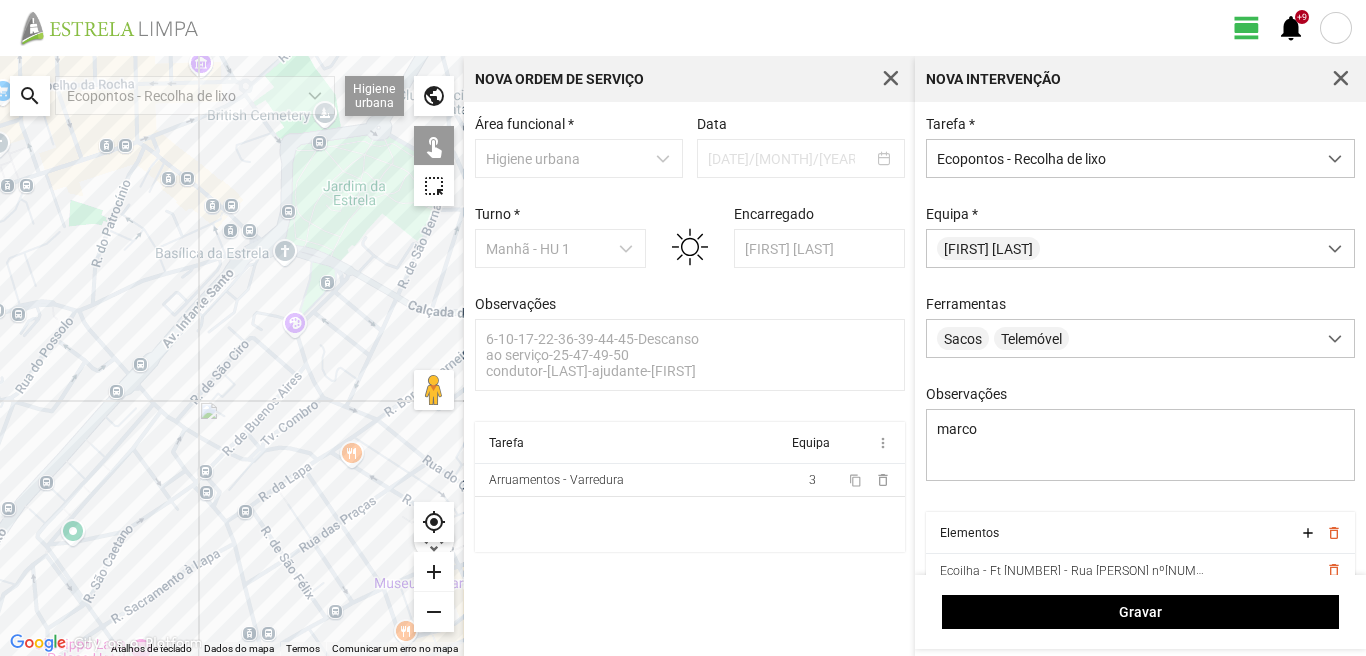 click 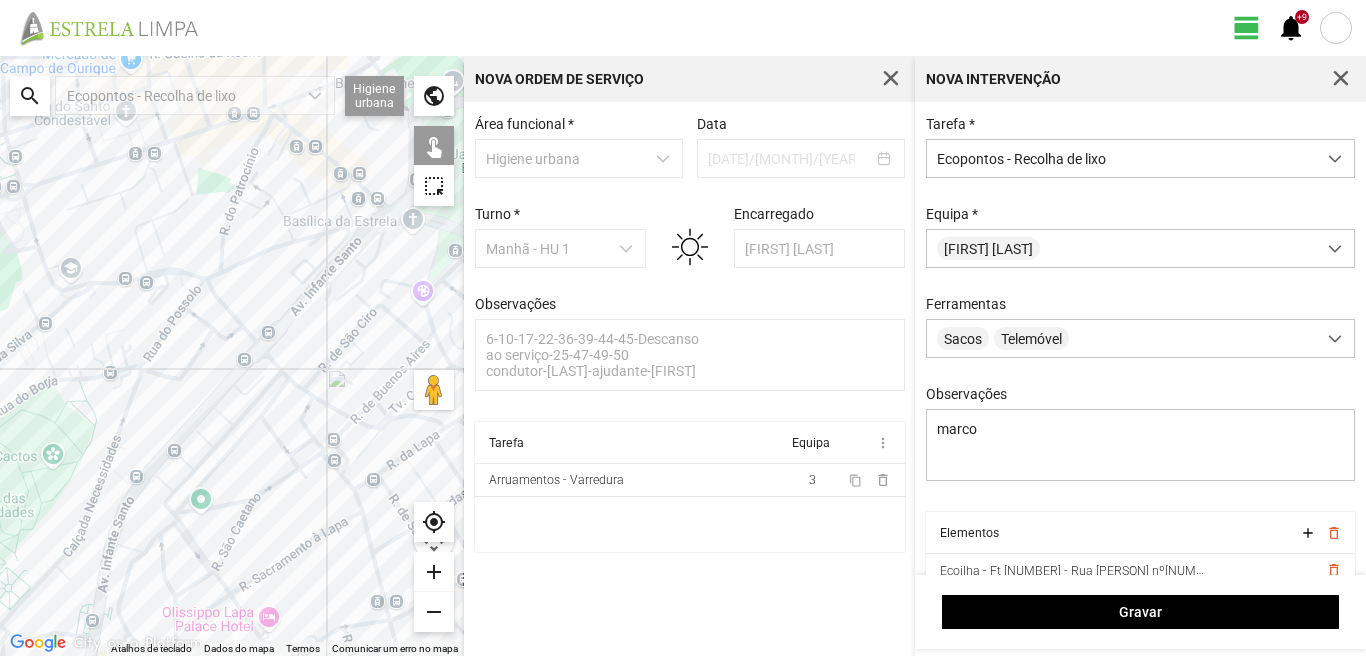 drag, startPoint x: 77, startPoint y: 374, endPoint x: 215, endPoint y: 342, distance: 141.66158 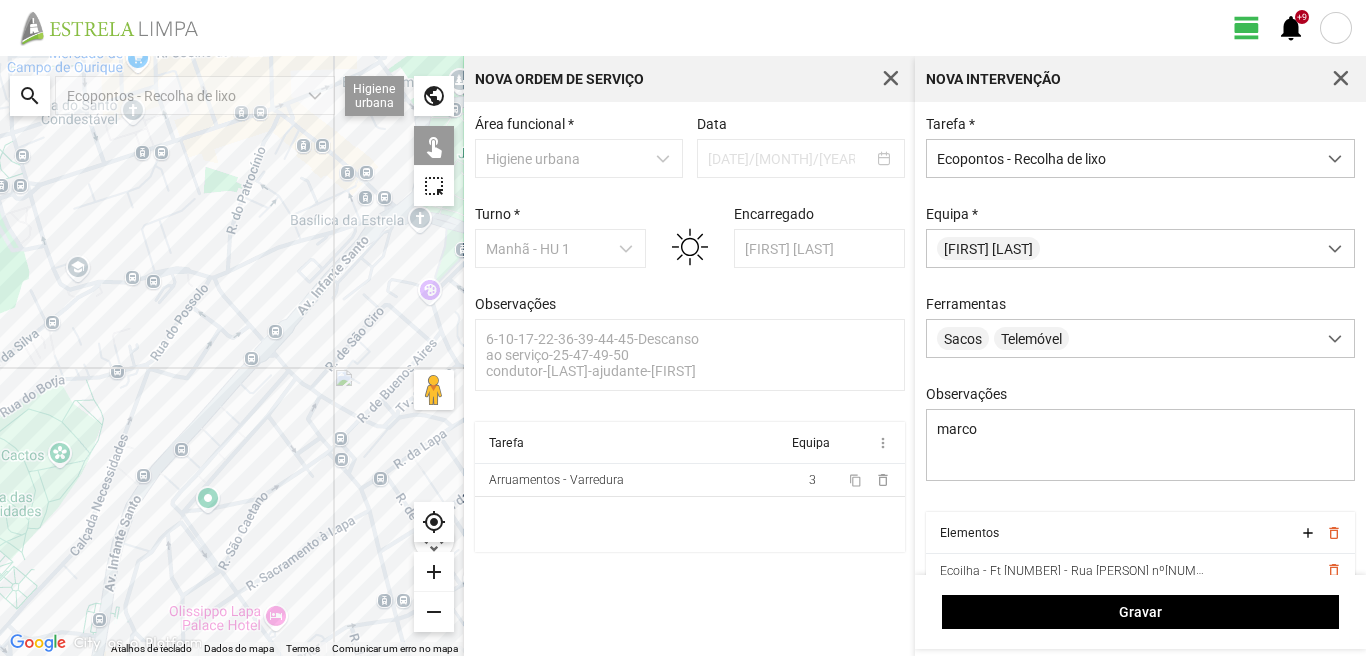 click 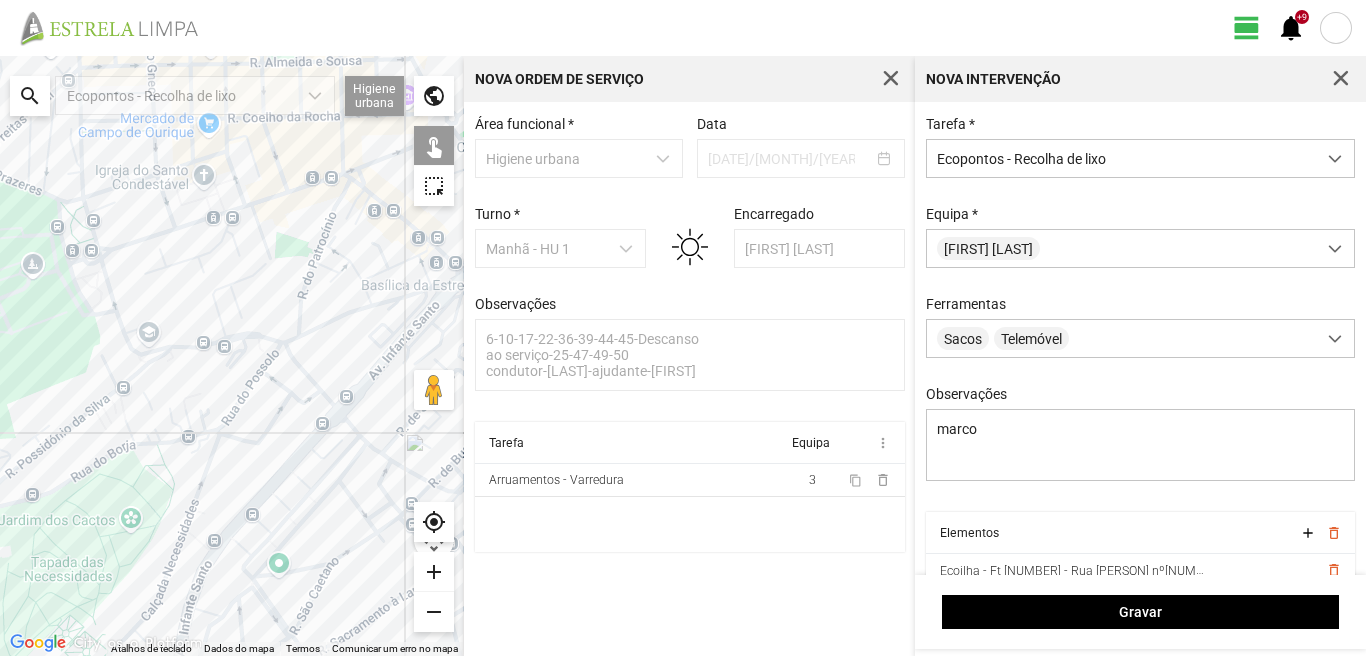 drag, startPoint x: 52, startPoint y: 313, endPoint x: 164, endPoint y: 421, distance: 155.5892 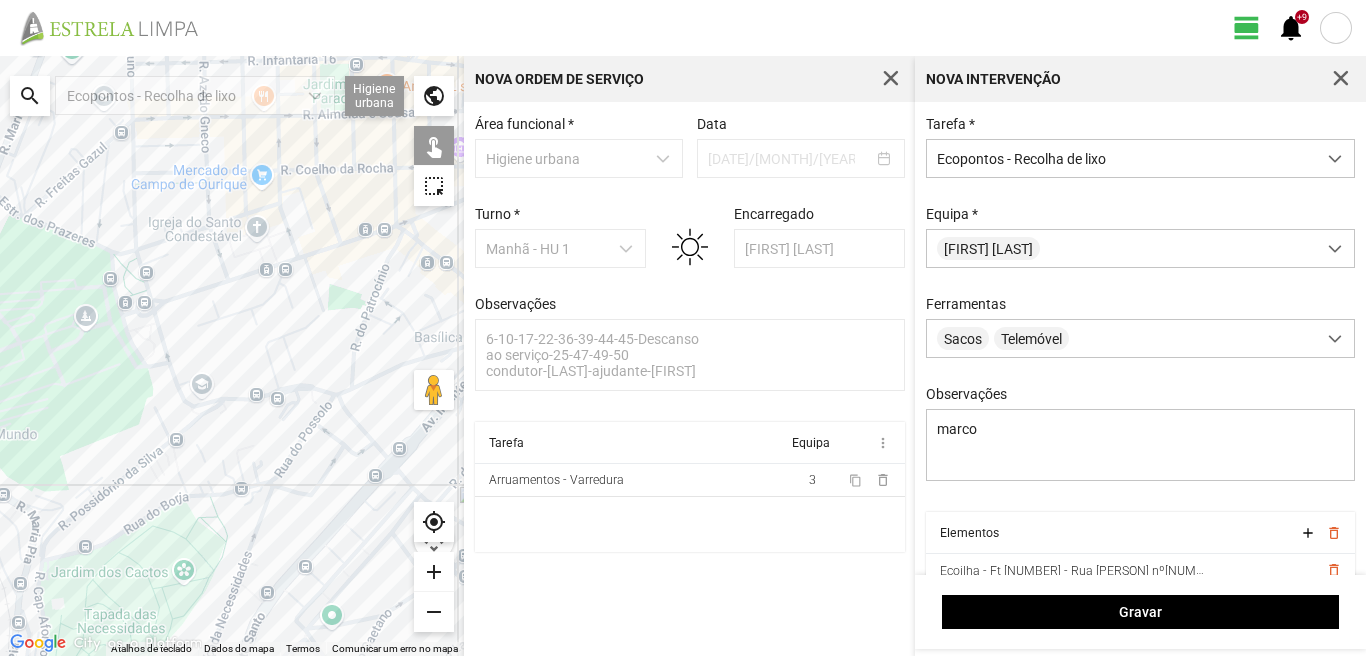 click 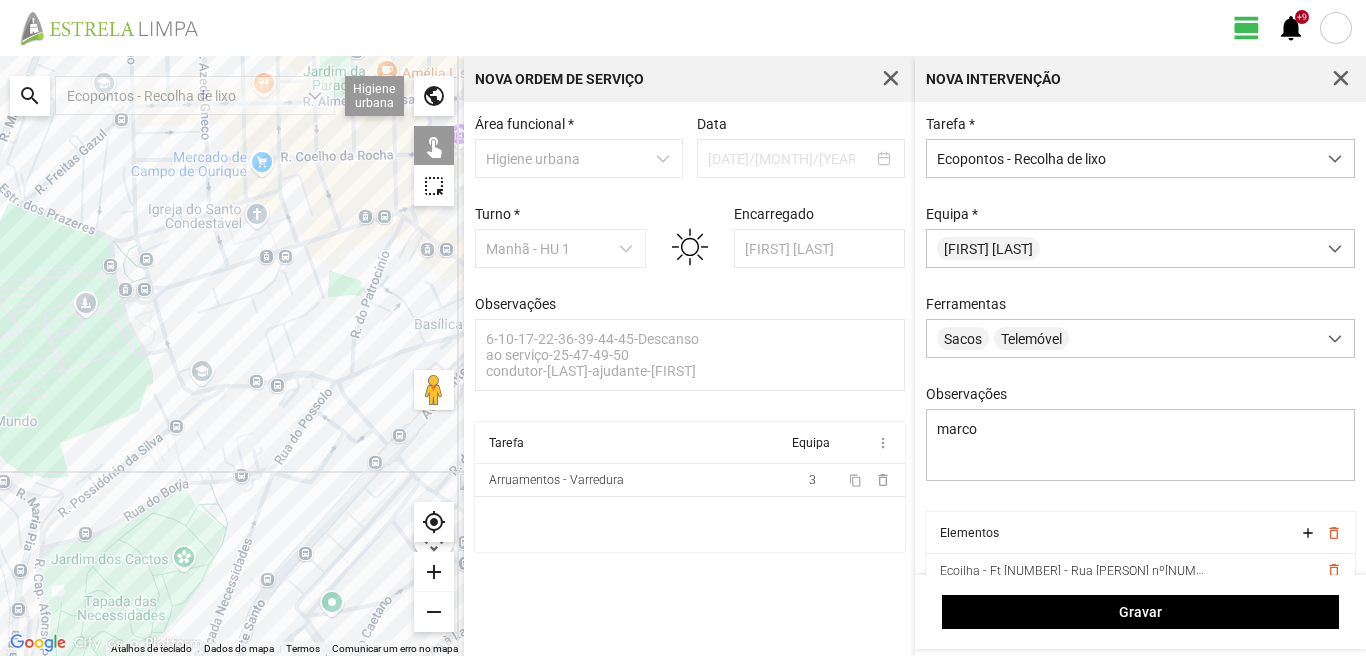 drag, startPoint x: 241, startPoint y: 525, endPoint x: 182, endPoint y: 445, distance: 99.40322 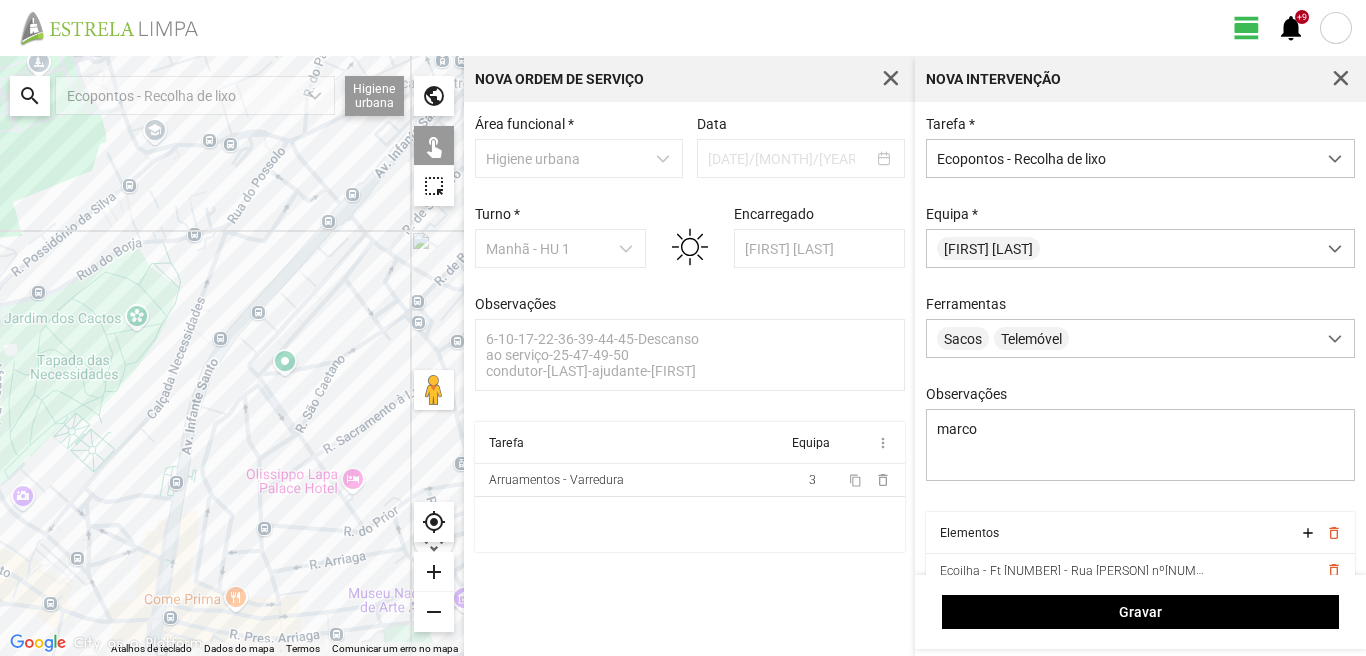 drag, startPoint x: 211, startPoint y: 444, endPoint x: 251, endPoint y: 374, distance: 80.622574 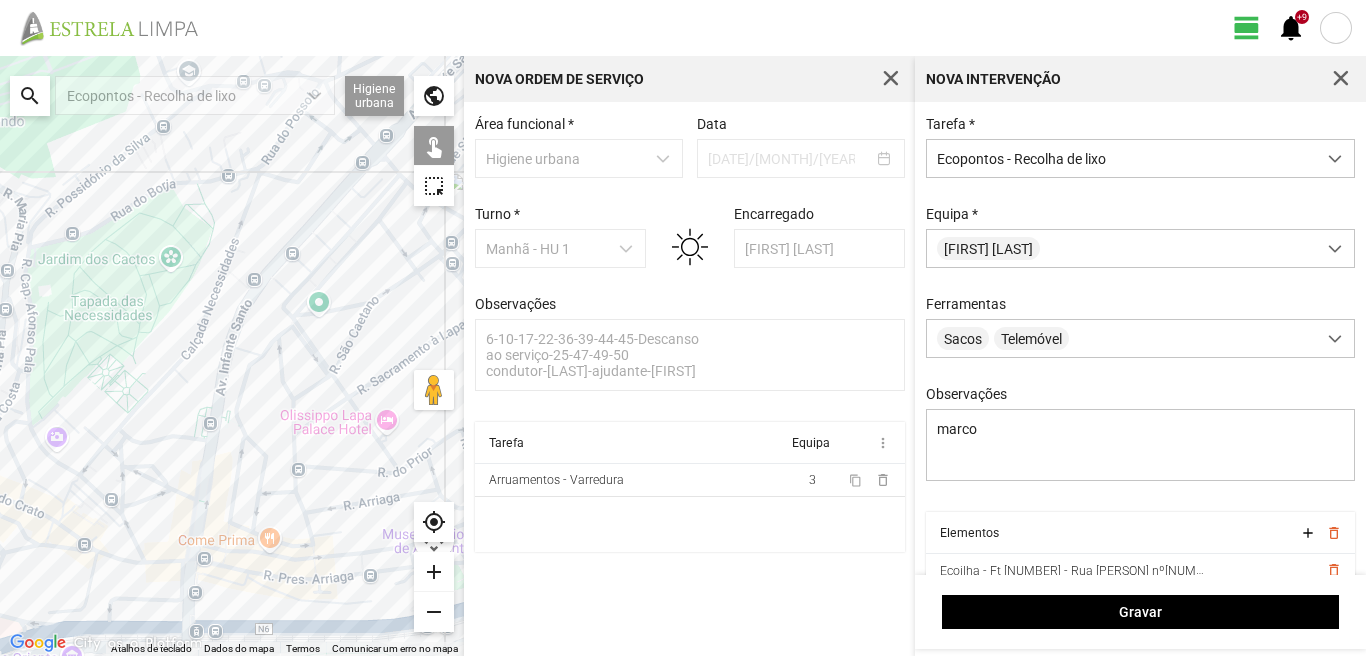 click 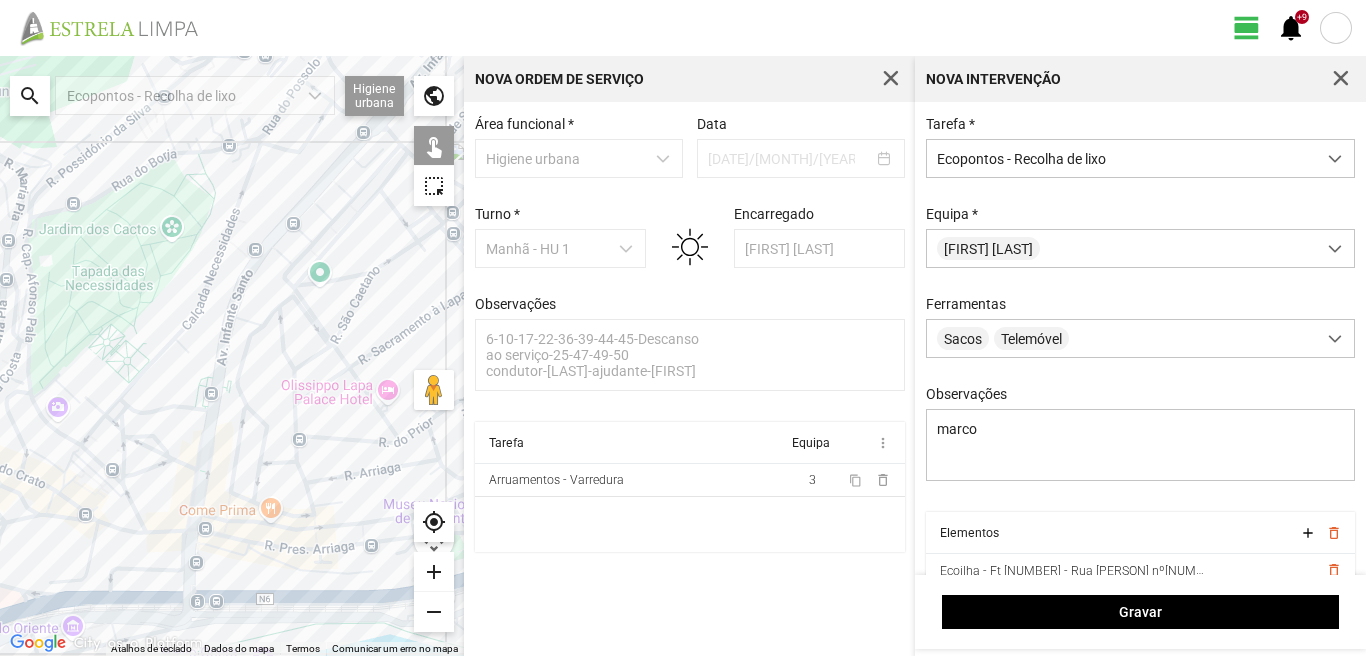 drag, startPoint x: 256, startPoint y: 573, endPoint x: 181, endPoint y: 410, distance: 179.42686 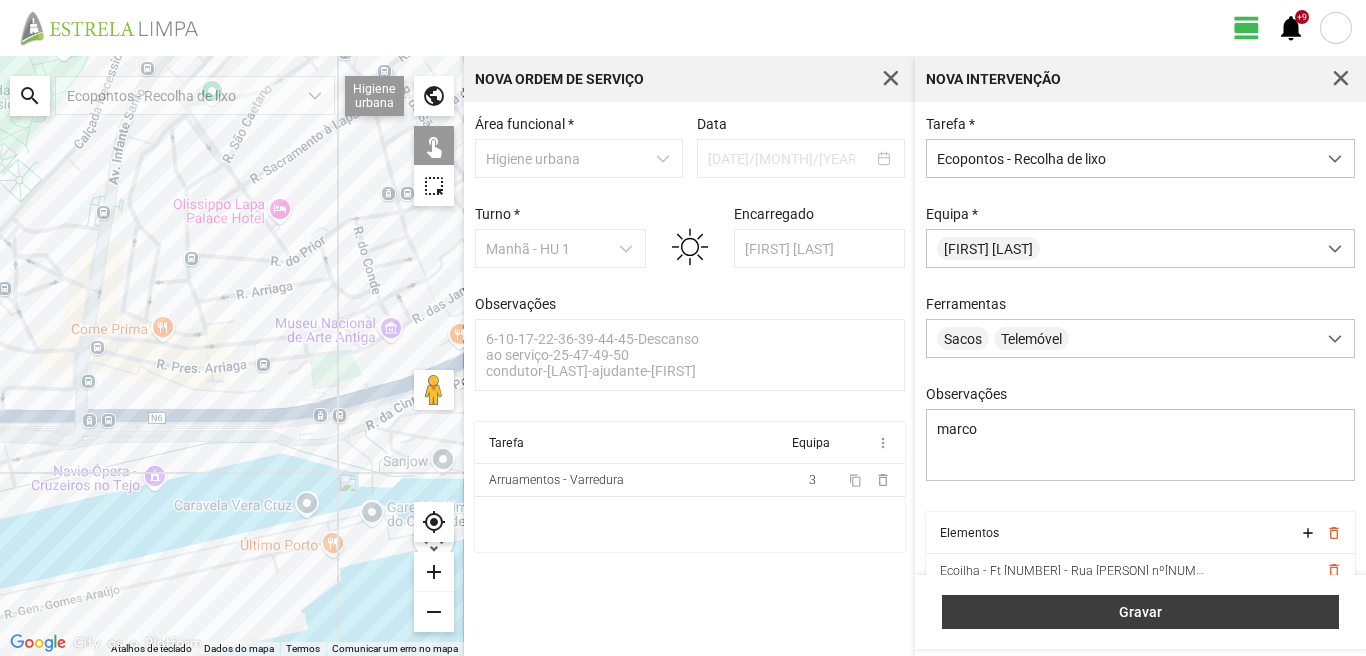 click on "Gravar" at bounding box center [1141, 612] 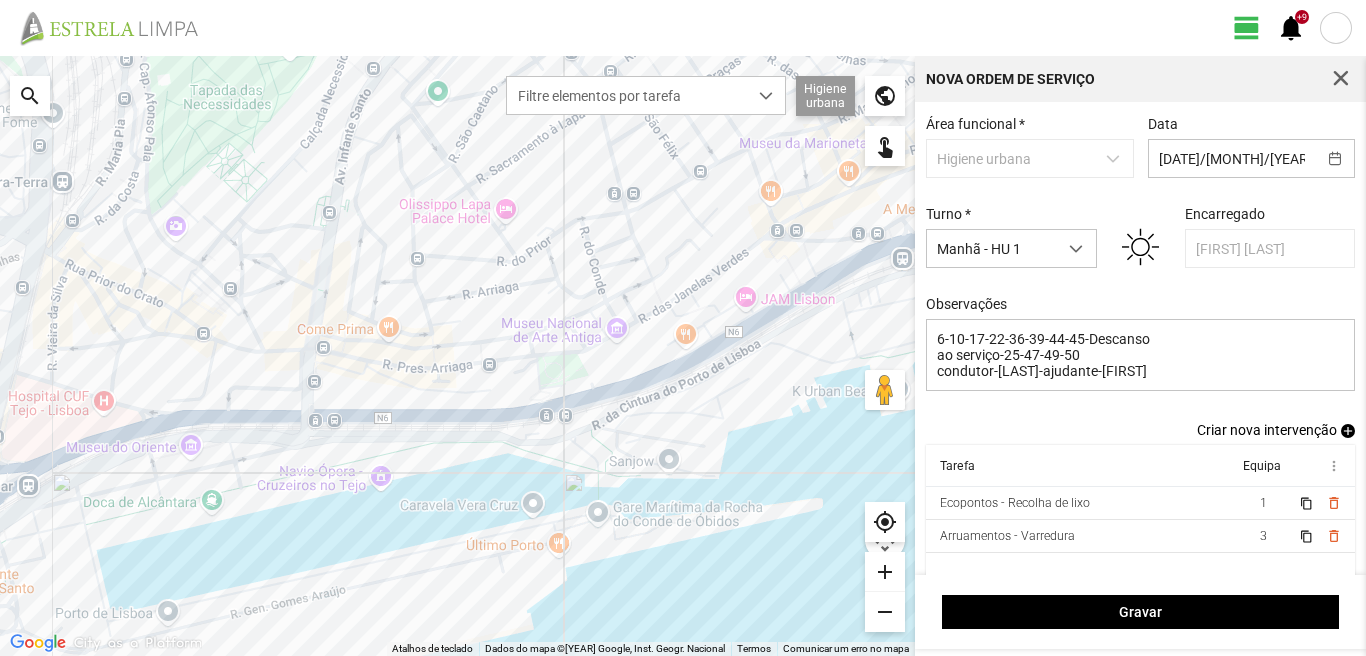 click on "add" at bounding box center (1348, 431) 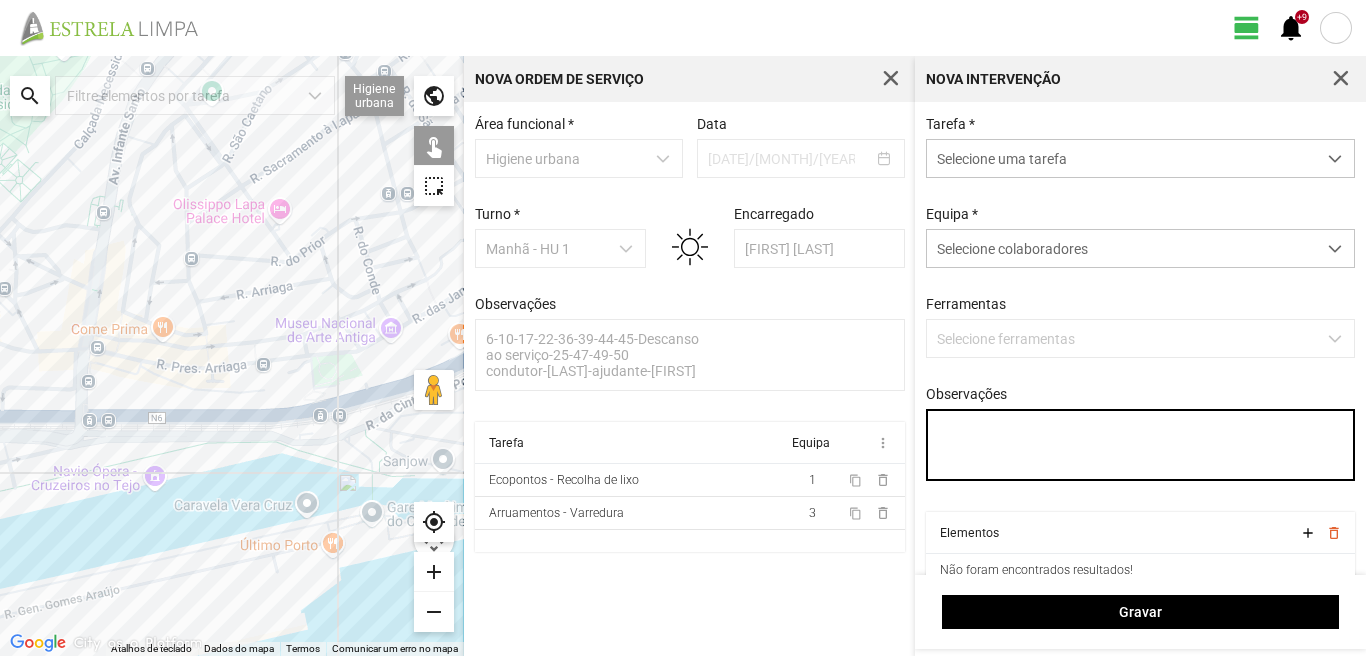 click on "Observações" at bounding box center (1141, 445) 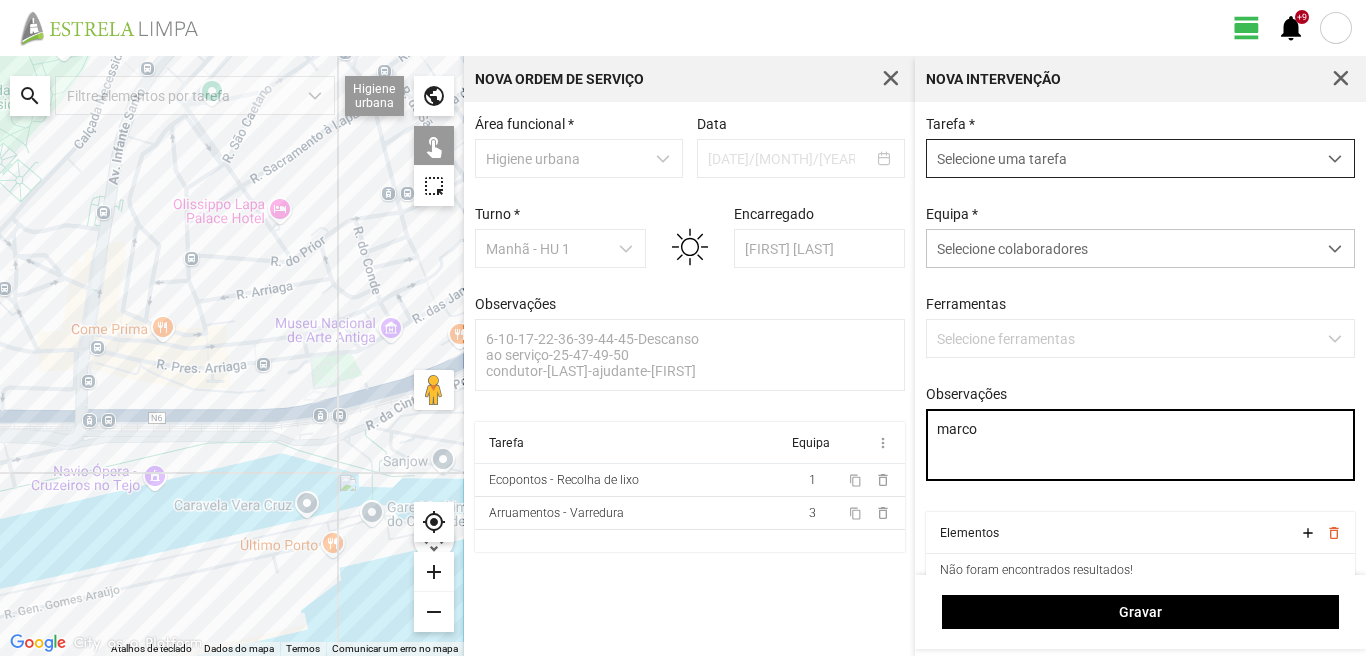 type on "marco" 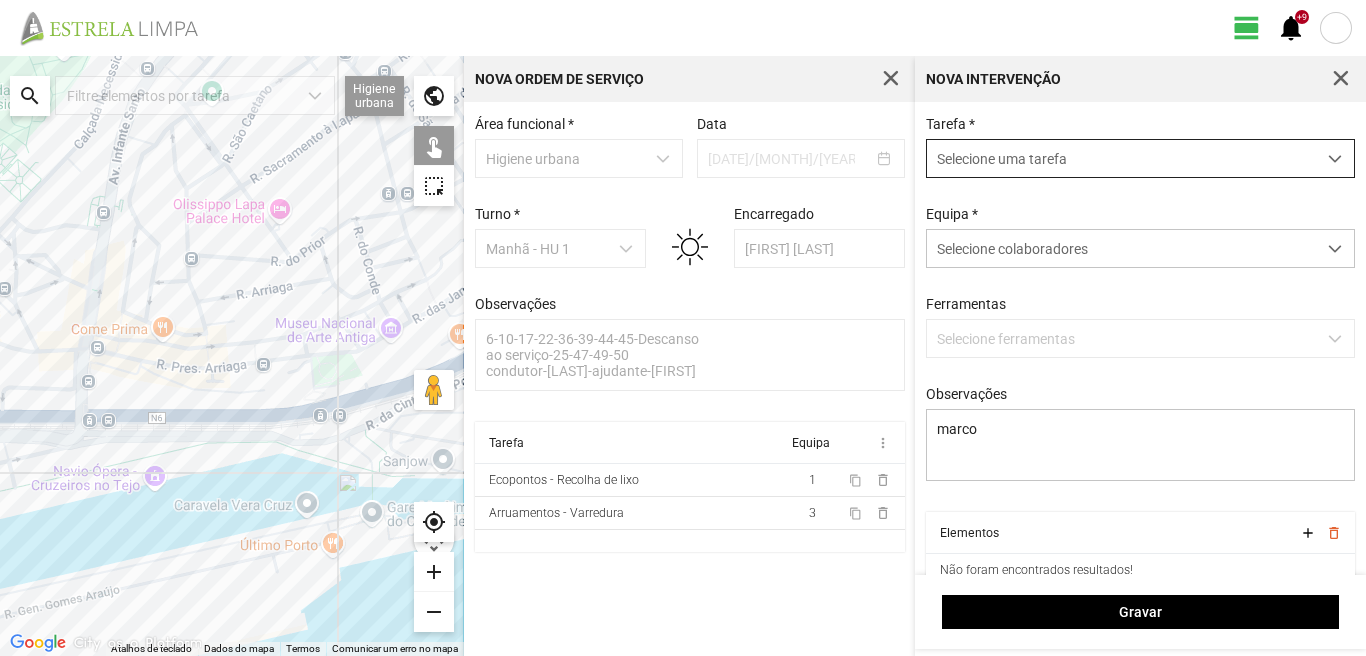 click on "Selecione uma tarefa" at bounding box center (1121, 158) 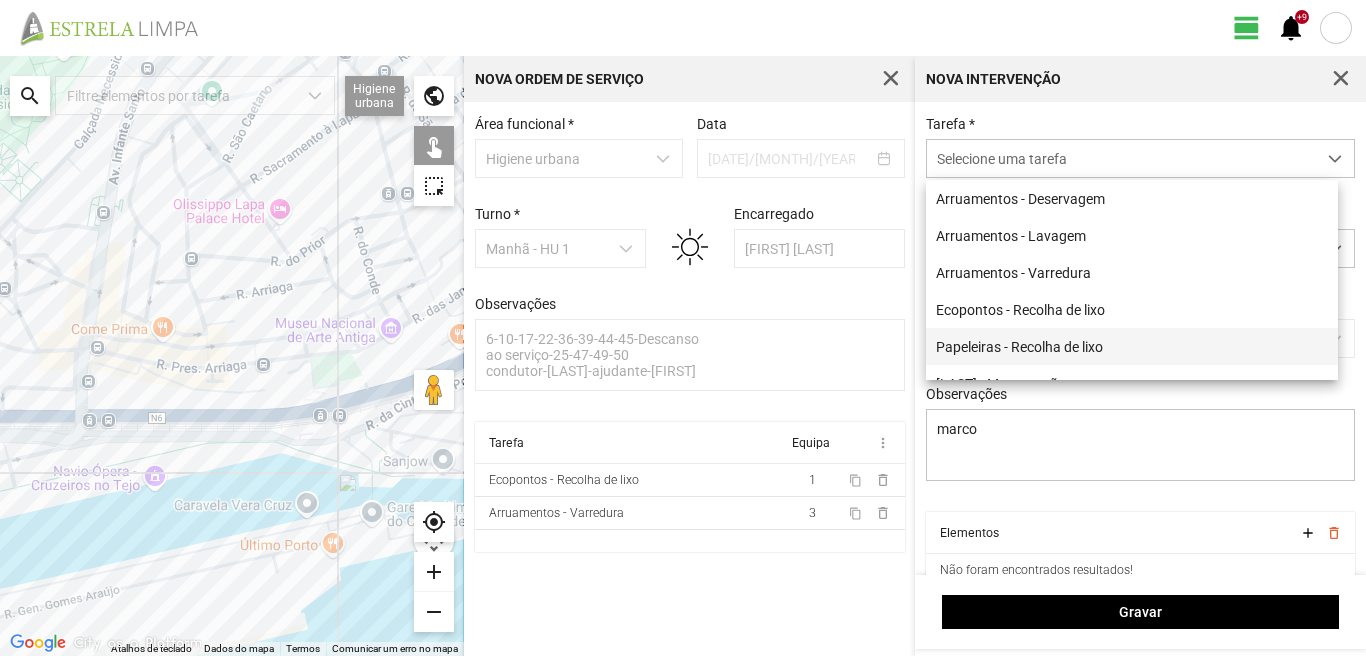 click on "Papeleiras - Recolha de lixo" at bounding box center (1132, 346) 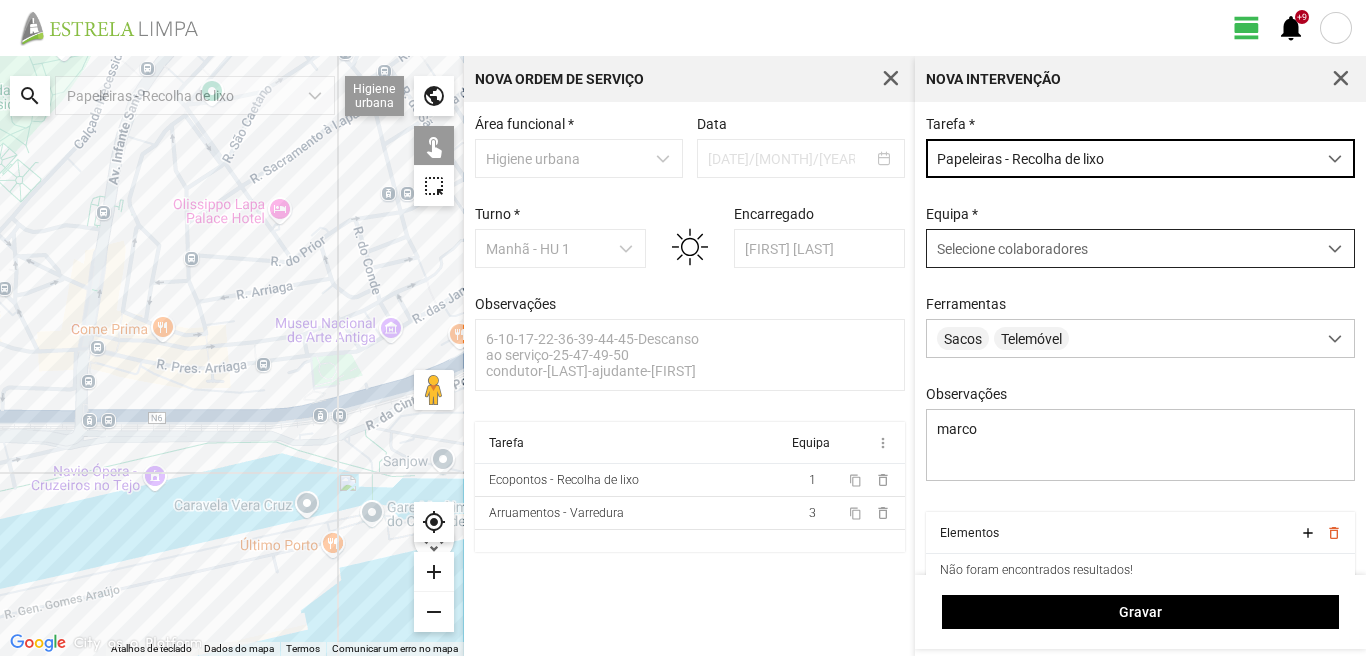 click on "Selecione colaboradores" at bounding box center [1012, 249] 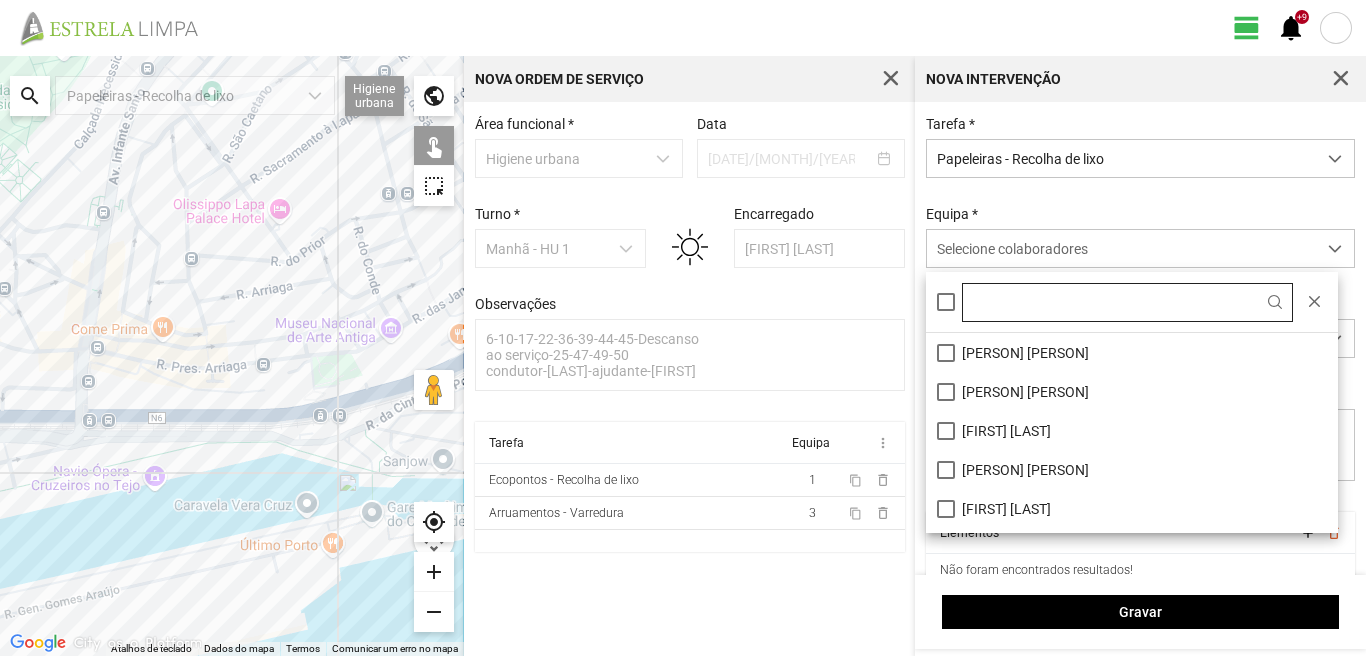 scroll, scrollTop: 11, scrollLeft: 89, axis: both 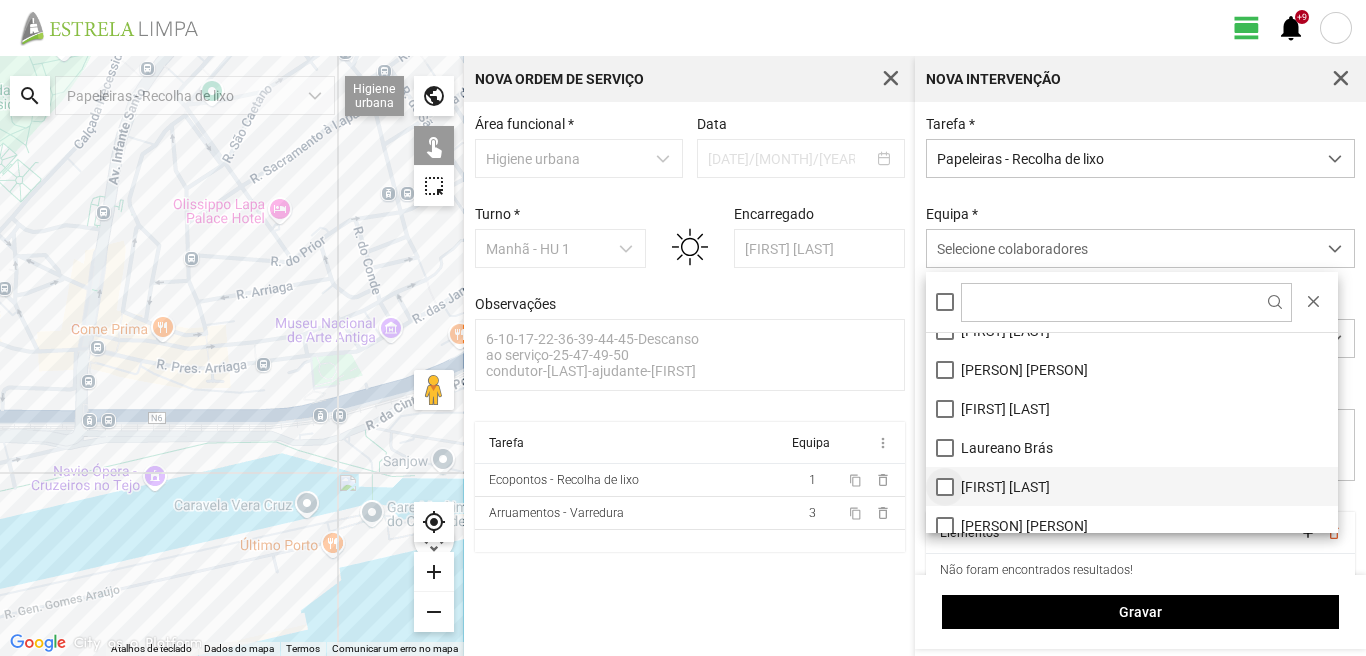 click on "[FIRST] [LAST]" at bounding box center (1132, 486) 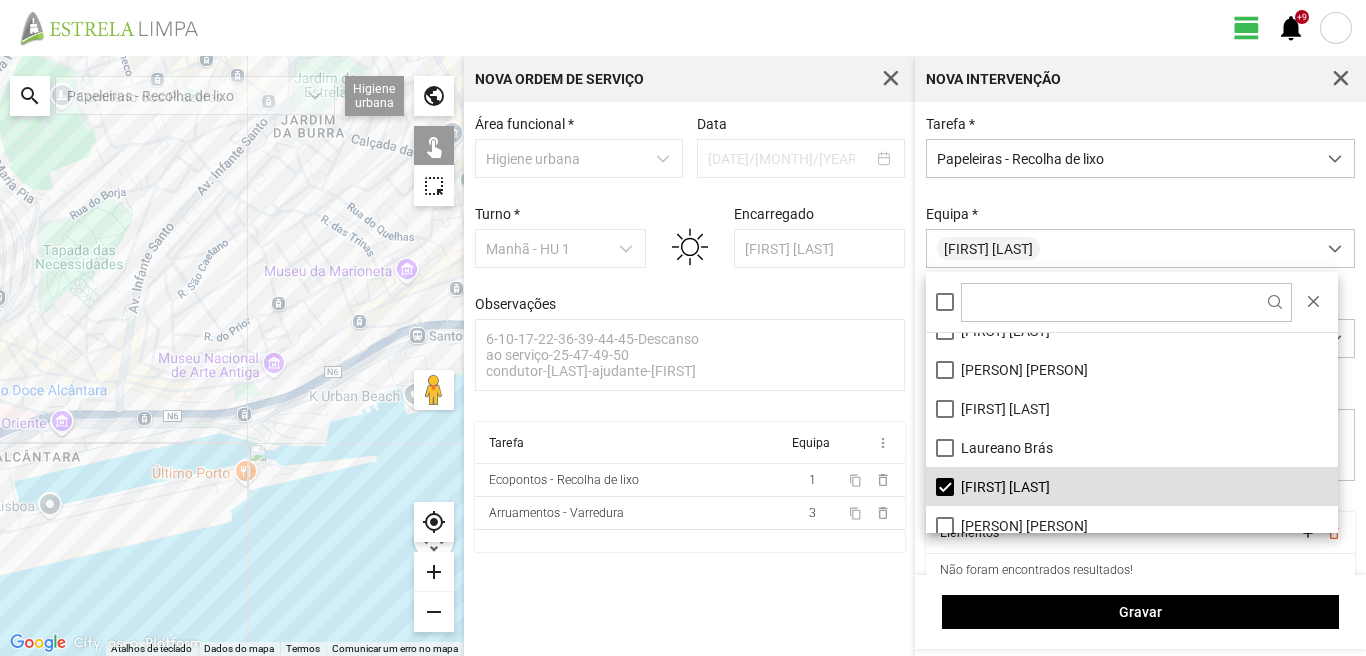drag, startPoint x: 322, startPoint y: 272, endPoint x: 0, endPoint y: 498, distance: 393.39548 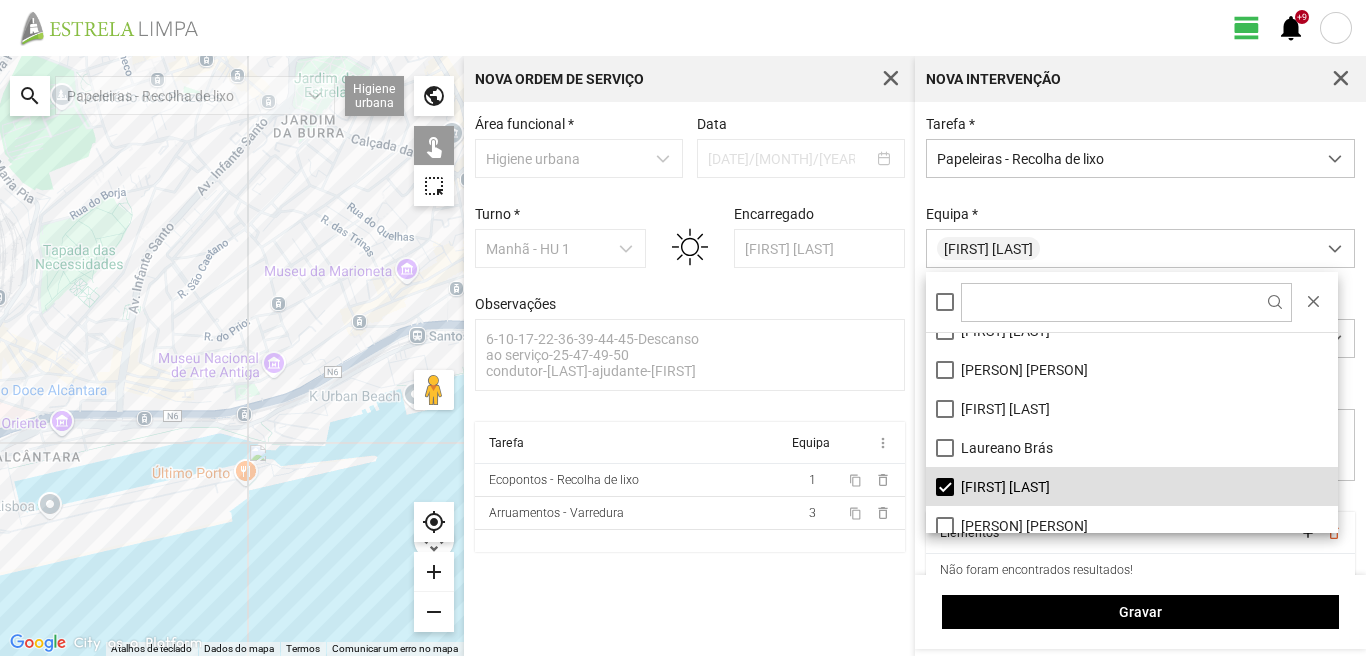 click 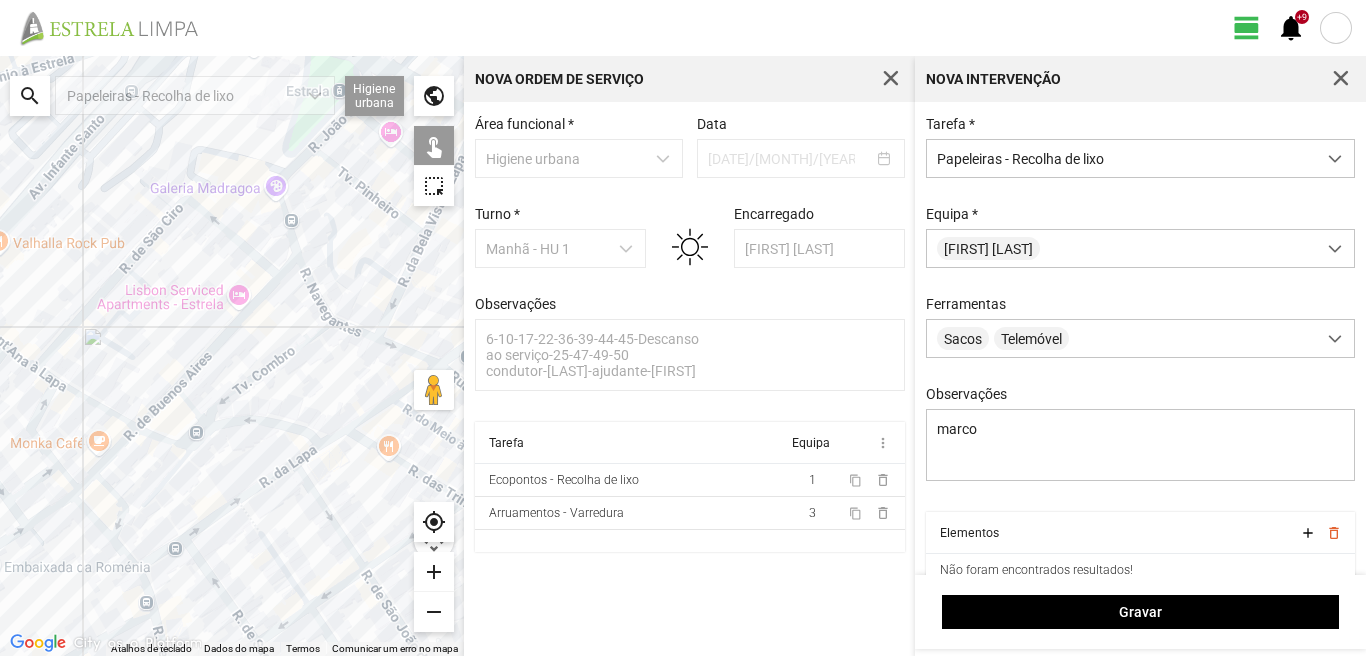 drag, startPoint x: 279, startPoint y: 507, endPoint x: 65, endPoint y: 484, distance: 215.23244 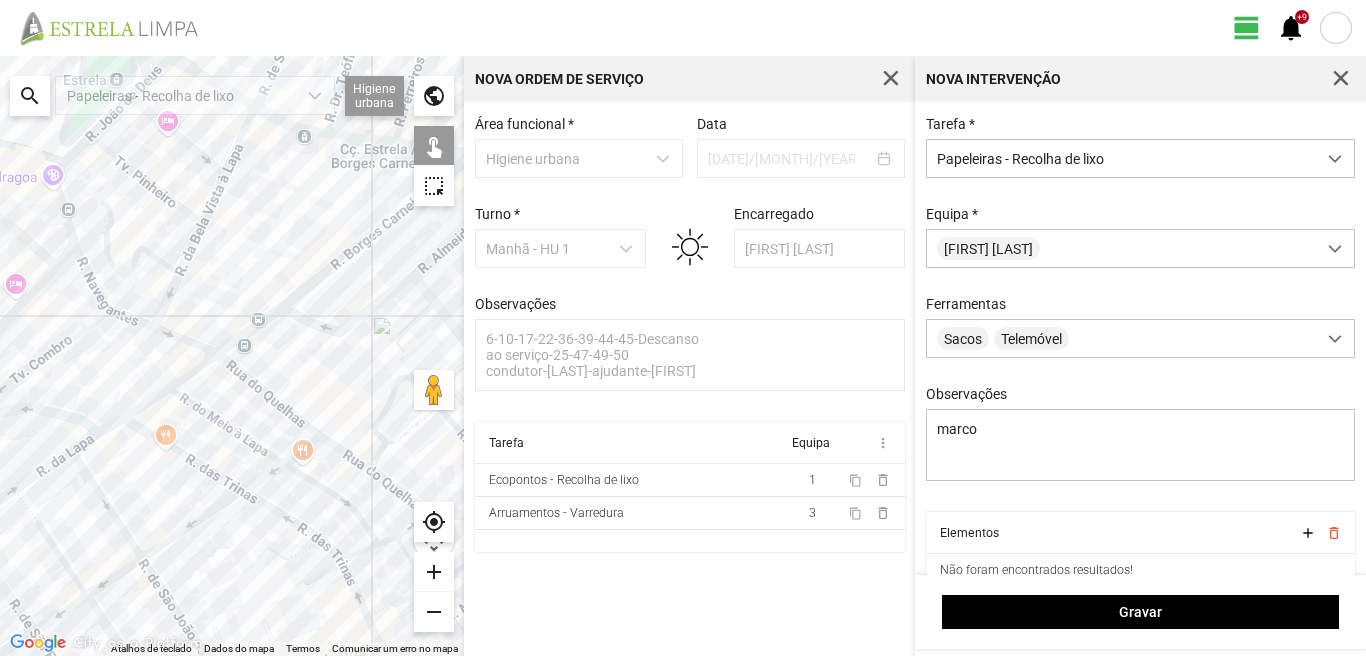 click 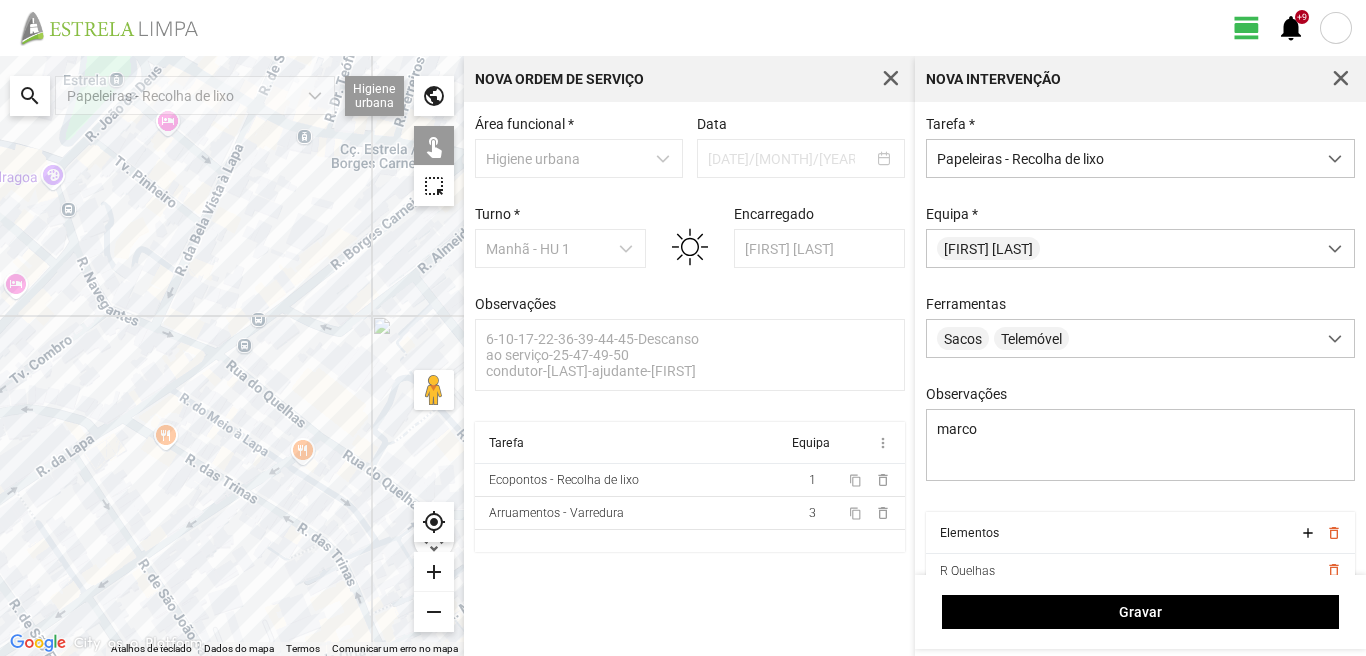 click 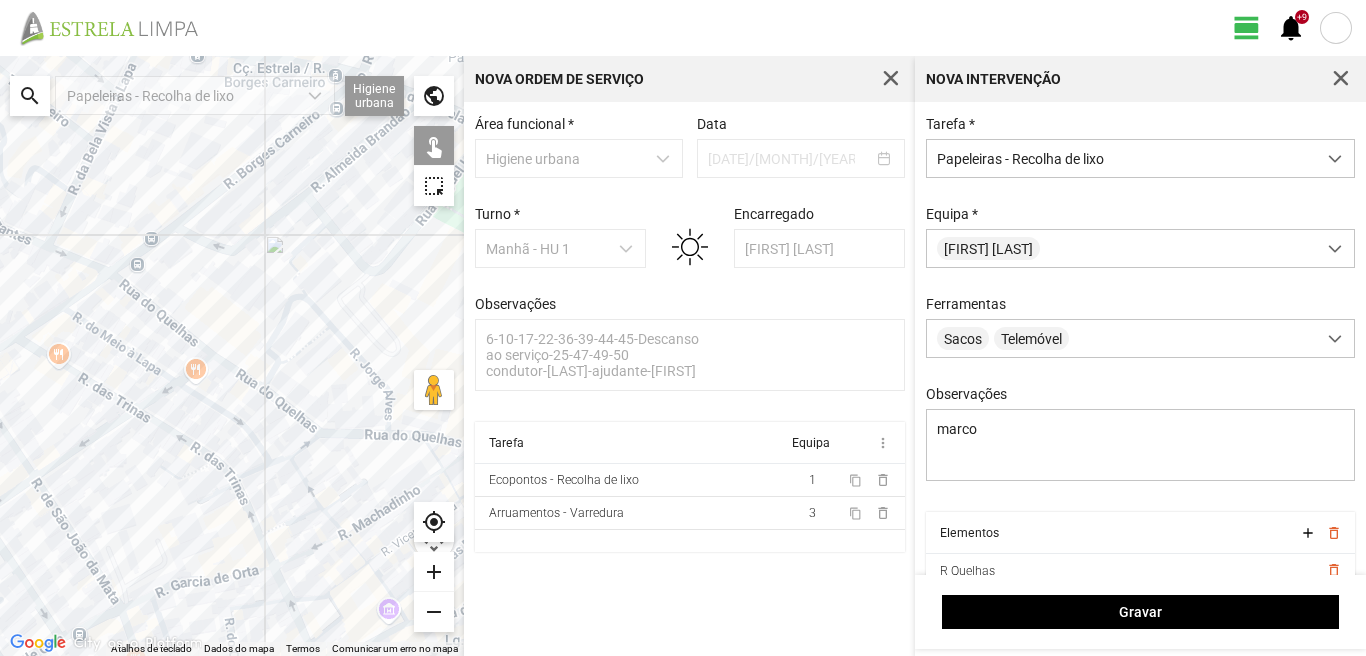 drag, startPoint x: 366, startPoint y: 482, endPoint x: 250, endPoint y: 397, distance: 143.8089 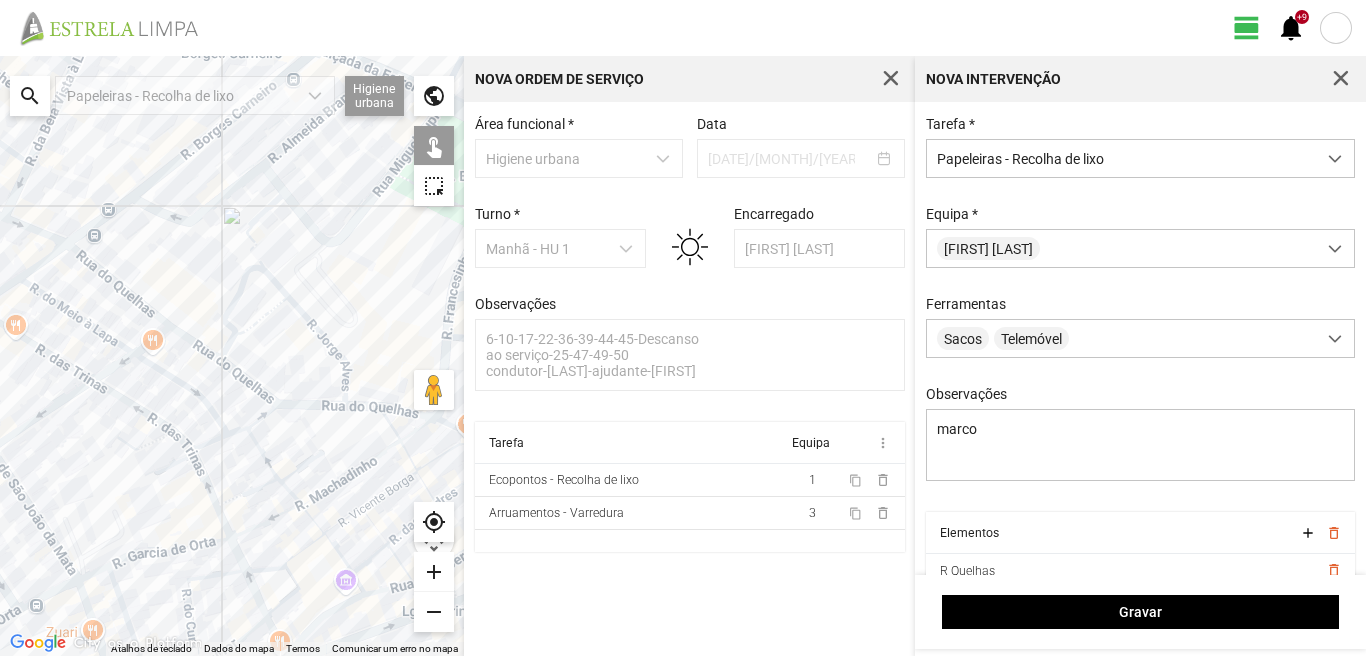 click 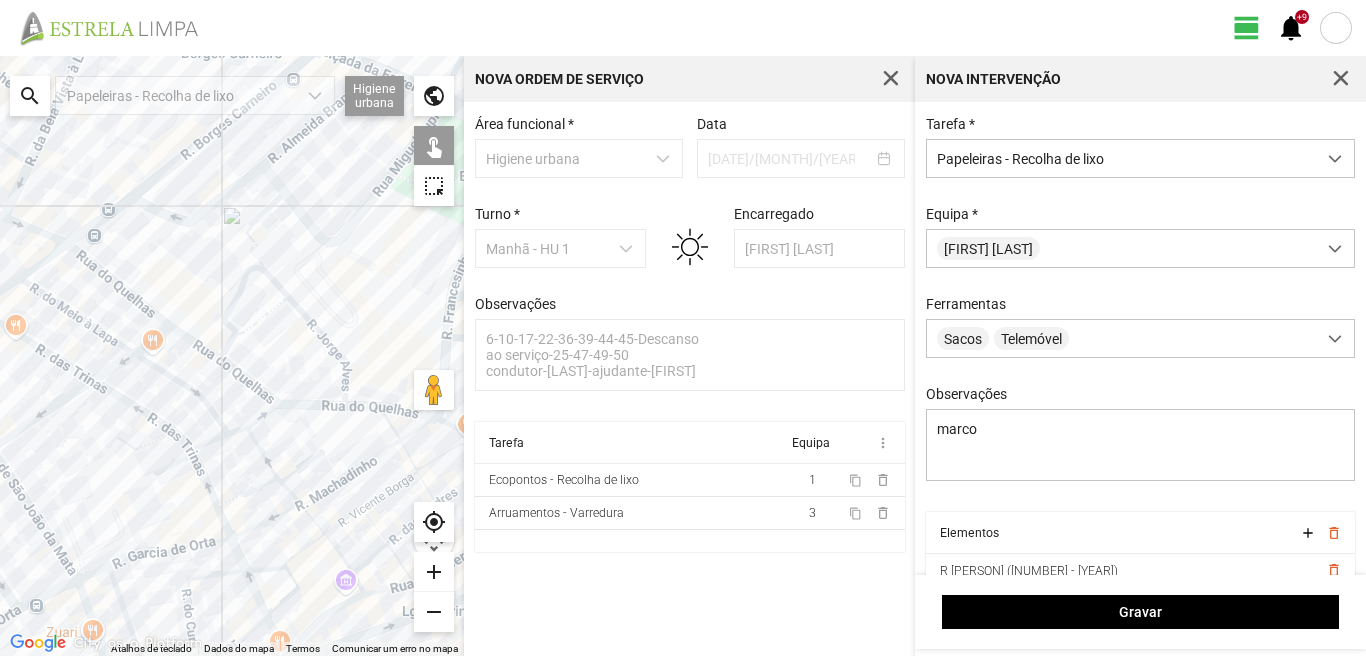 click 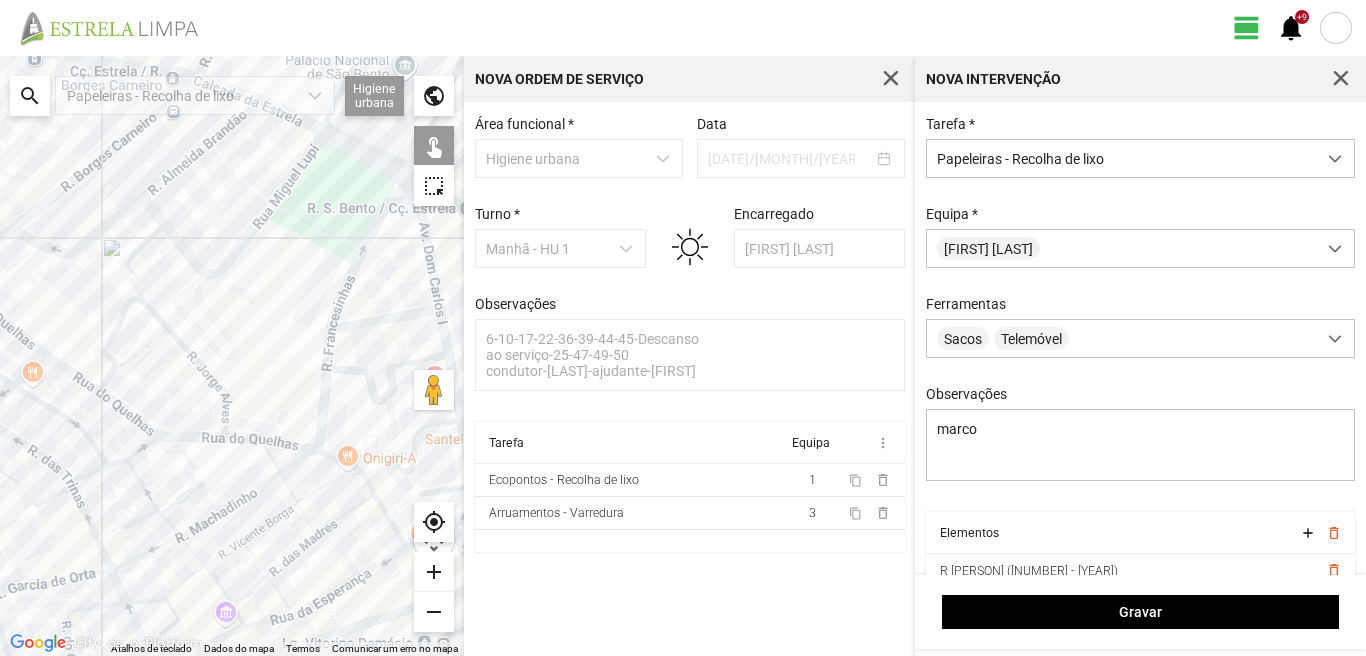 drag, startPoint x: 389, startPoint y: 335, endPoint x: 267, endPoint y: 368, distance: 126.38433 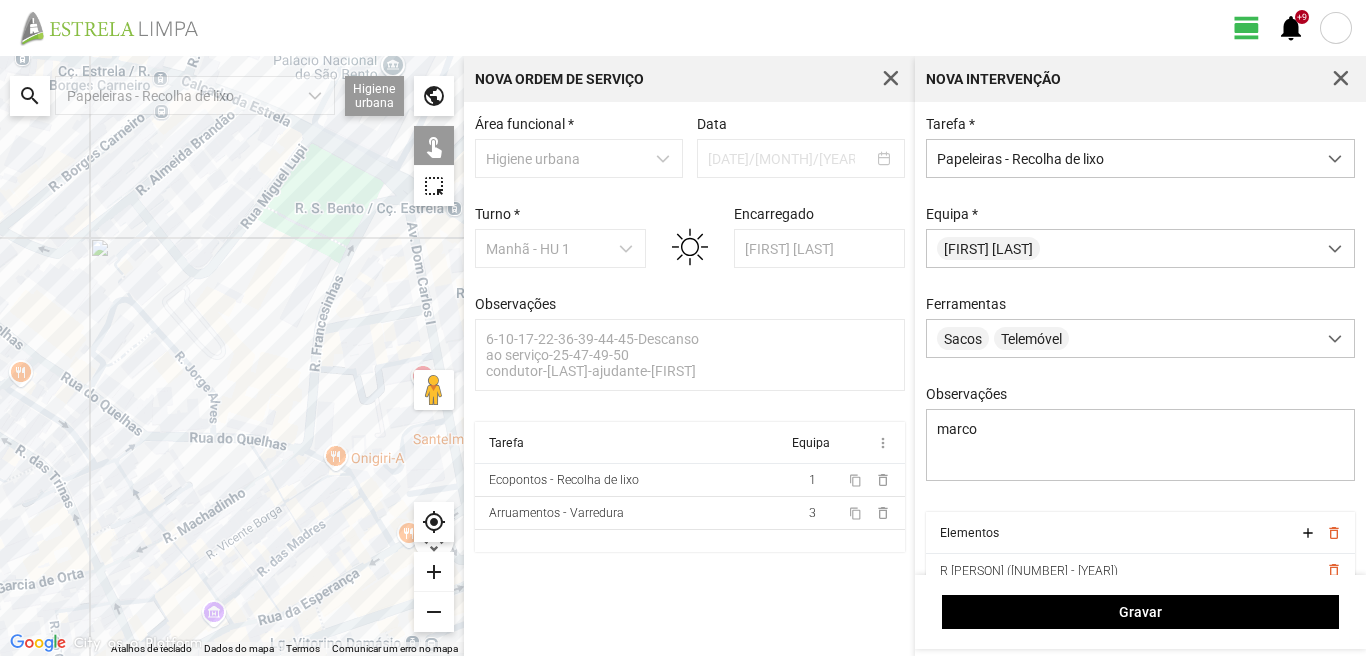 click 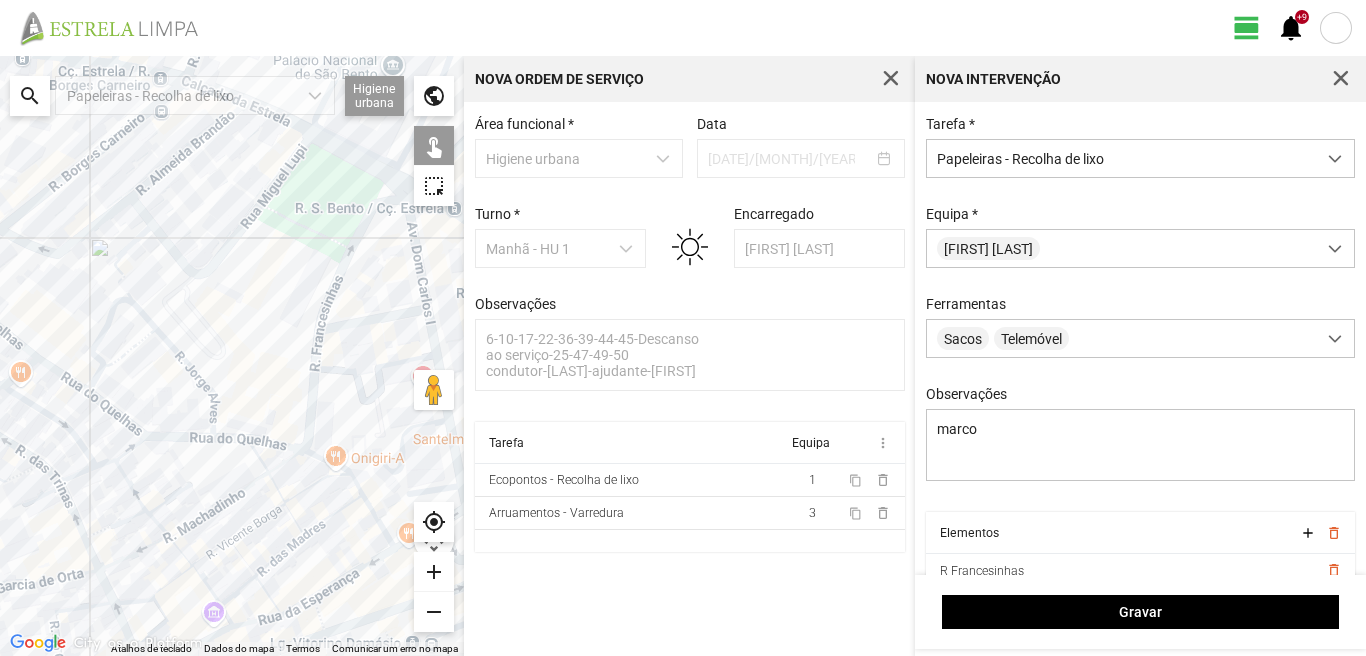 click 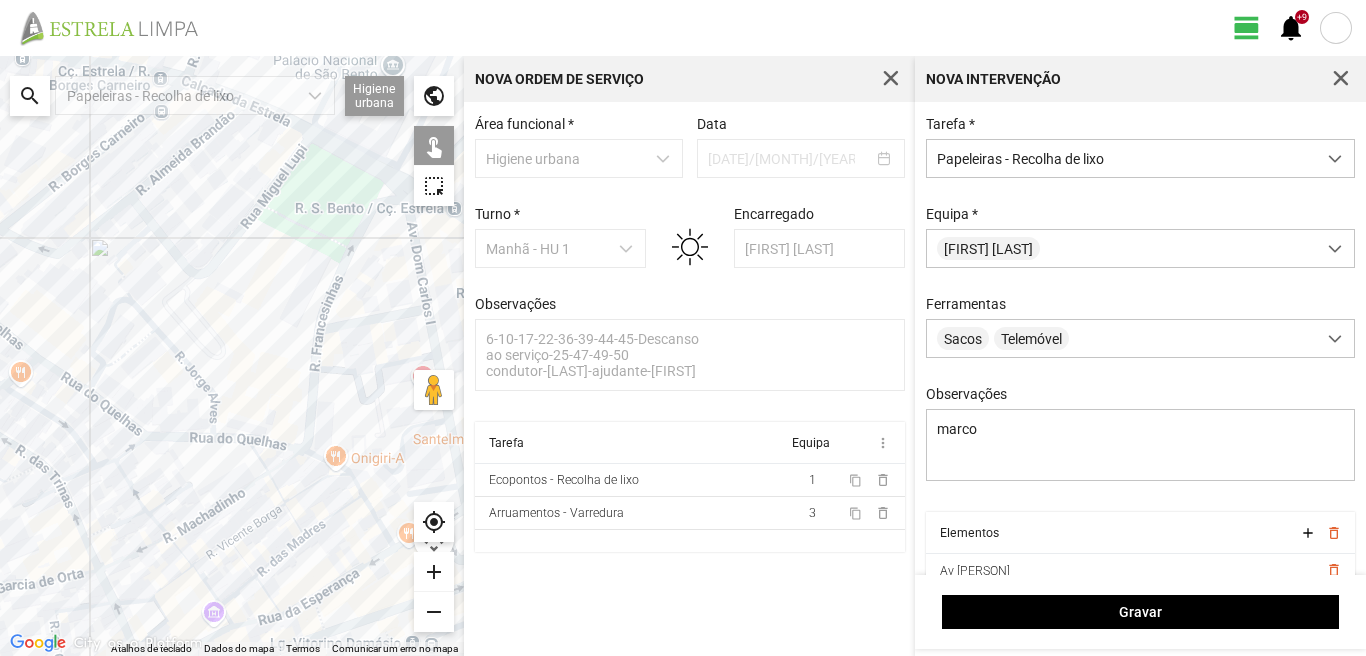 click 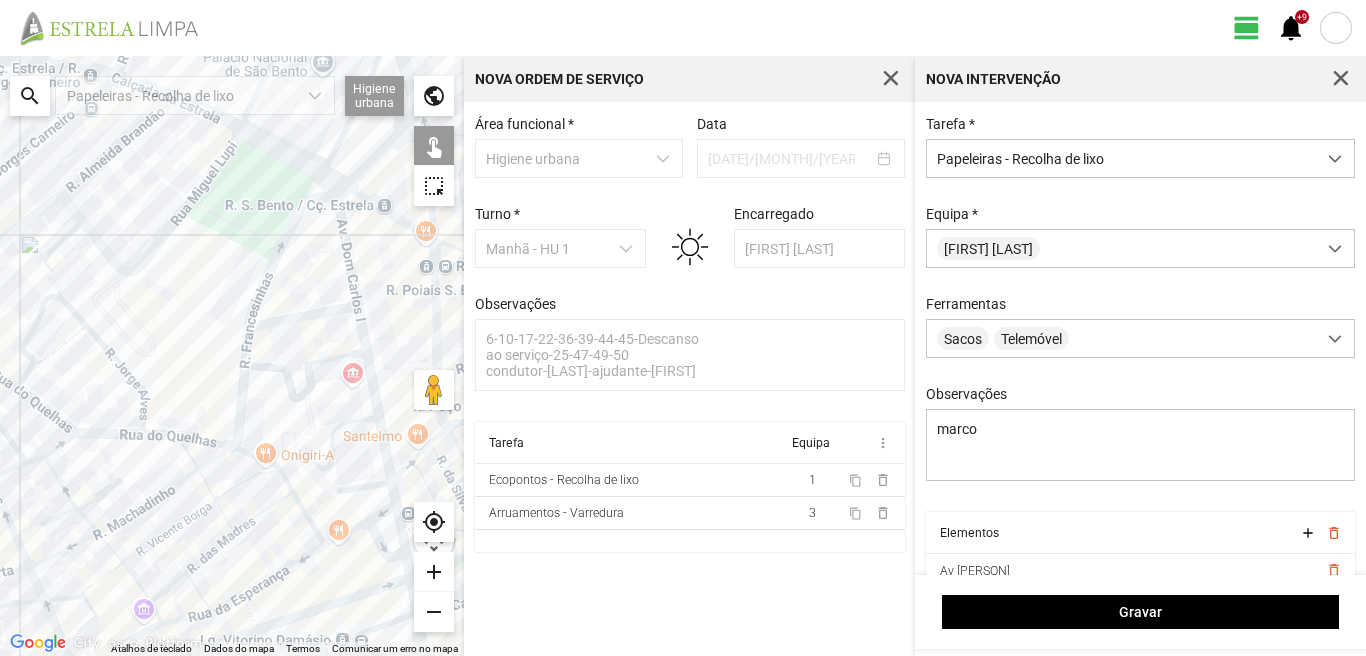 drag, startPoint x: 359, startPoint y: 335, endPoint x: 273, endPoint y: 327, distance: 86.37129 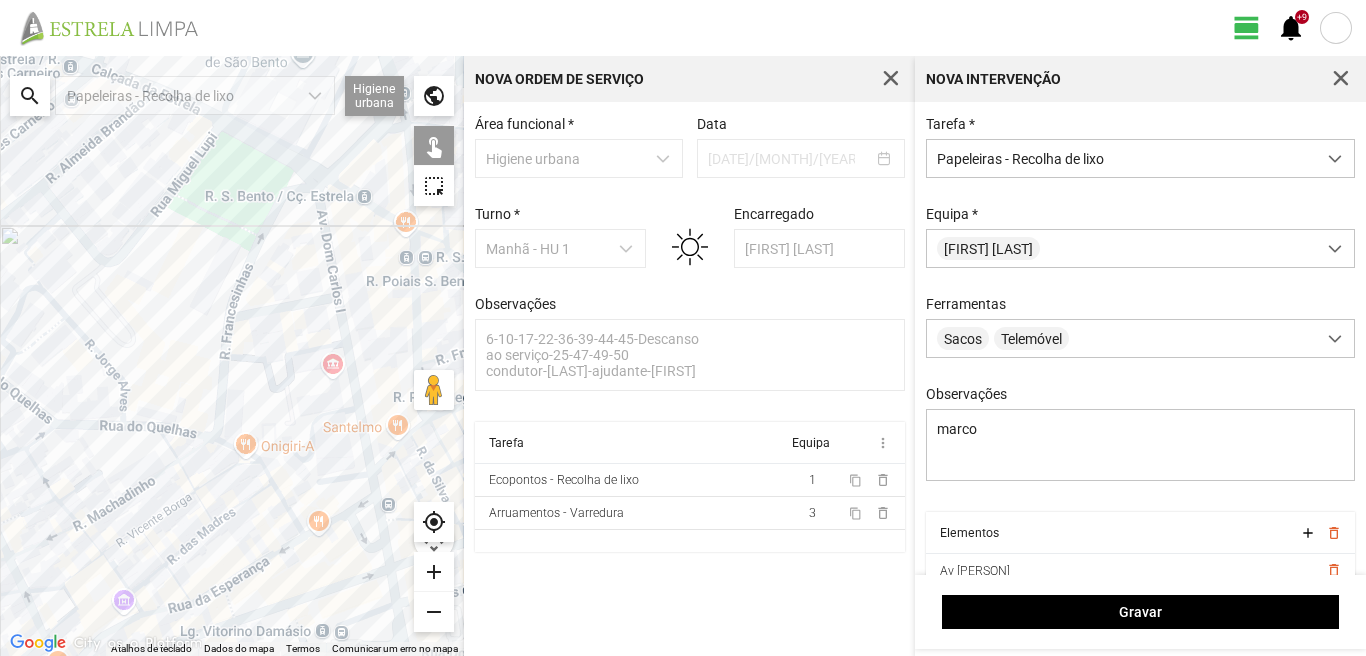 click 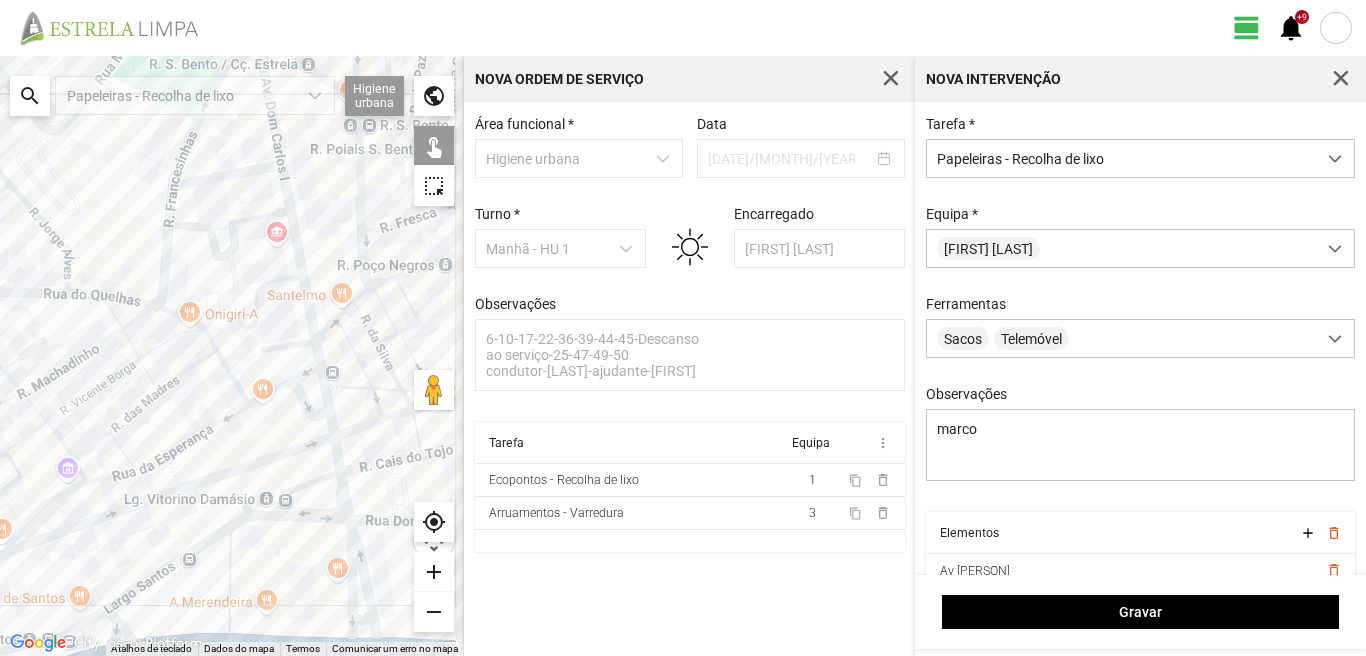 drag, startPoint x: 326, startPoint y: 513, endPoint x: 262, endPoint y: 364, distance: 162.1635 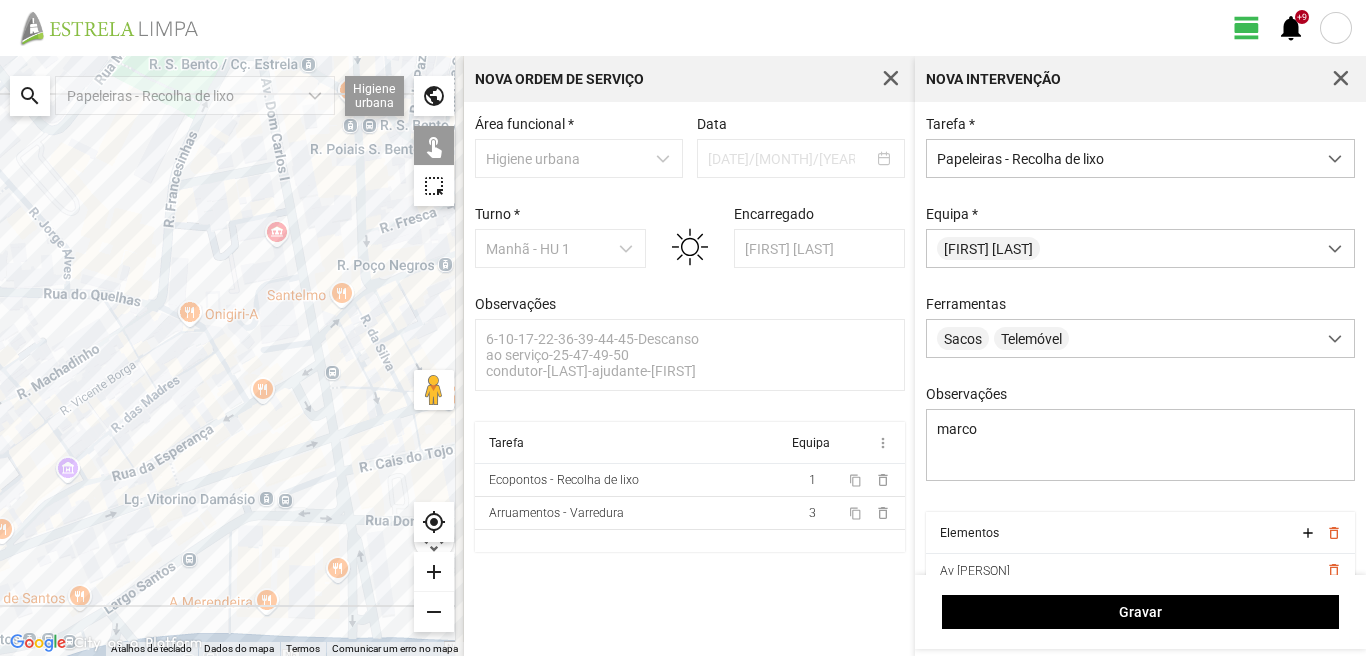 click 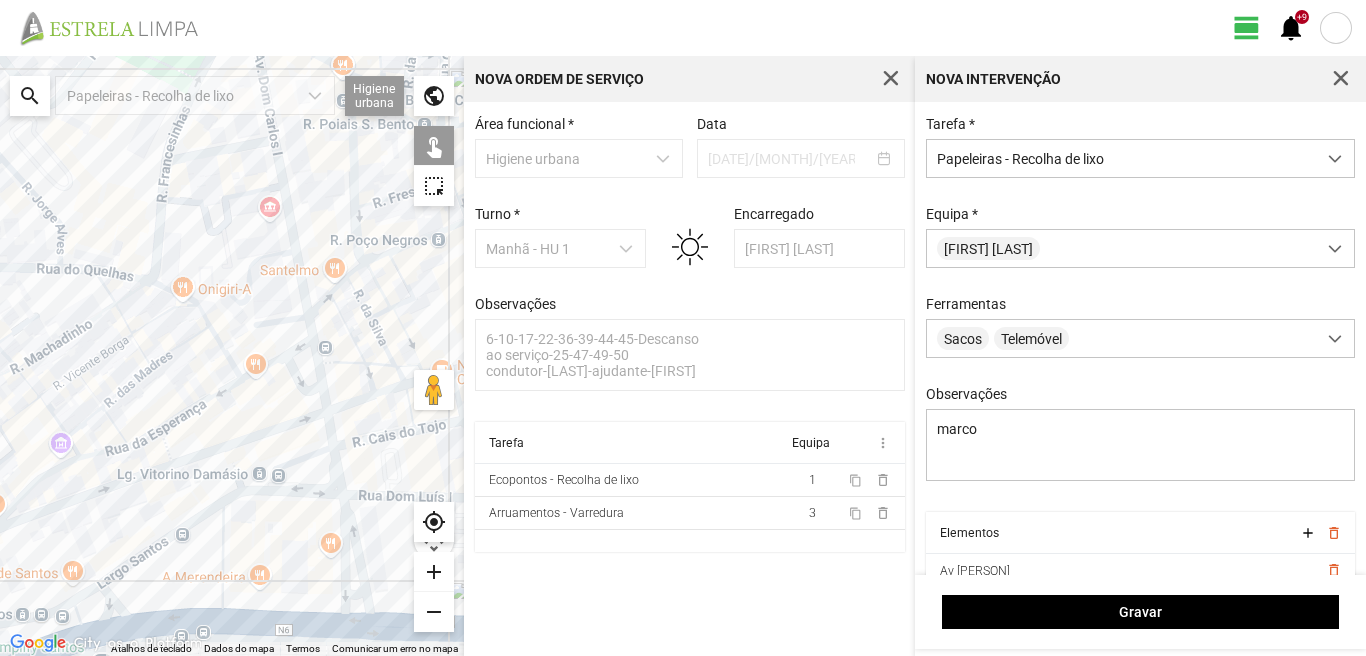 drag, startPoint x: 309, startPoint y: 325, endPoint x: 303, endPoint y: 349, distance: 24.738634 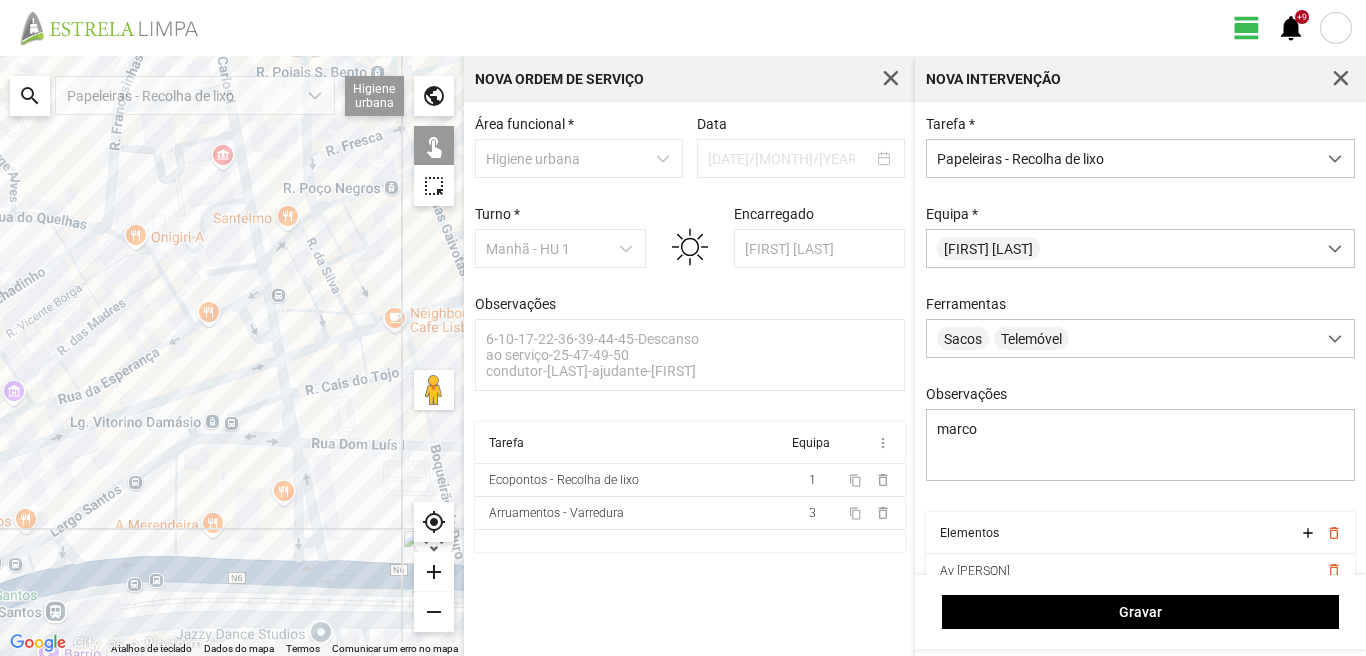 drag, startPoint x: 279, startPoint y: 497, endPoint x: 227, endPoint y: 445, distance: 73.53911 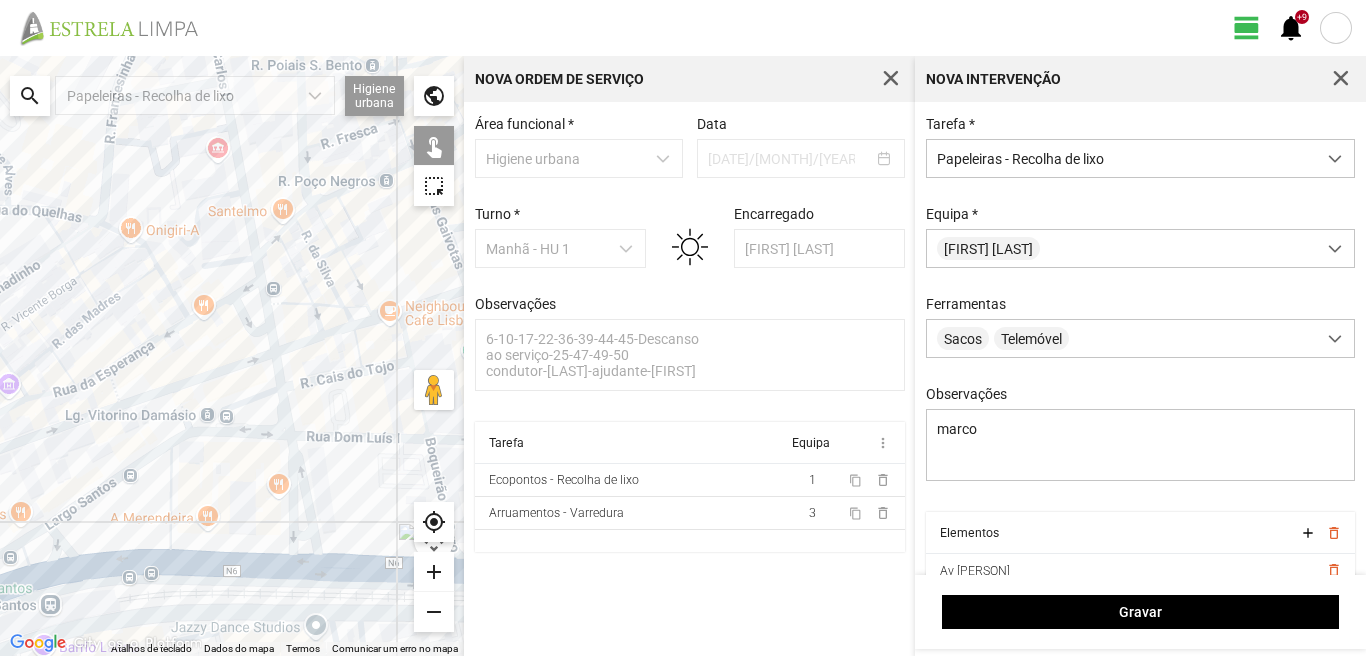 click 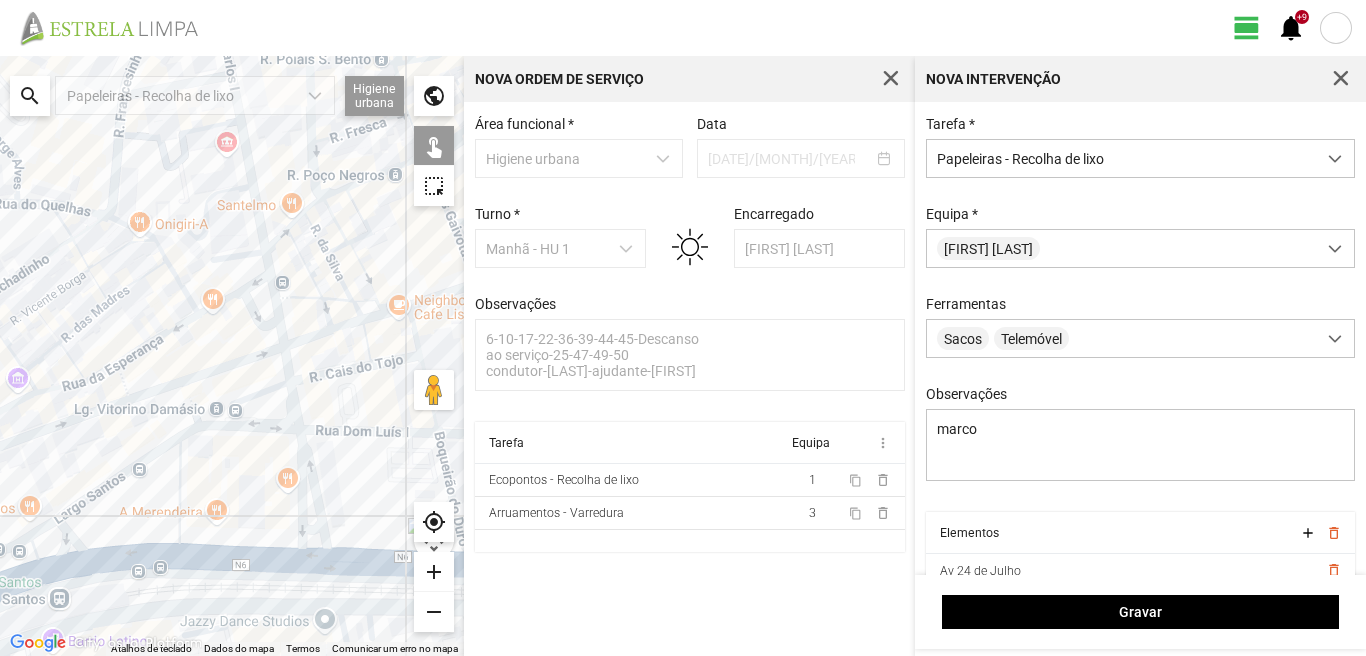 drag, startPoint x: 205, startPoint y: 484, endPoint x: 271, endPoint y: 434, distance: 82.800964 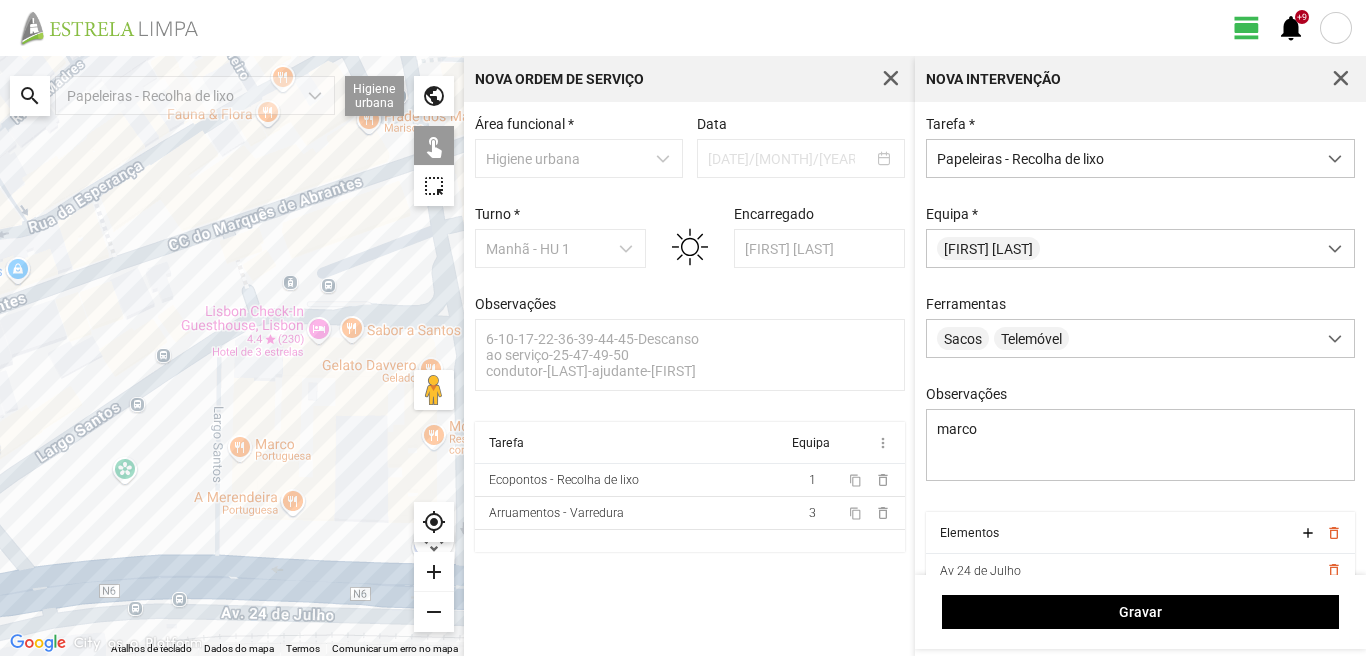 click 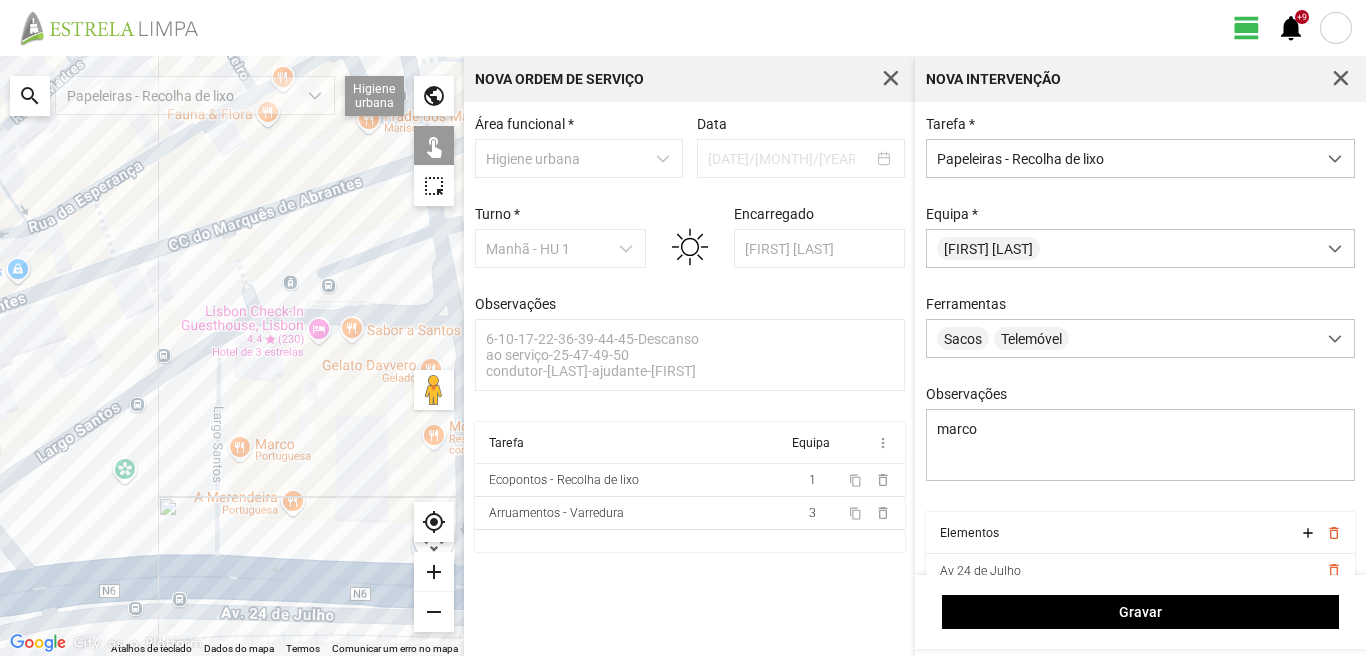 click 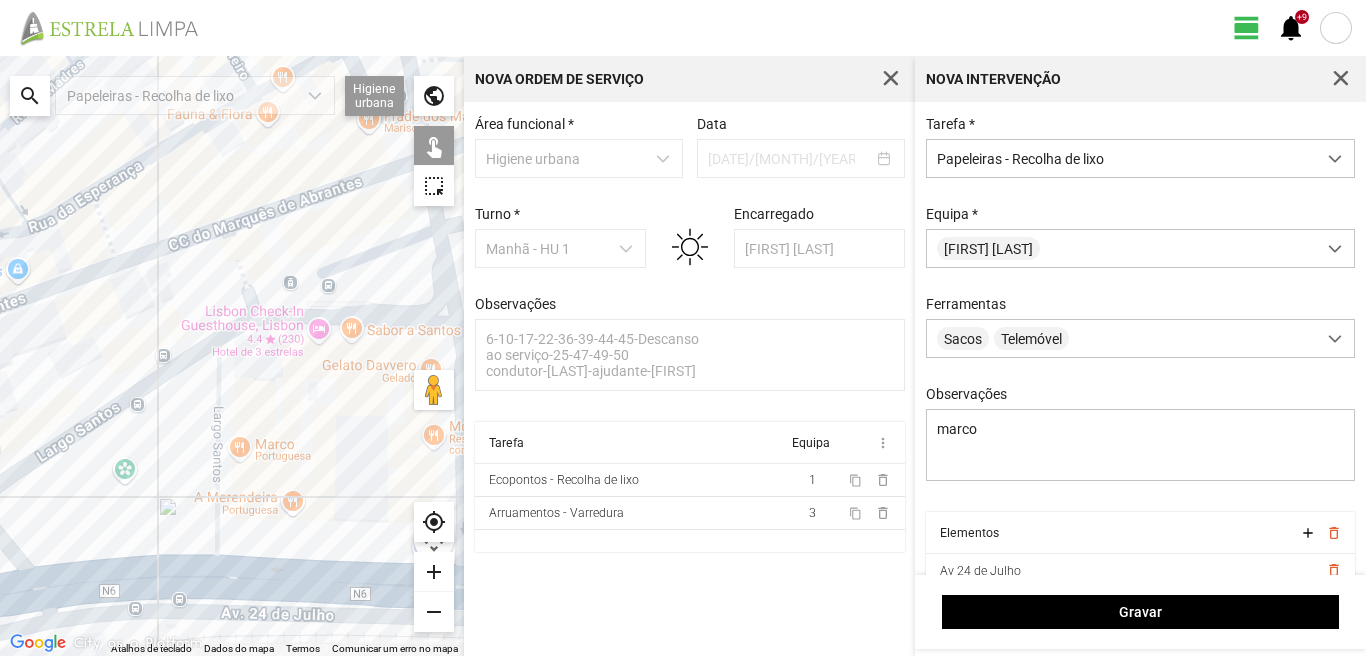 click 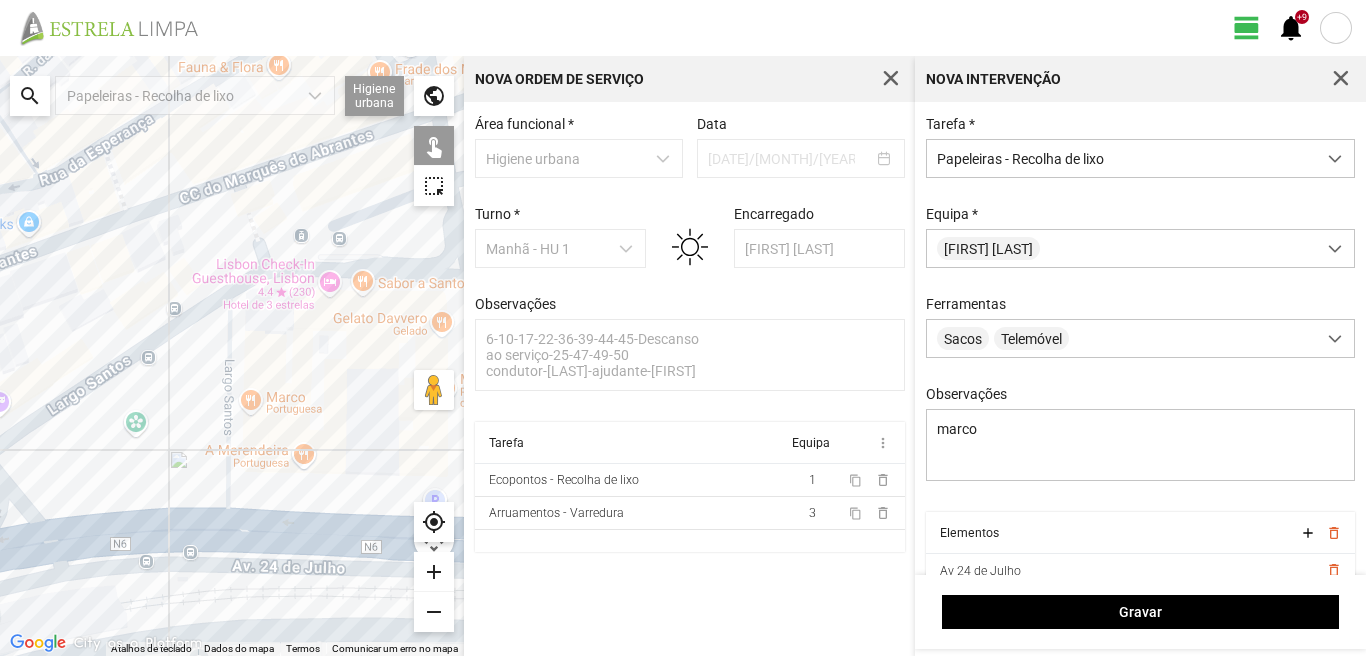 drag, startPoint x: 212, startPoint y: 537, endPoint x: 226, endPoint y: 409, distance: 128.76335 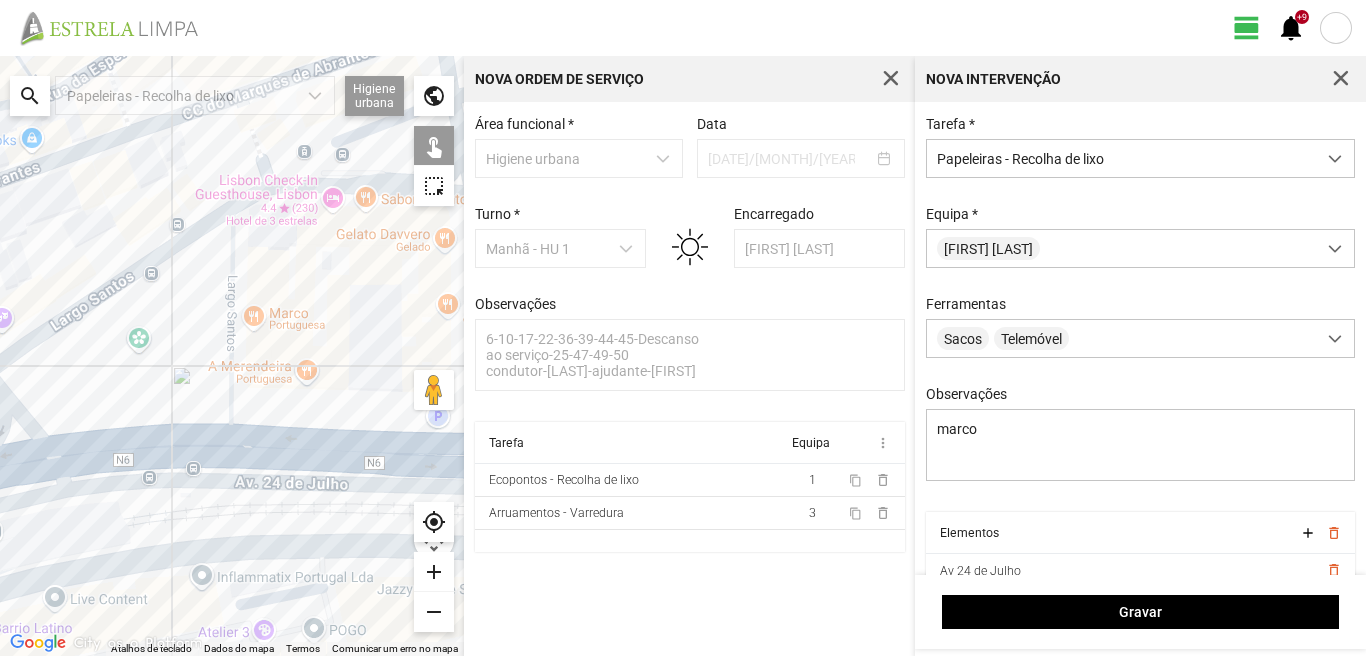 click 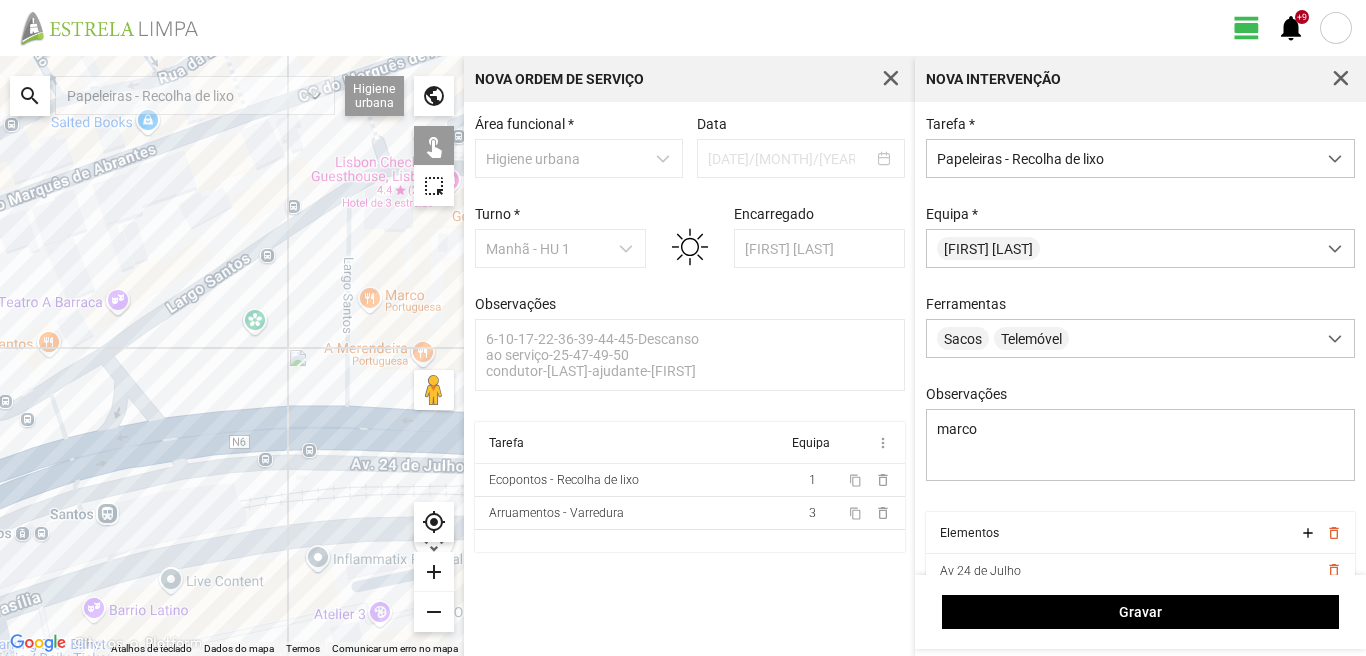 drag, startPoint x: 35, startPoint y: 429, endPoint x: 202, endPoint y: 386, distance: 172.4471 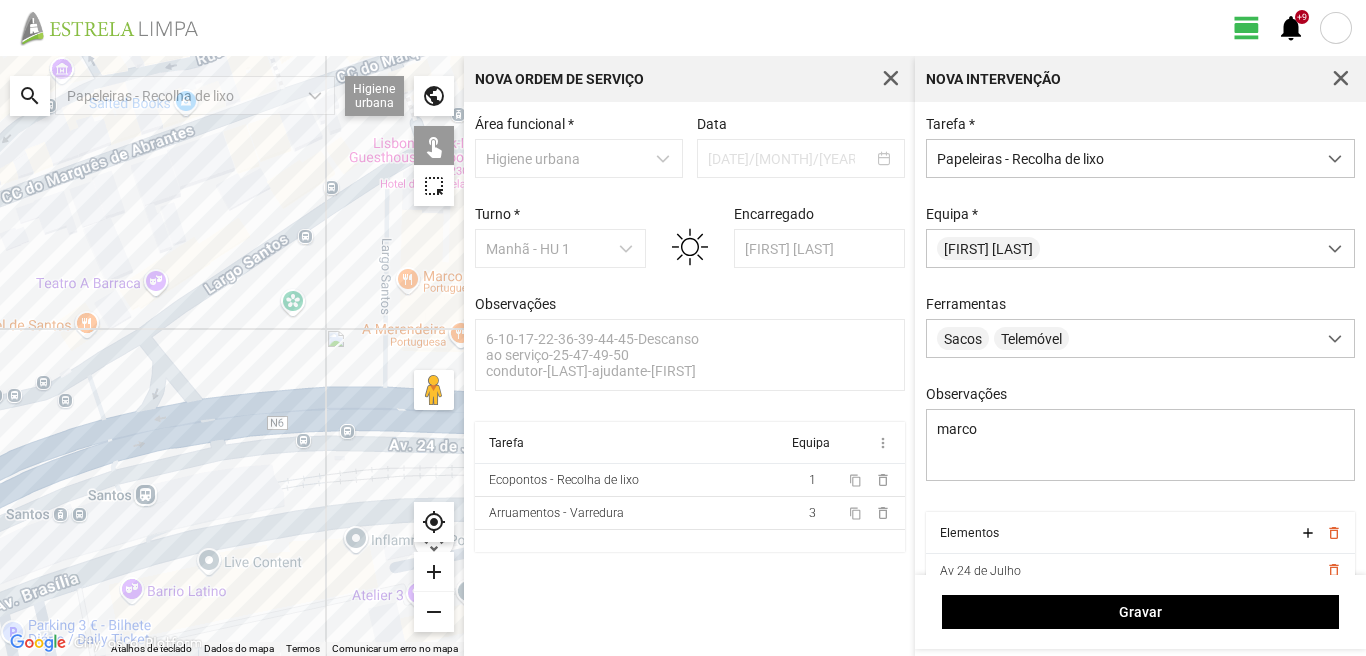 drag, startPoint x: 186, startPoint y: 397, endPoint x: 287, endPoint y: 379, distance: 102.59142 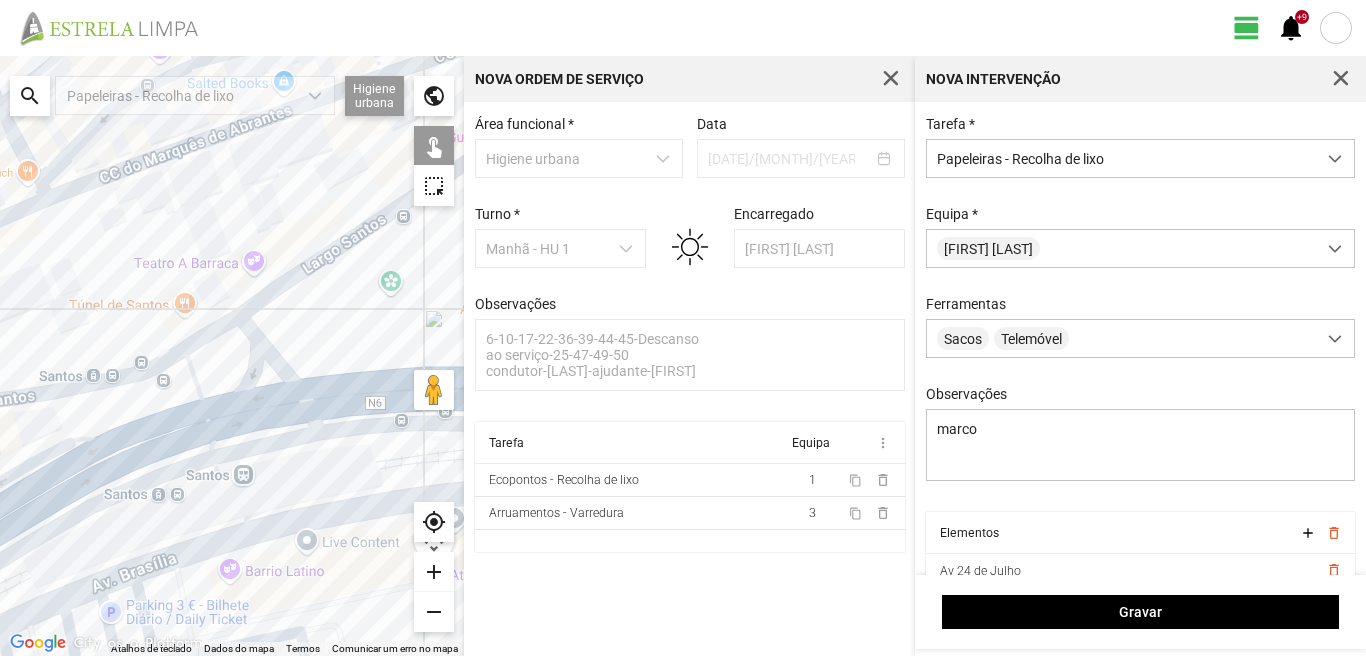 click 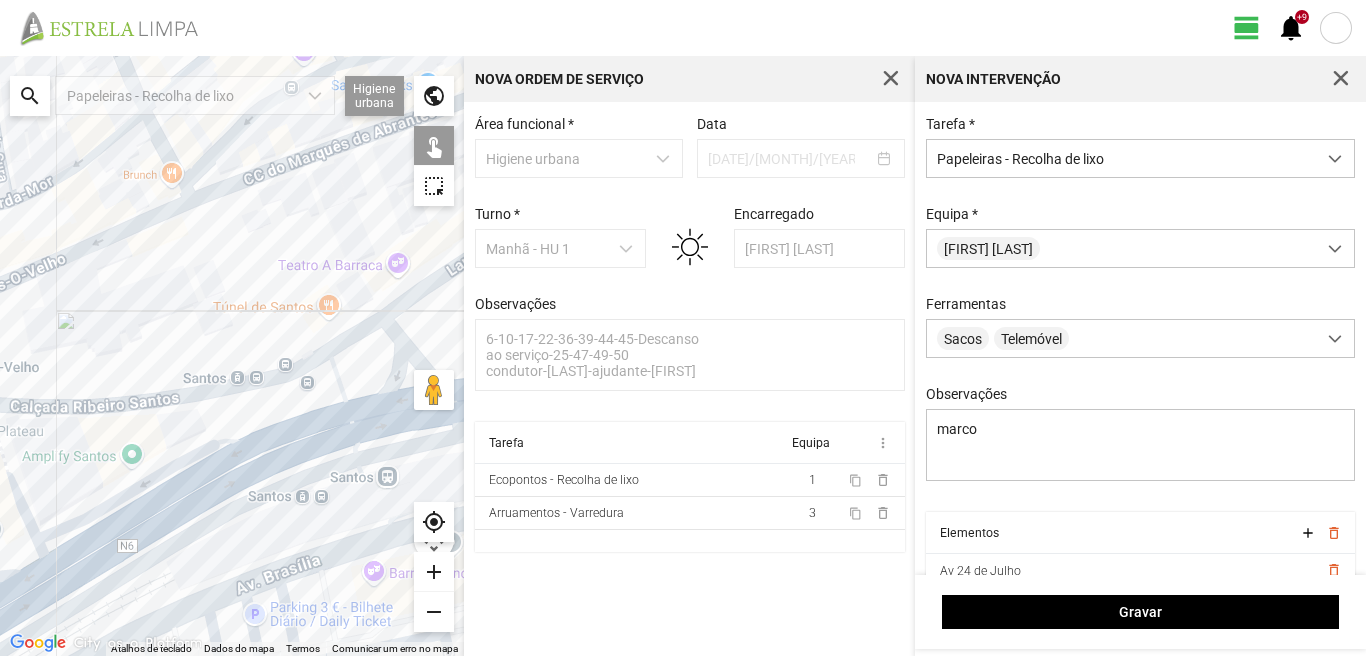 drag, startPoint x: 48, startPoint y: 436, endPoint x: 224, endPoint y: 446, distance: 176.28386 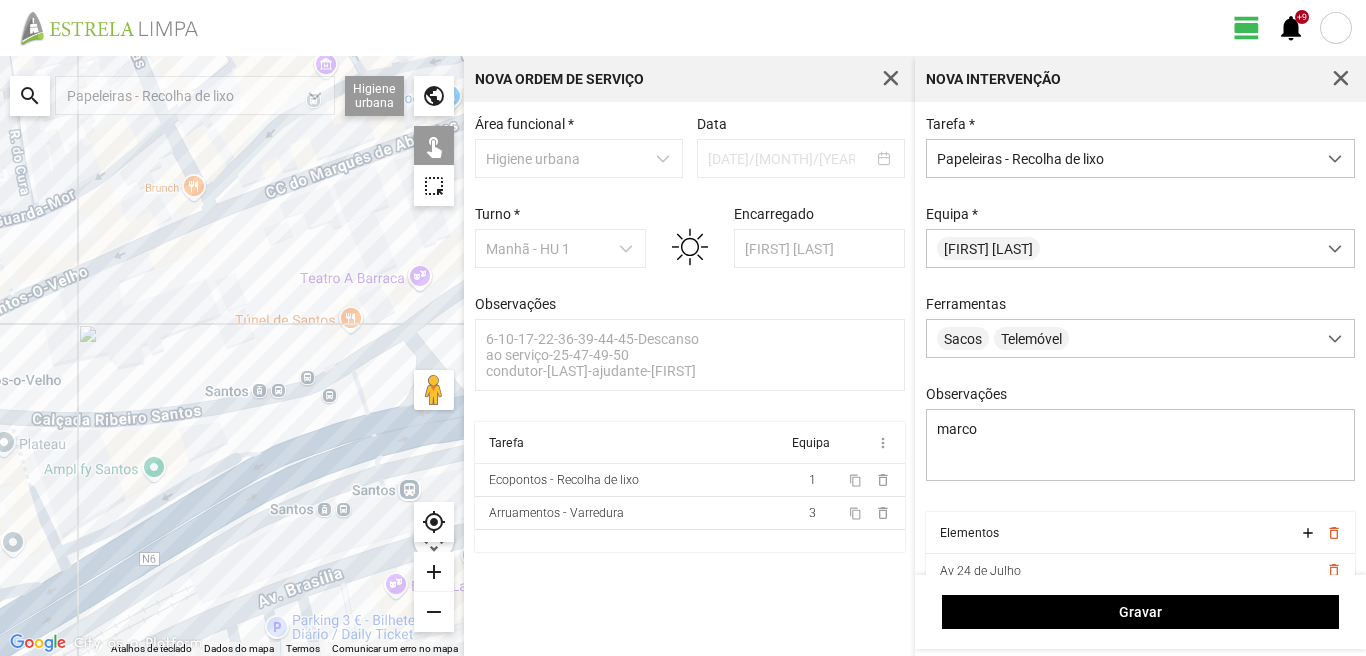 click 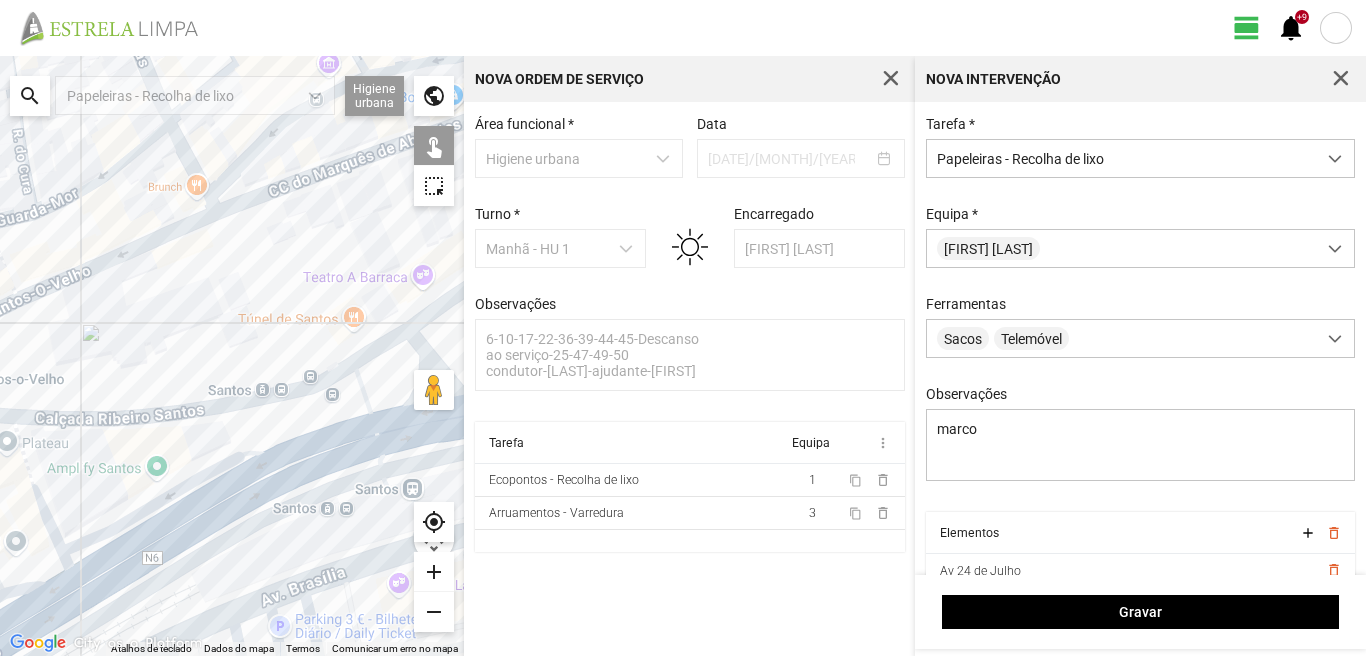 click 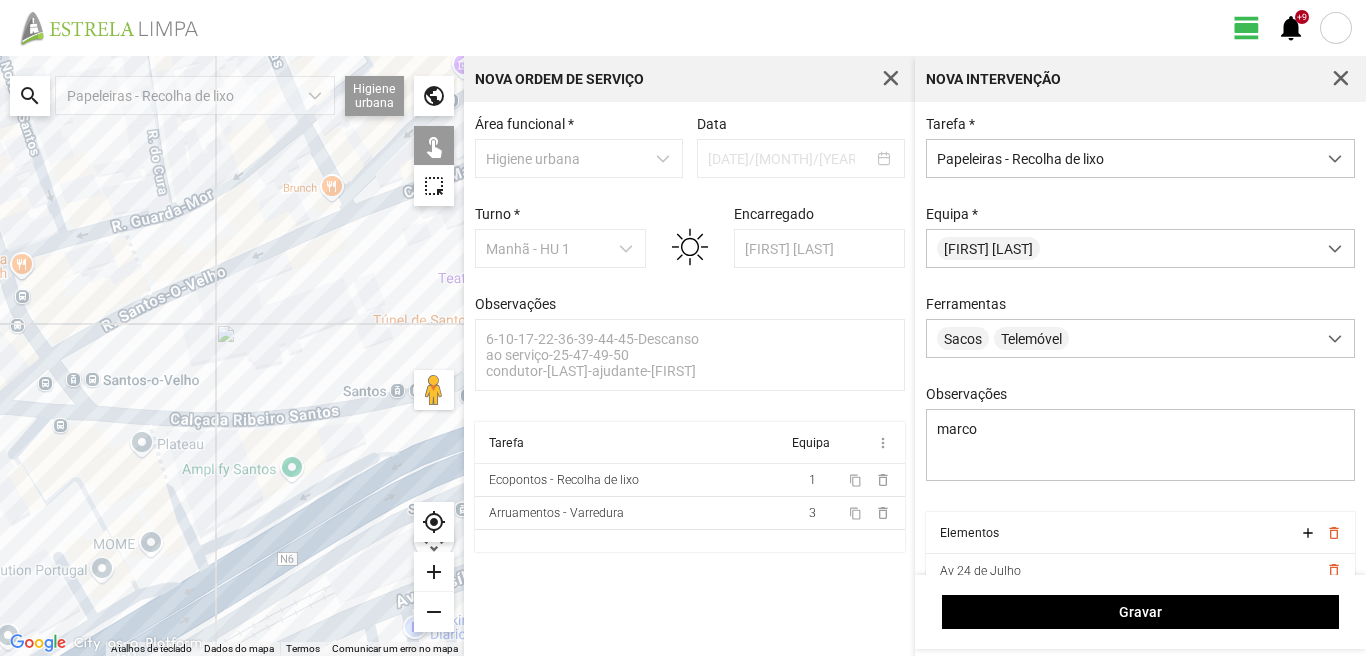 drag, startPoint x: 116, startPoint y: 395, endPoint x: 269, endPoint y: 404, distance: 153.26448 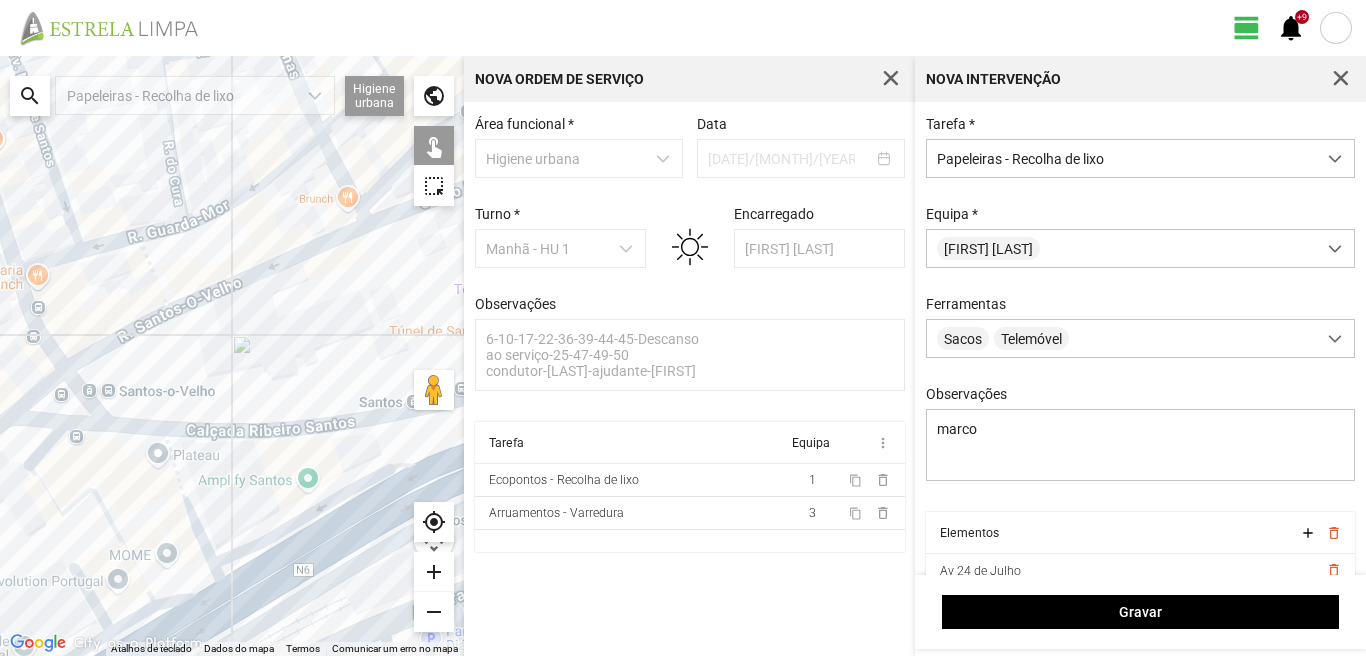 click 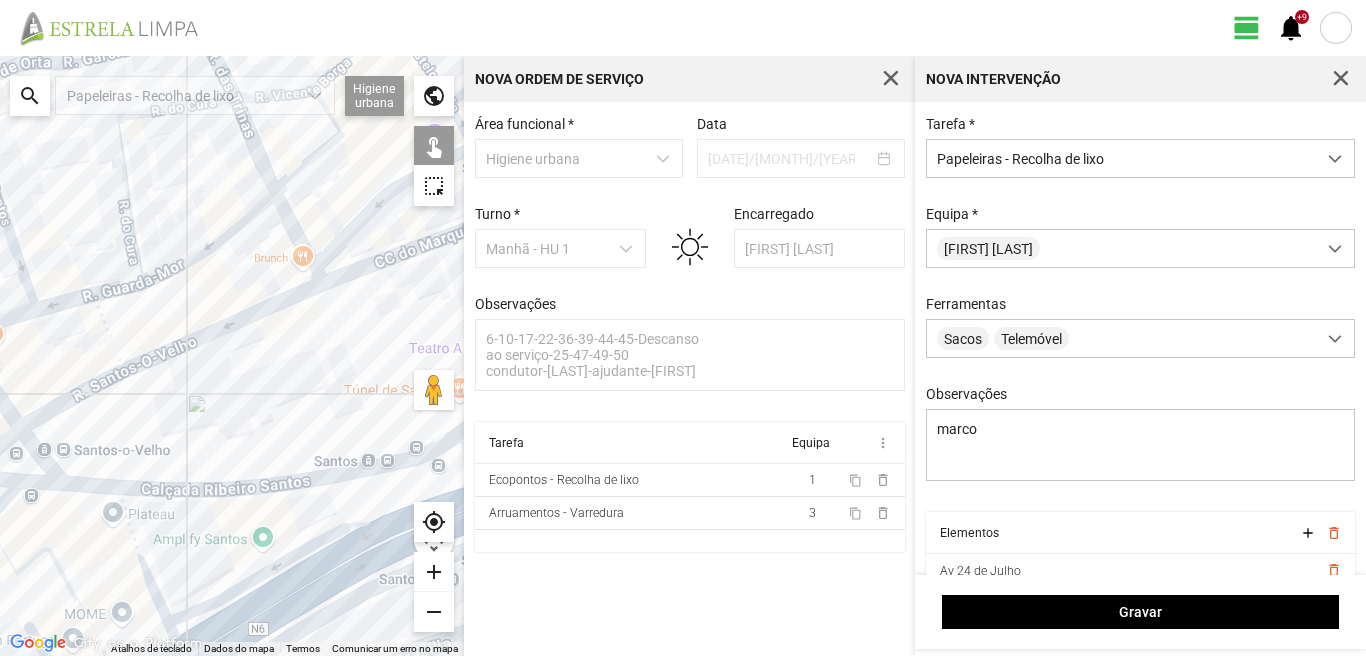 drag, startPoint x: 304, startPoint y: 256, endPoint x: 232, endPoint y: 333, distance: 105.41821 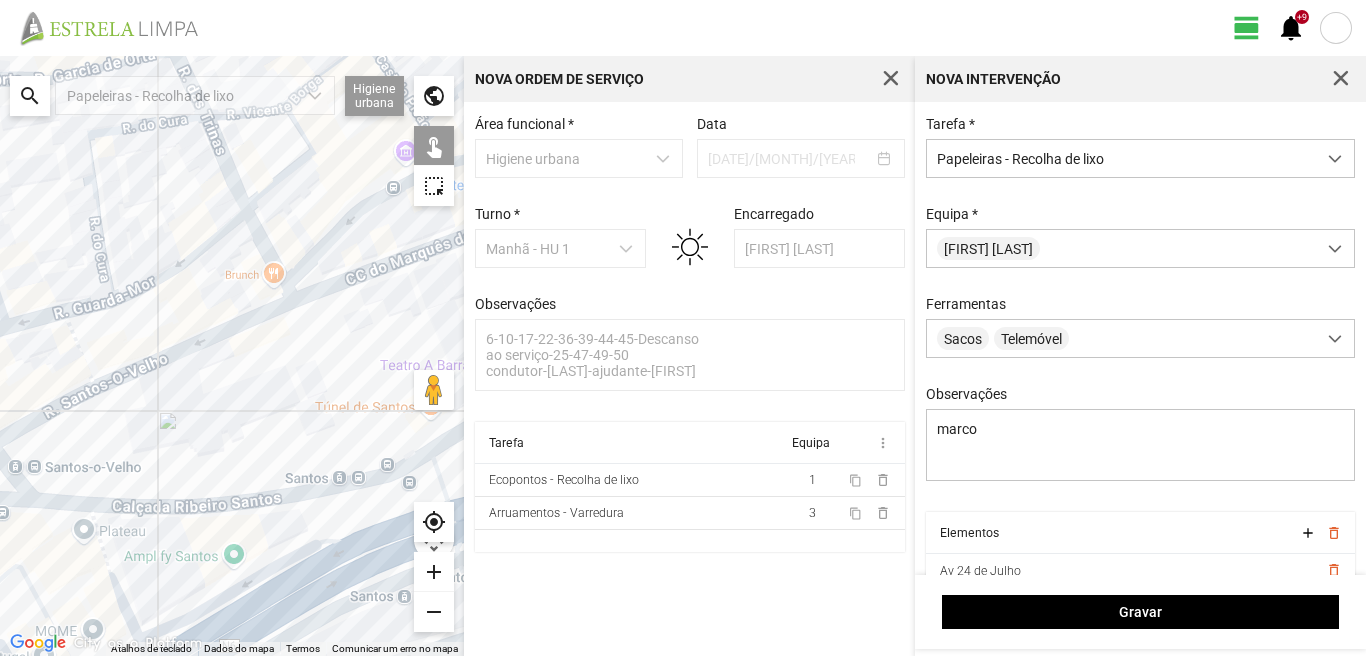 click 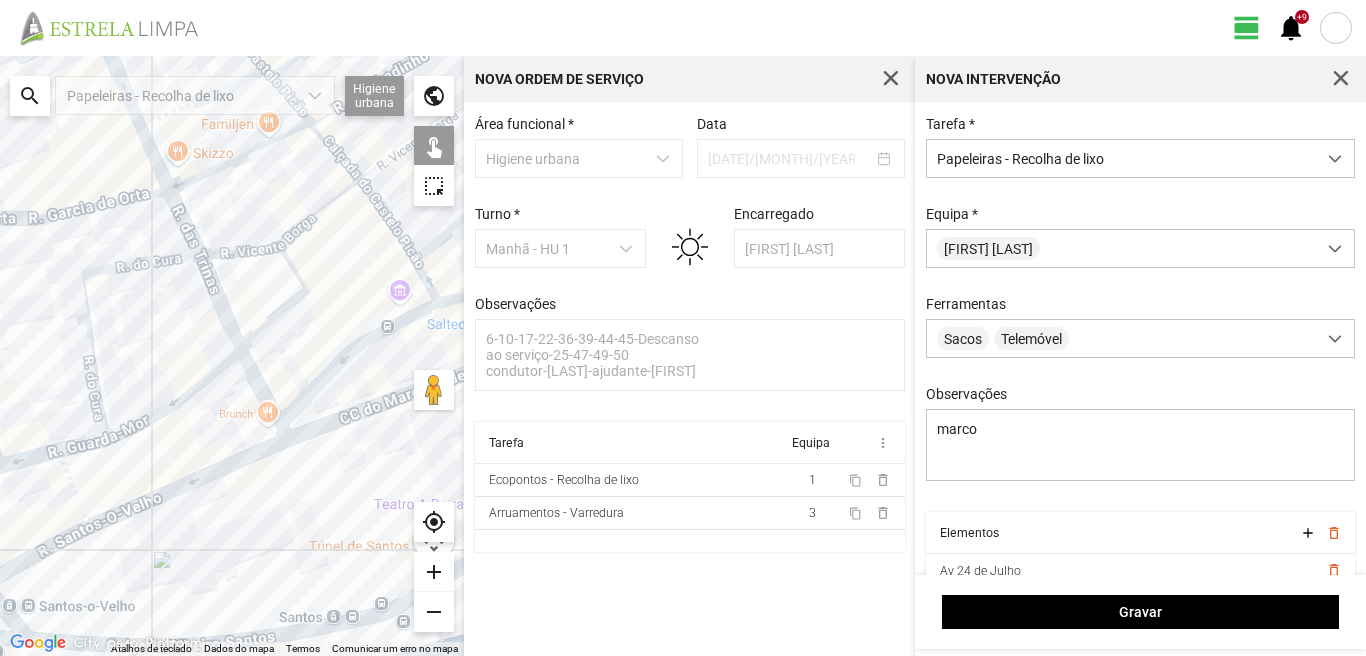 drag, startPoint x: 260, startPoint y: 314, endPoint x: 254, endPoint y: 460, distance: 146.12323 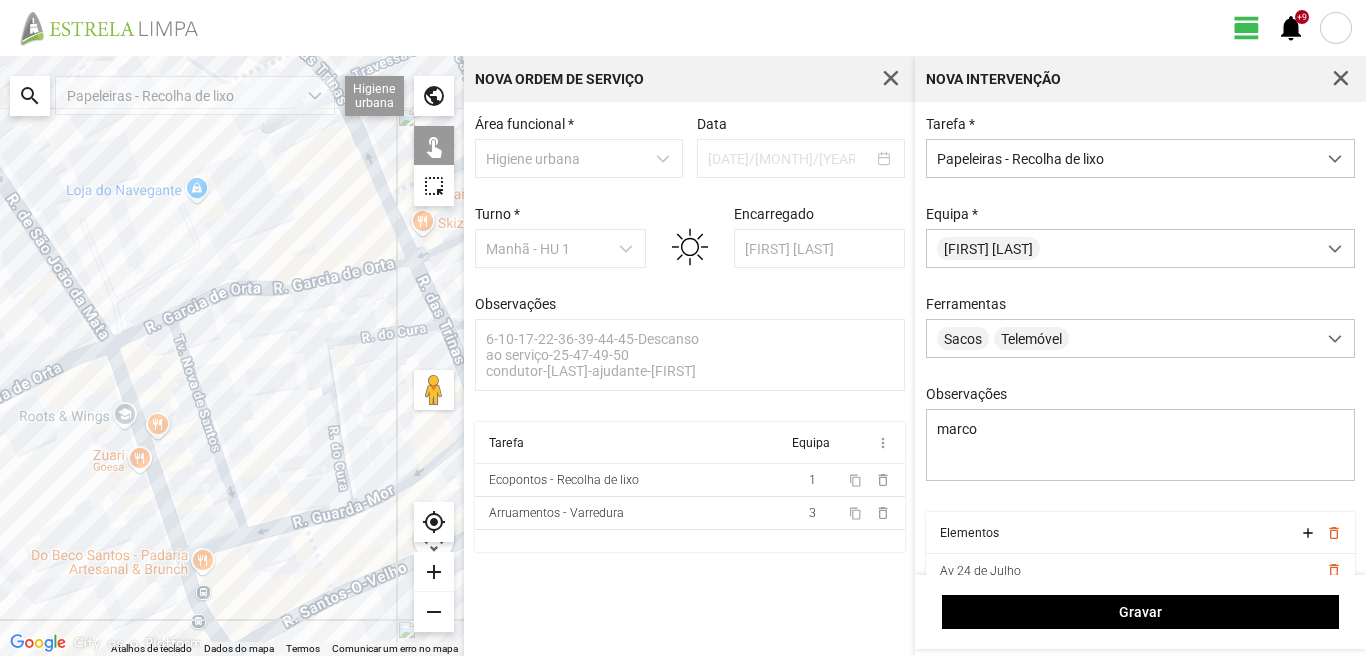 drag, startPoint x: 281, startPoint y: 282, endPoint x: 433, endPoint y: 349, distance: 166.1114 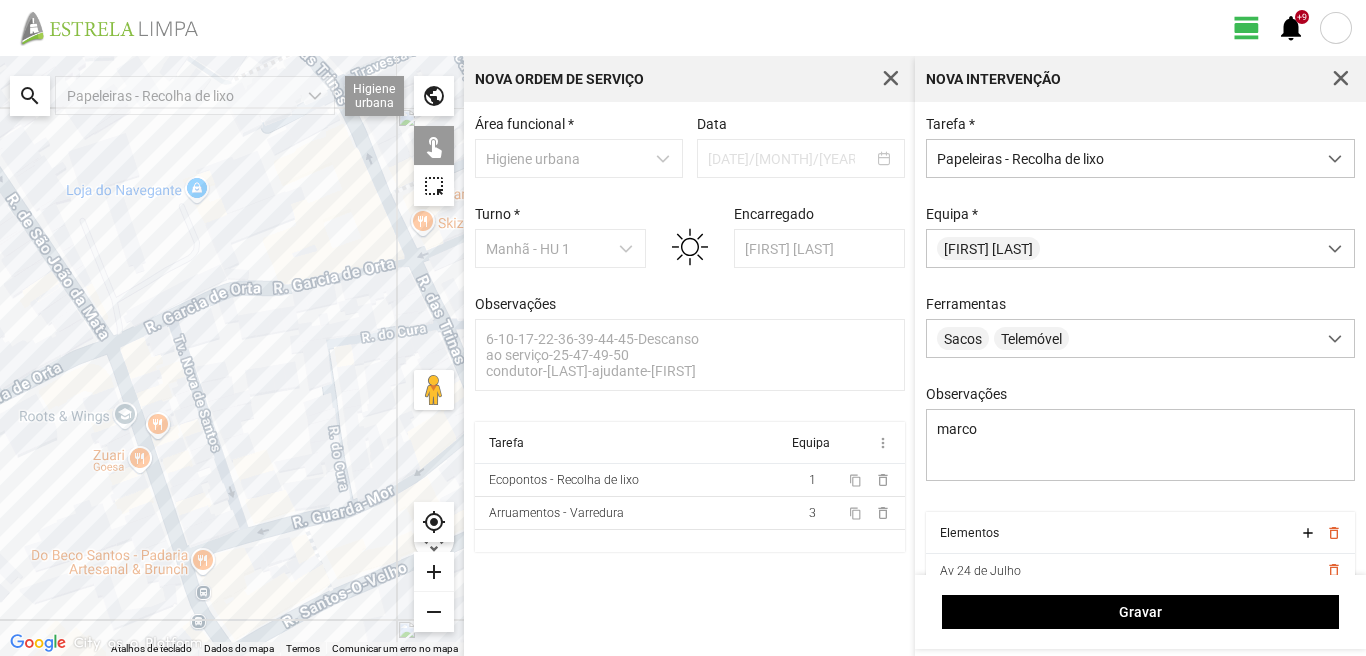 click 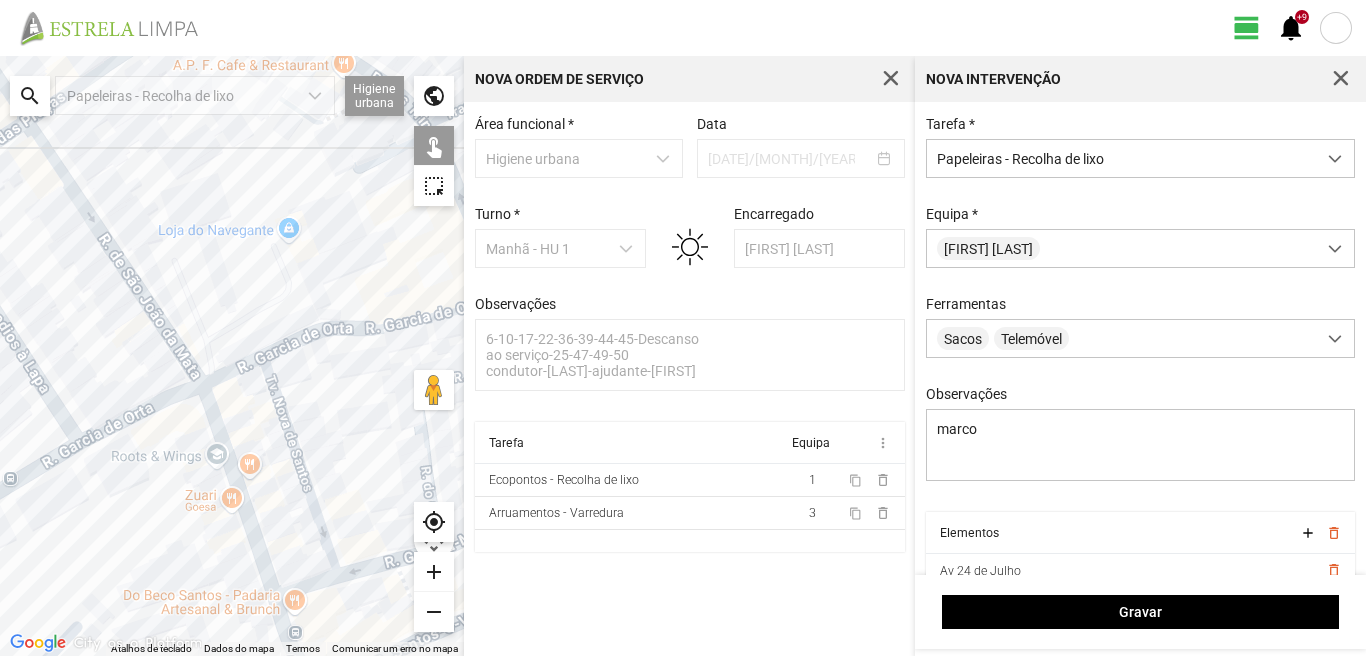 drag, startPoint x: 199, startPoint y: 286, endPoint x: 340, endPoint y: 334, distance: 148.9463 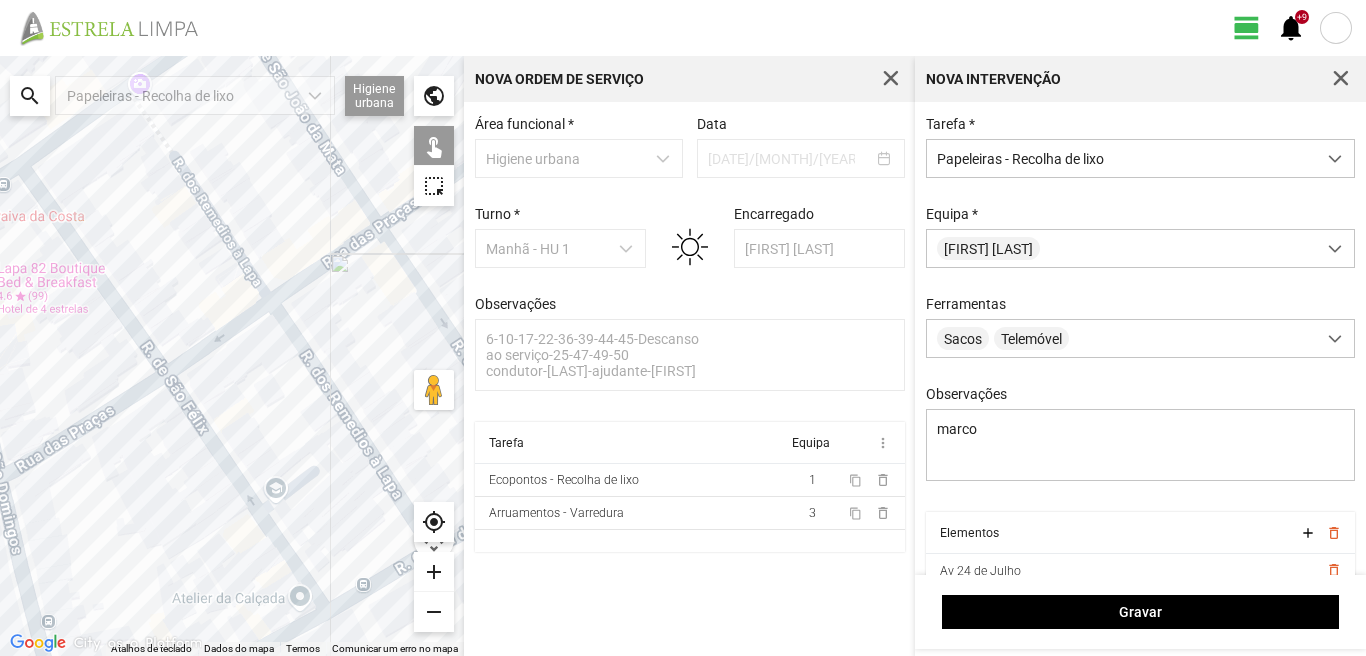 drag, startPoint x: 104, startPoint y: 313, endPoint x: 299, endPoint y: 371, distance: 203.44287 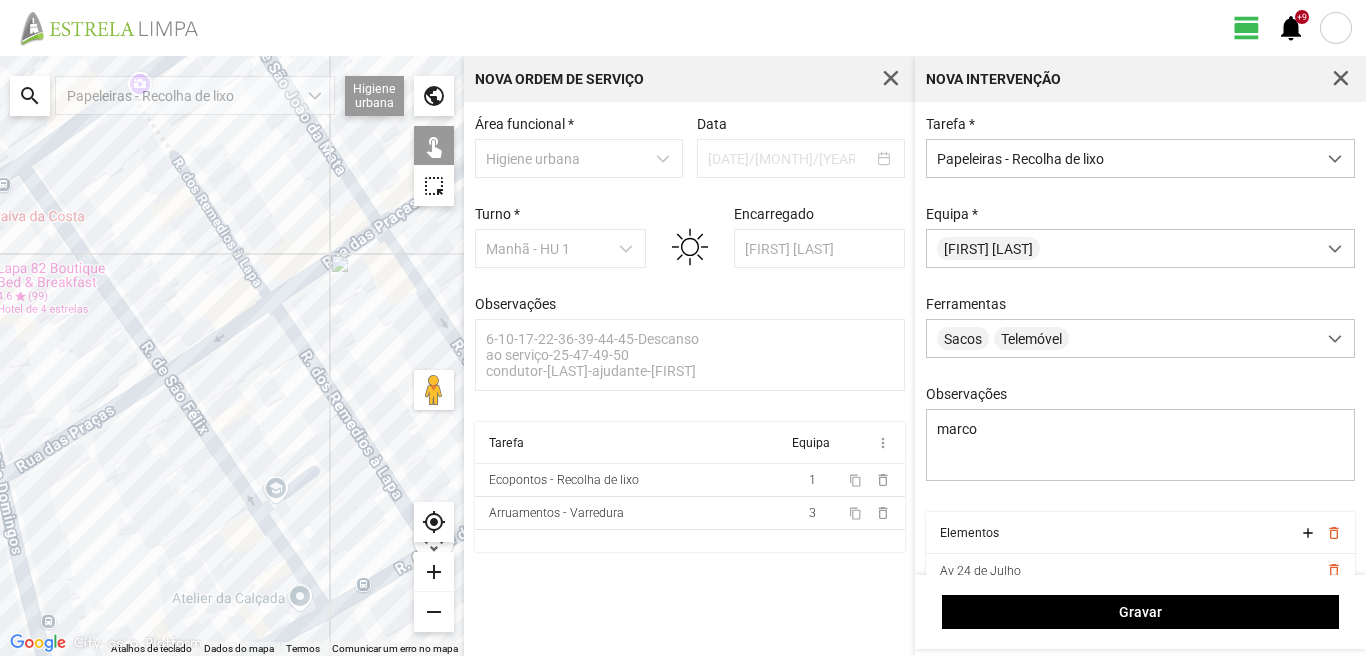 click 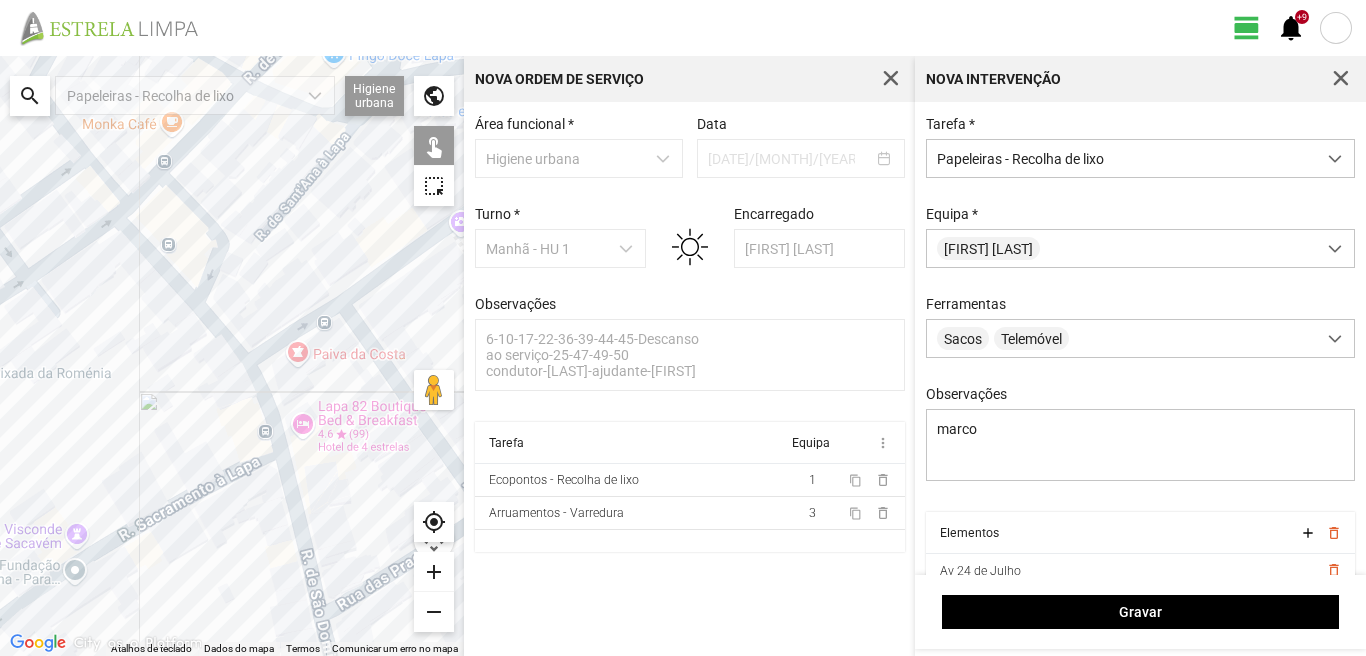 drag, startPoint x: 51, startPoint y: 282, endPoint x: 327, endPoint y: 416, distance: 306.8094 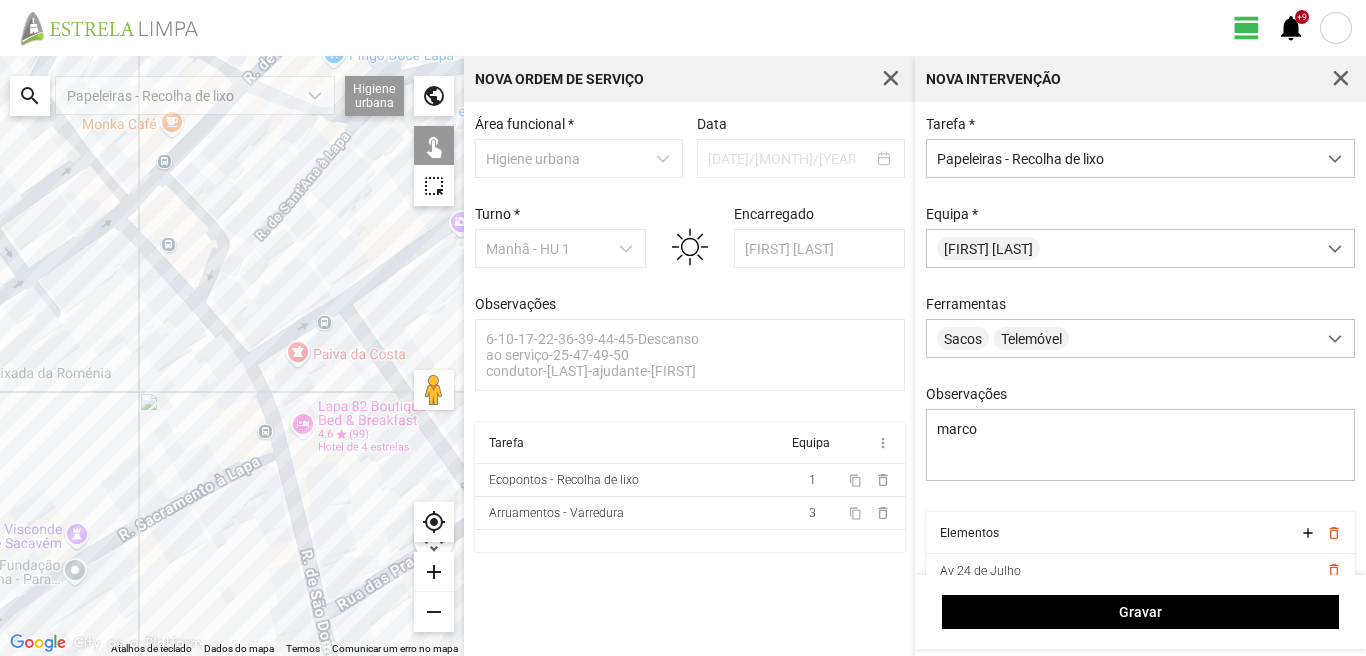 click 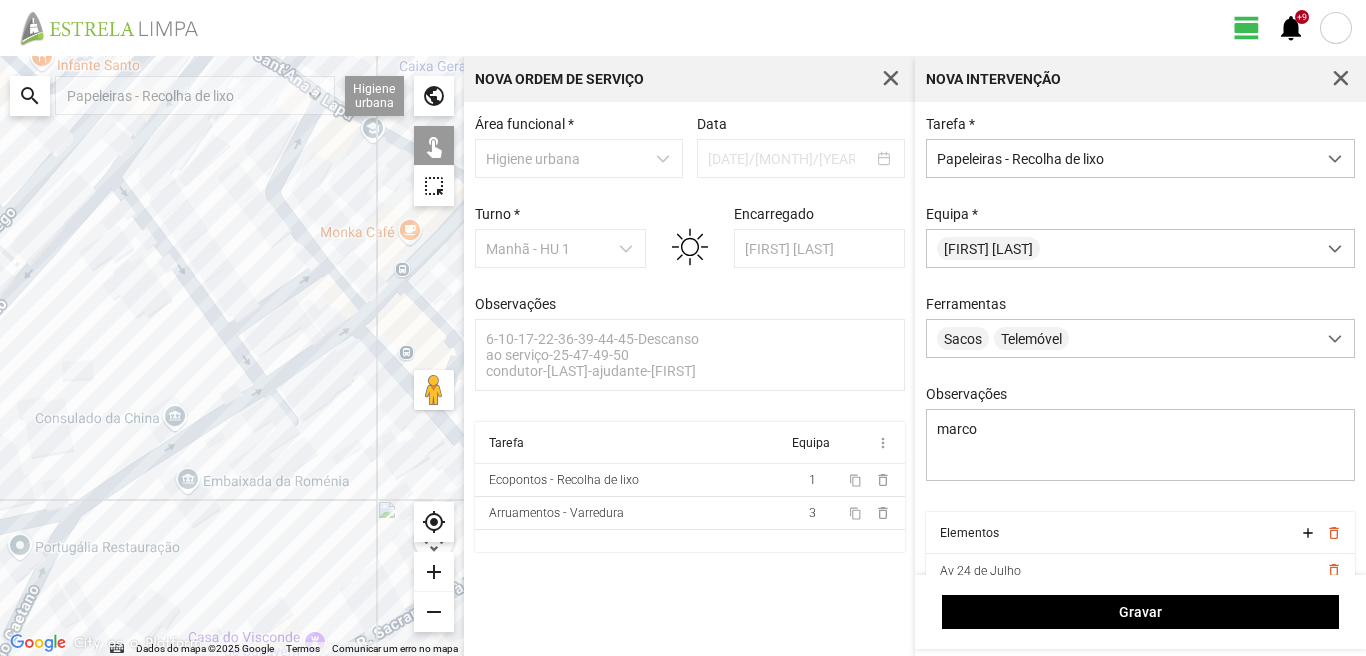 drag, startPoint x: 240, startPoint y: 378, endPoint x: 245, endPoint y: 417, distance: 39.319206 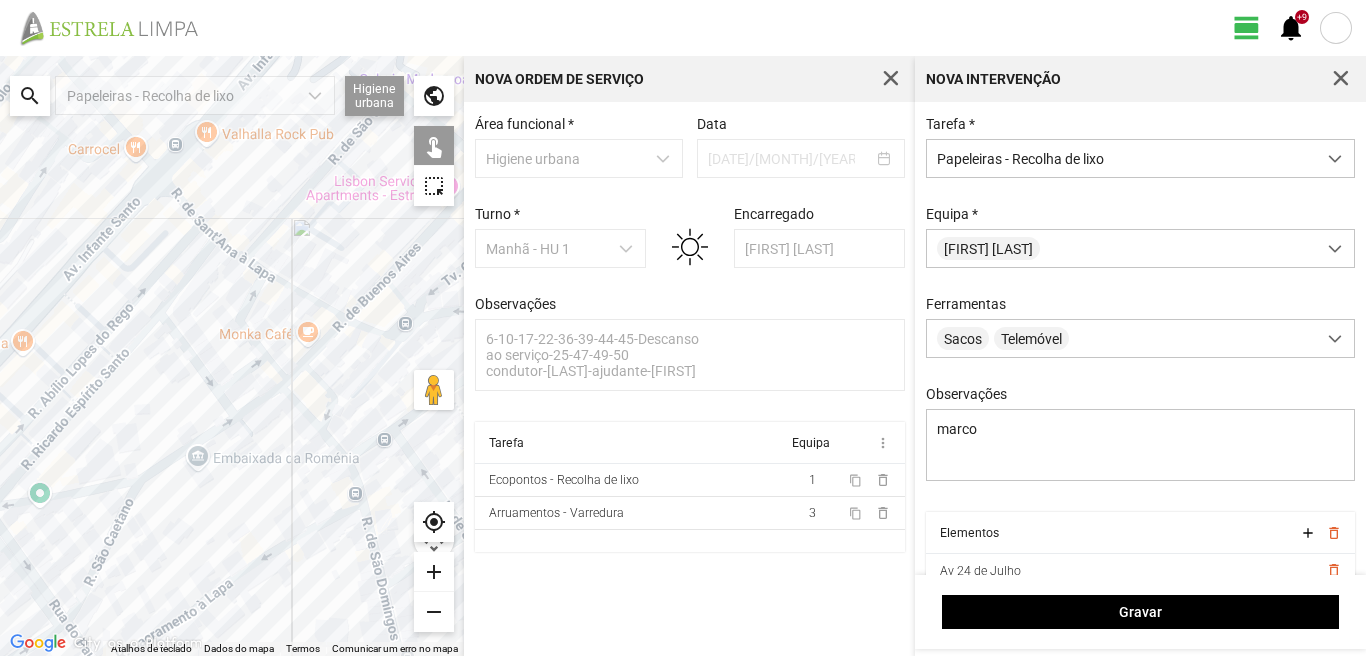 drag, startPoint x: 177, startPoint y: 264, endPoint x: 164, endPoint y: 353, distance: 89.94443 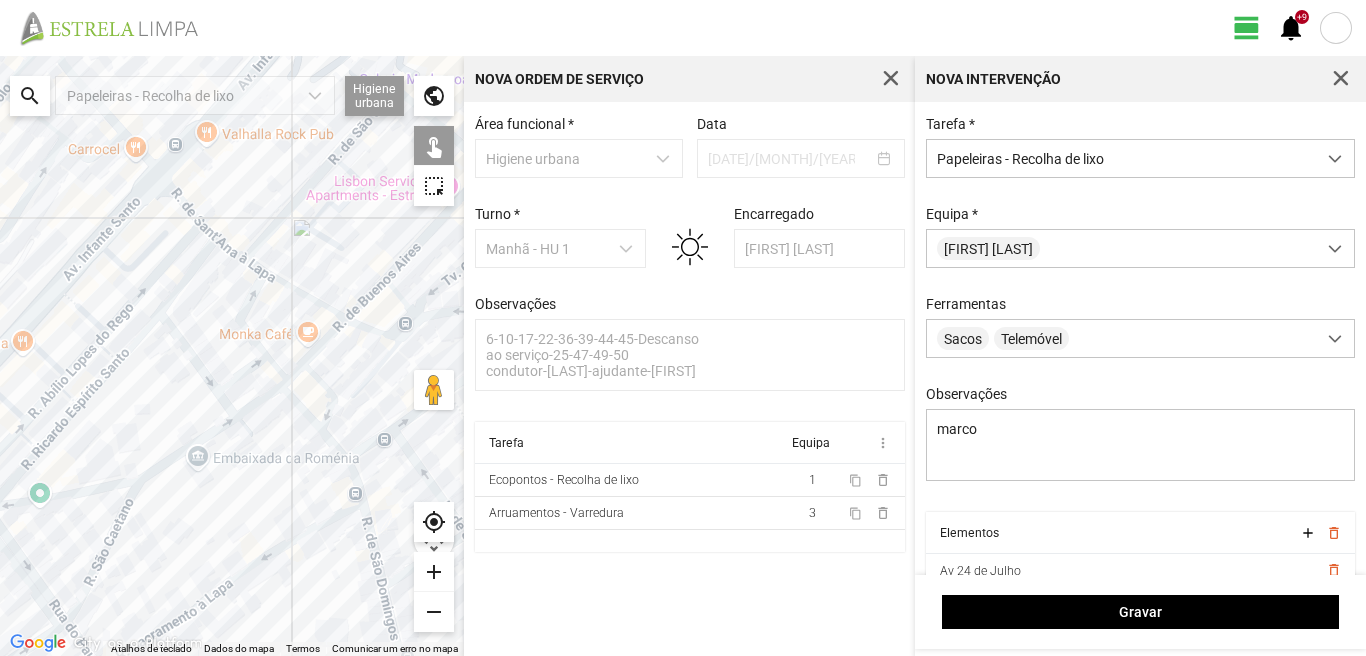 click 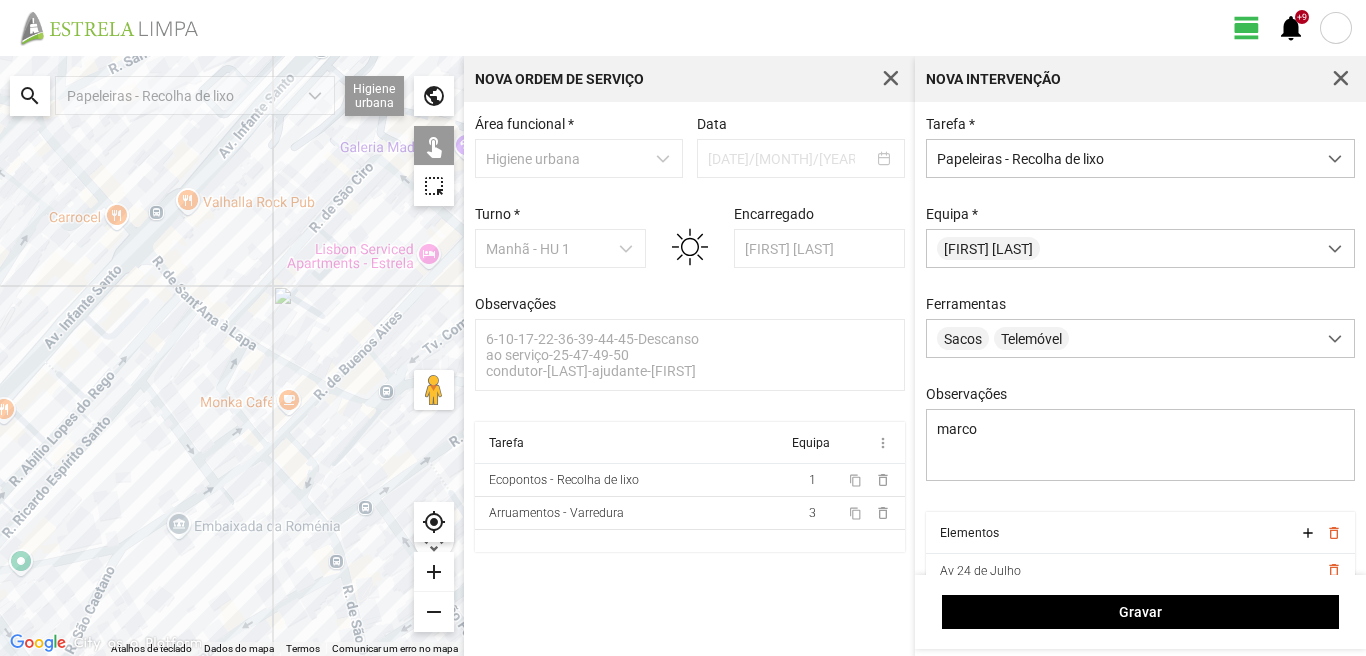 click 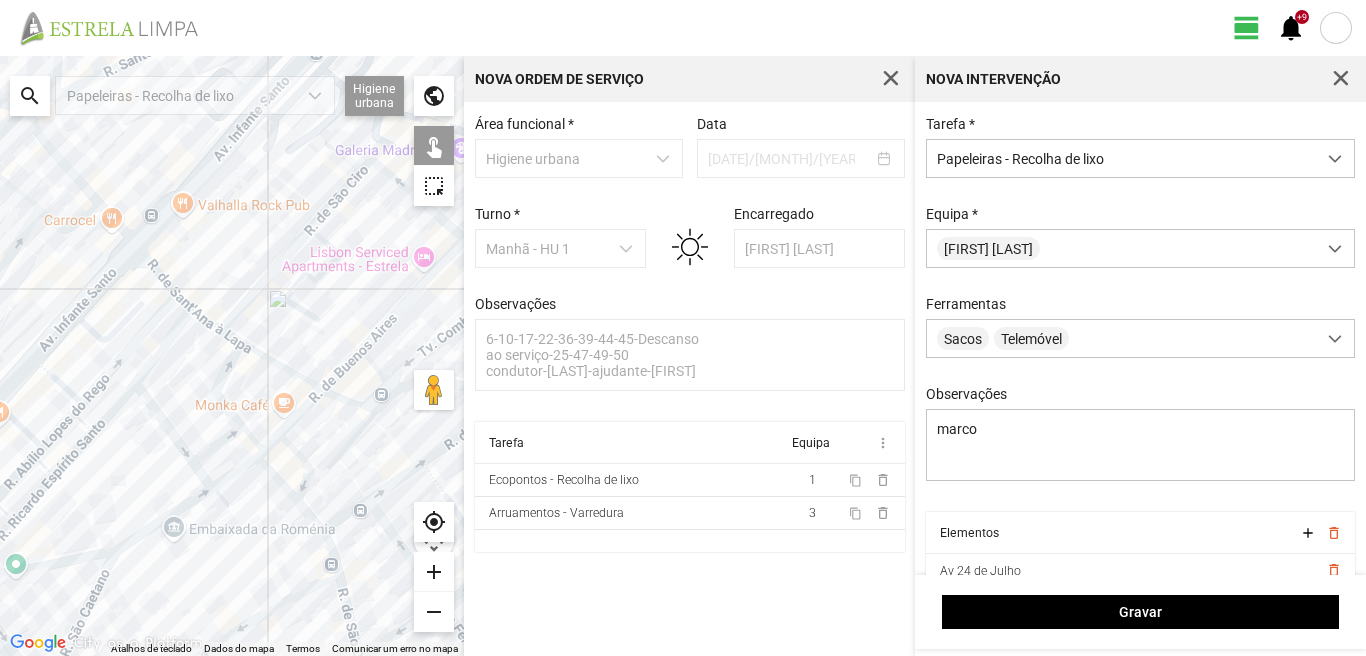 click 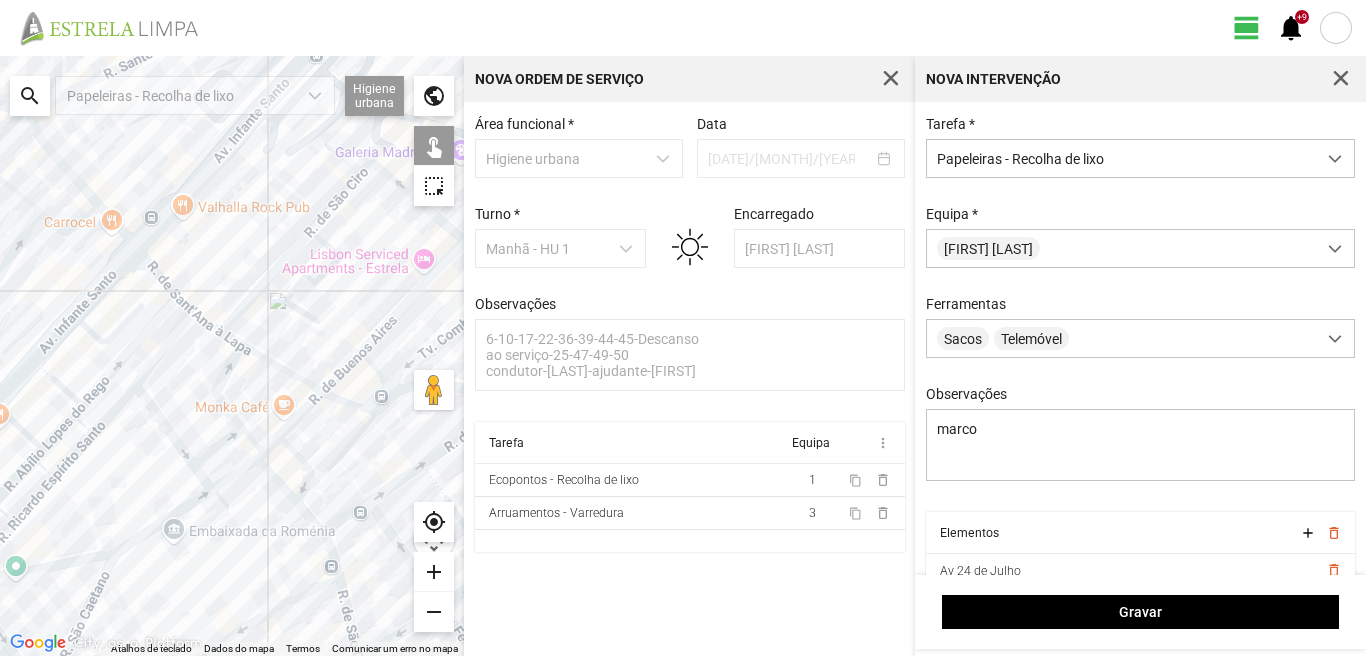 click 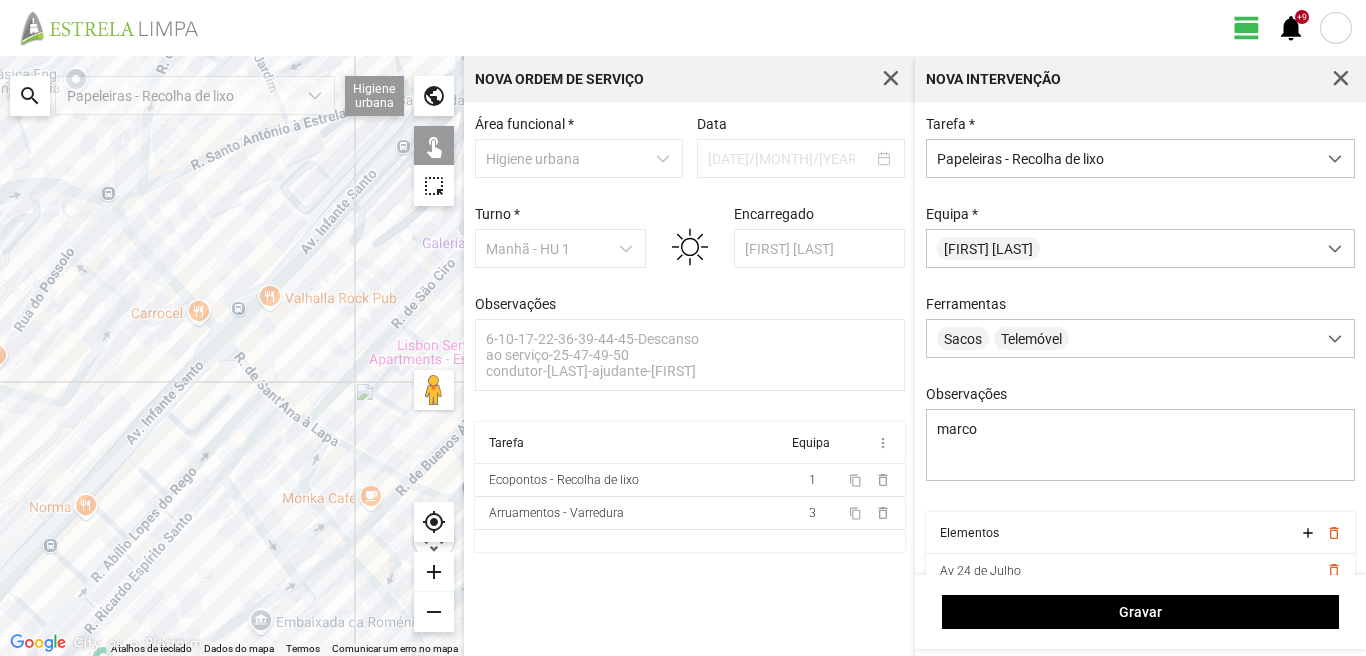 drag, startPoint x: 115, startPoint y: 241, endPoint x: 235, endPoint y: 369, distance: 175.4537 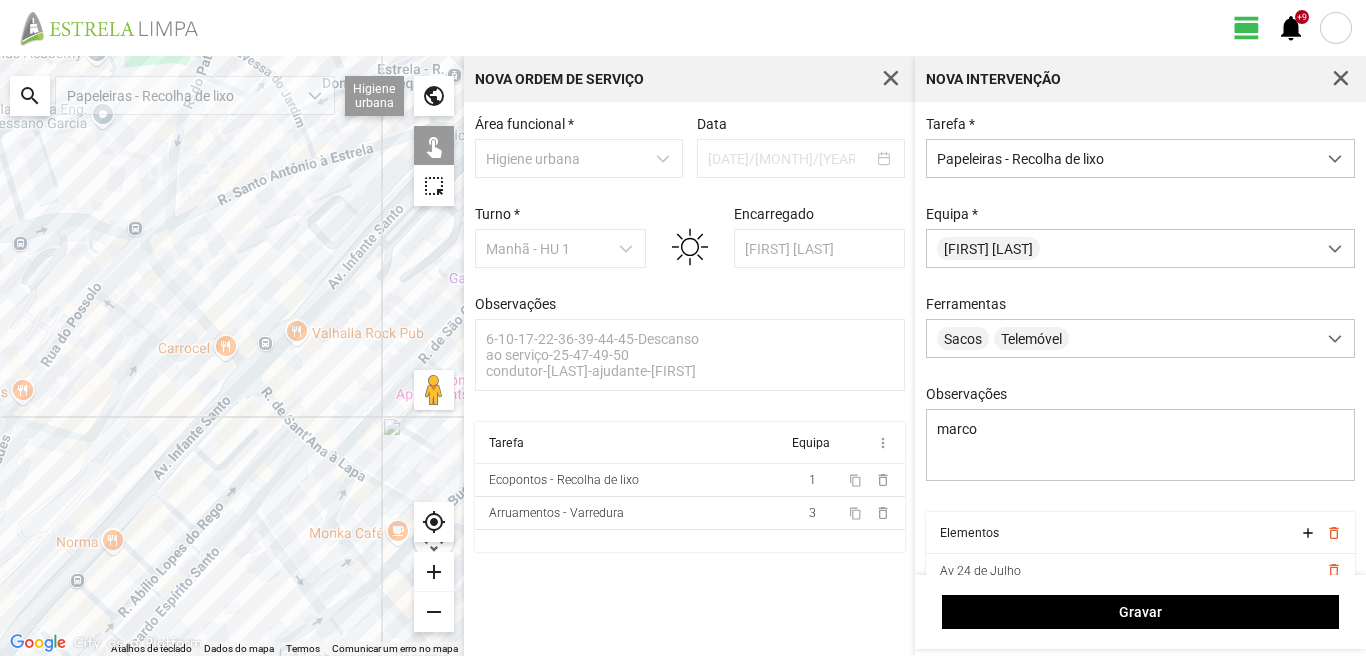click 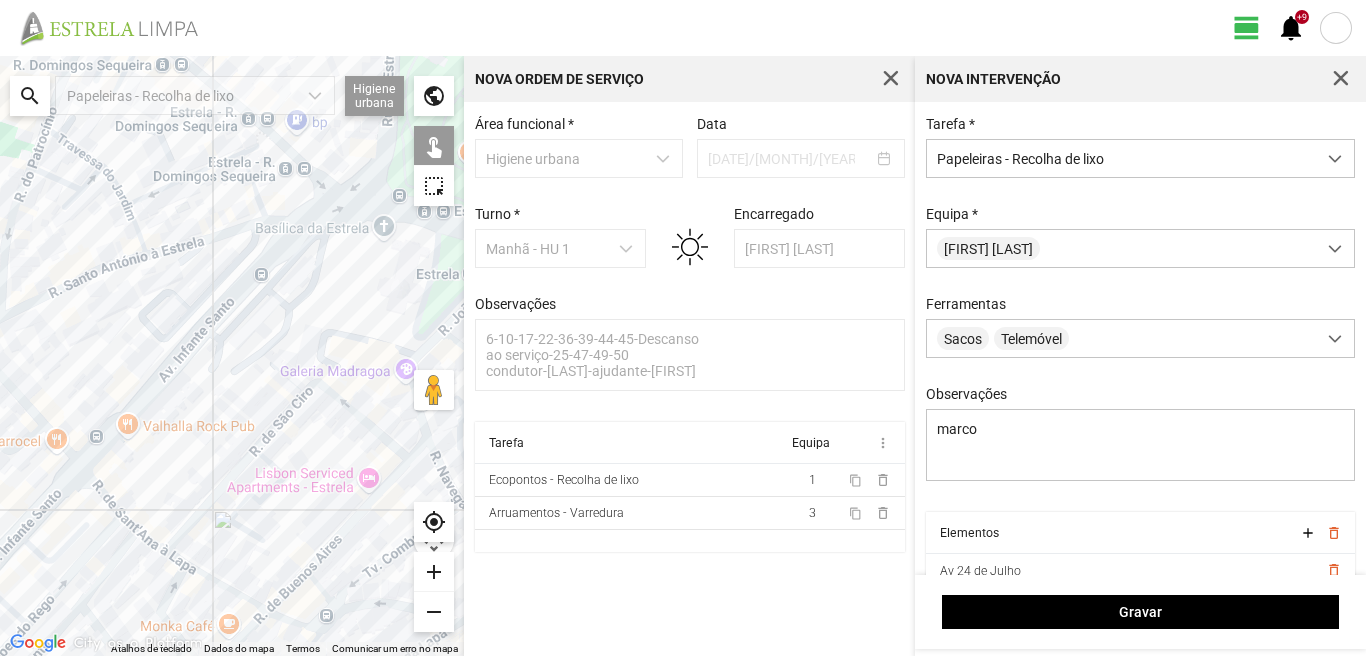 drag, startPoint x: 301, startPoint y: 275, endPoint x: 167, endPoint y: 354, distance: 155.55385 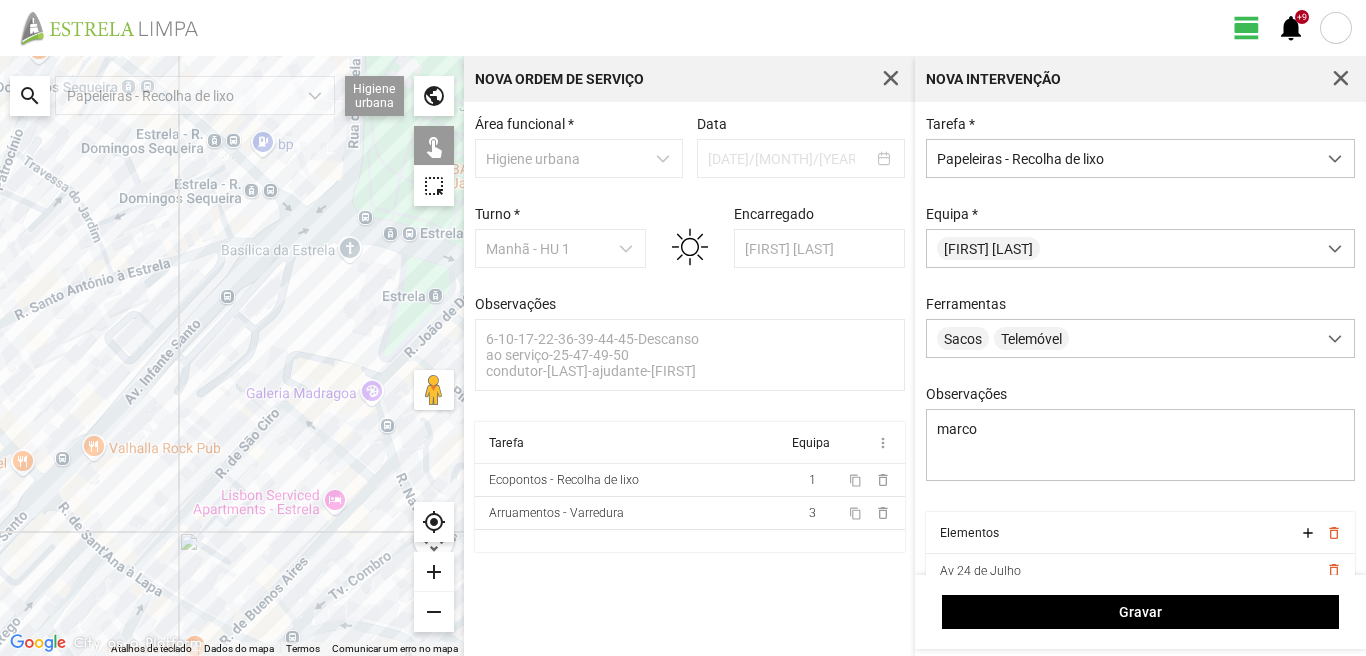 drag, startPoint x: 268, startPoint y: 302, endPoint x: 164, endPoint y: 356, distance: 117.18362 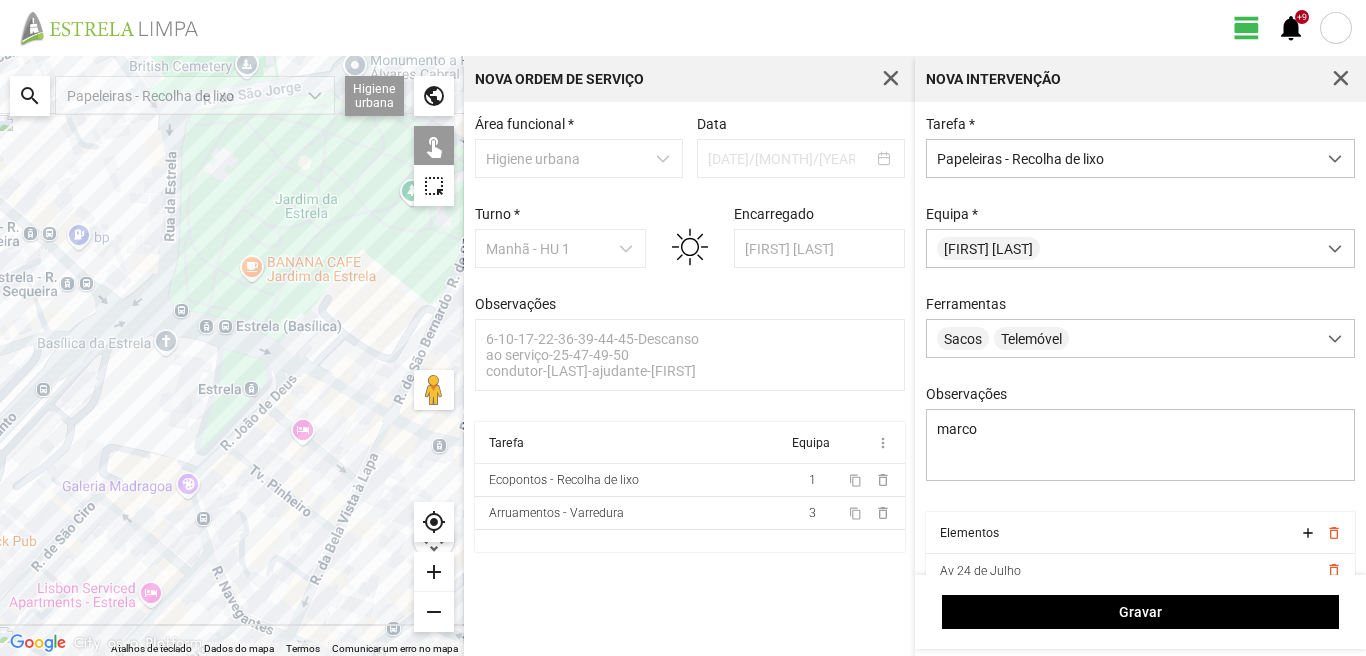 click 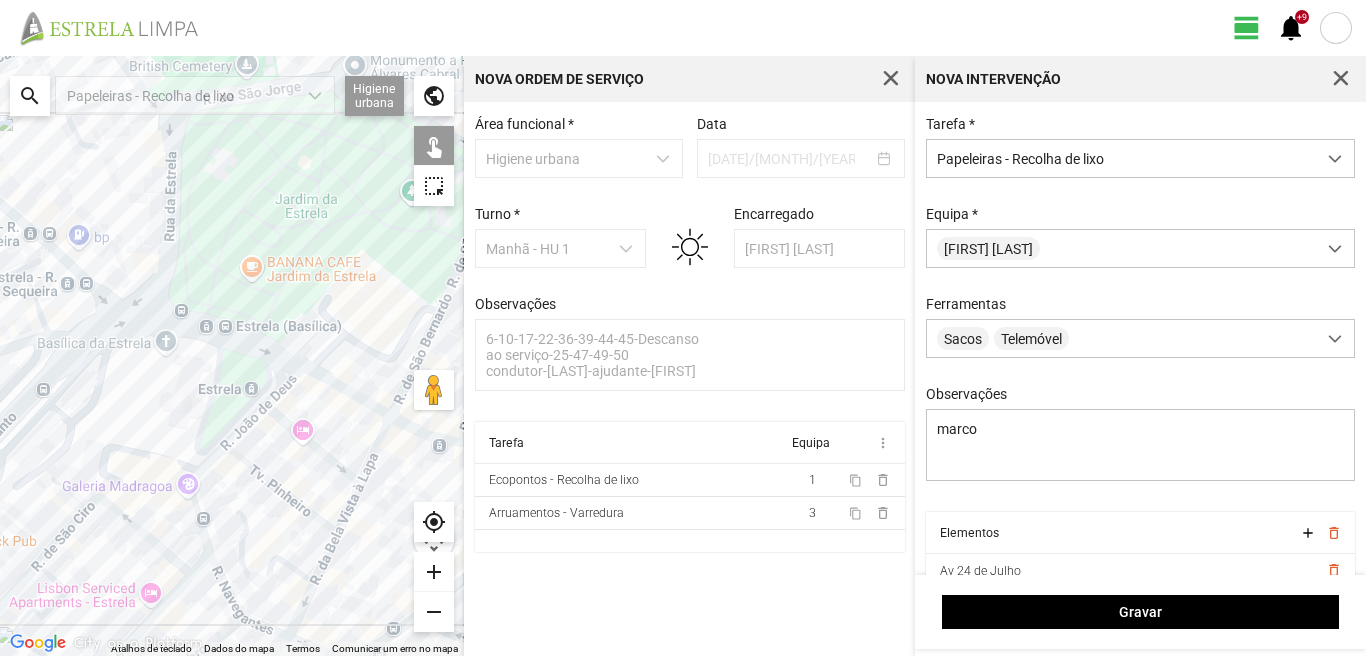 drag, startPoint x: 355, startPoint y: 396, endPoint x: 255, endPoint y: 387, distance: 100.40418 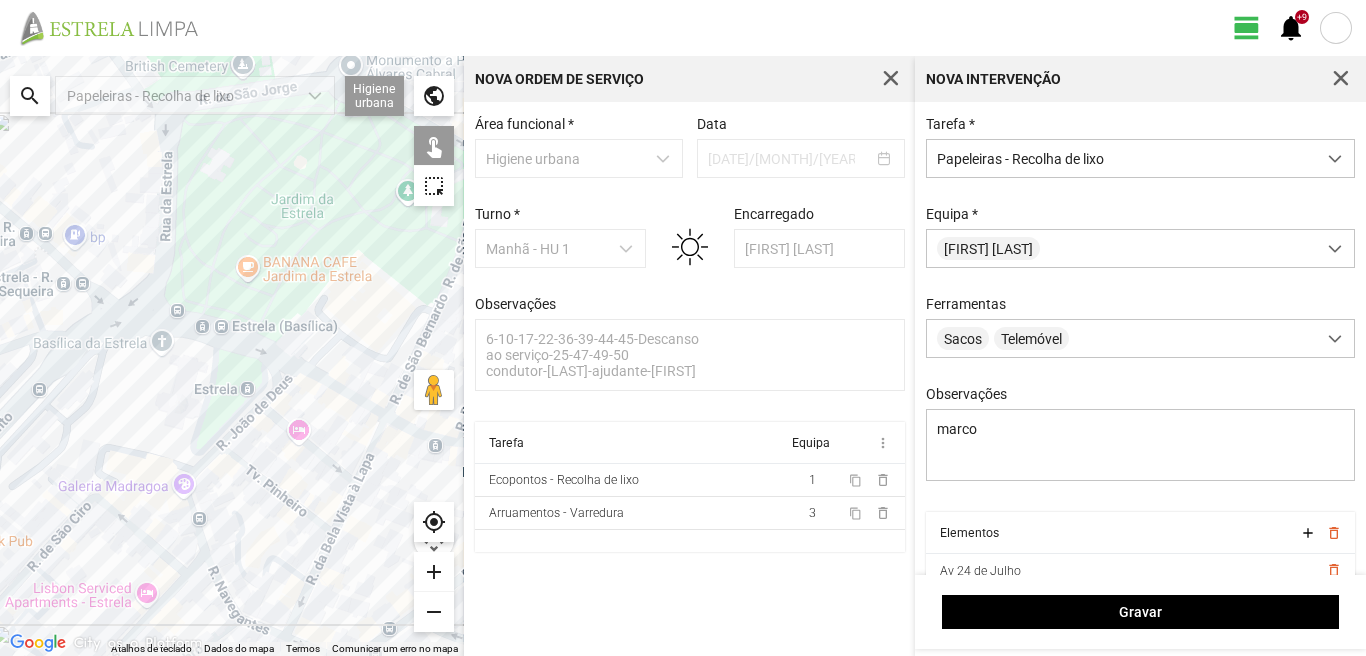click 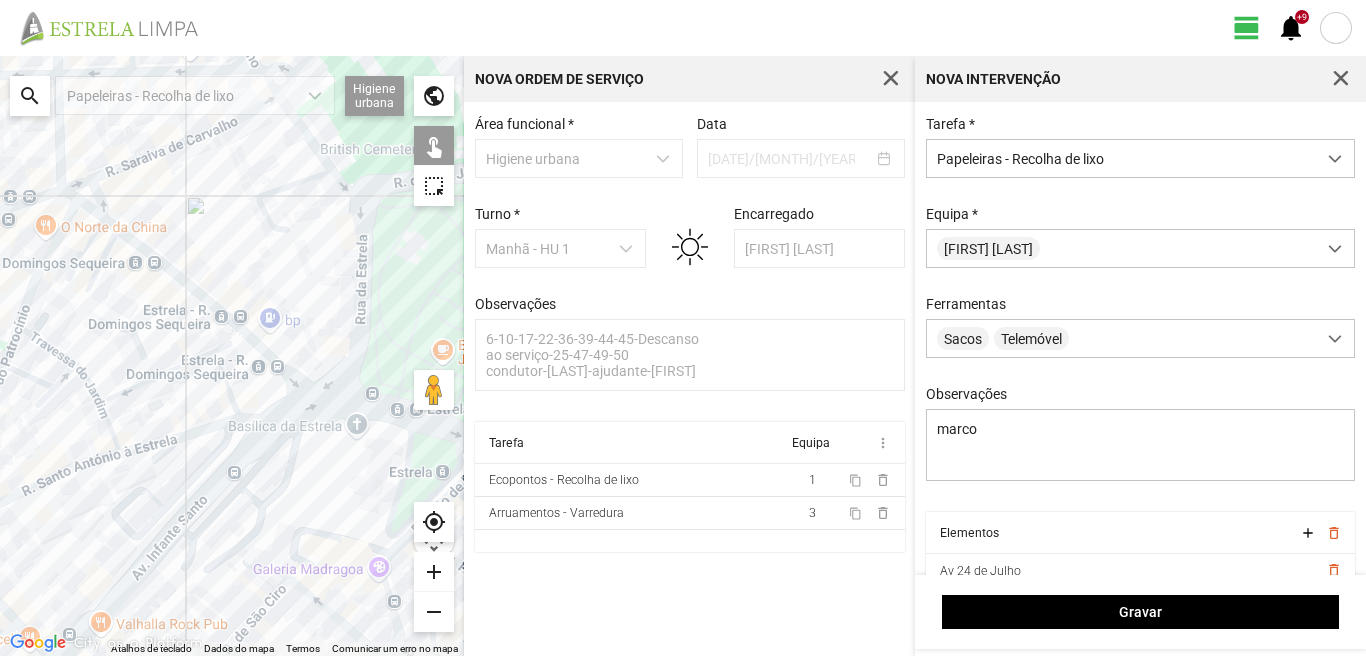 drag, startPoint x: 113, startPoint y: 368, endPoint x: 310, endPoint y: 450, distance: 213.38463 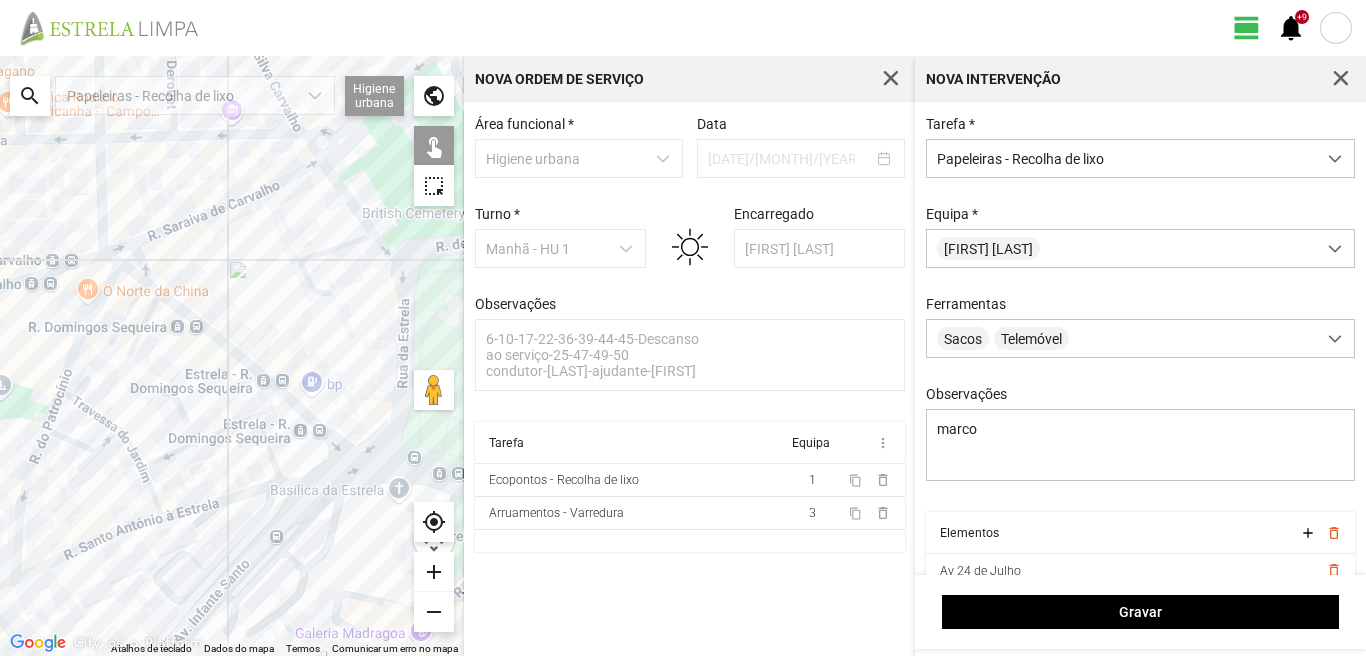 drag, startPoint x: 130, startPoint y: 273, endPoint x: 179, endPoint y: 354, distance: 94.66784 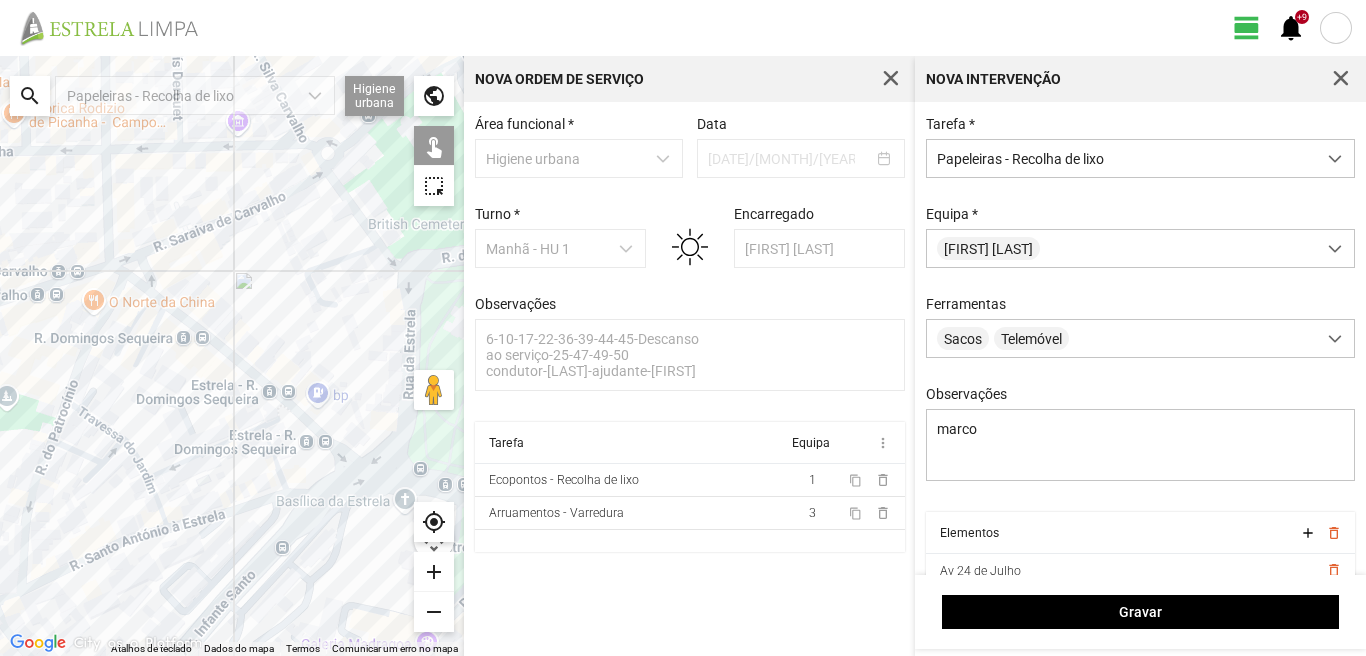 click 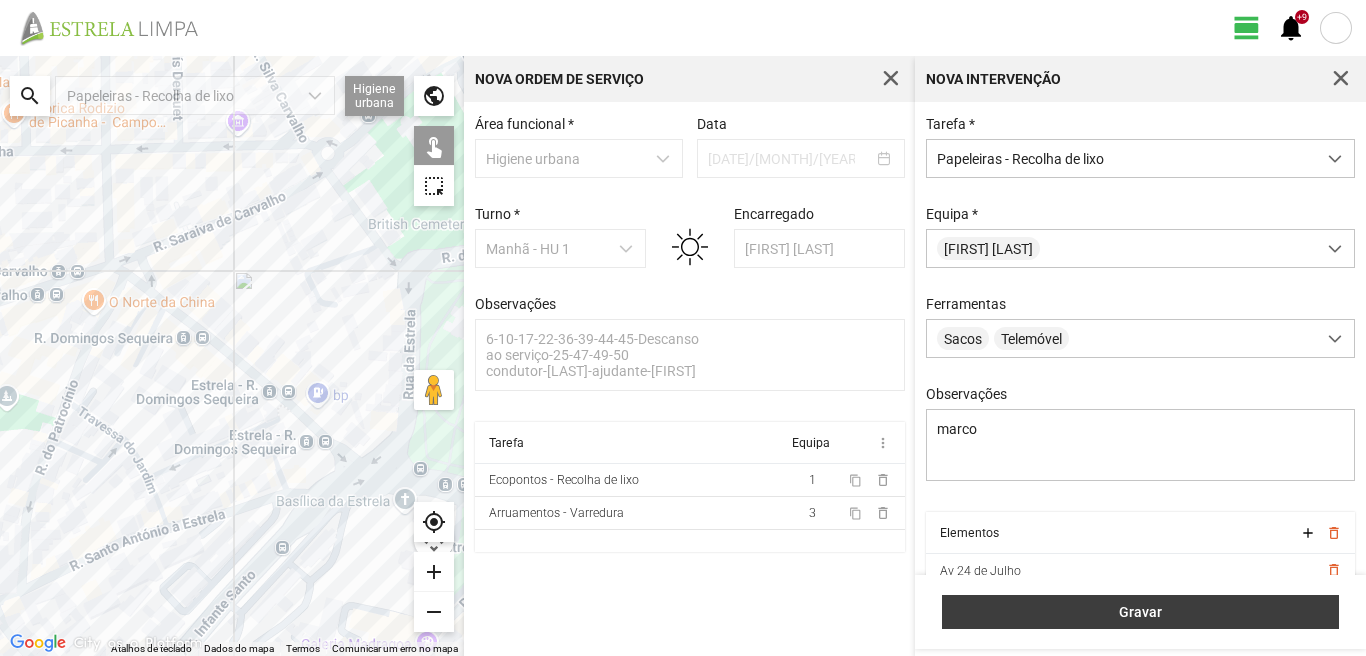 click on "Gravar" at bounding box center [1140, 612] 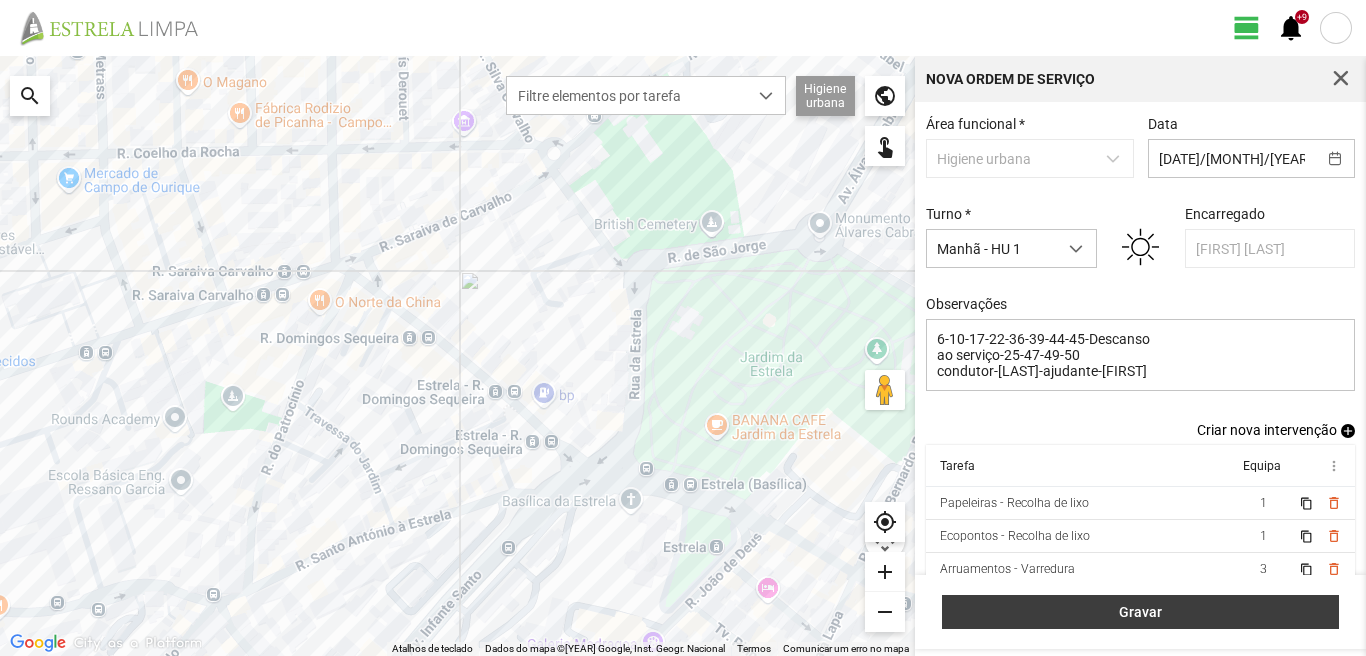 click on "Gravar" at bounding box center (1141, 612) 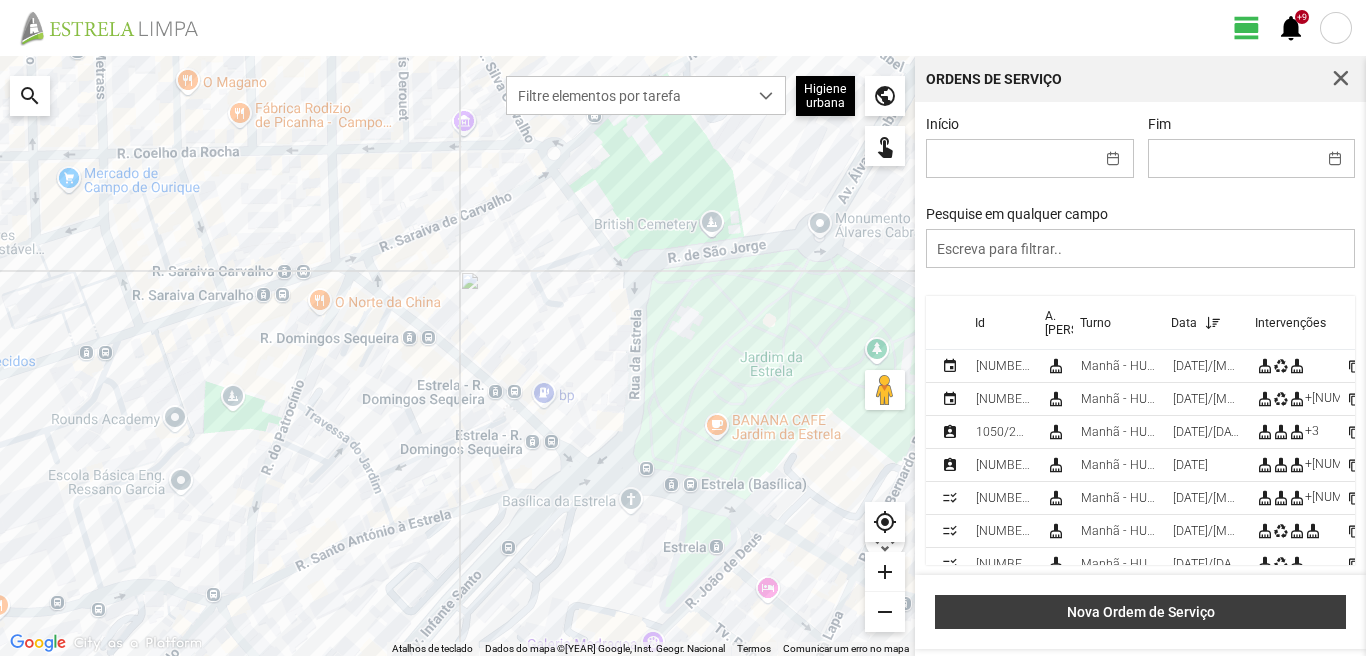 click on "Nova Ordem de Serviço" at bounding box center [1141, 612] 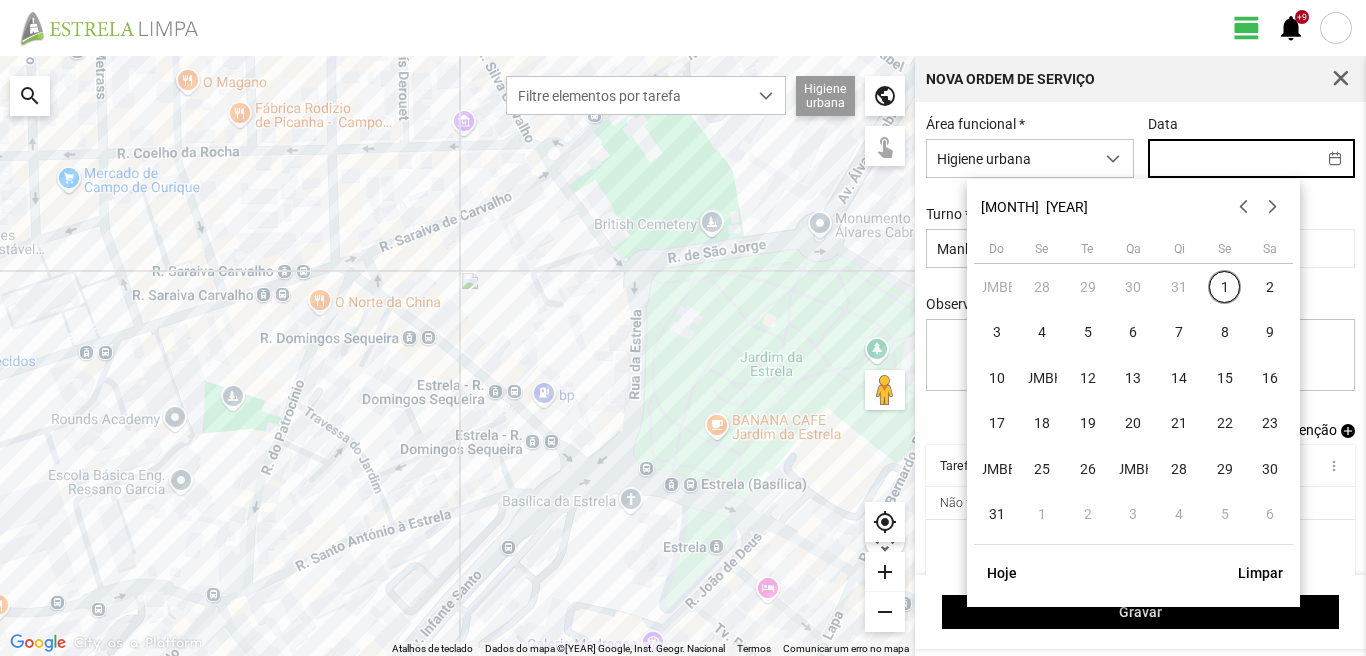 drag, startPoint x: 1184, startPoint y: 168, endPoint x: 1166, endPoint y: 188, distance: 26.907248 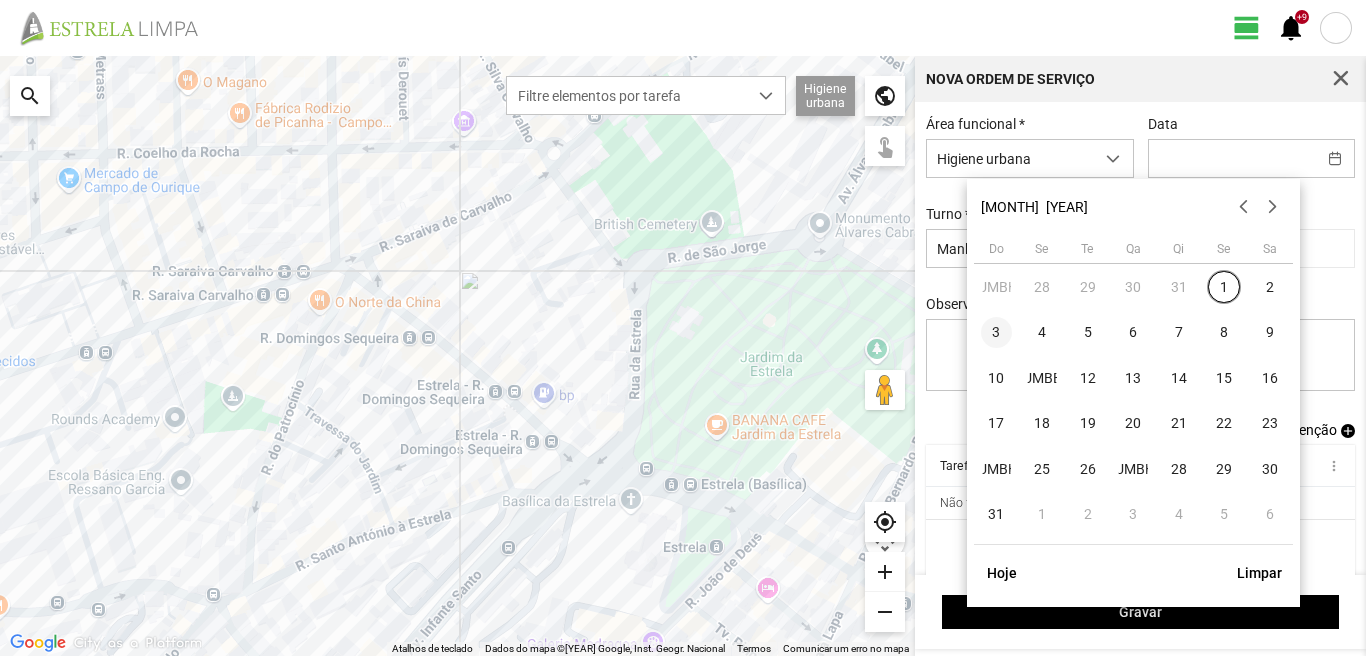 click on "3" at bounding box center (997, 333) 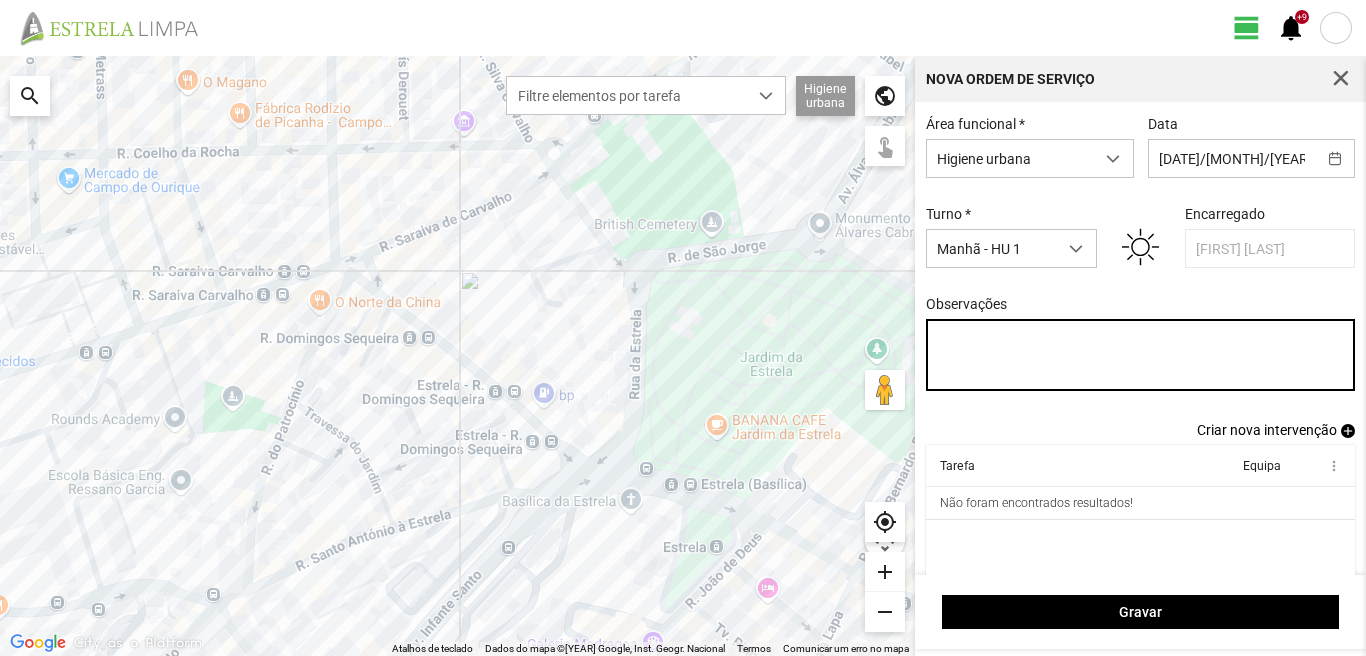 click on "Observações" at bounding box center [1141, 355] 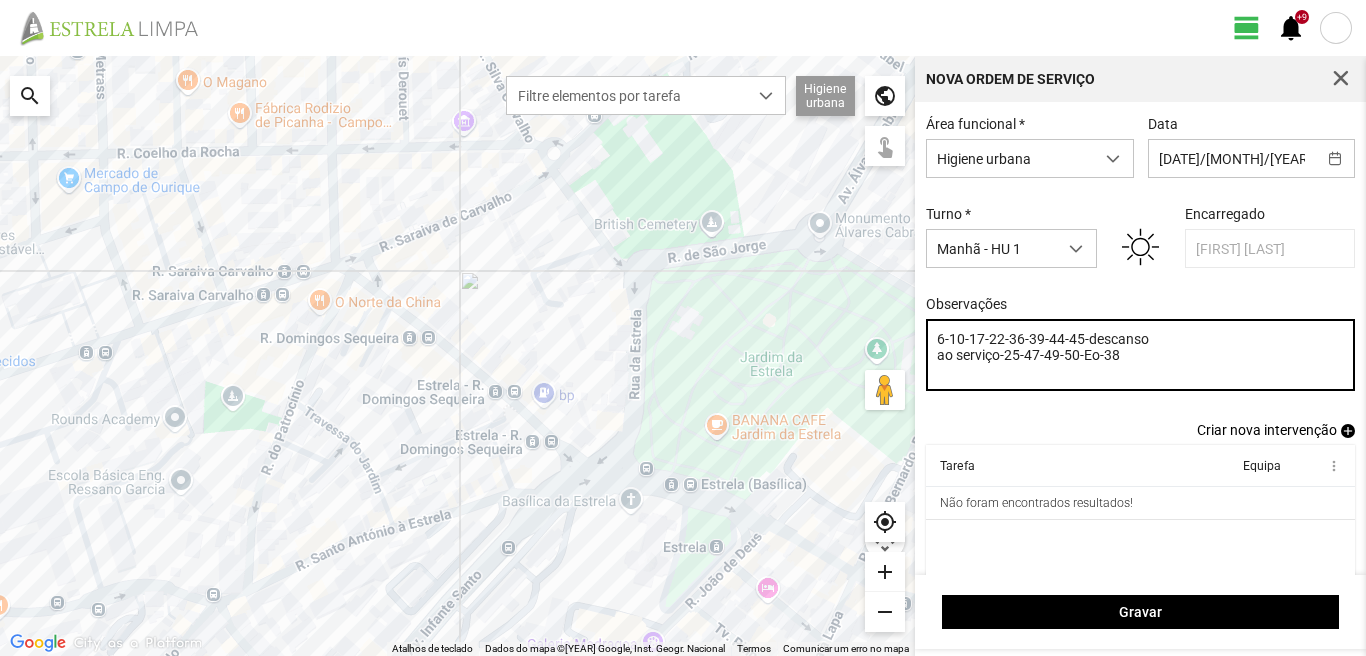 click on "6-10-17-22-36-39-44-45-descanso
ao serviço-25-47-49-50-Eo-38" at bounding box center (1141, 355) 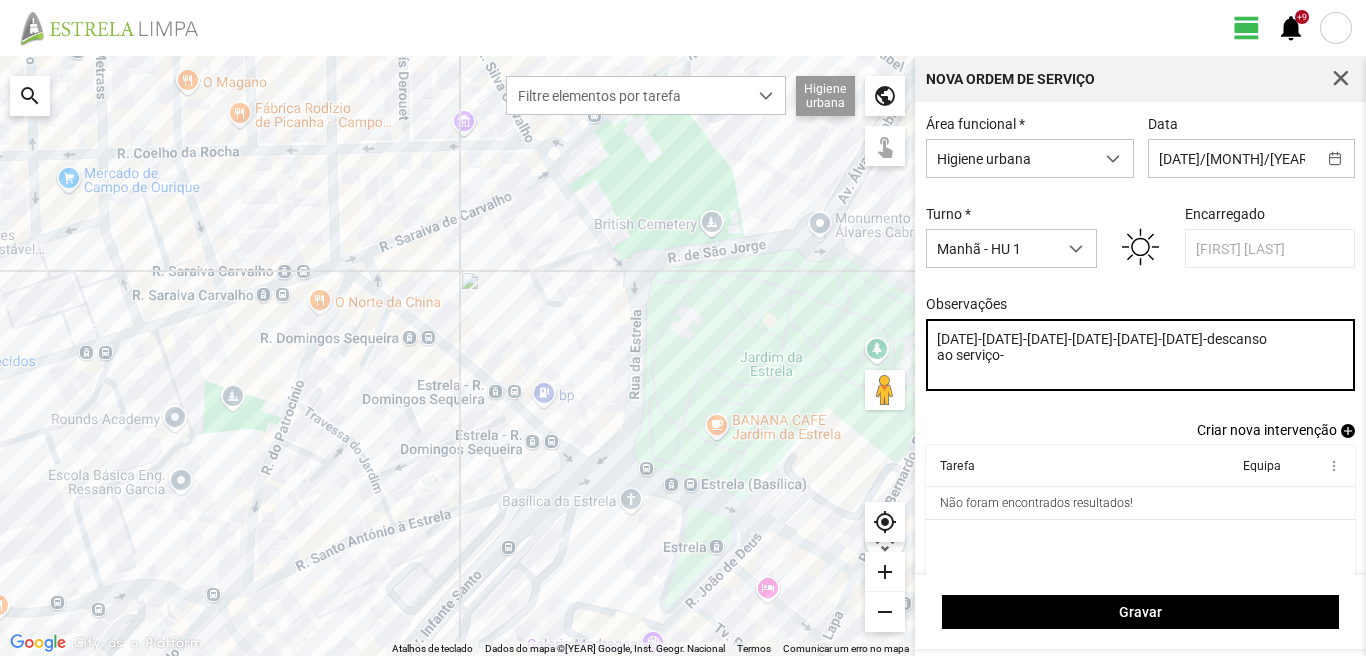 type on "[DATE]-[DATE]-[DATE]-[DATE]-[DATE]-[DATE]-descanso
ao serviço-" 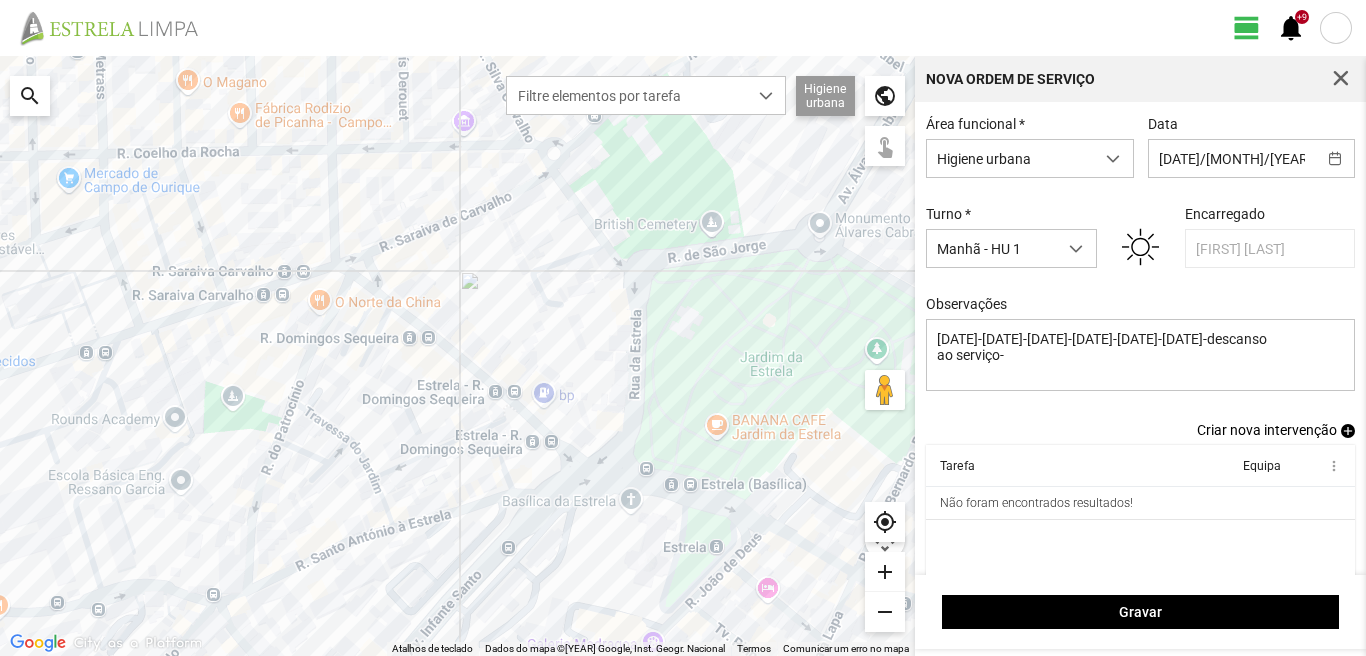 click on "add" at bounding box center [1348, 431] 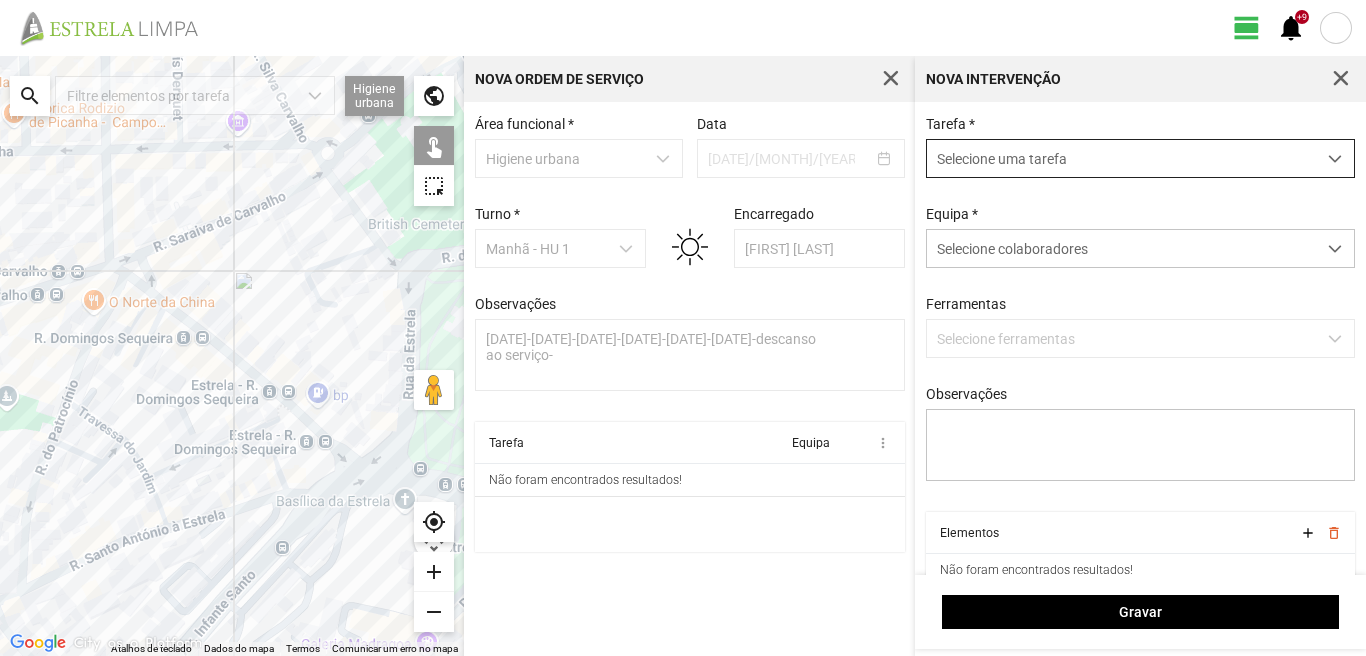 click on "Selecione uma tarefa" at bounding box center [1121, 158] 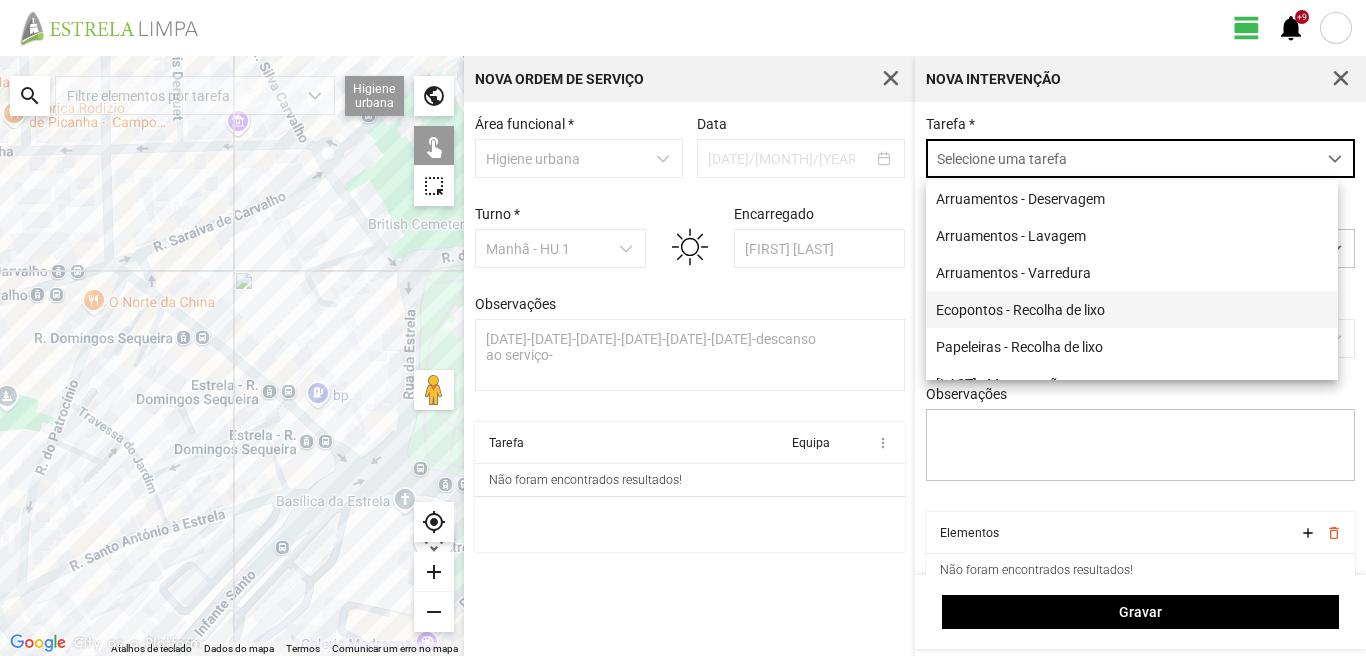 click on "Ecopontos - Recolha de lixo" at bounding box center (1132, 309) 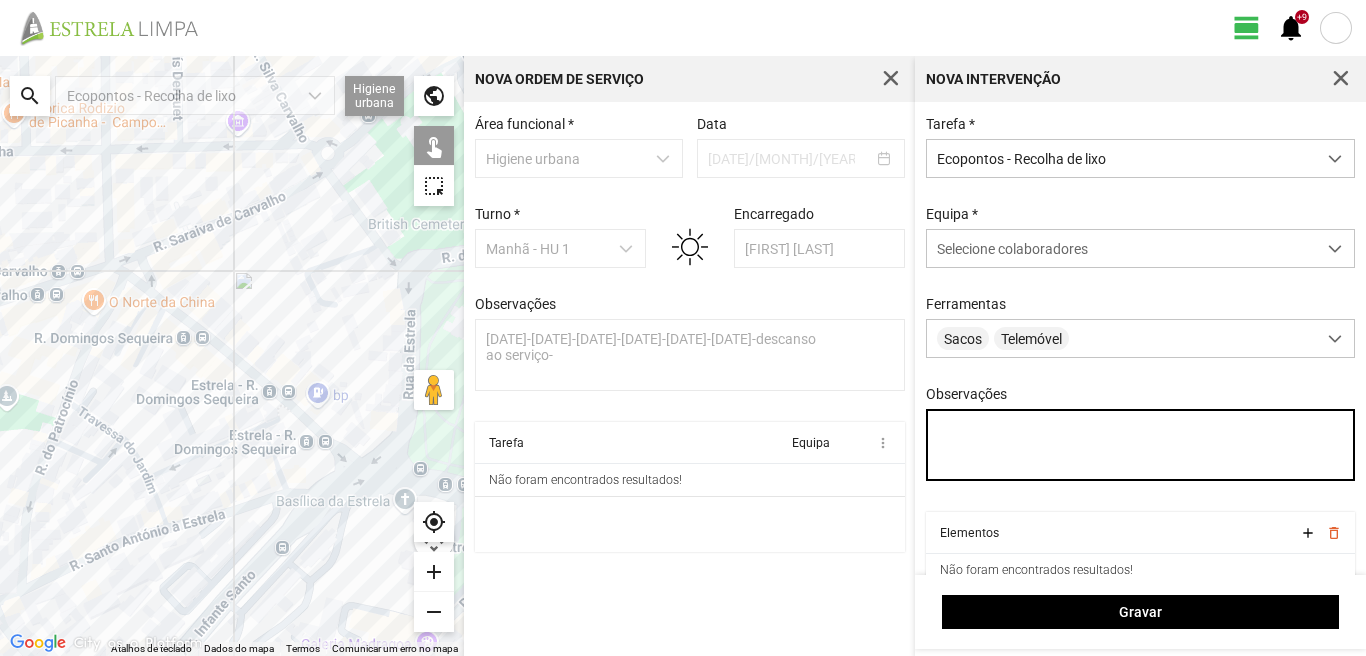 click on "Observações" at bounding box center [1141, 445] 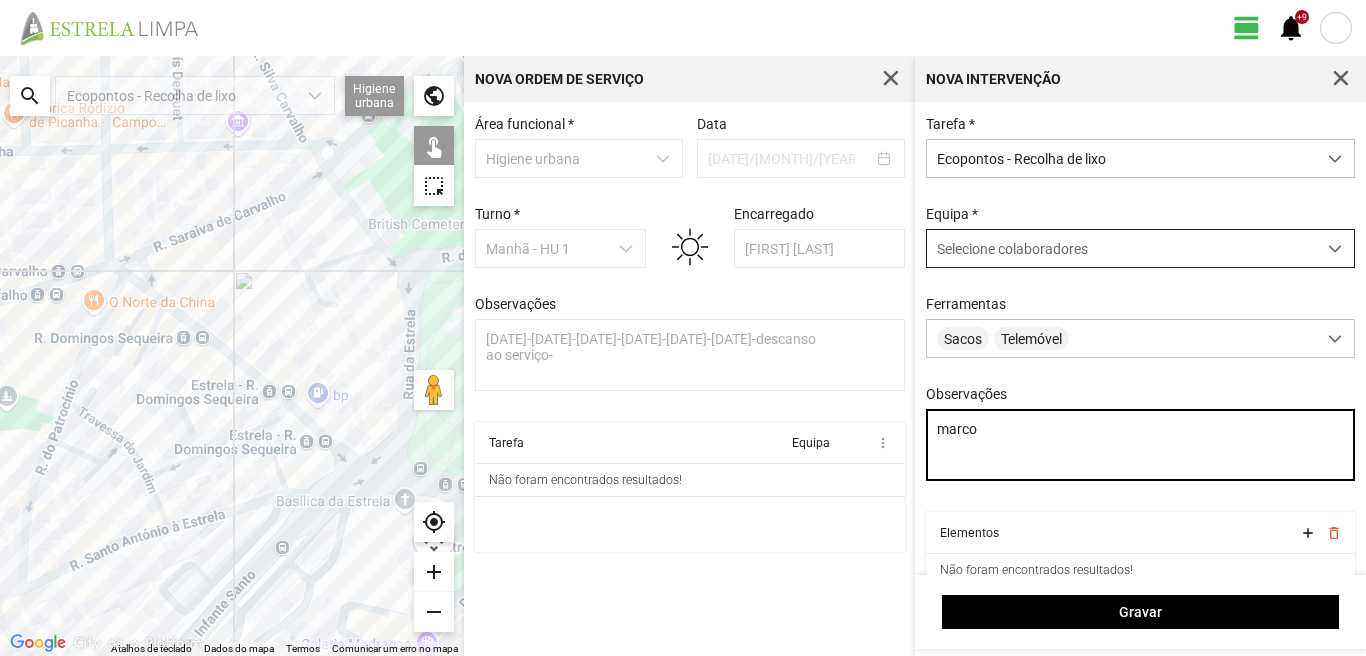 type on "marco" 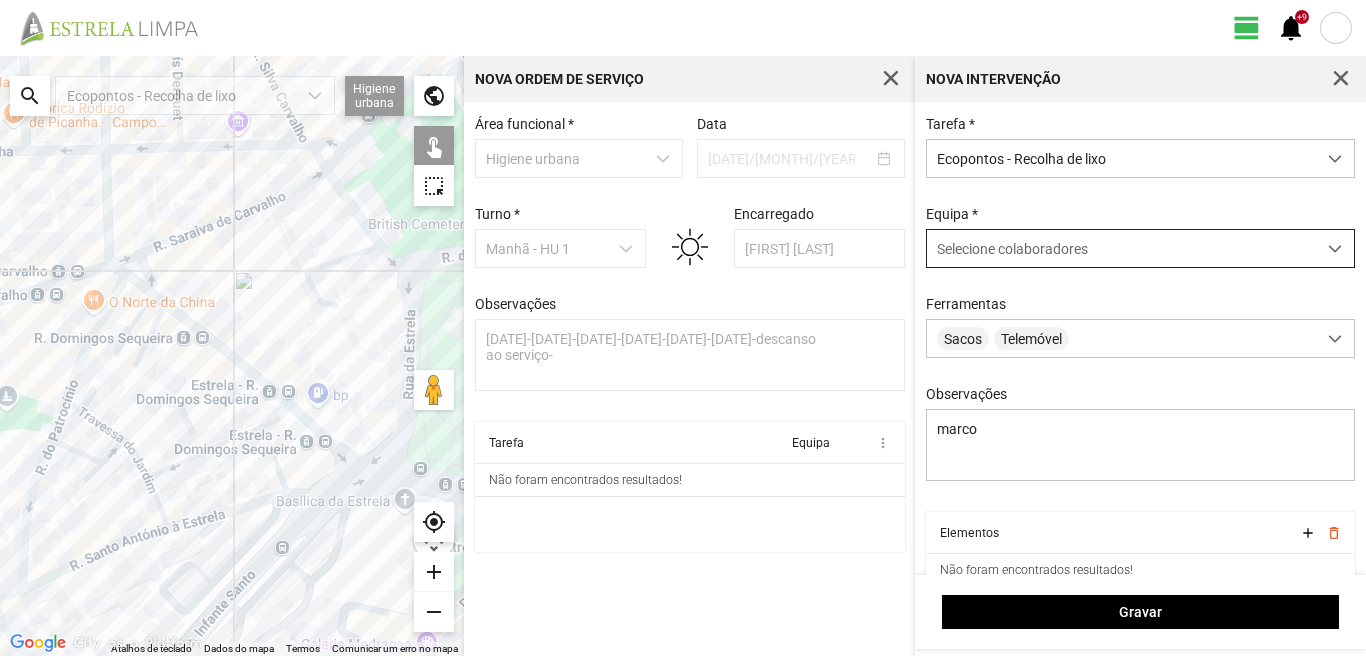 click on "Selecione colaboradores" at bounding box center [1012, 249] 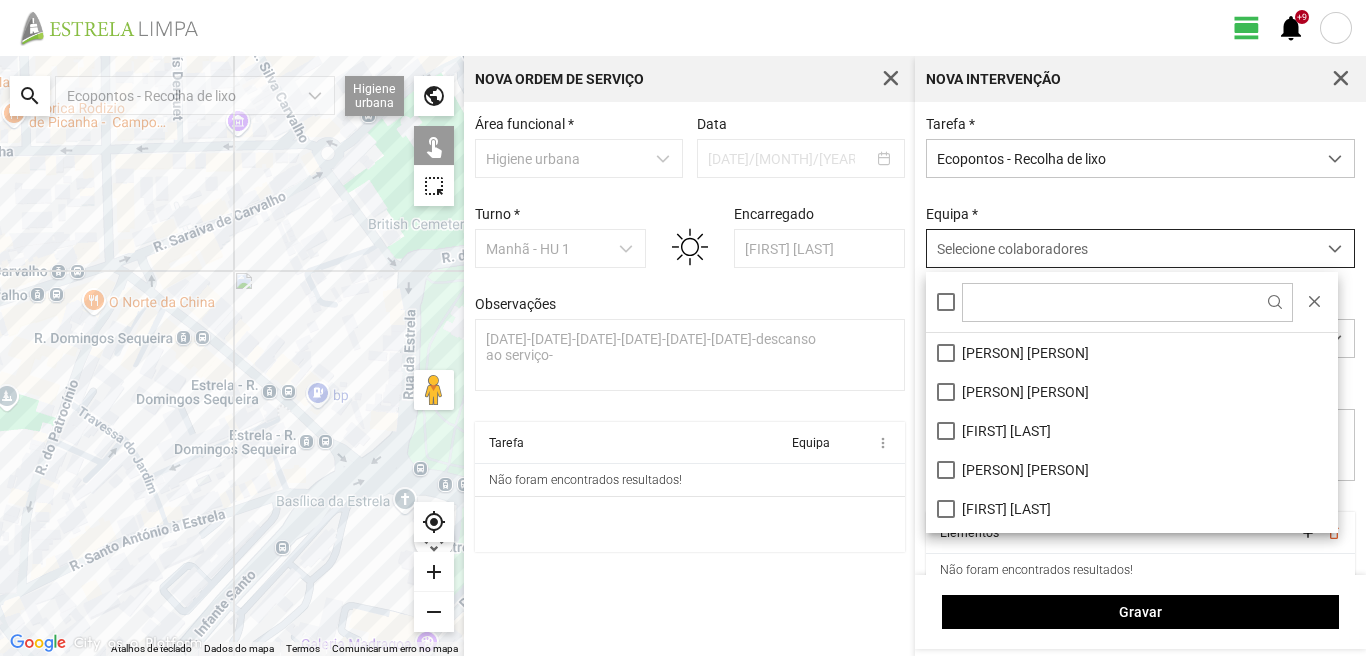 scroll, scrollTop: 11, scrollLeft: 89, axis: both 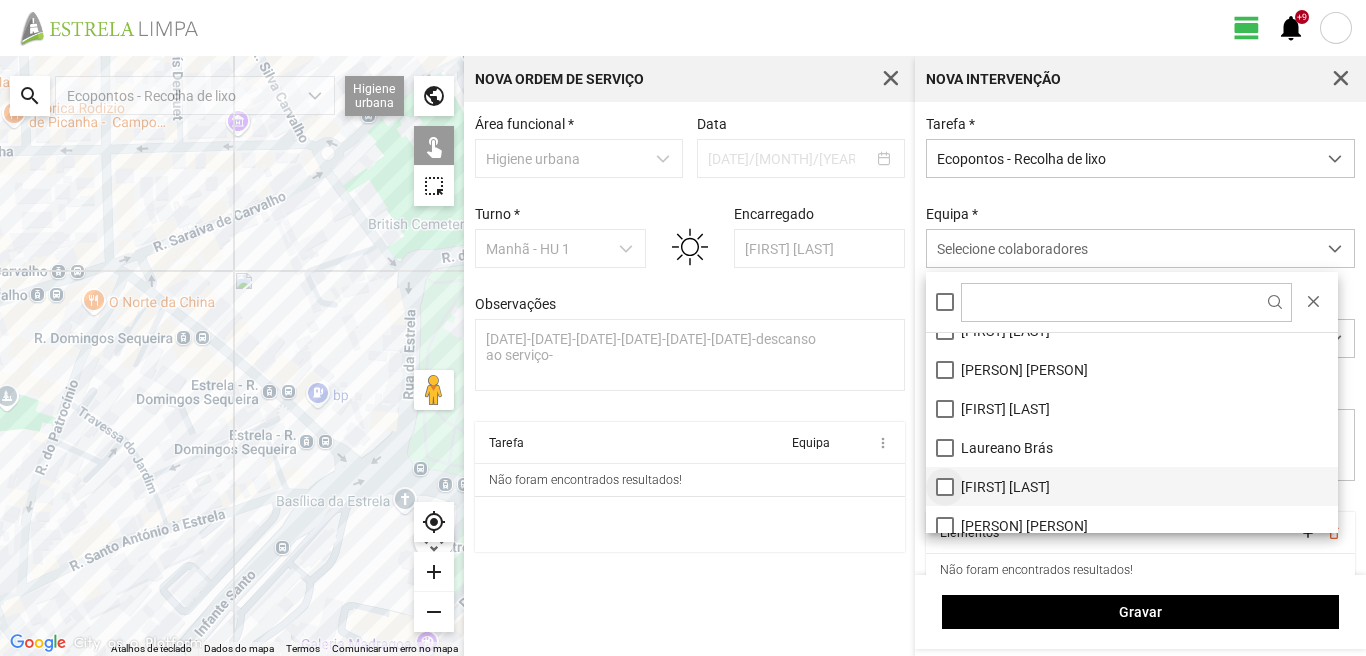 click on "[FIRST] [LAST]" at bounding box center (1132, 486) 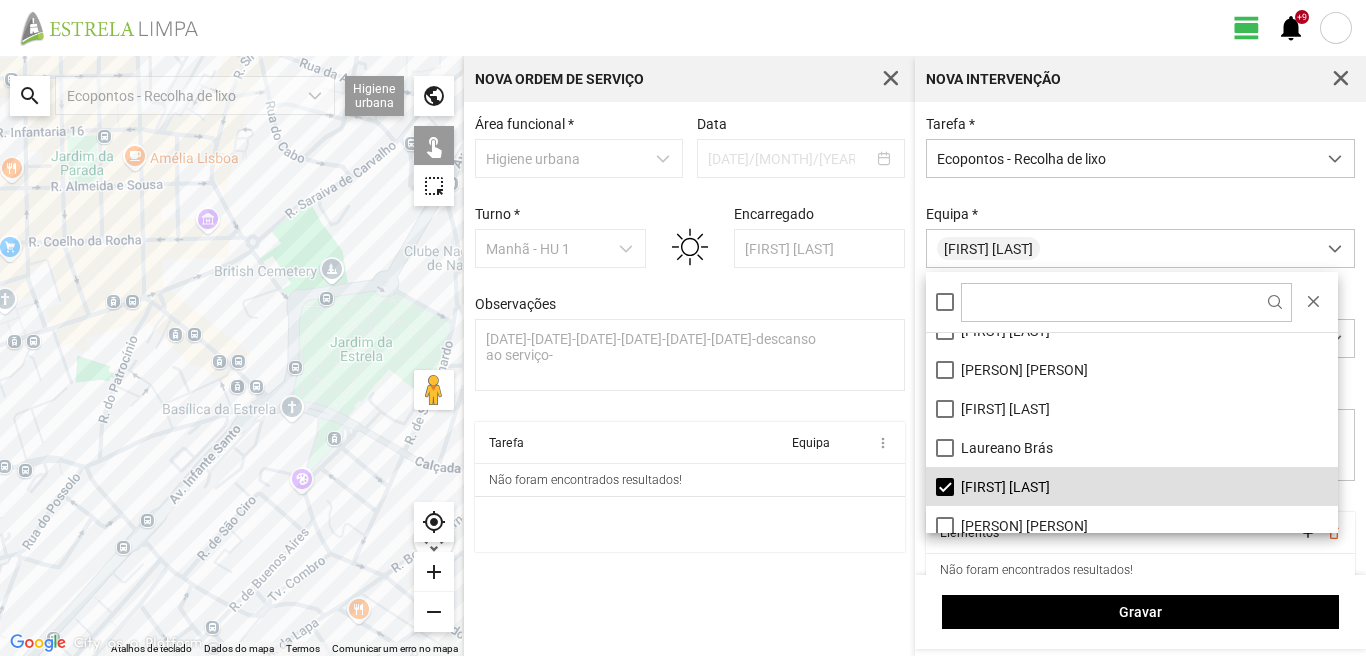 drag, startPoint x: 323, startPoint y: 524, endPoint x: 89, endPoint y: 375, distance: 277.41125 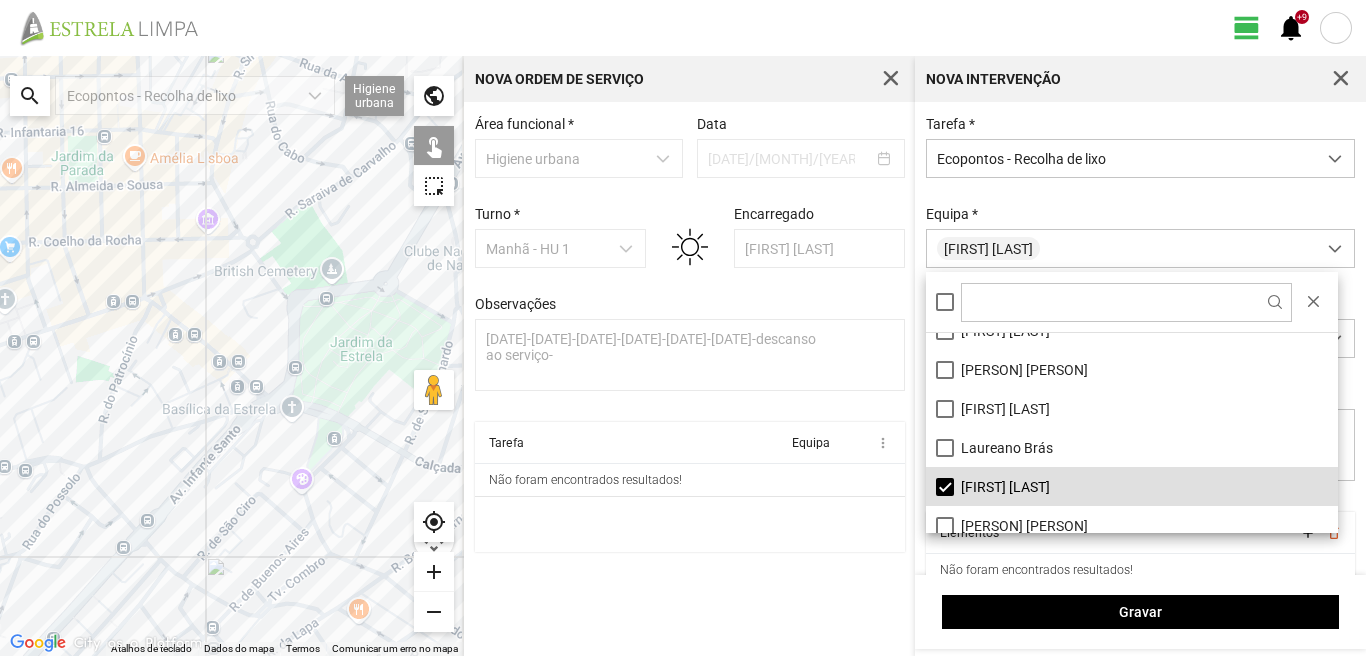 click 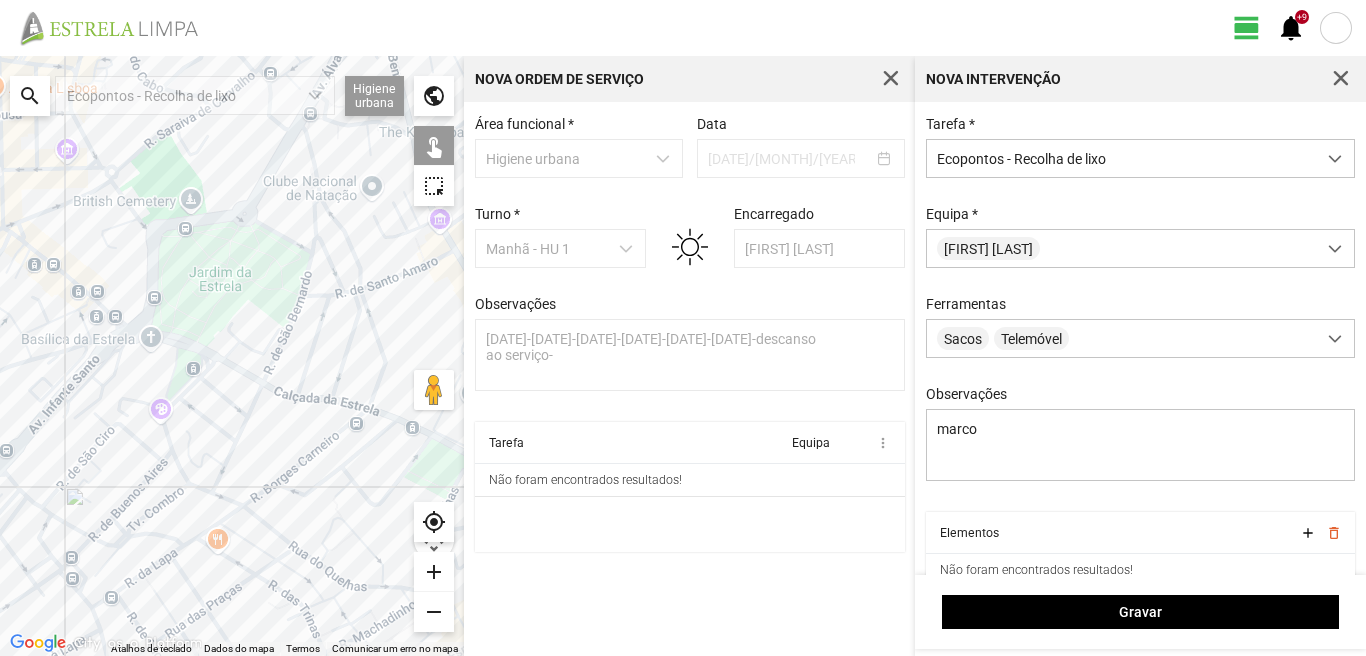 click 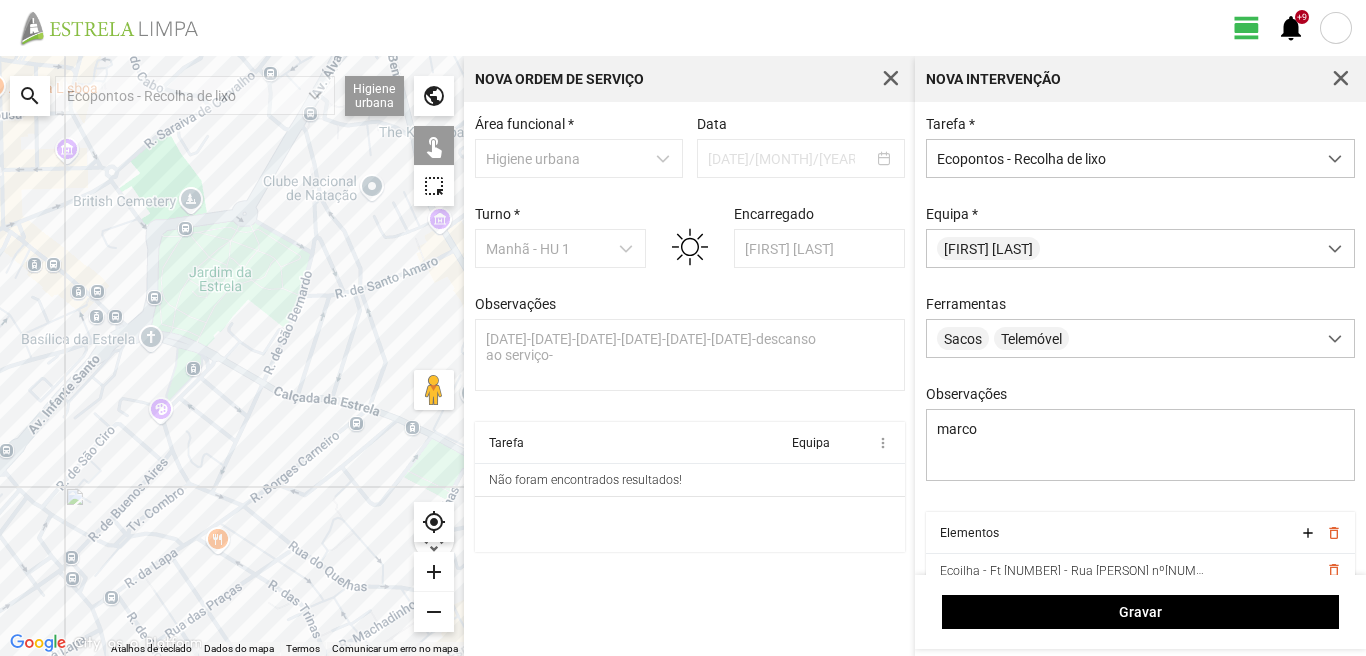 click 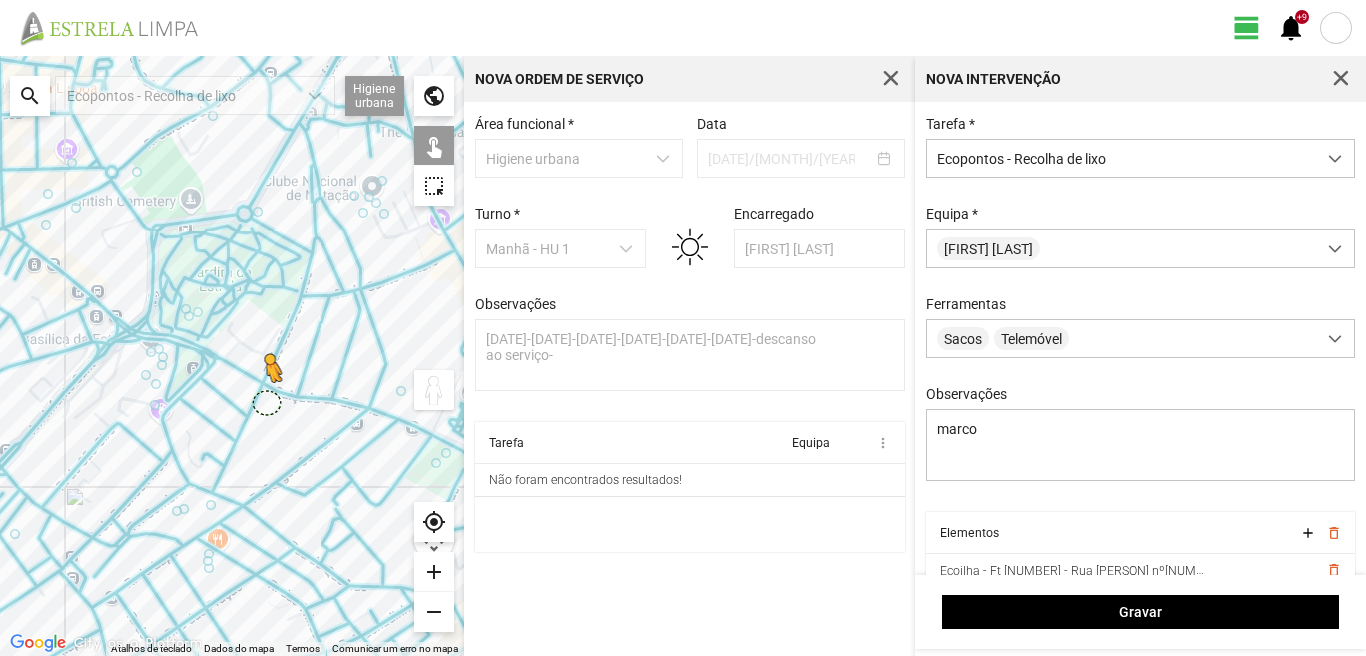 drag, startPoint x: 435, startPoint y: 400, endPoint x: 373, endPoint y: 395, distance: 62.201286 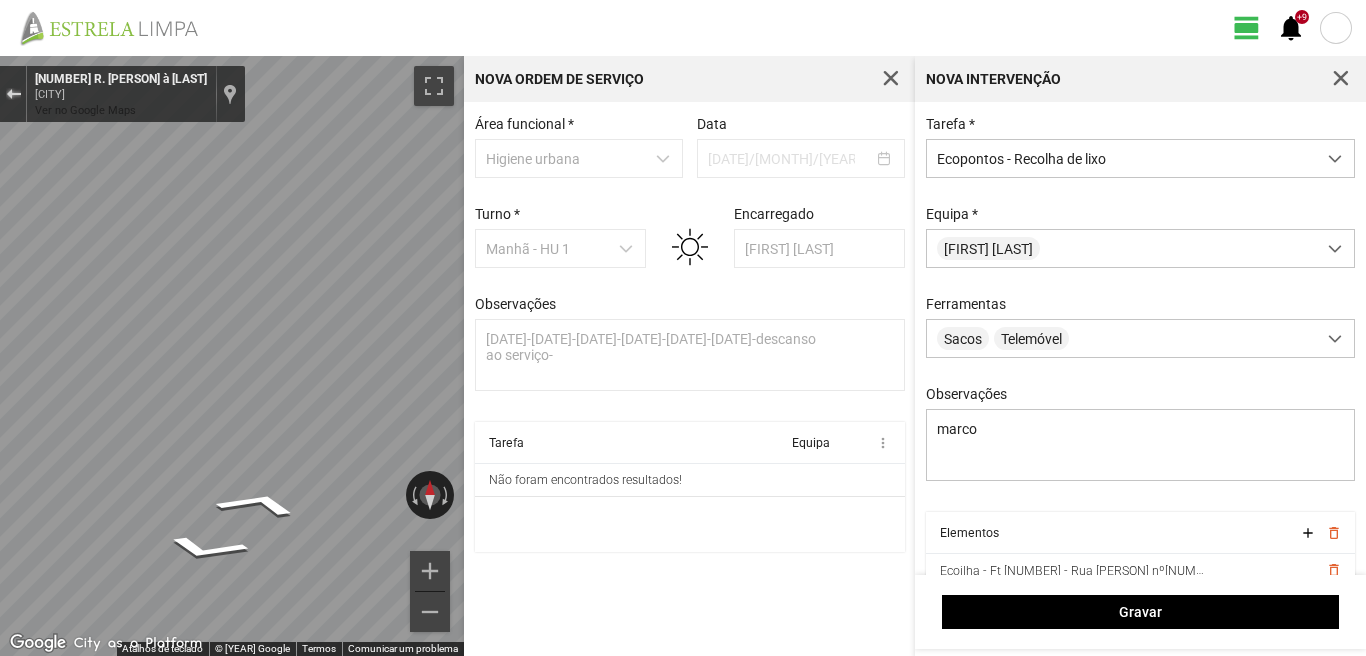 click 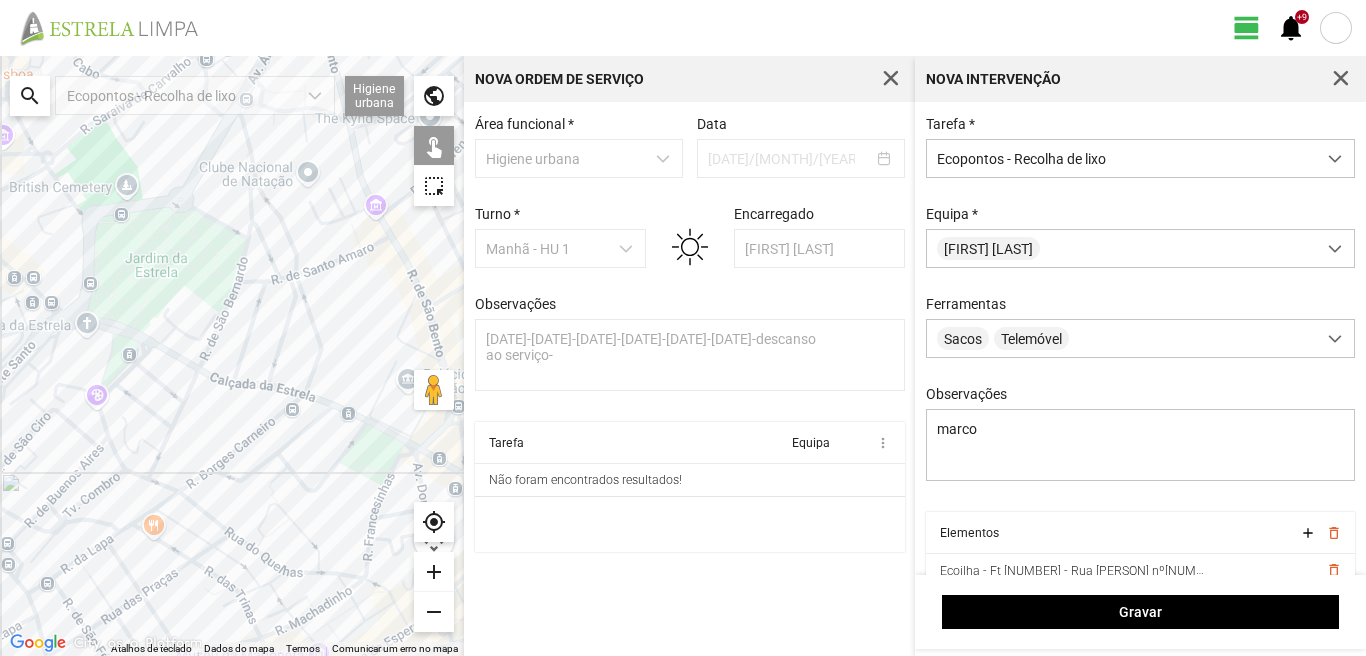 drag, startPoint x: 234, startPoint y: 304, endPoint x: 0, endPoint y: 291, distance: 234.36084 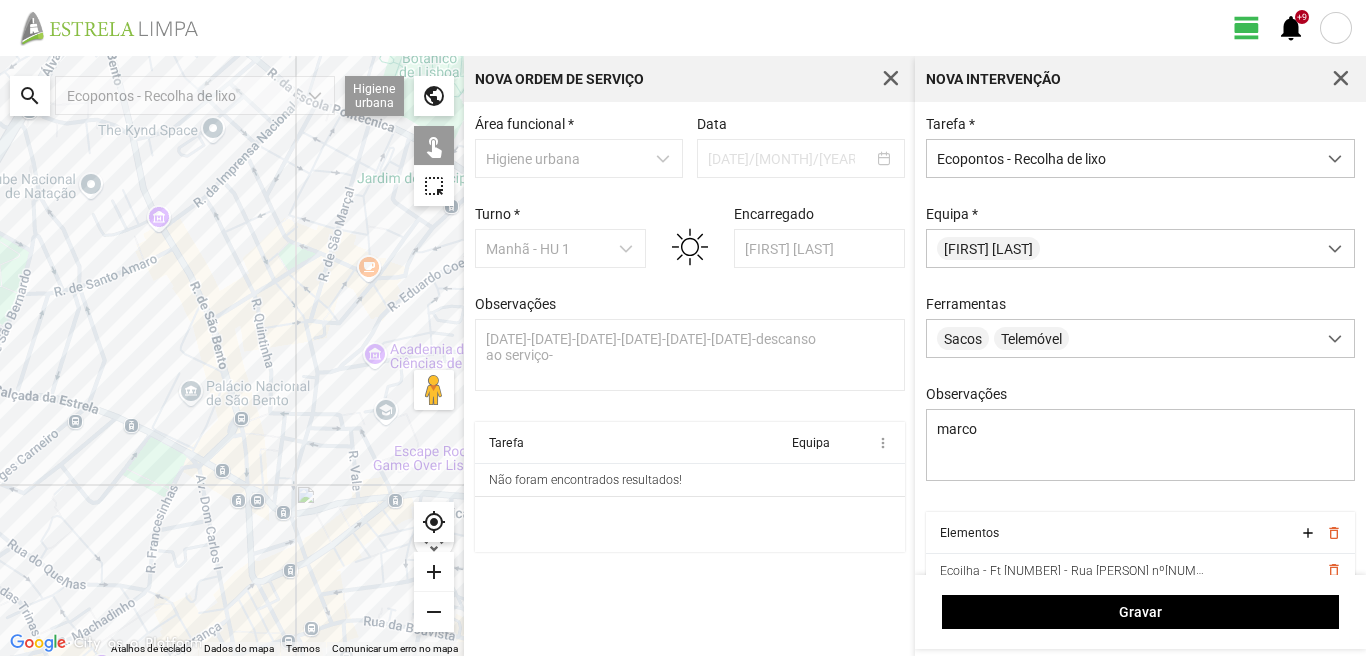click on "A carregar..." 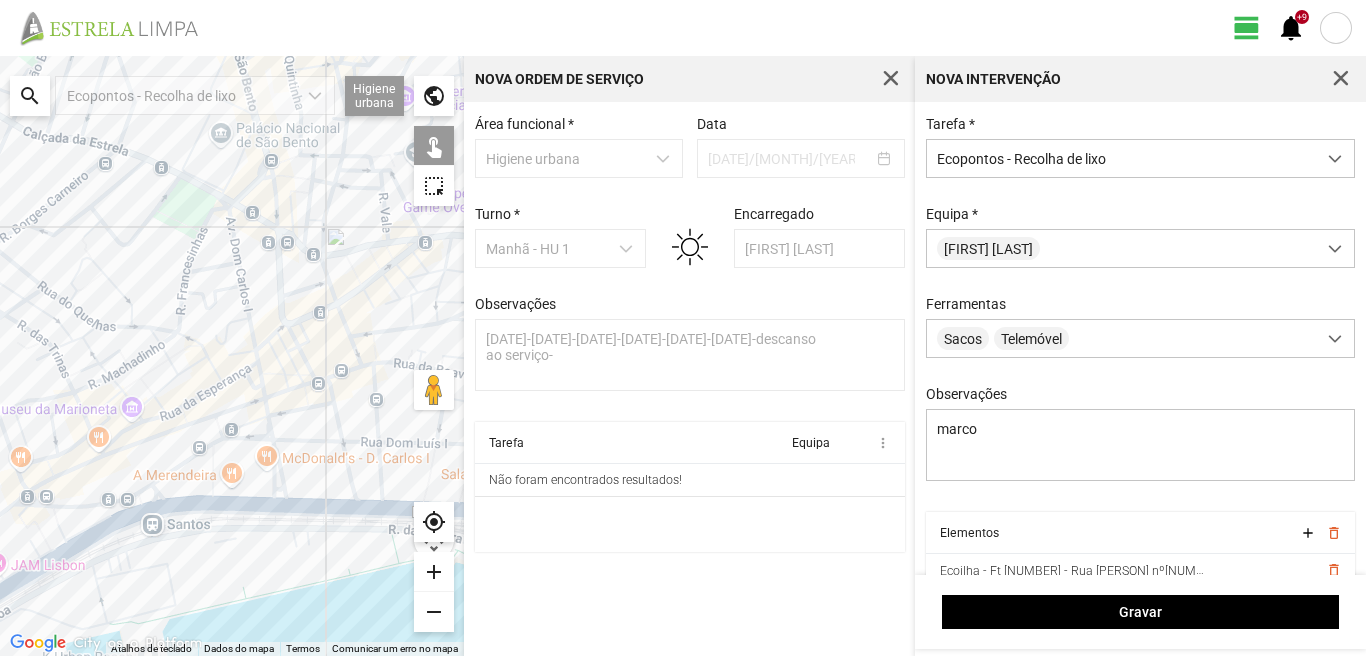 drag, startPoint x: 92, startPoint y: 538, endPoint x: 121, endPoint y: 256, distance: 283.4872 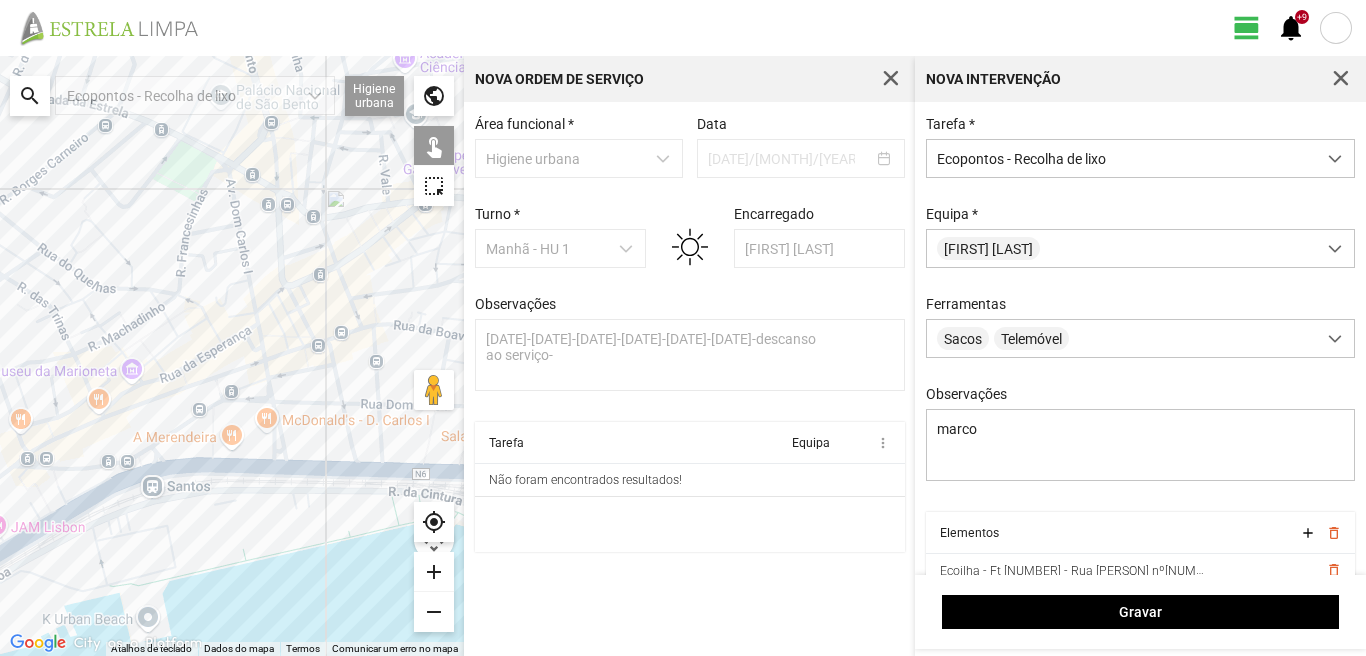 click on "A carregar..." 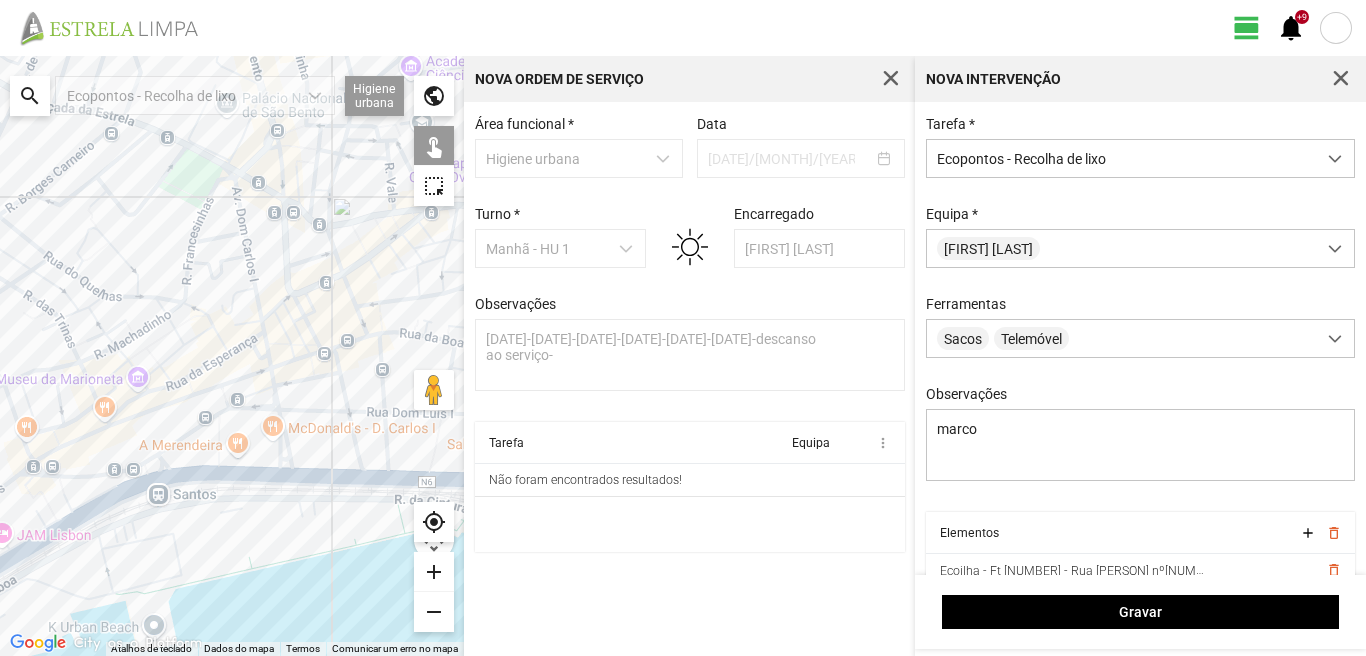 click on "A carregar..." 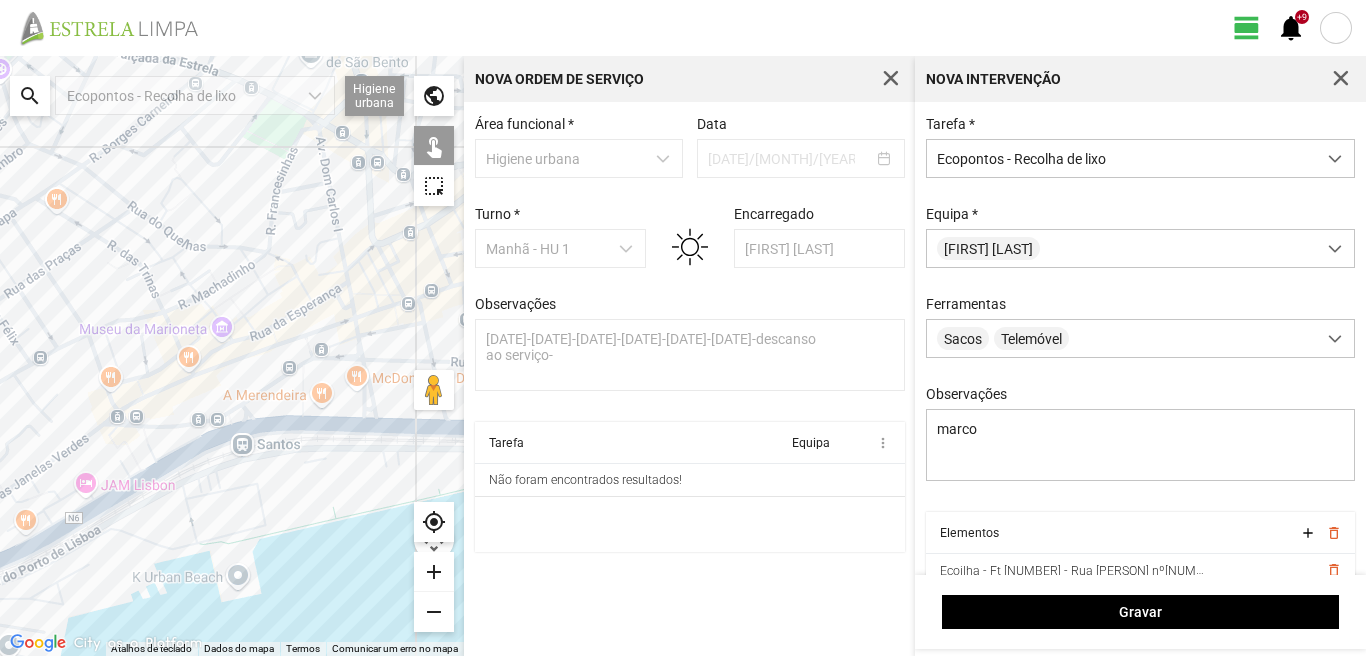 drag, startPoint x: 142, startPoint y: 492, endPoint x: 276, endPoint y: 407, distance: 158.68523 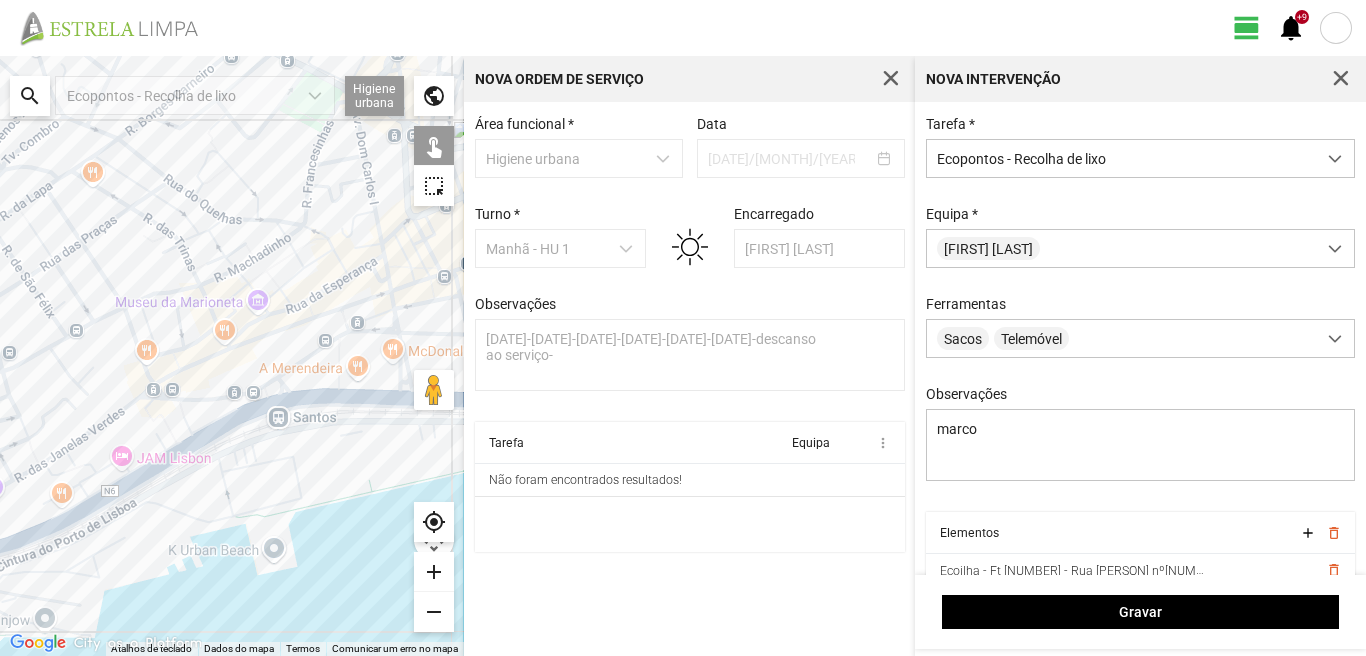 click on "A carregar..." 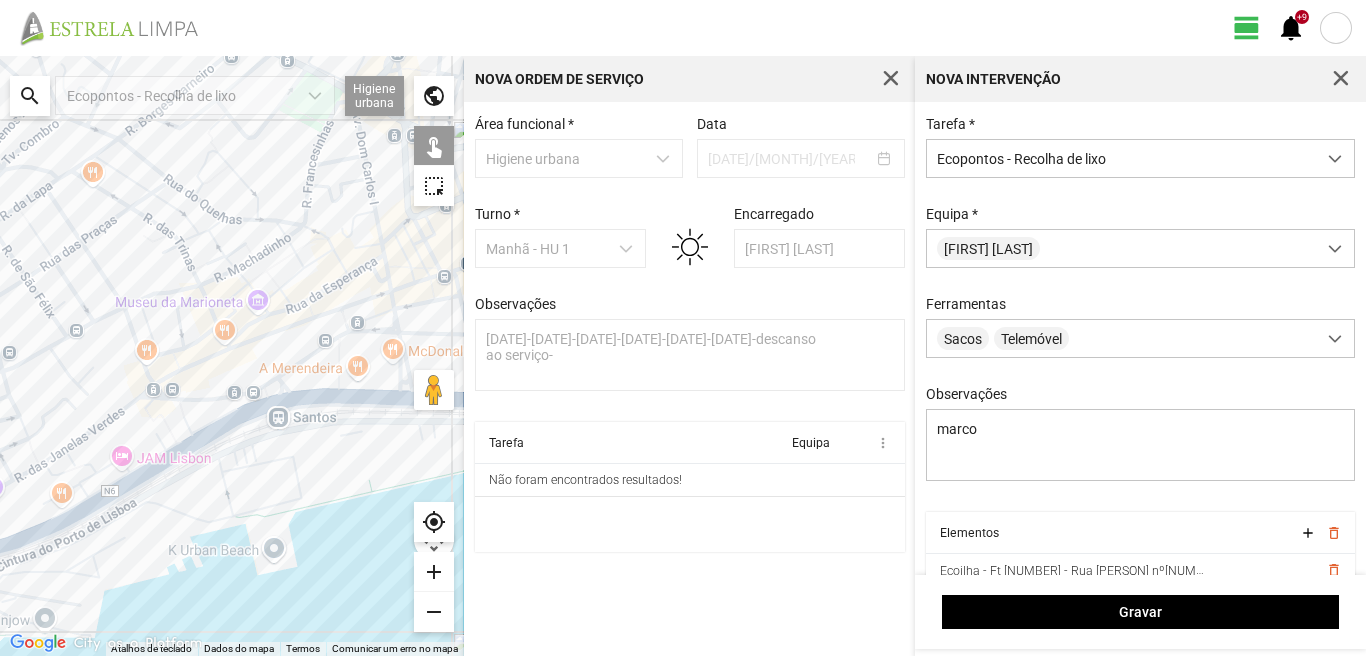 click on "A carregar..." 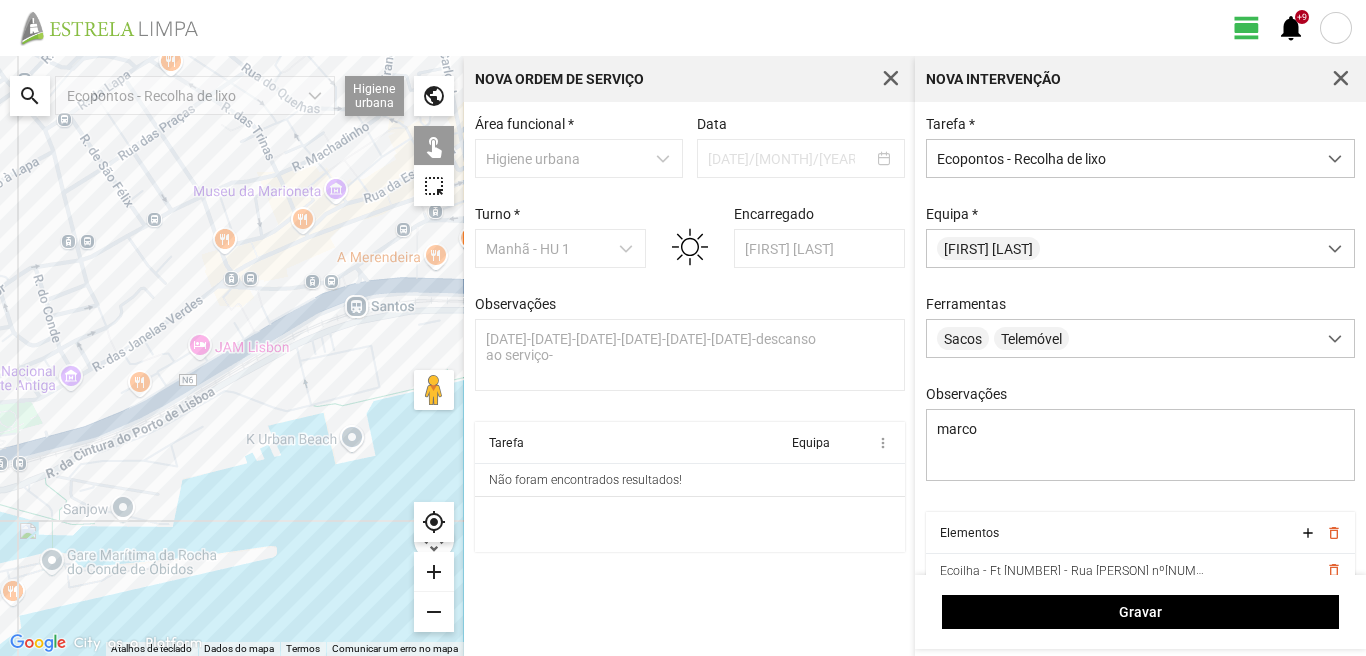 drag, startPoint x: 166, startPoint y: 331, endPoint x: 198, endPoint y: 287, distance: 54.405884 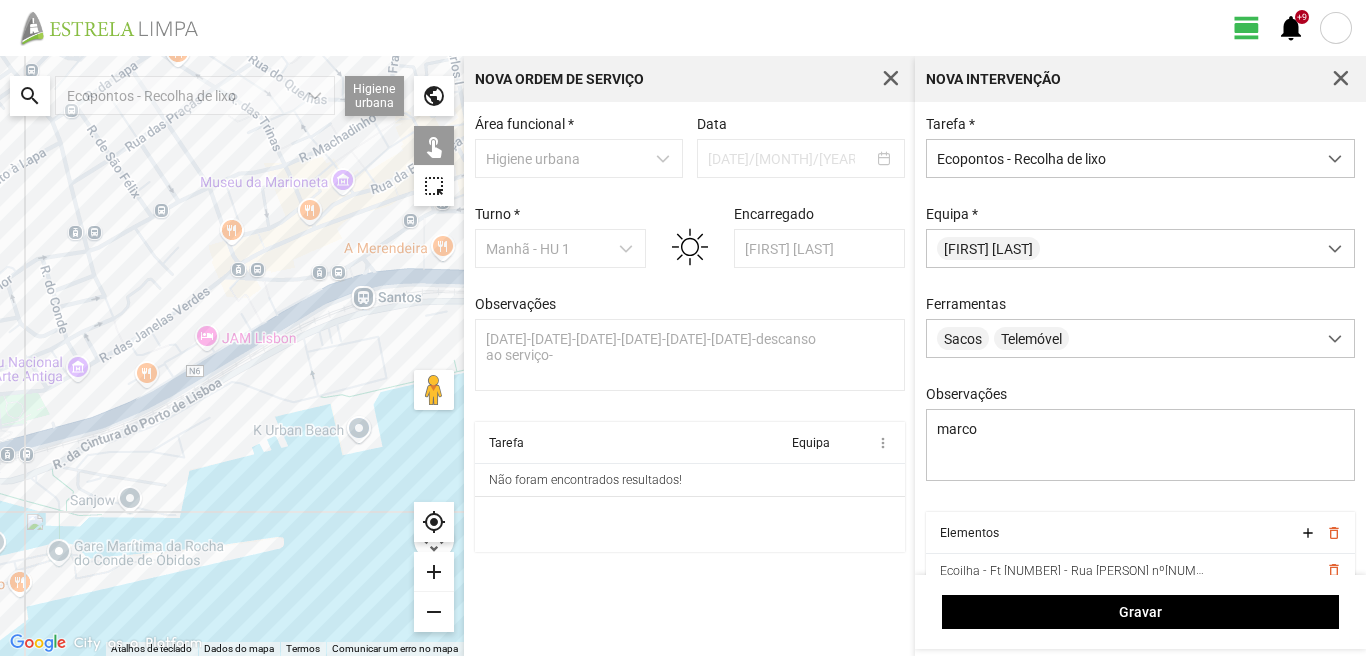 drag, startPoint x: 128, startPoint y: 405, endPoint x: 130, endPoint y: 393, distance: 12.165525 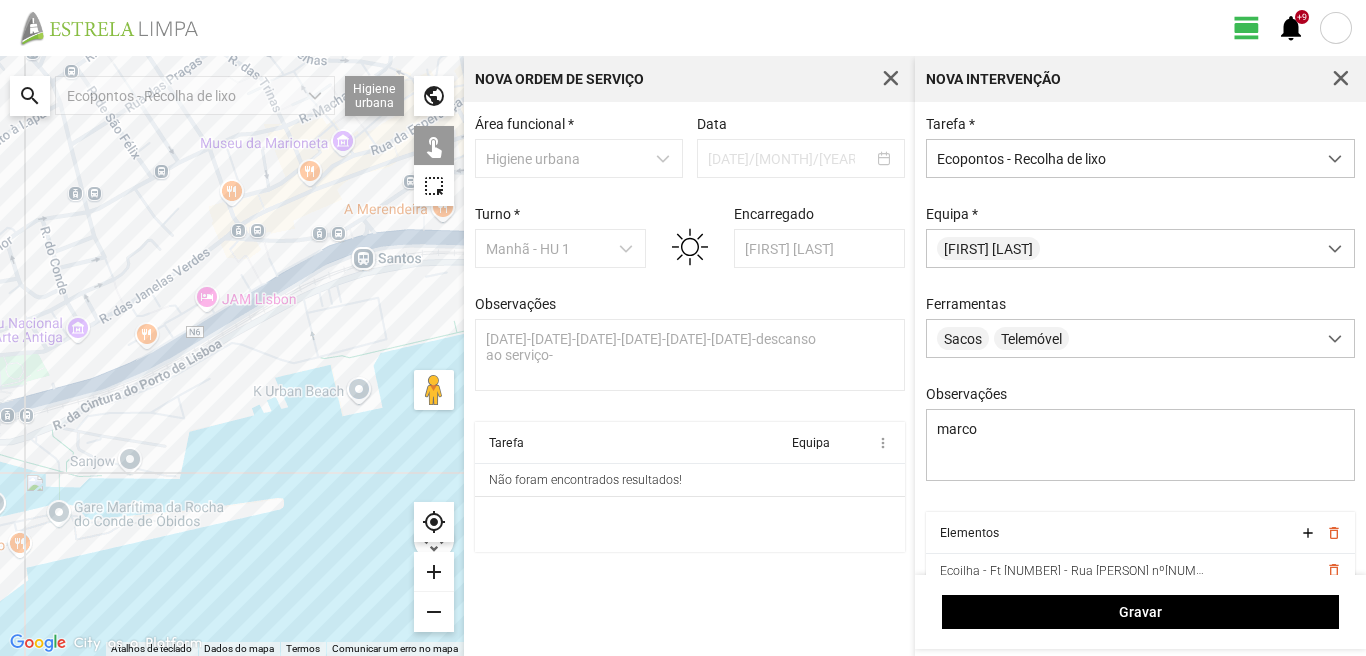 click on "A carregar..." 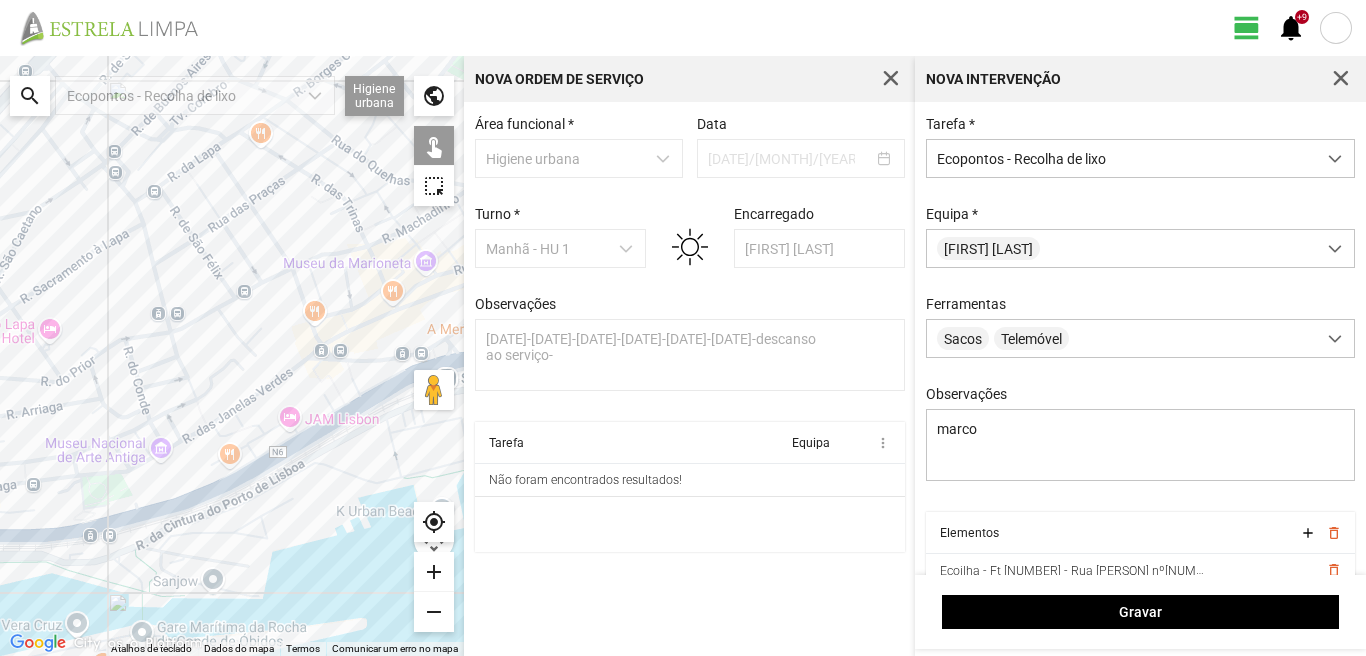drag, startPoint x: 157, startPoint y: 185, endPoint x: 244, endPoint y: 332, distance: 170.81569 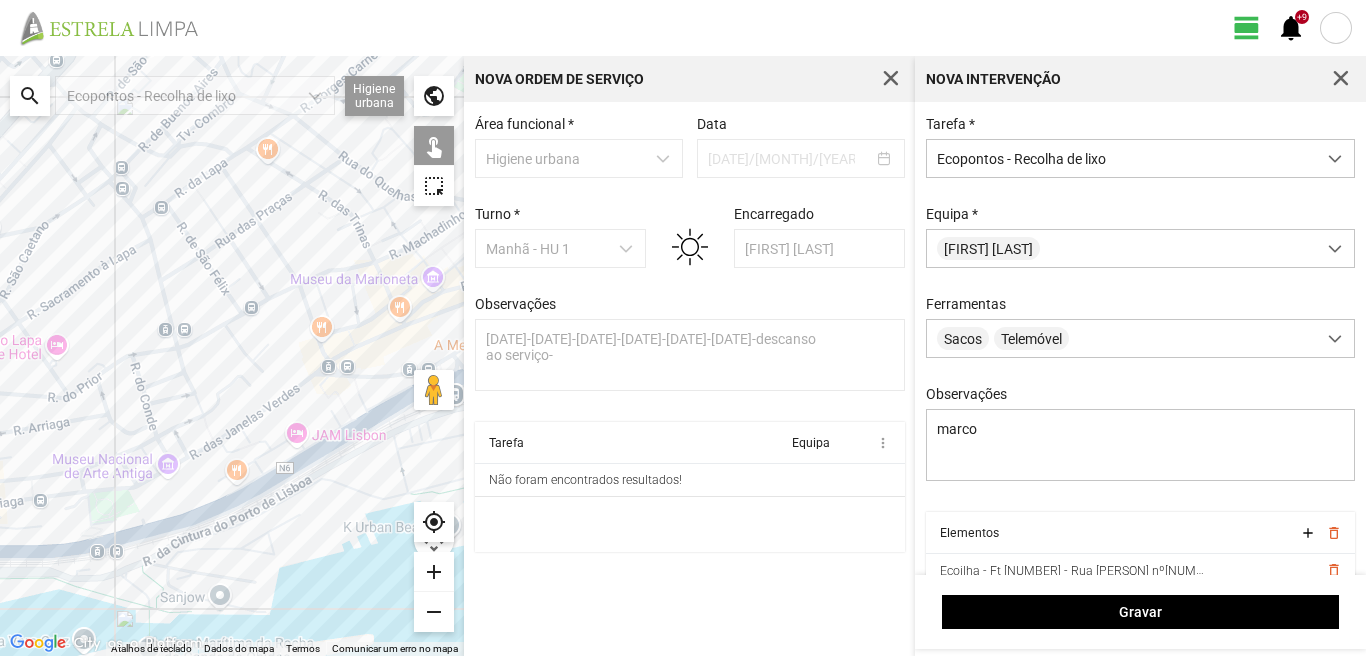 click on "A carregar..." 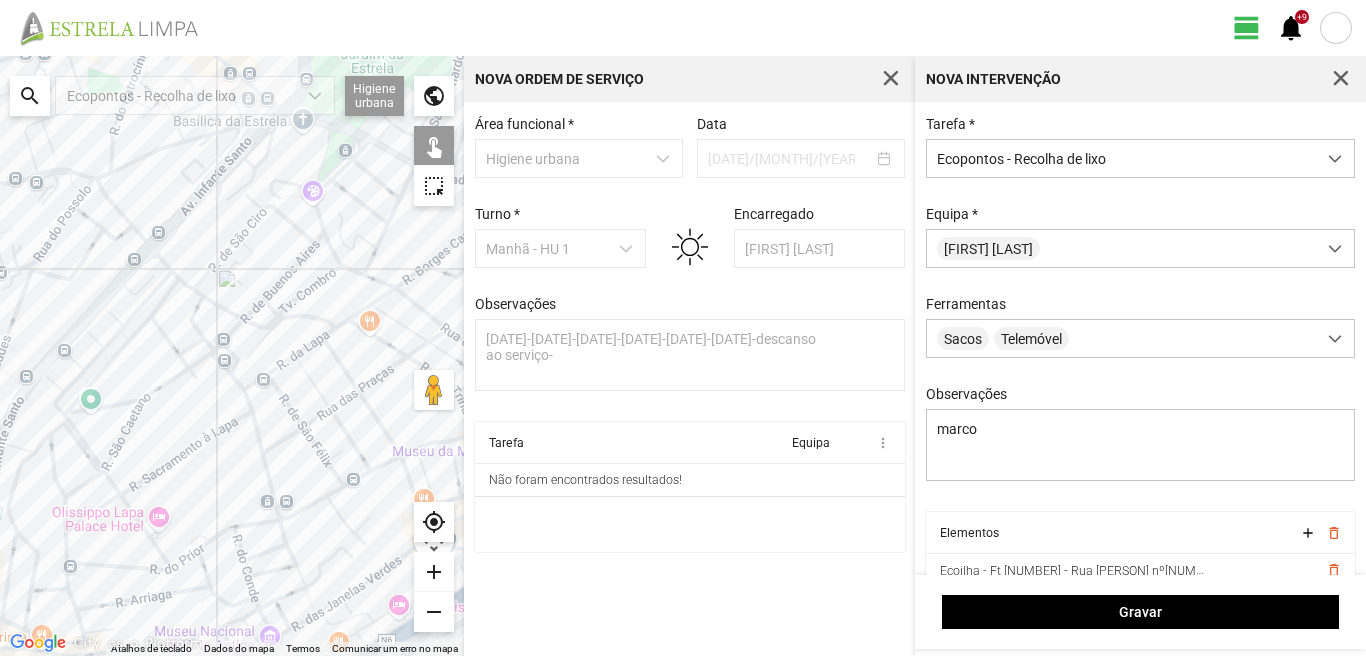 drag, startPoint x: 96, startPoint y: 156, endPoint x: 182, endPoint y: 315, distance: 180.7678 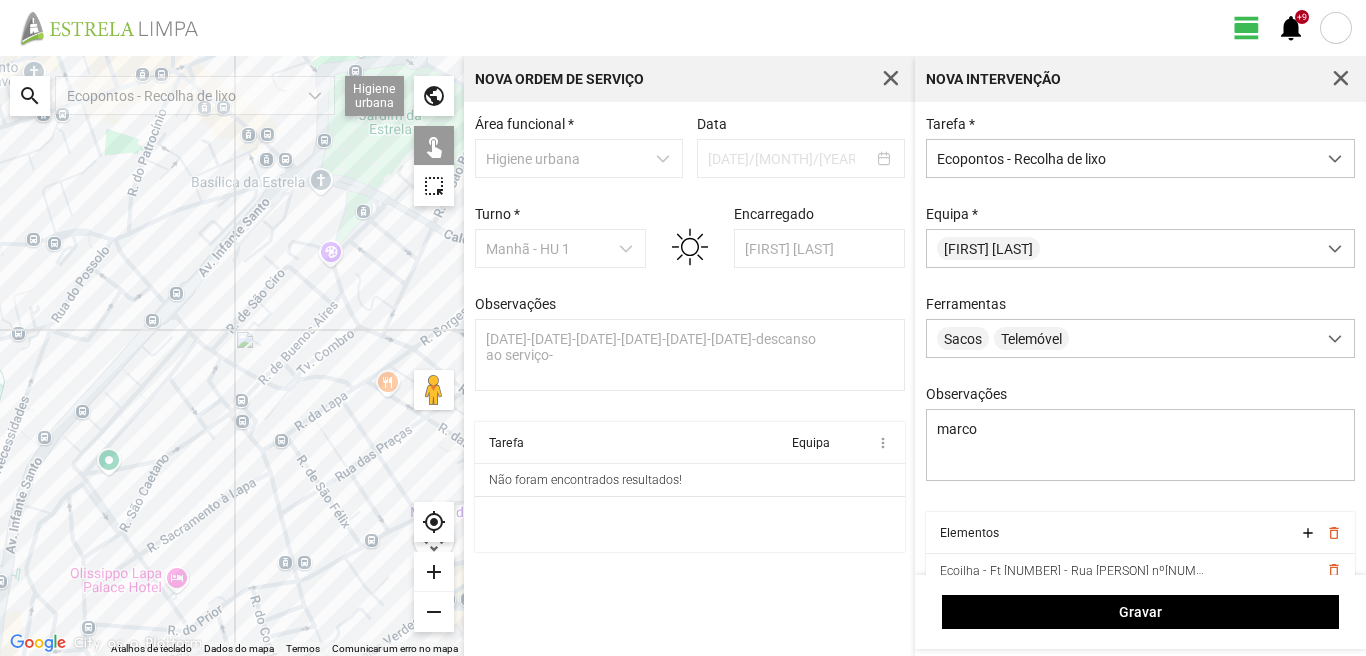 click on "A carregar..." 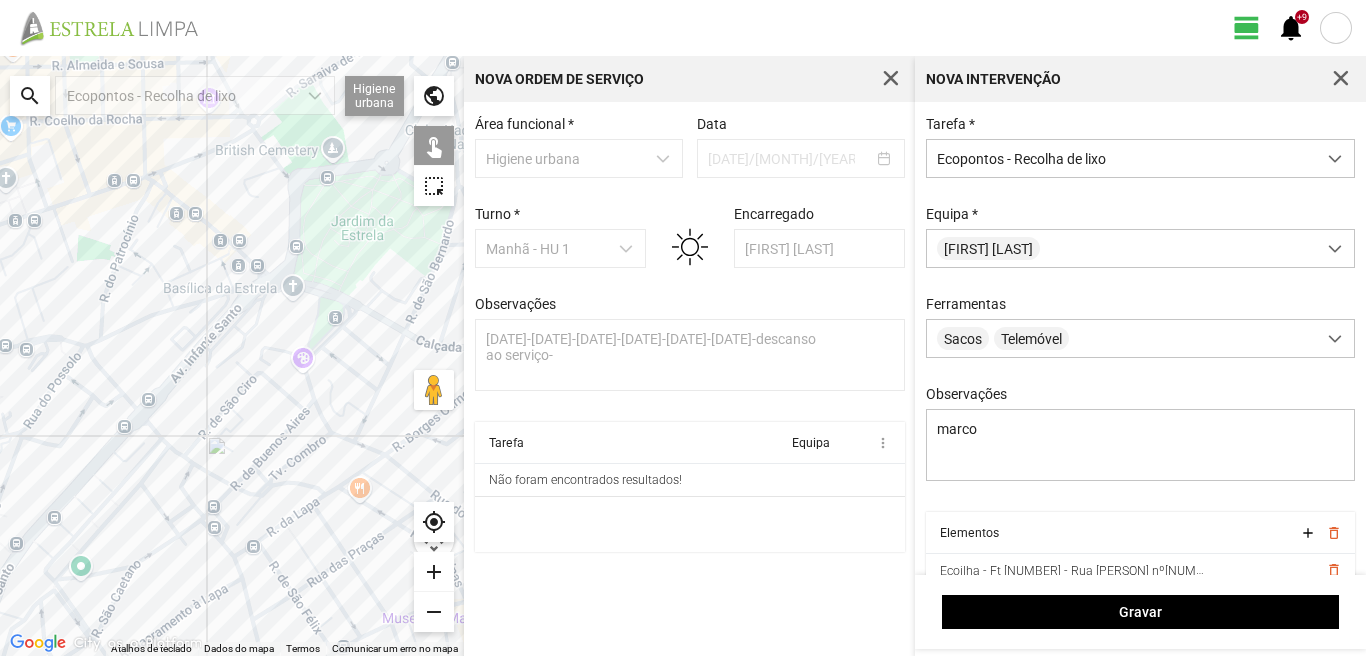 drag, startPoint x: 92, startPoint y: 257, endPoint x: 75, endPoint y: 428, distance: 171.84296 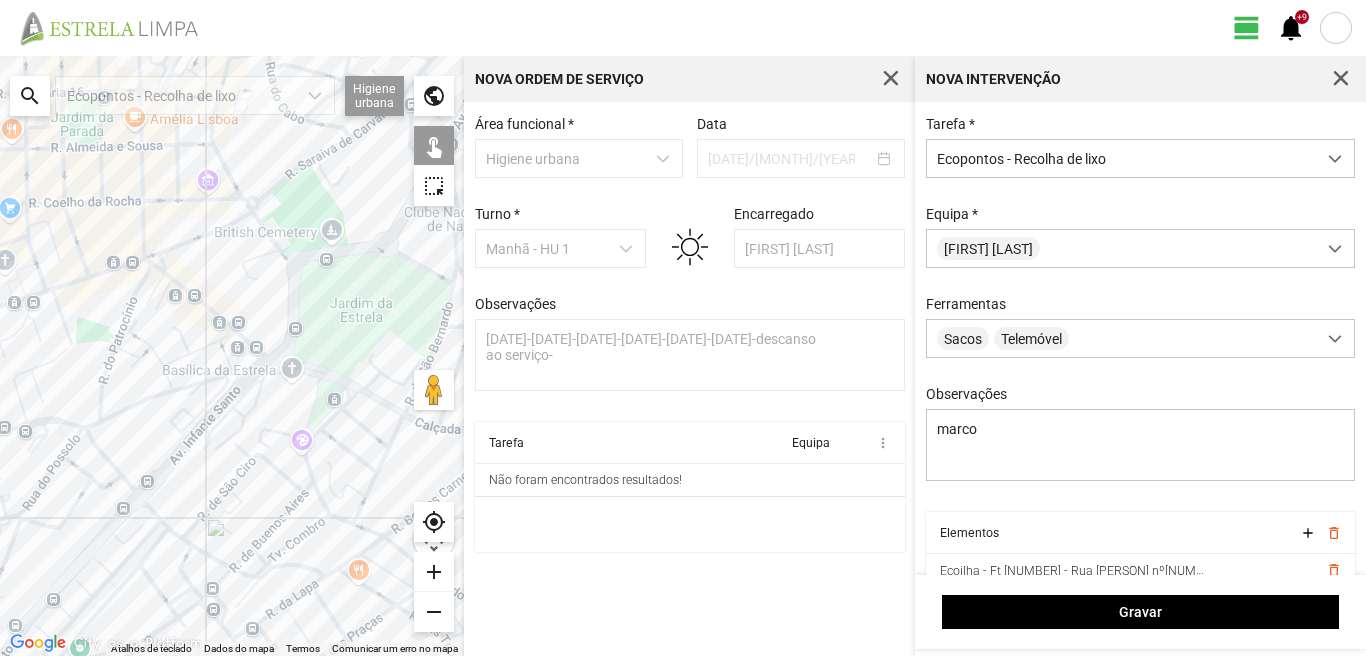 click on "A carregar..." 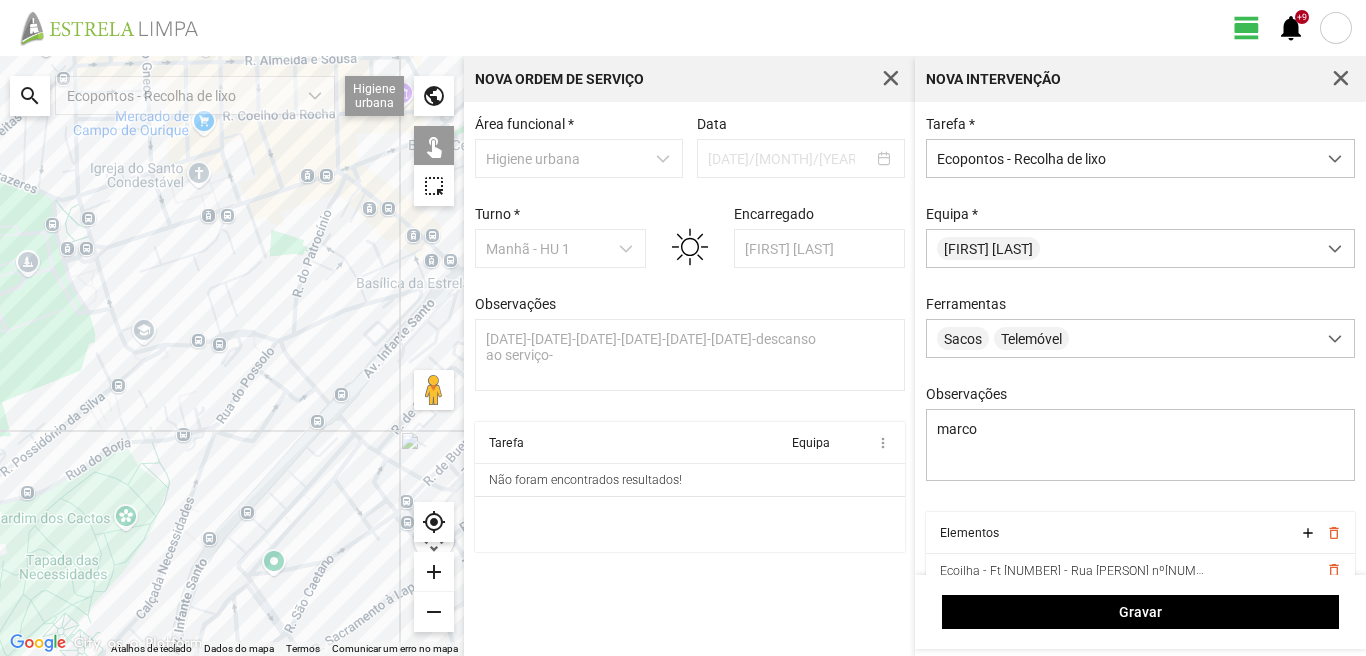 drag, startPoint x: 58, startPoint y: 461, endPoint x: 263, endPoint y: 367, distance: 225.52383 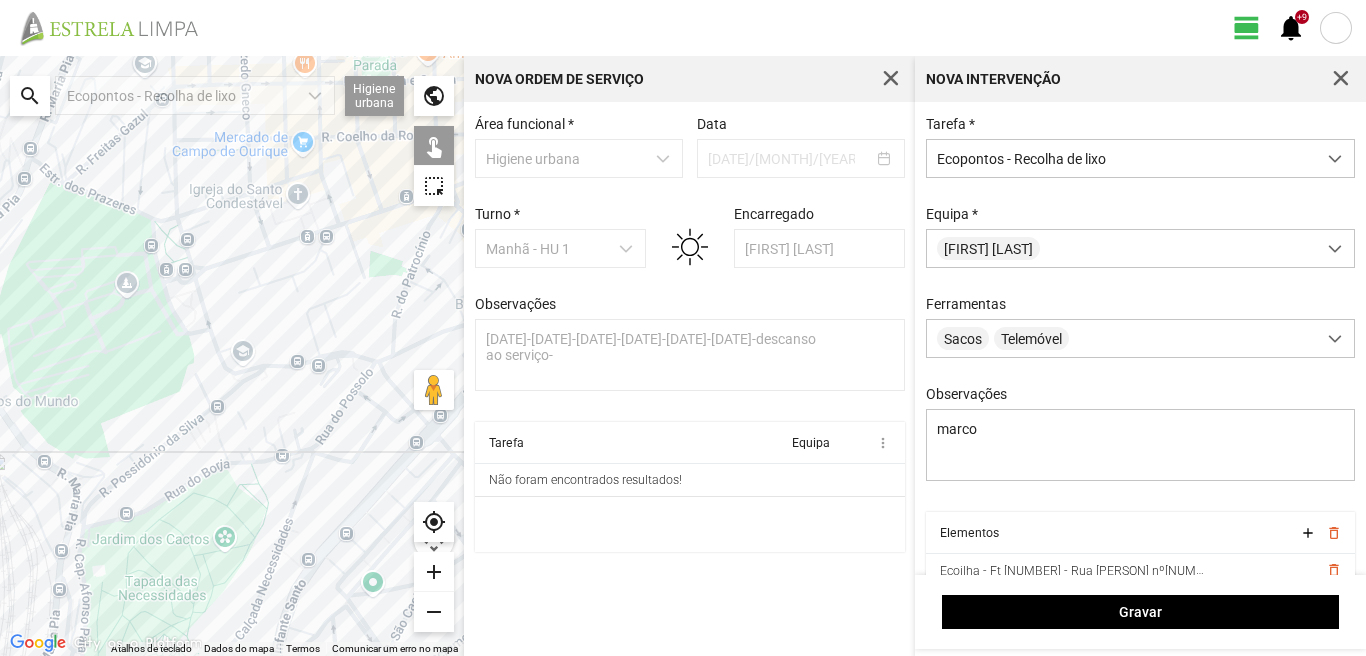 drag, startPoint x: 103, startPoint y: 268, endPoint x: 207, endPoint y: 299, distance: 108.52189 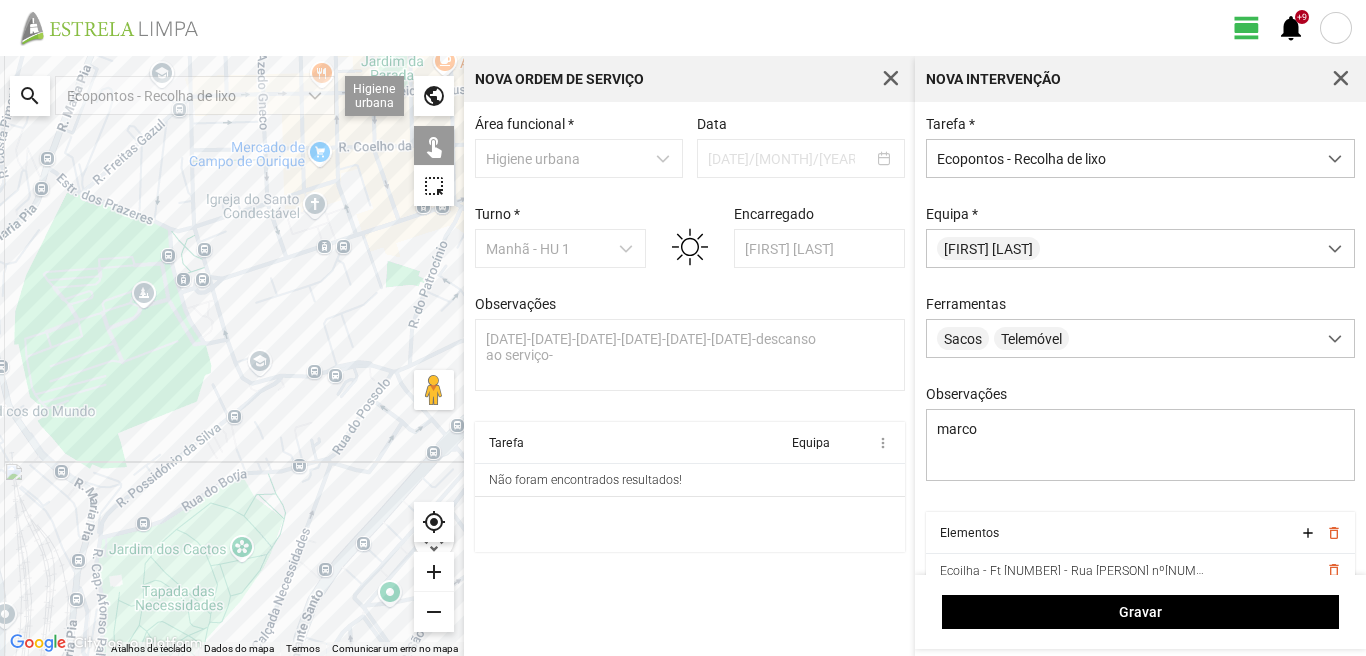 click on "A carregar..." 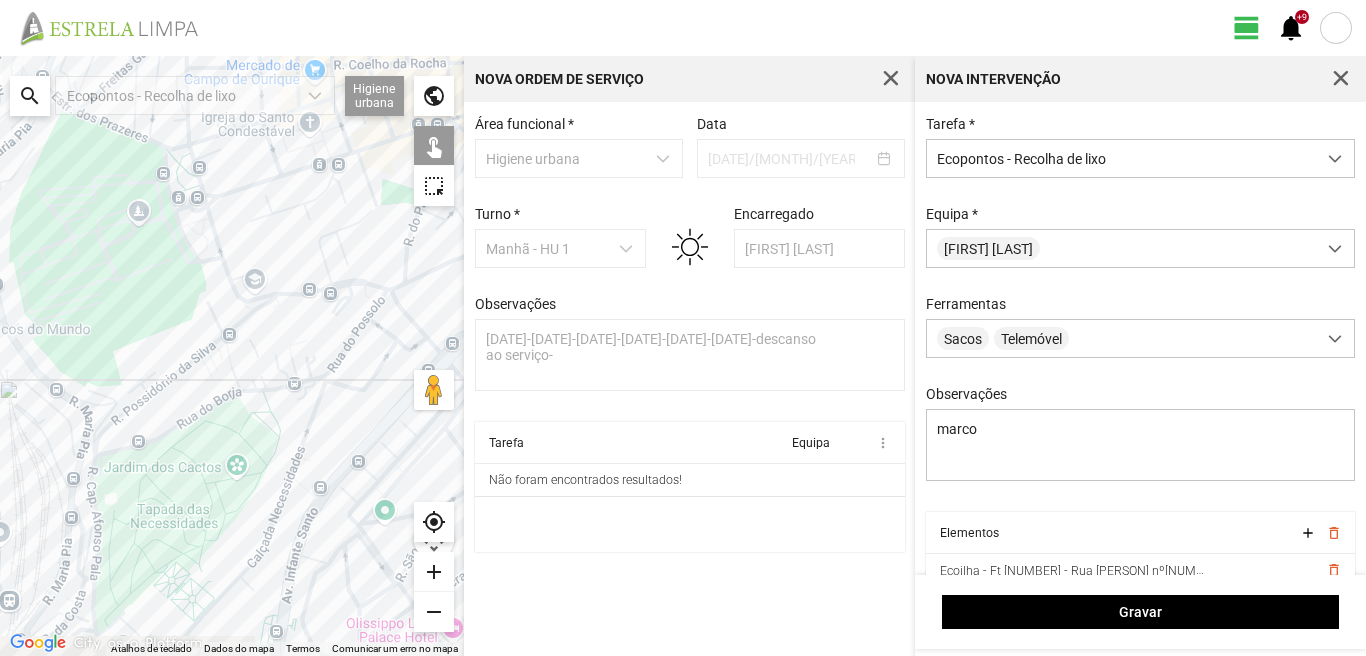 drag, startPoint x: 179, startPoint y: 442, endPoint x: 180, endPoint y: 251, distance: 191.00262 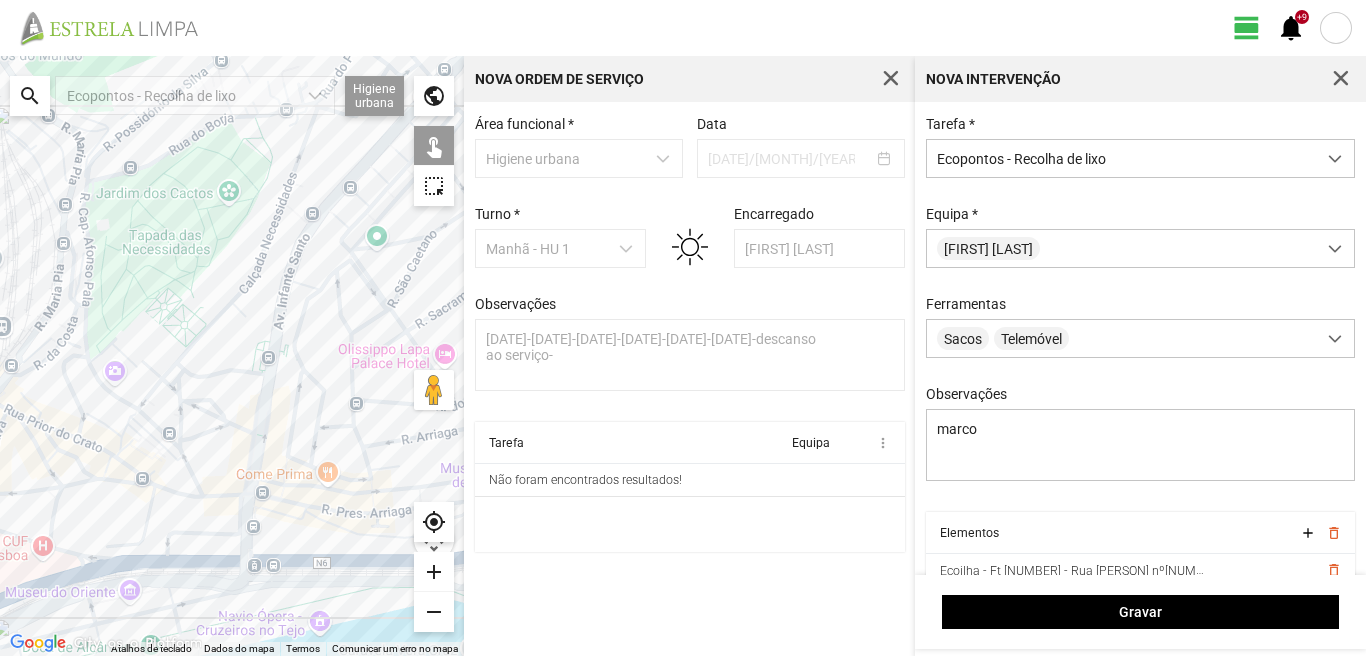 drag, startPoint x: 266, startPoint y: 361, endPoint x: 282, endPoint y: 378, distance: 23.345236 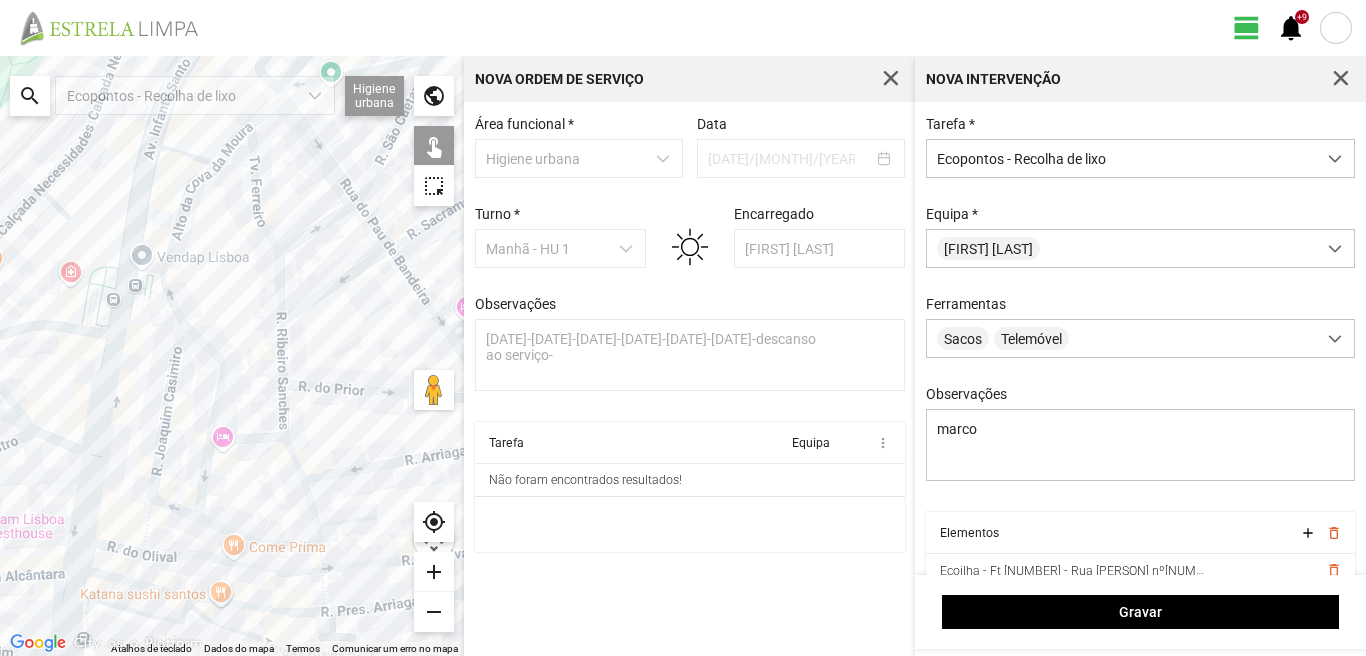 drag, startPoint x: 279, startPoint y: 457, endPoint x: 45, endPoint y: 346, distance: 258.99228 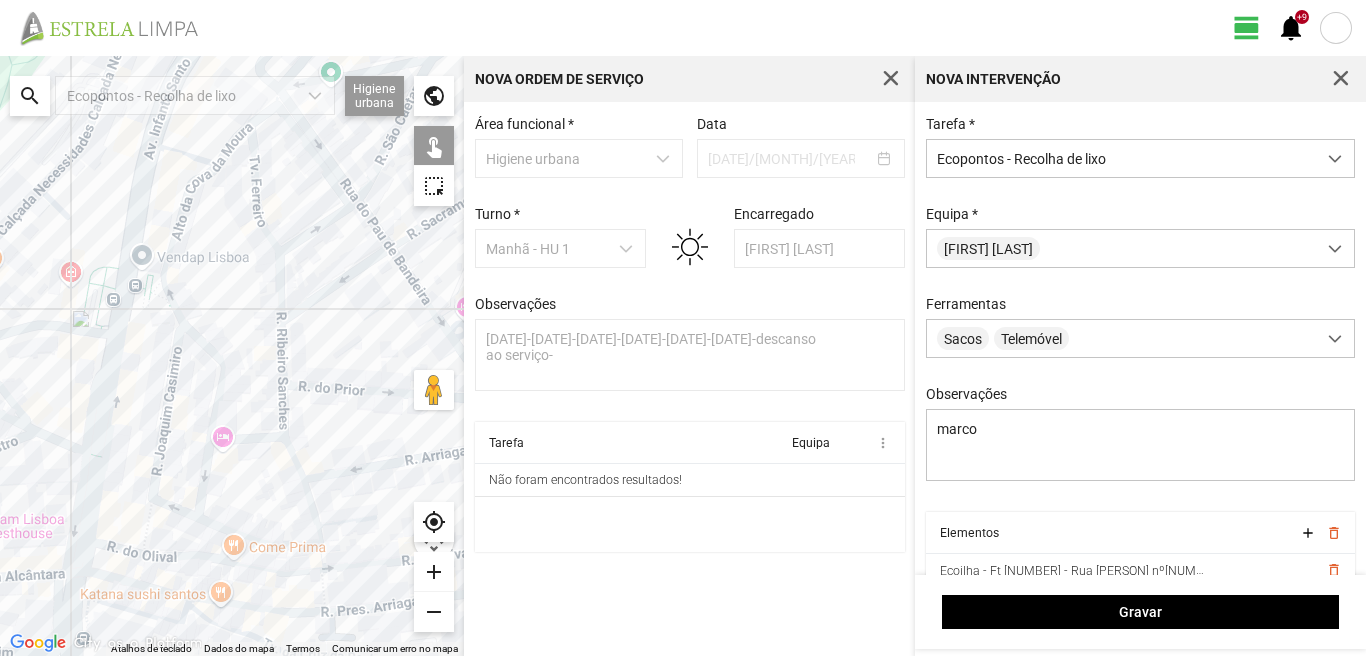 click on "A carregar..." 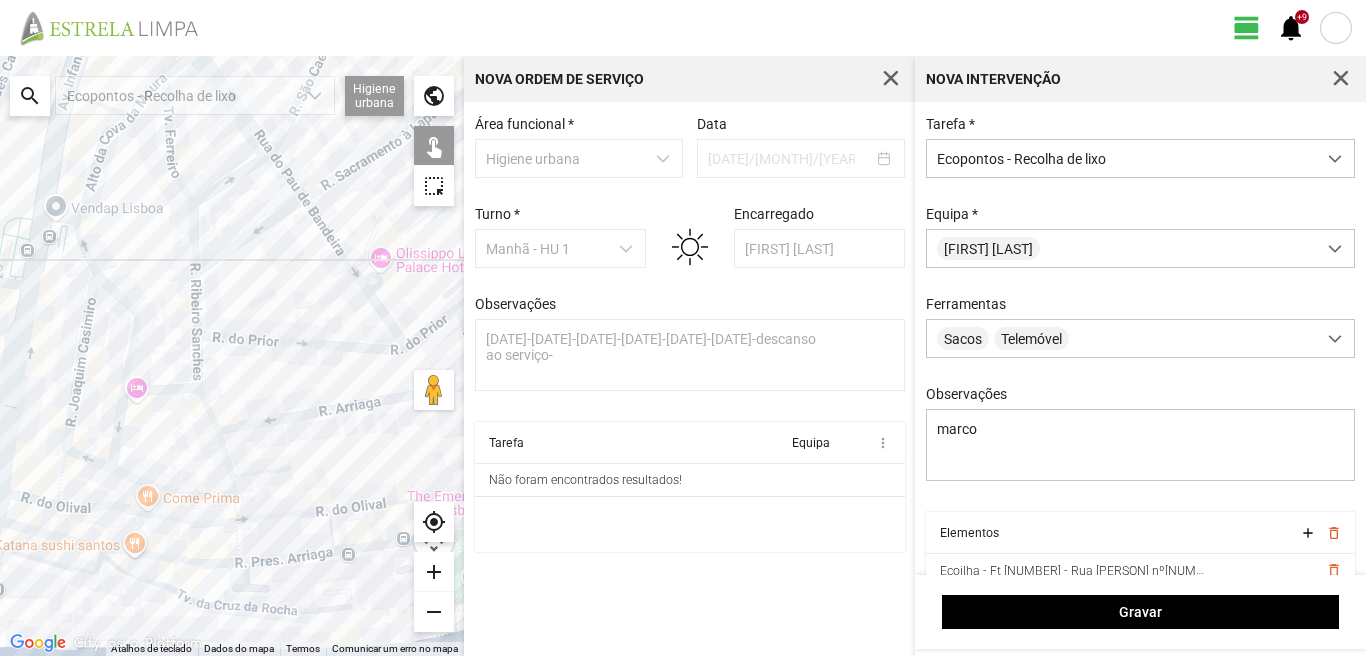 click on "A carregar..." 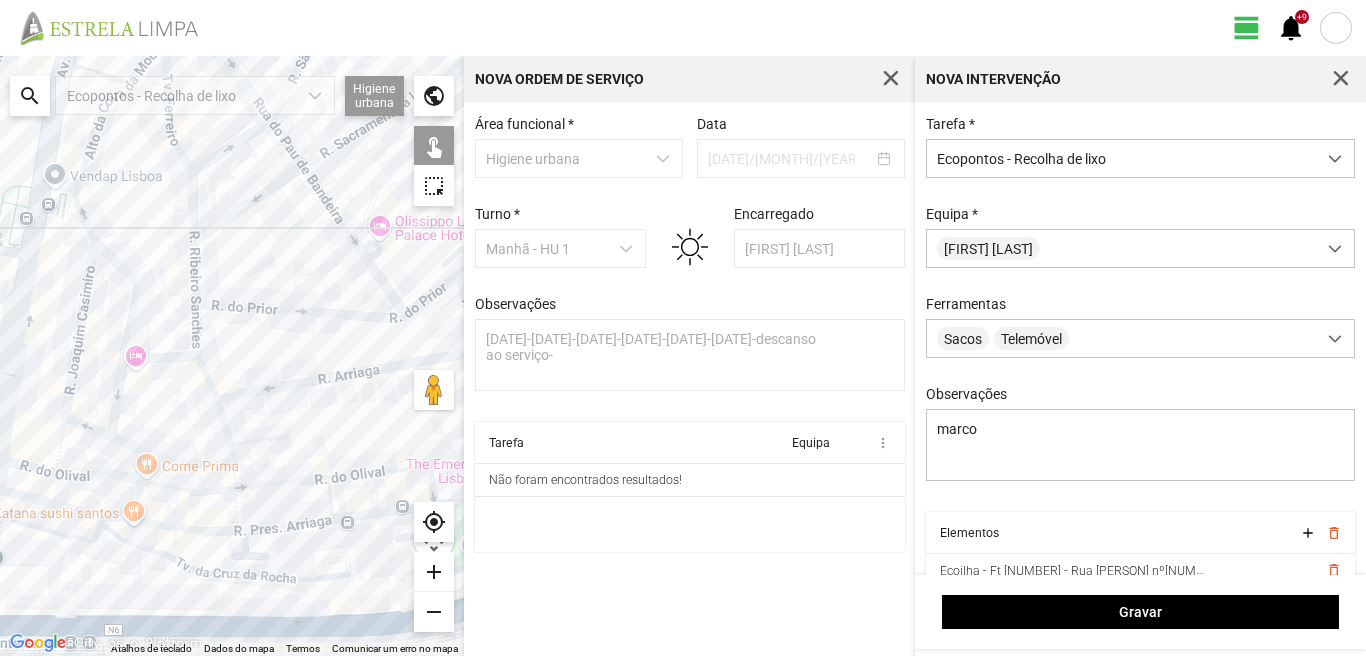 drag, startPoint x: 309, startPoint y: 533, endPoint x: 282, endPoint y: 385, distance: 150.44267 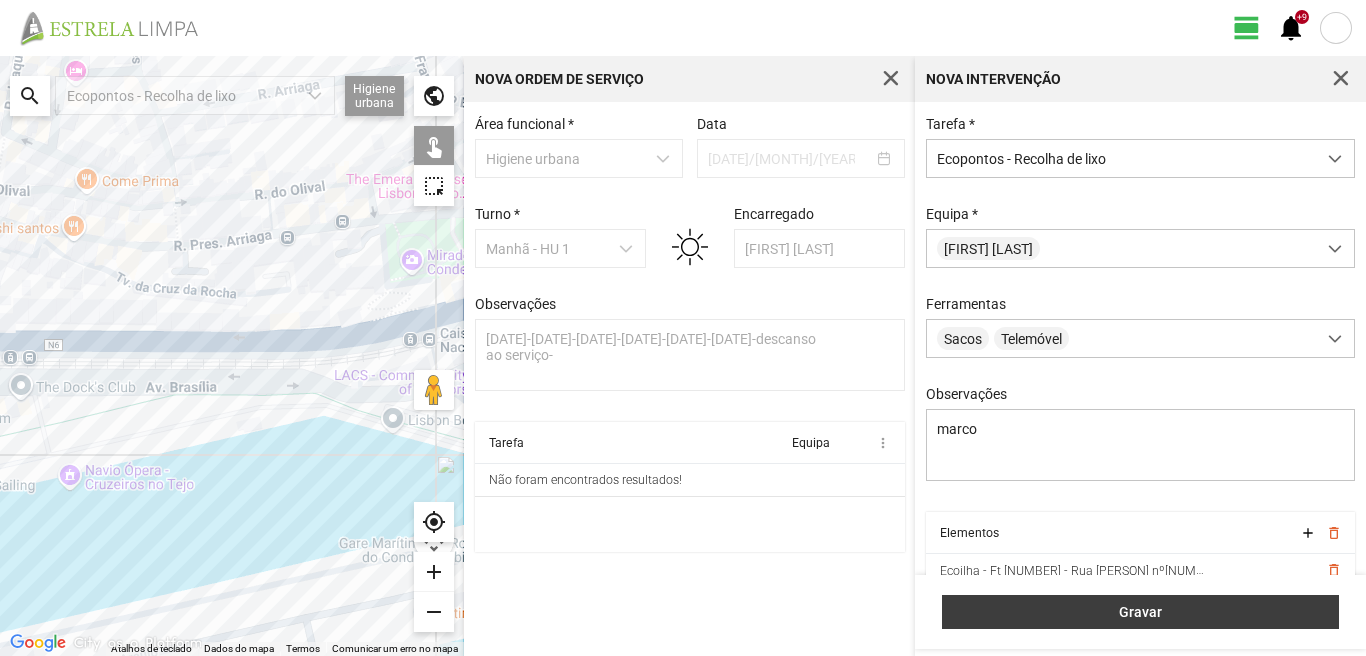 click on "Gravar" at bounding box center [1141, 612] 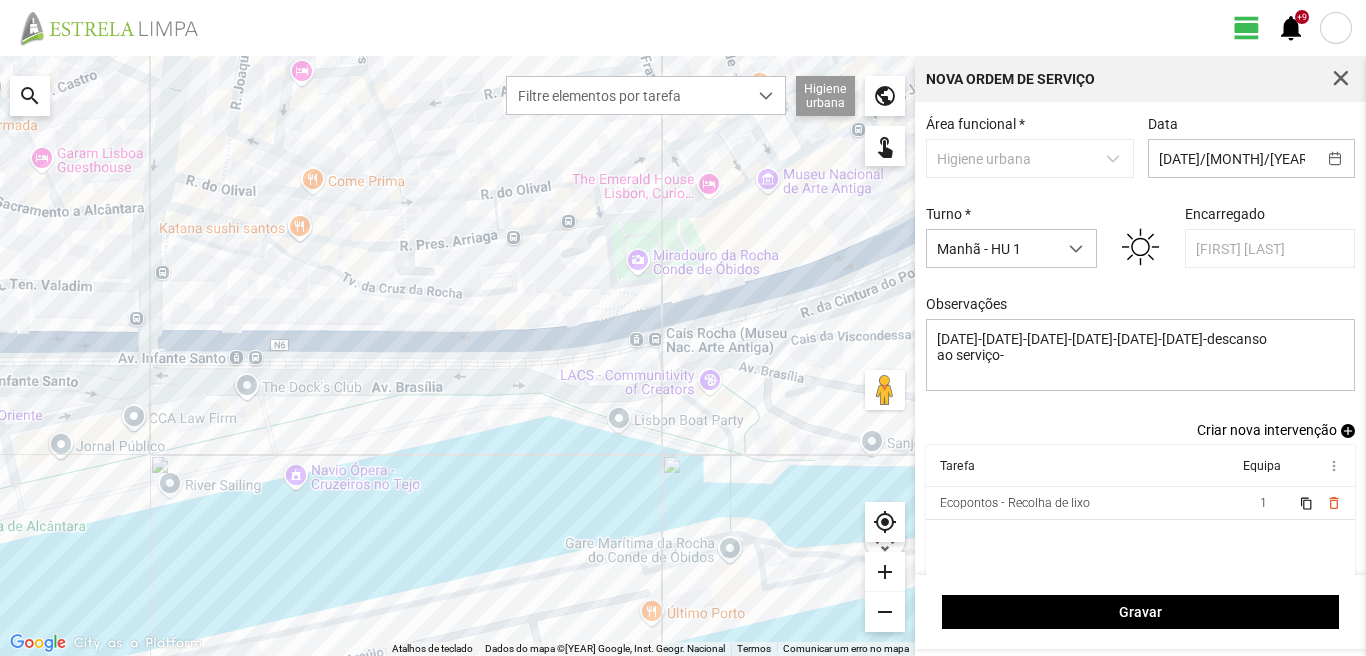 scroll, scrollTop: 17, scrollLeft: 0, axis: vertical 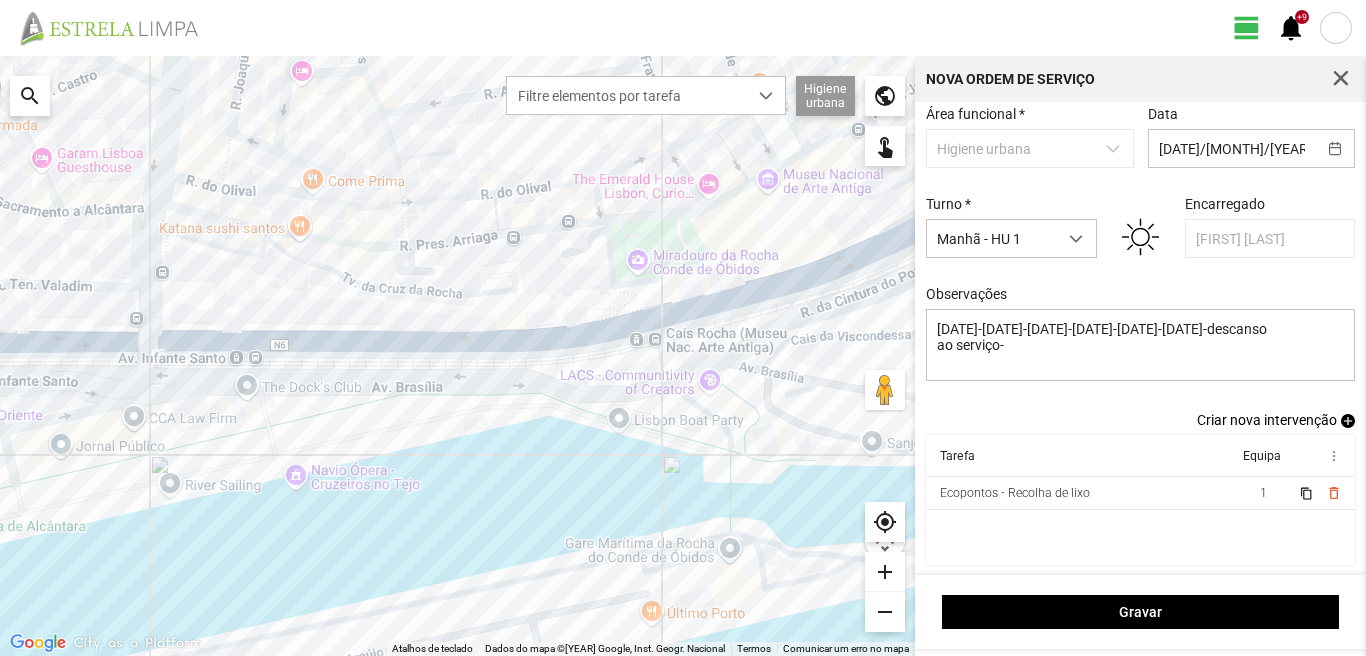 click on "add" at bounding box center (1348, 421) 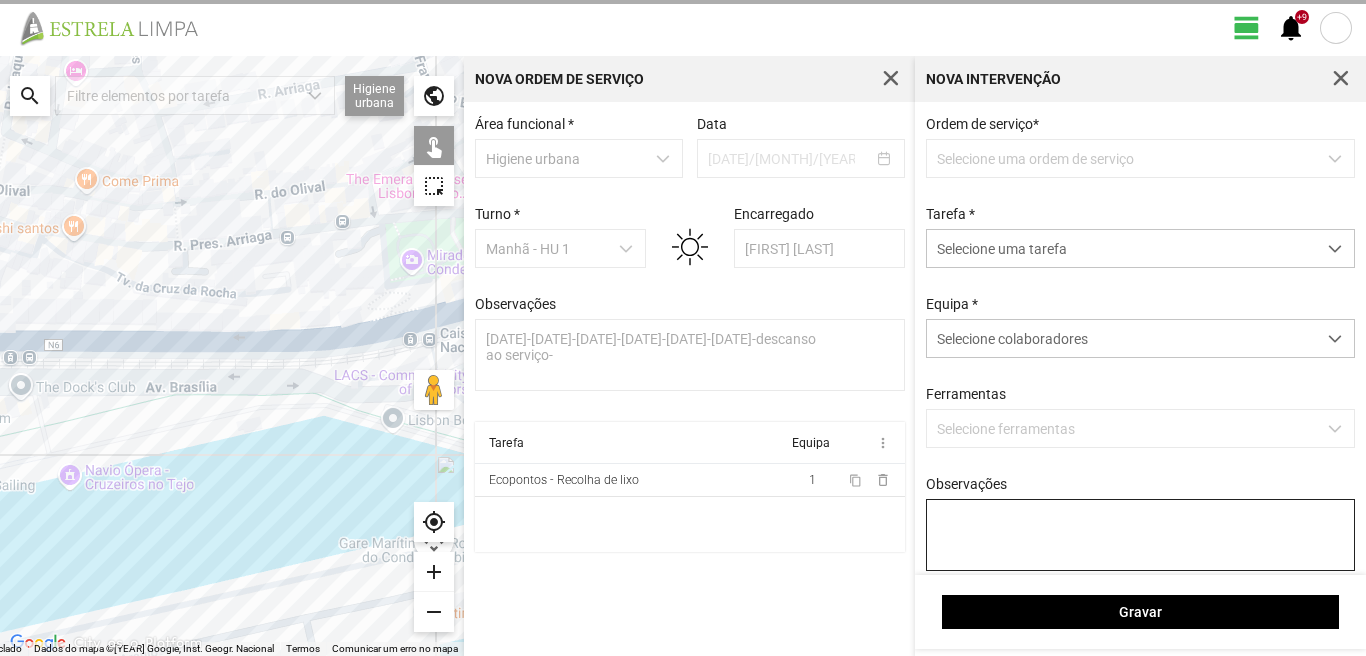 scroll, scrollTop: 0, scrollLeft: 0, axis: both 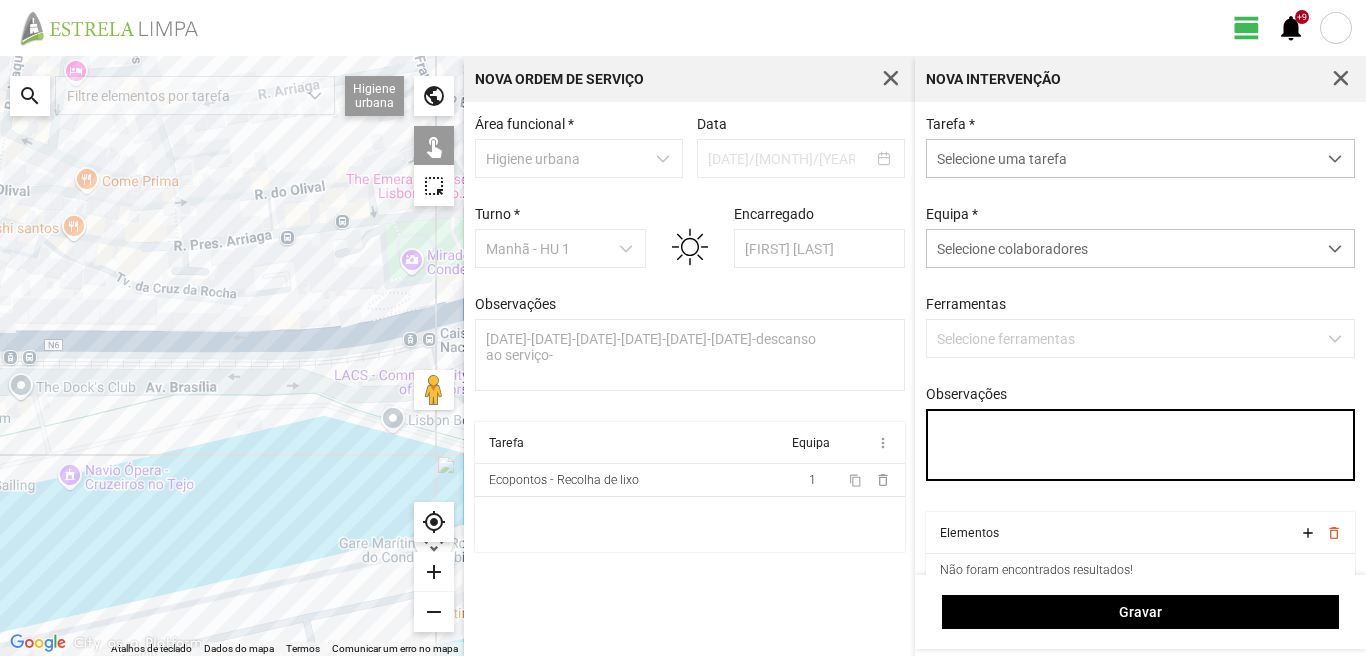 click on "Observações" at bounding box center [1141, 445] 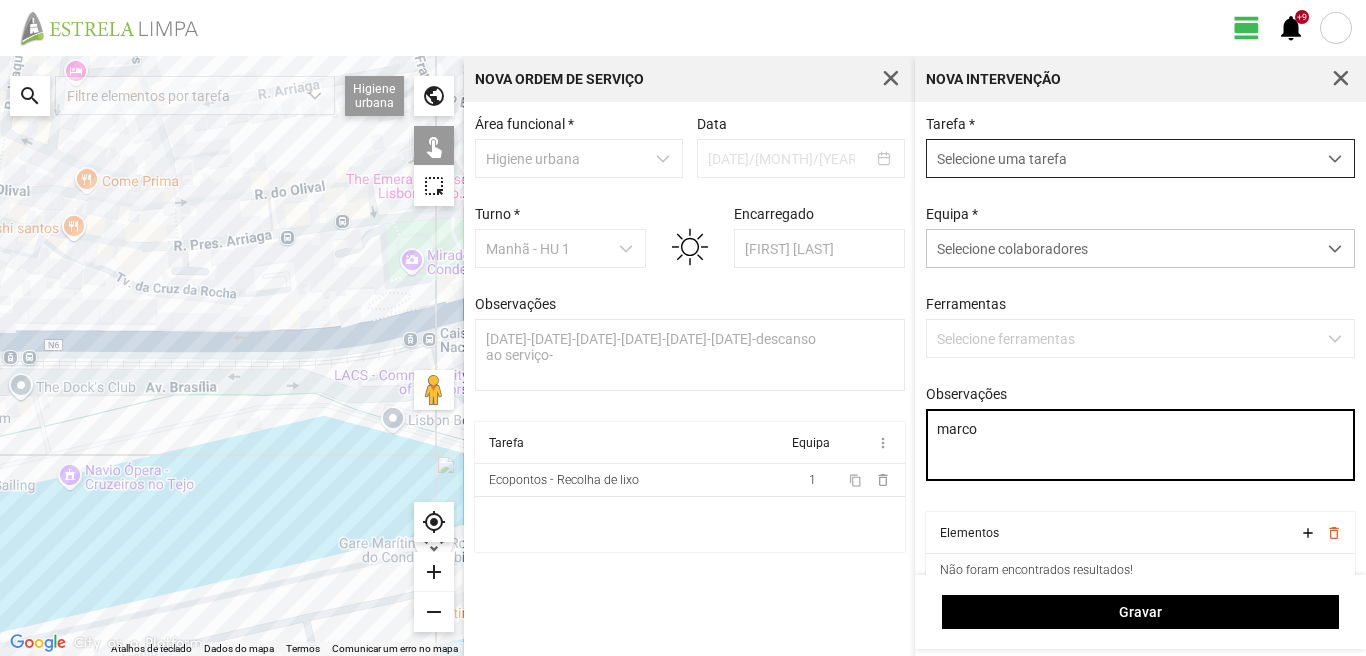 type on "marco" 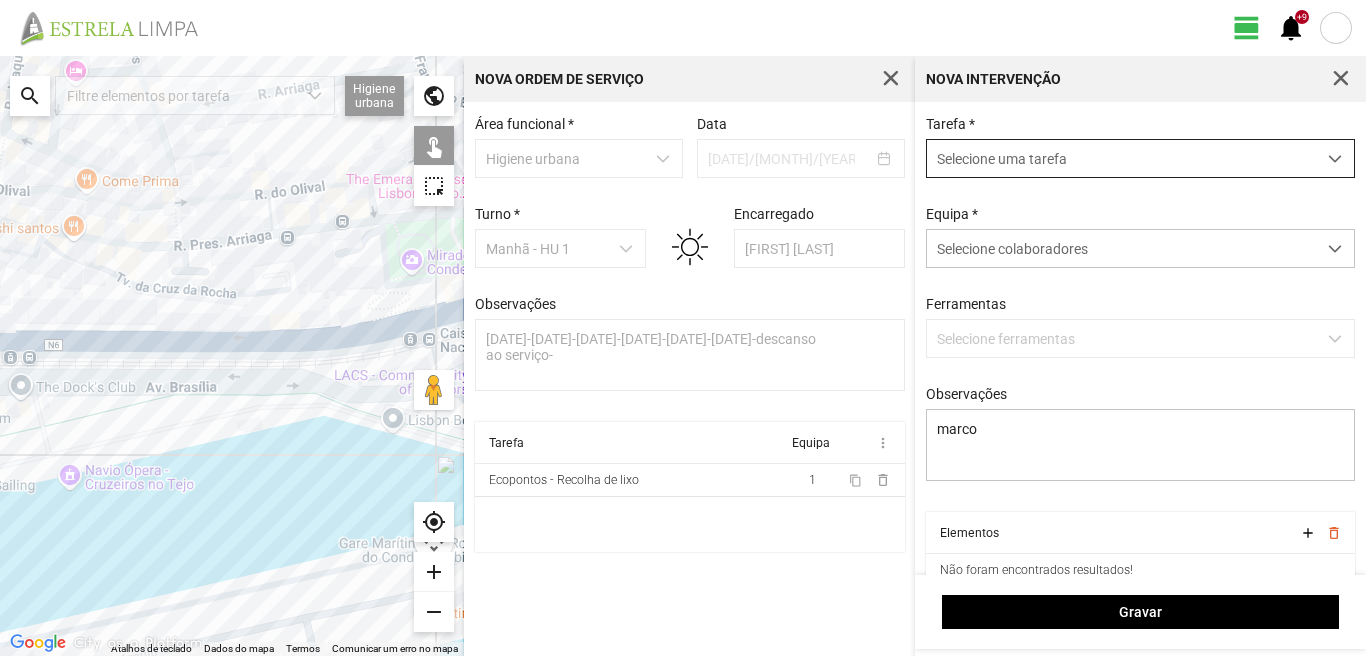 click on "Selecione uma tarefa" at bounding box center (1121, 158) 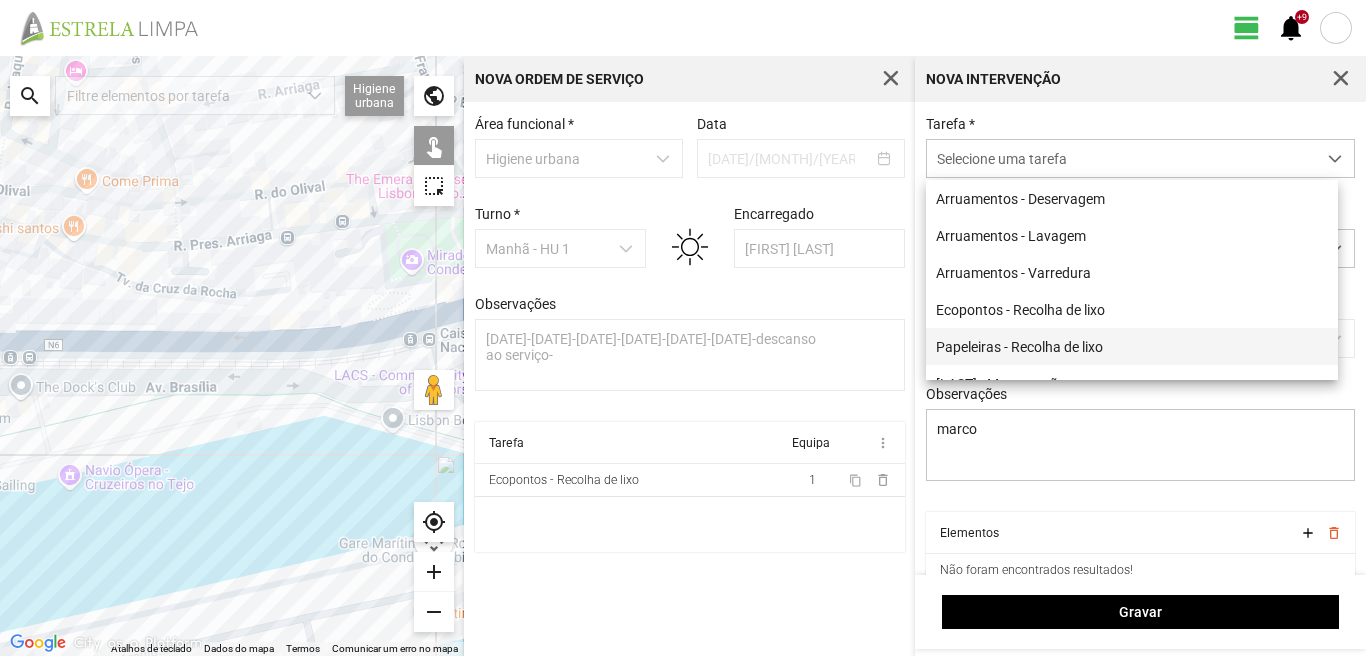 click on "Papeleiras - Recolha de lixo" at bounding box center [1132, 346] 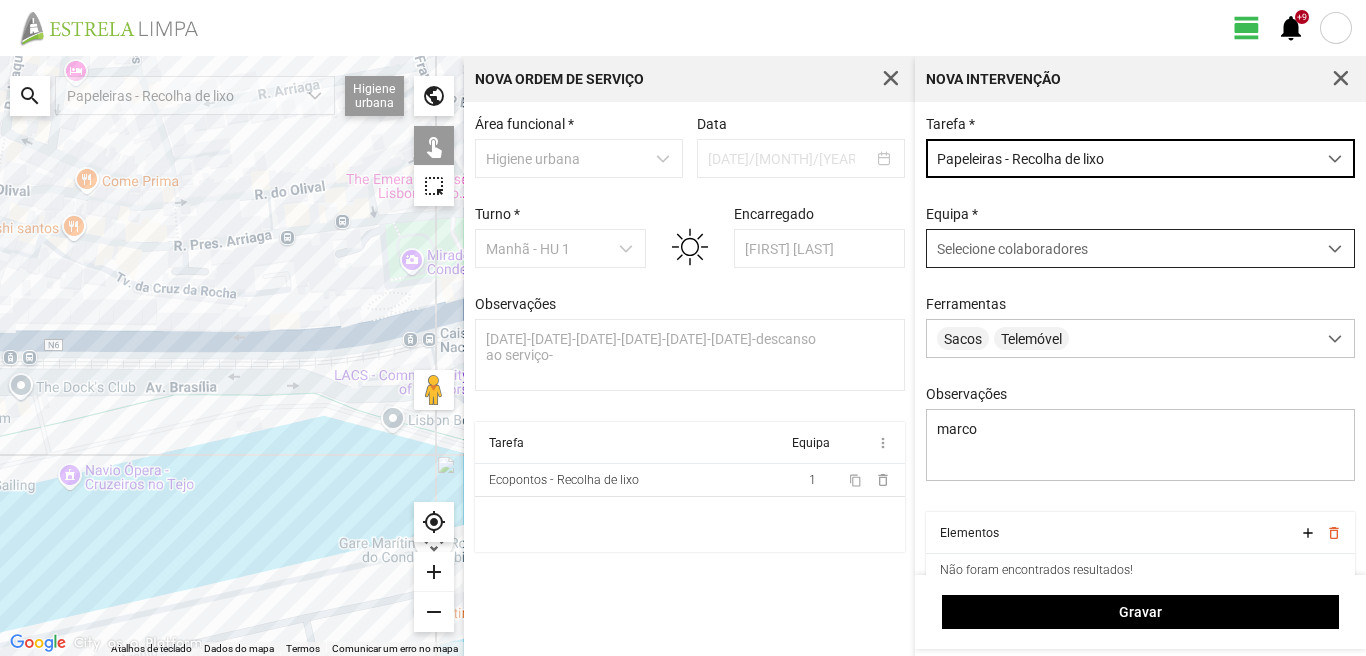 click on "Selecione colaboradores" at bounding box center [1012, 249] 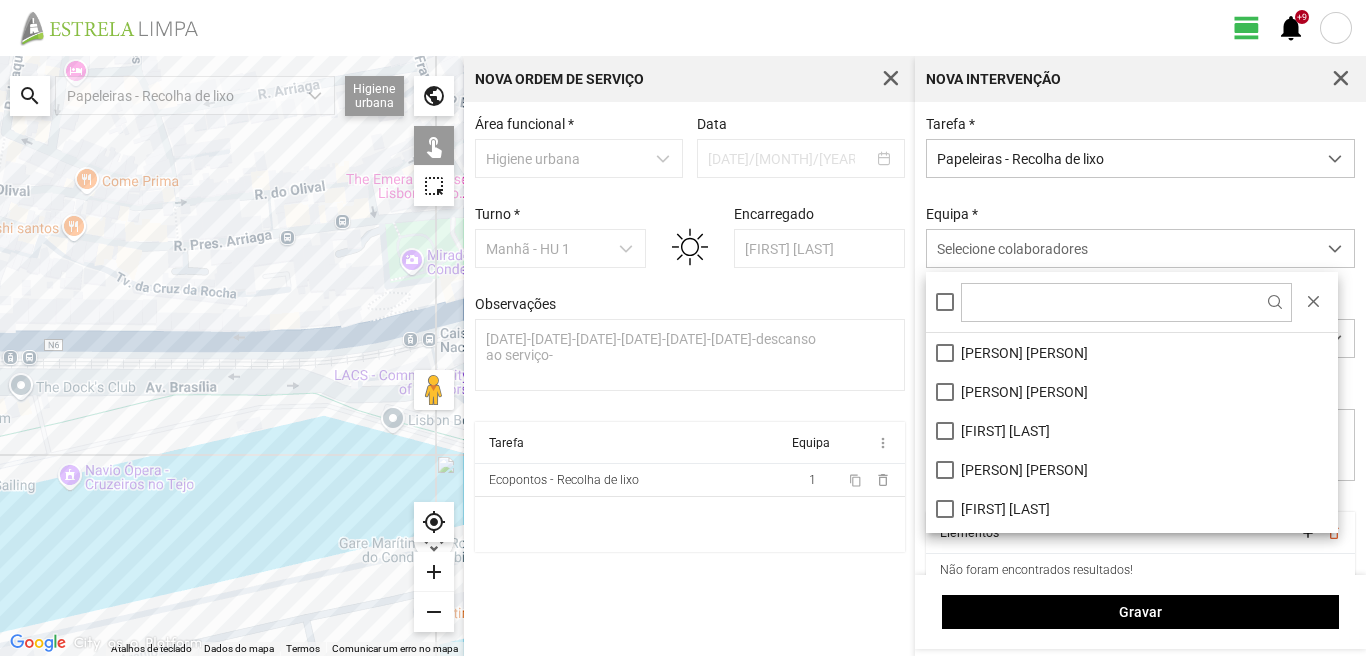 scroll, scrollTop: 11, scrollLeft: 89, axis: both 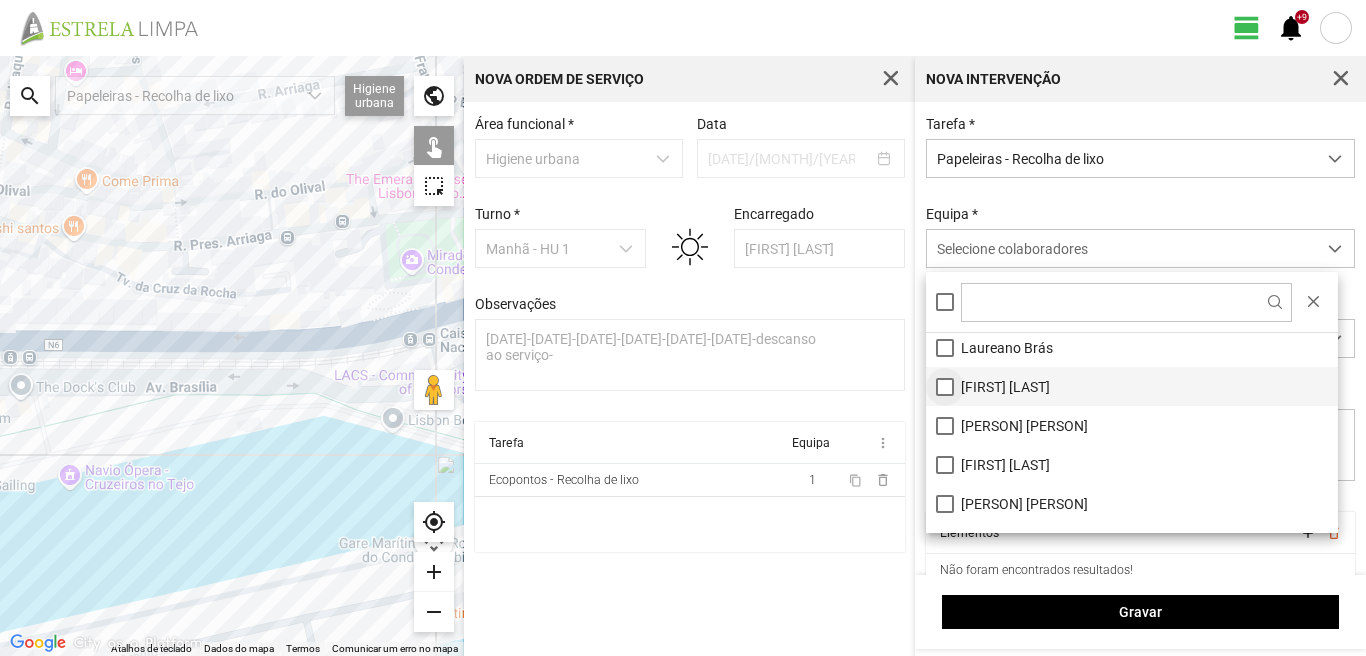 click on "[FIRST] [LAST]" at bounding box center (1132, 386) 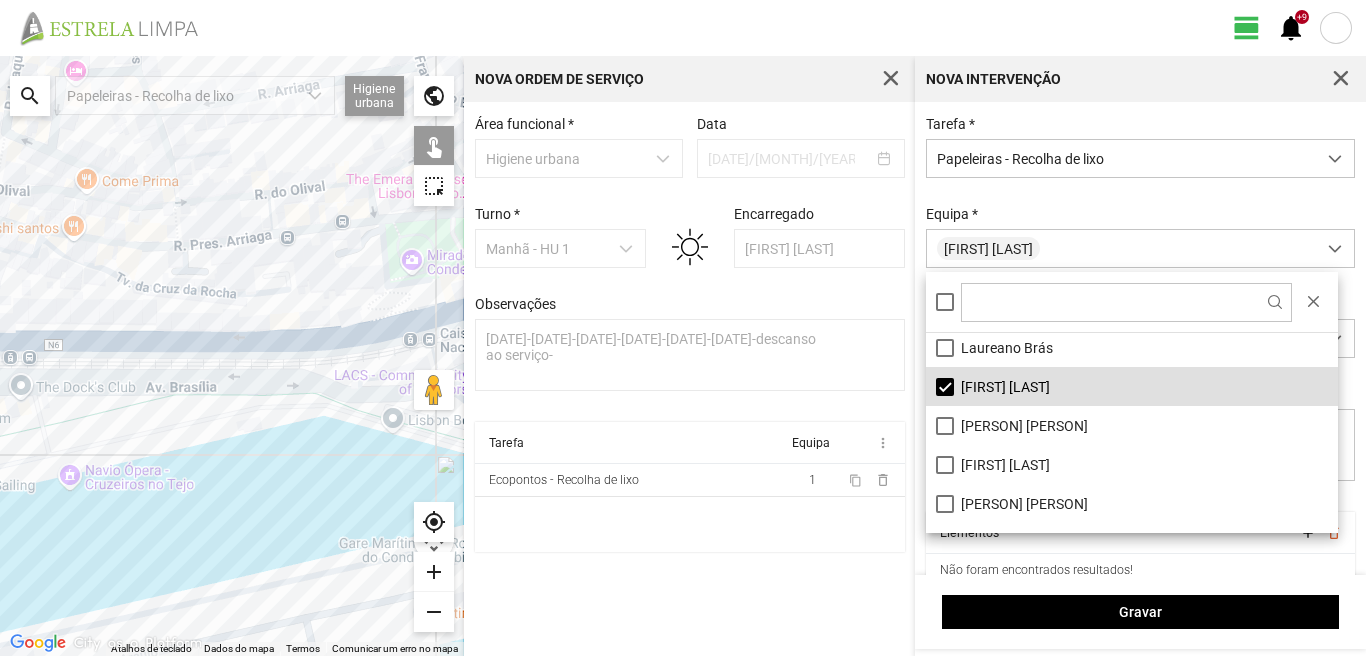 click on "A carregar..." 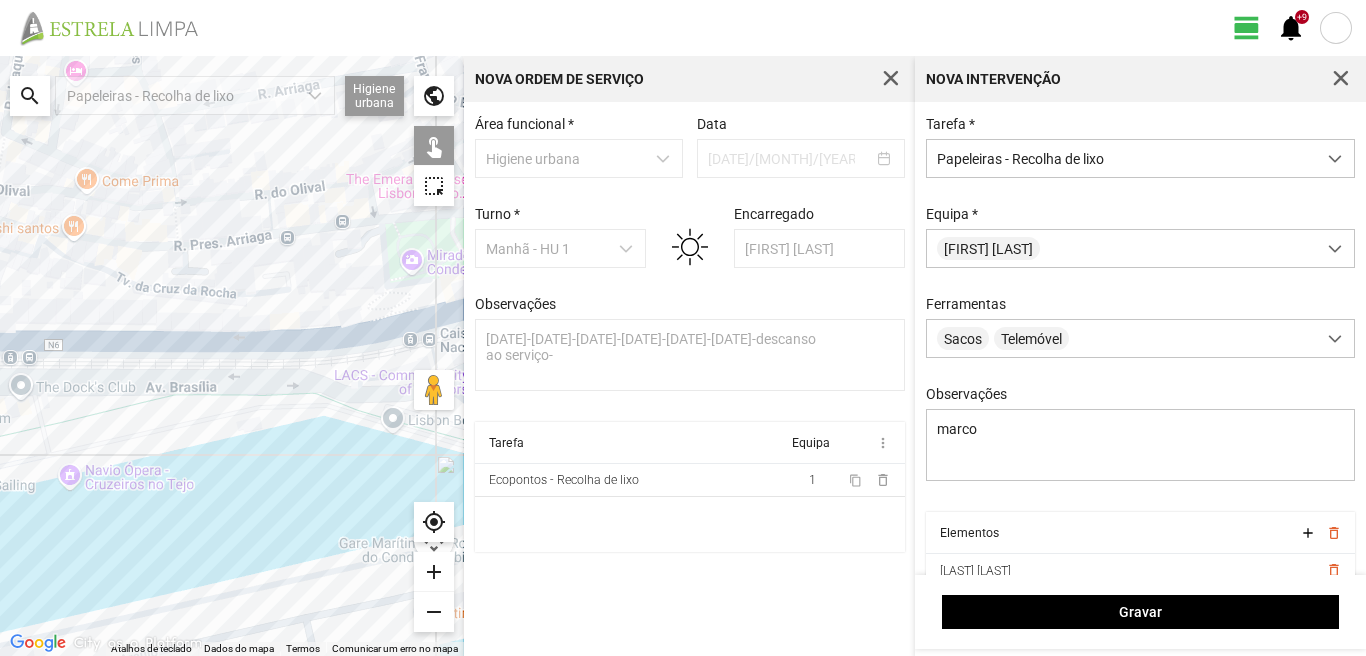 click on "A carregar..." 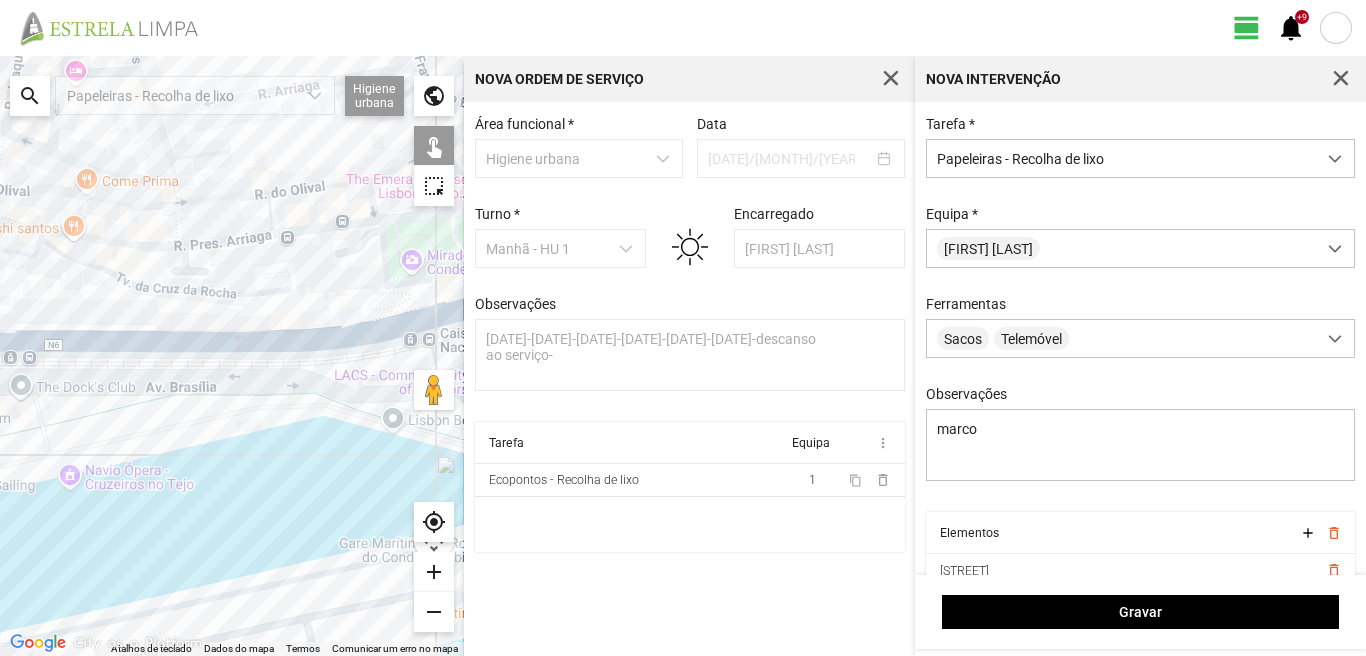 click on "A carregar..." 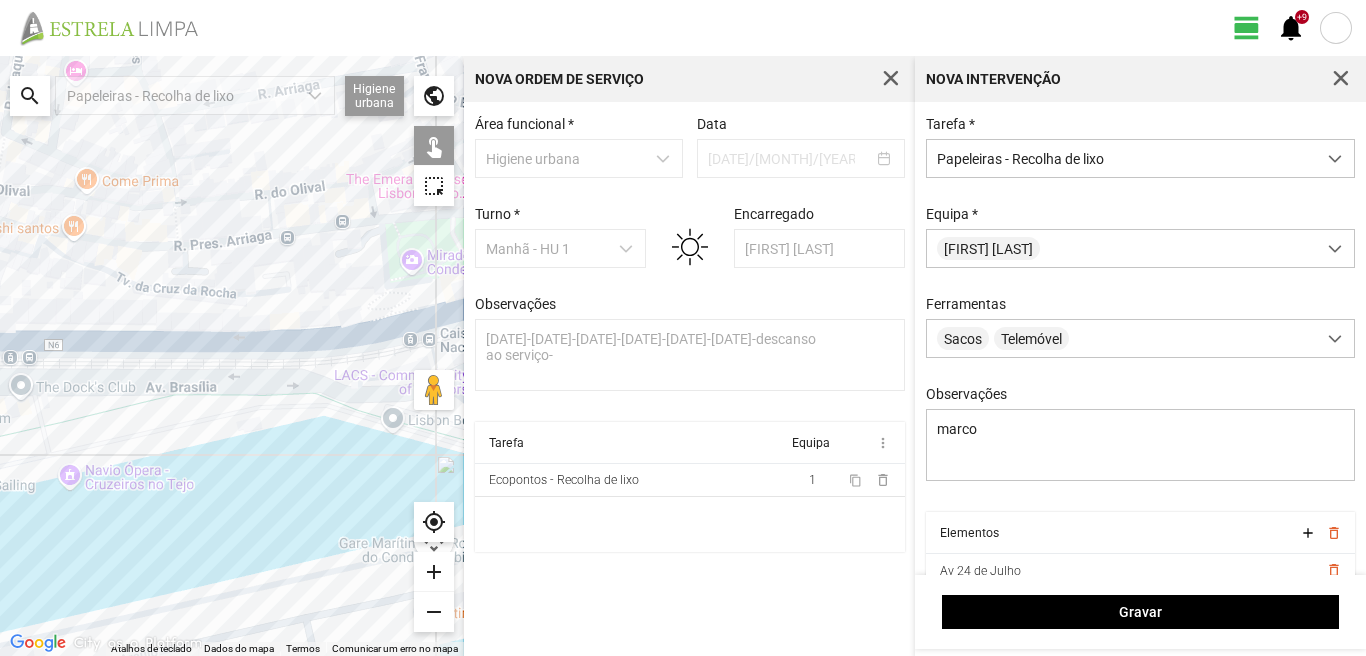 click on "A carregar..." 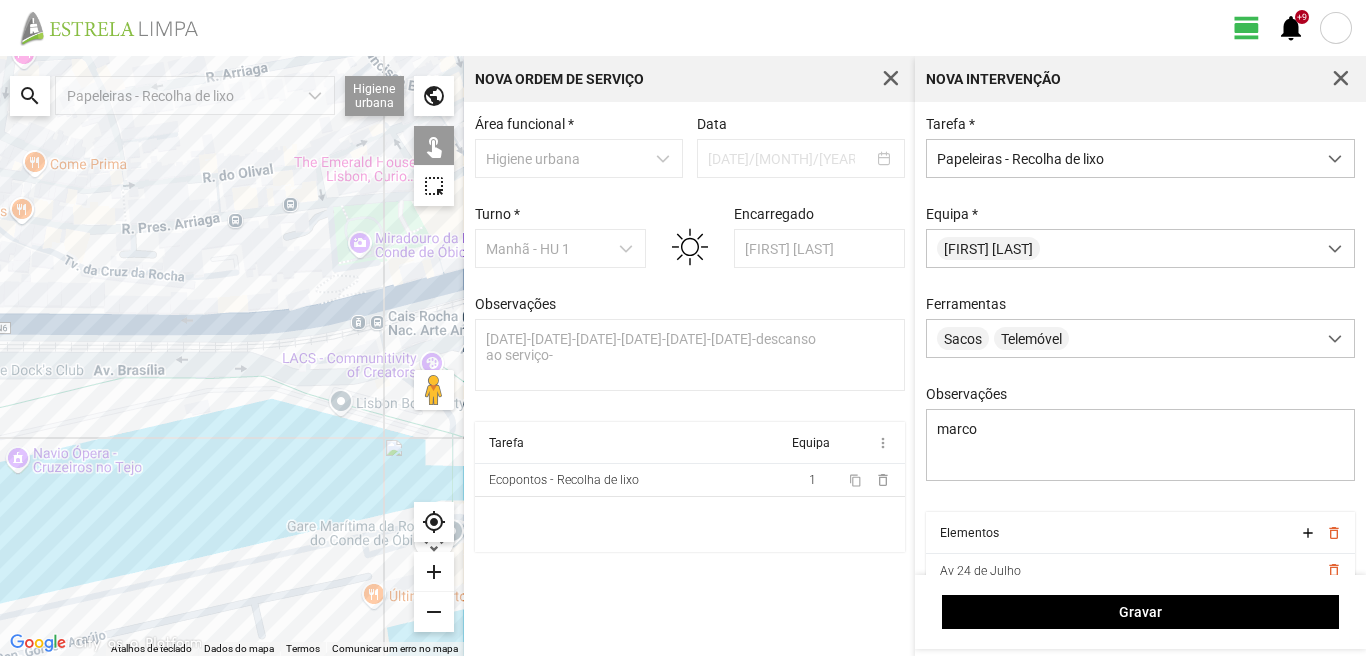 drag, startPoint x: 323, startPoint y: 334, endPoint x: 215, endPoint y: 293, distance: 115.52056 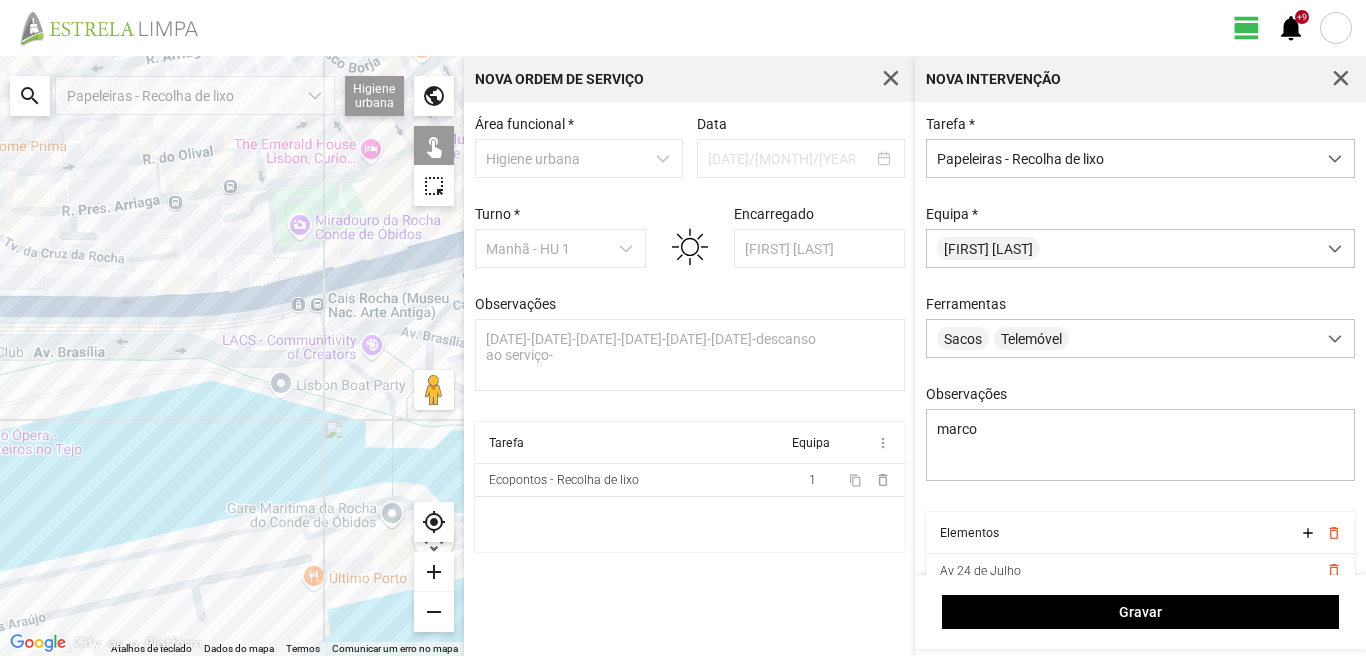 click on "A carregar..." 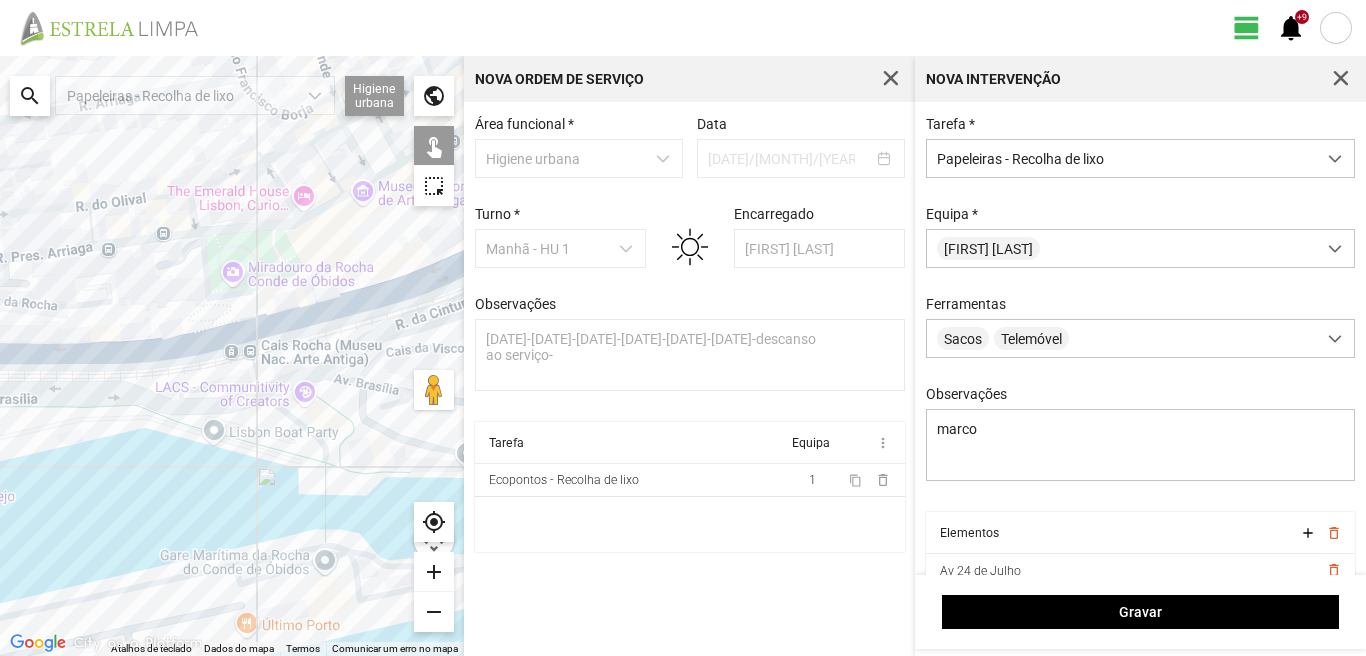 drag, startPoint x: 404, startPoint y: 235, endPoint x: 316, endPoint y: 276, distance: 97.082436 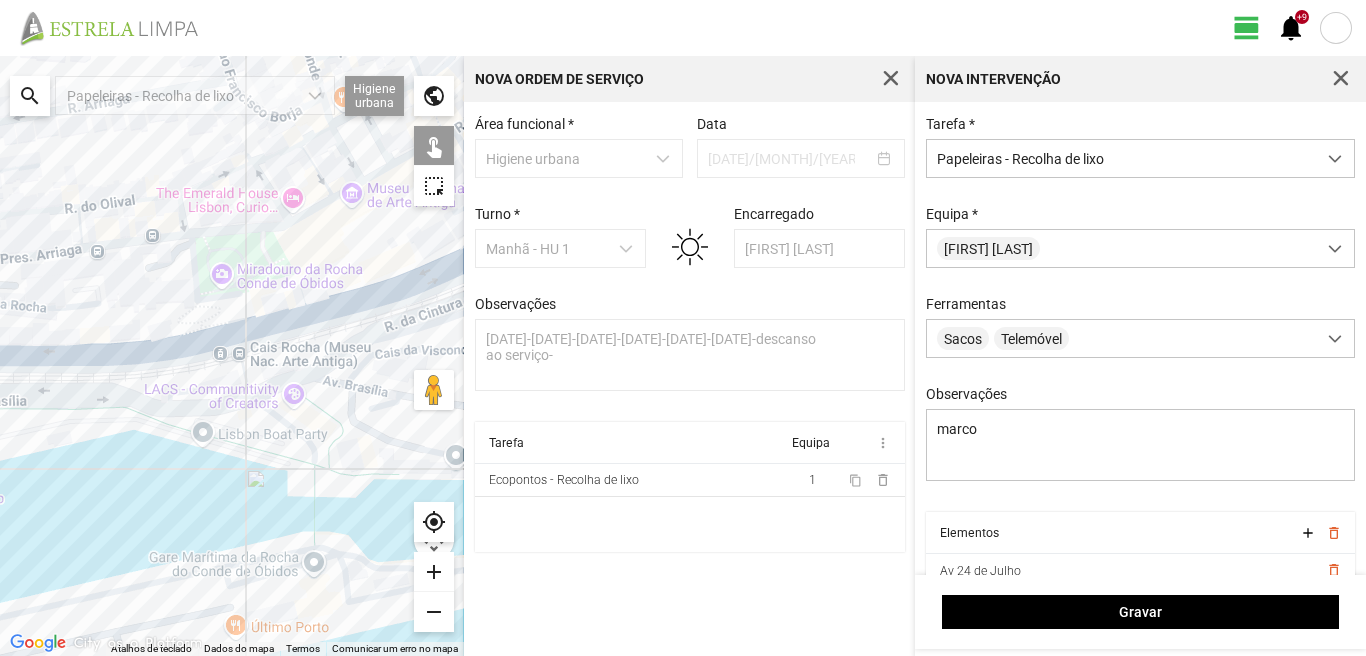 click on "A carregar..." 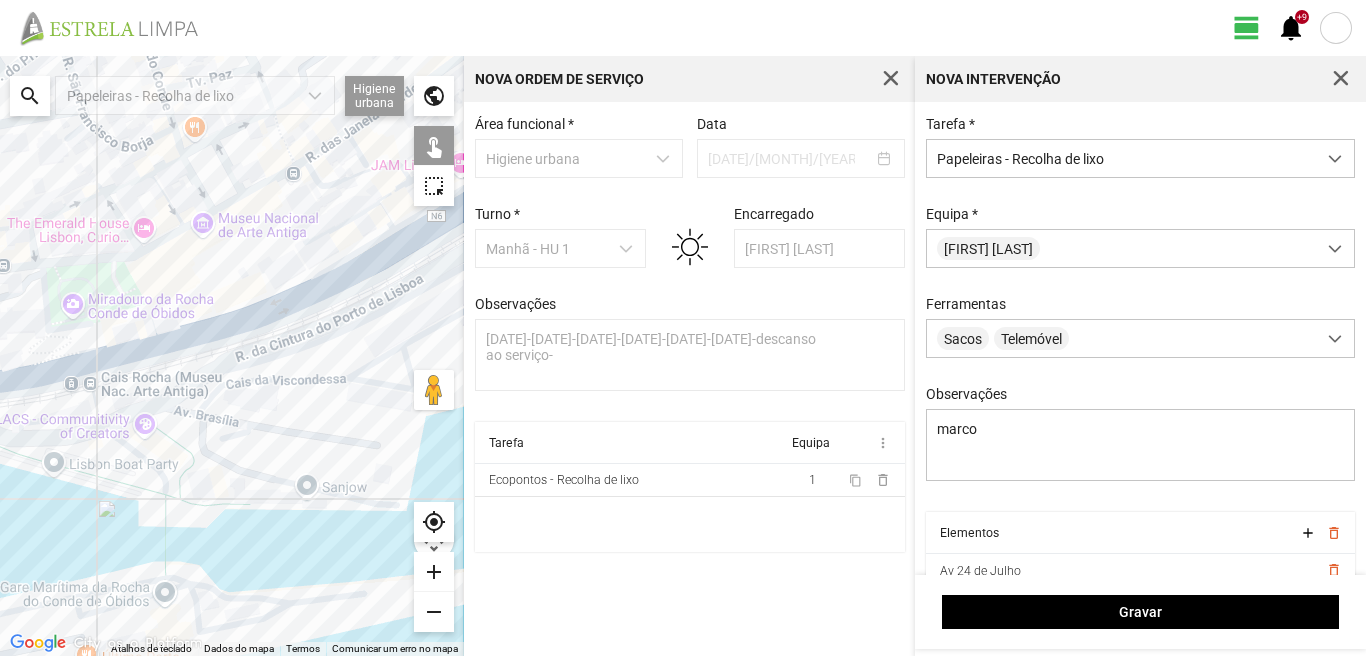 drag, startPoint x: 368, startPoint y: 204, endPoint x: 196, endPoint y: 238, distance: 175.32826 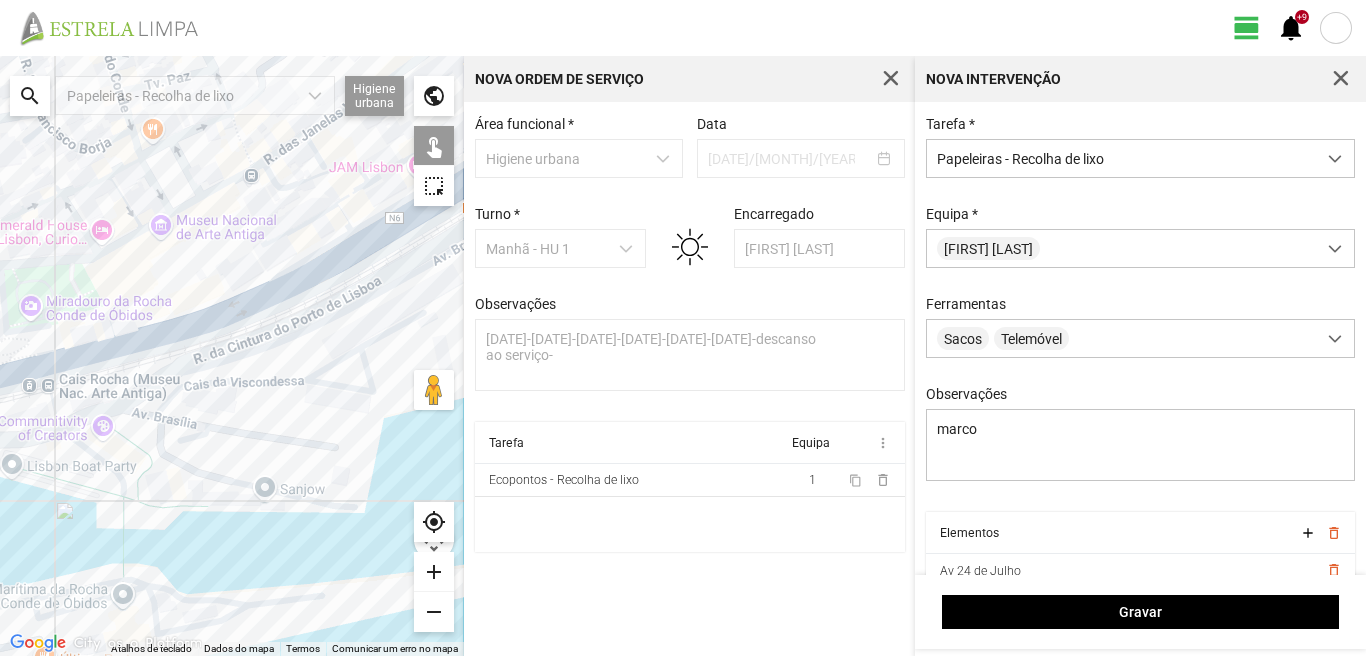 click on "A carregar..." 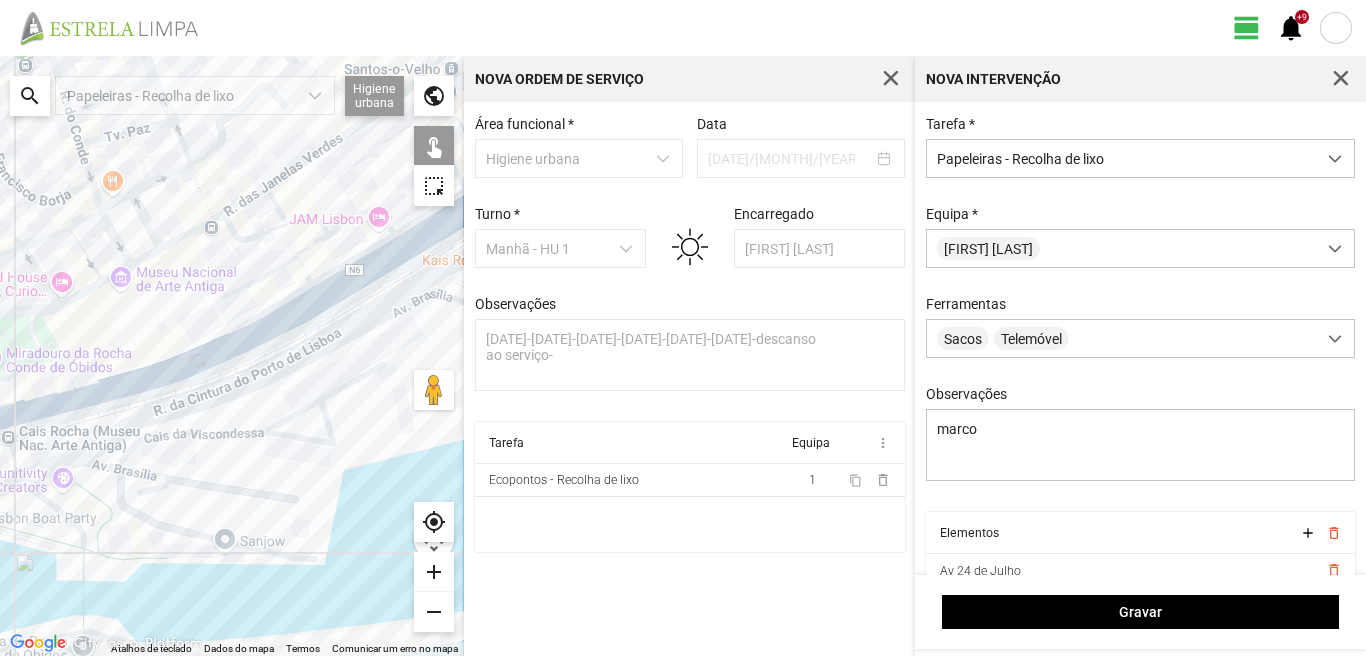 drag, startPoint x: 298, startPoint y: 214, endPoint x: 229, endPoint y: 298, distance: 108.706024 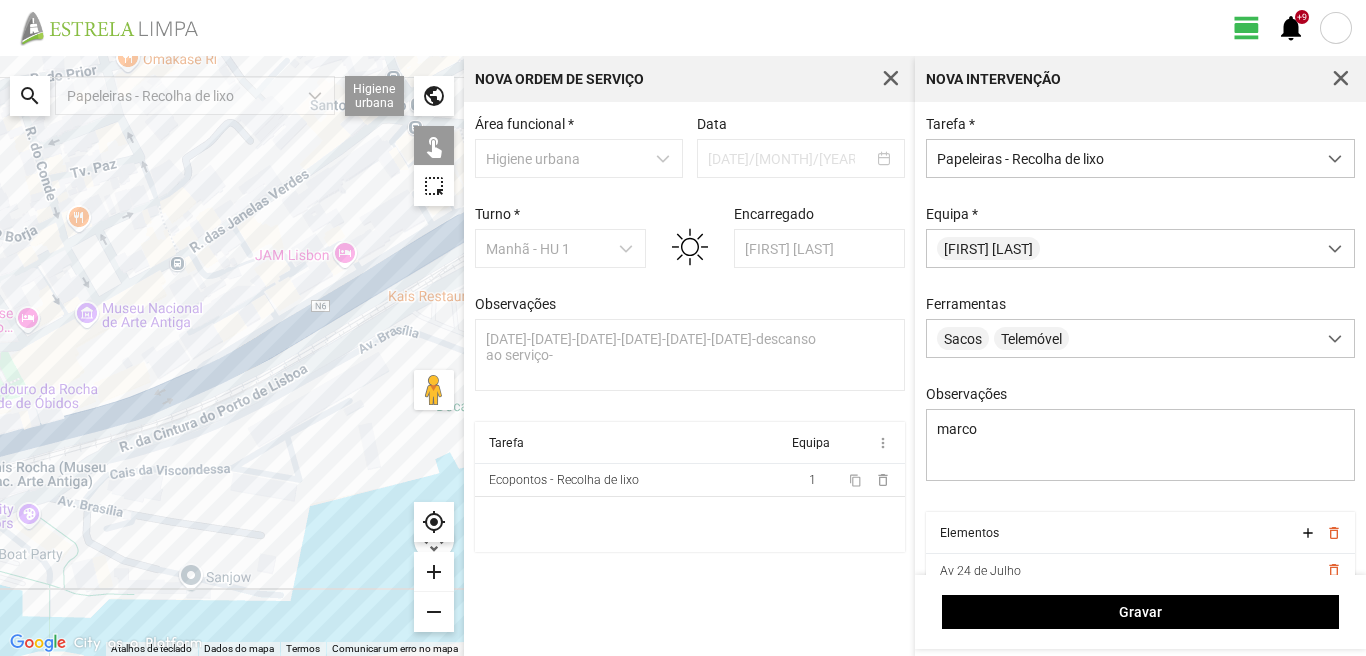 click on "A carregar..." 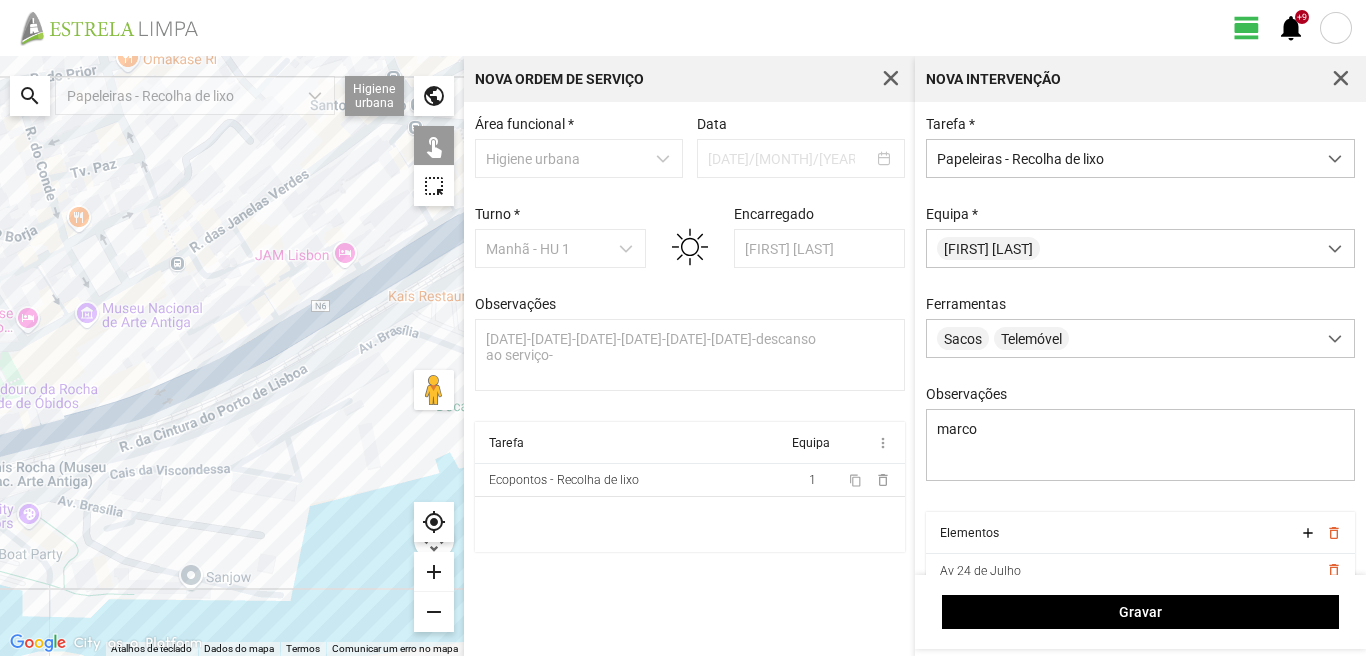 click on "A carregar..." 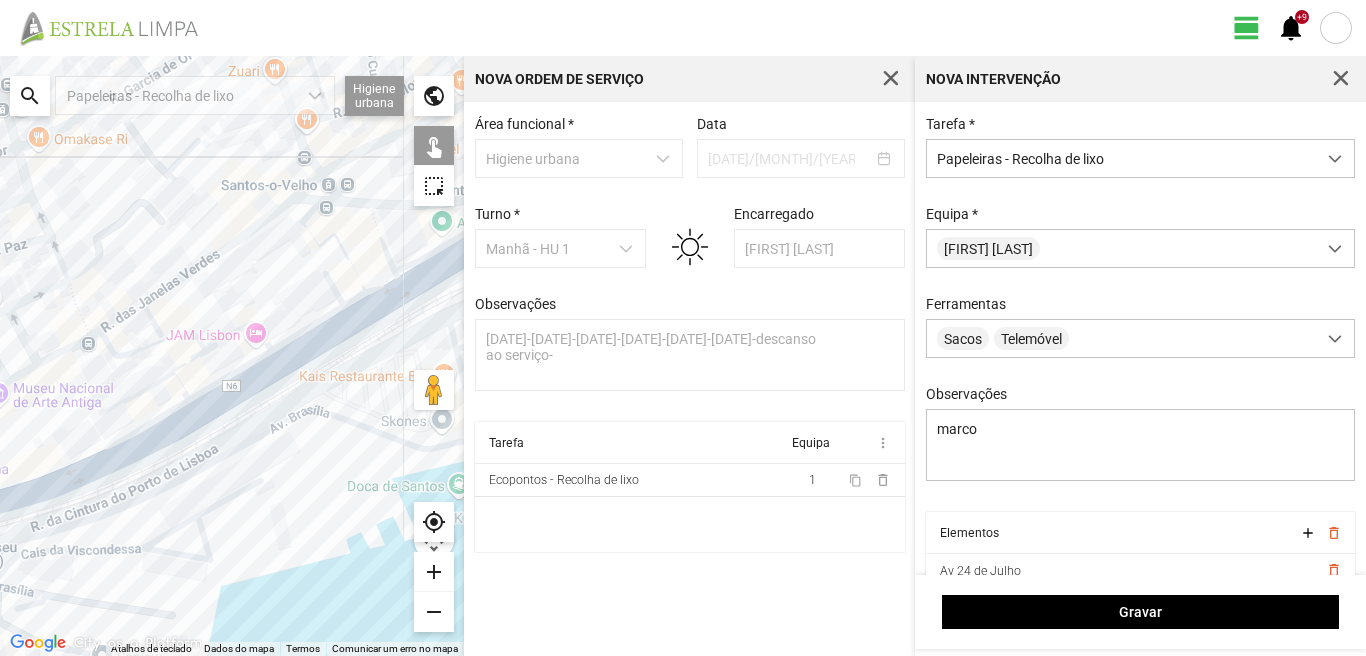 drag, startPoint x: 323, startPoint y: 210, endPoint x: 228, endPoint y: 295, distance: 127.47549 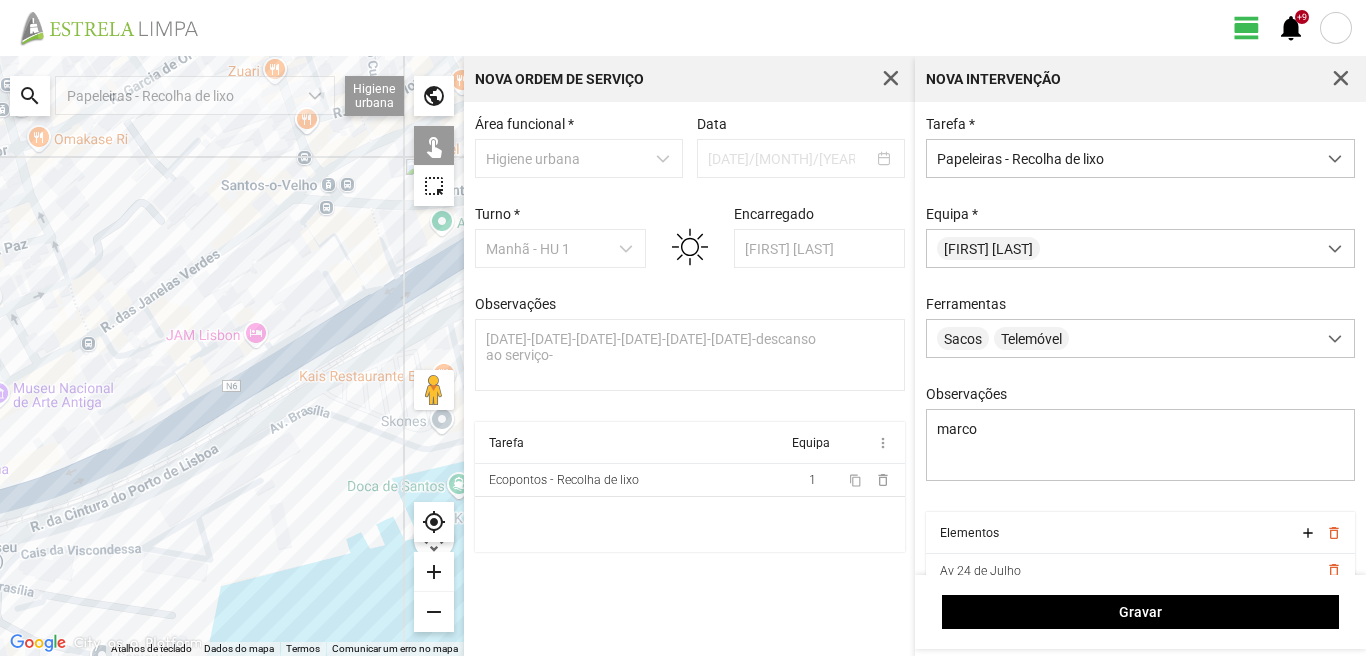 click on "A carregar..." 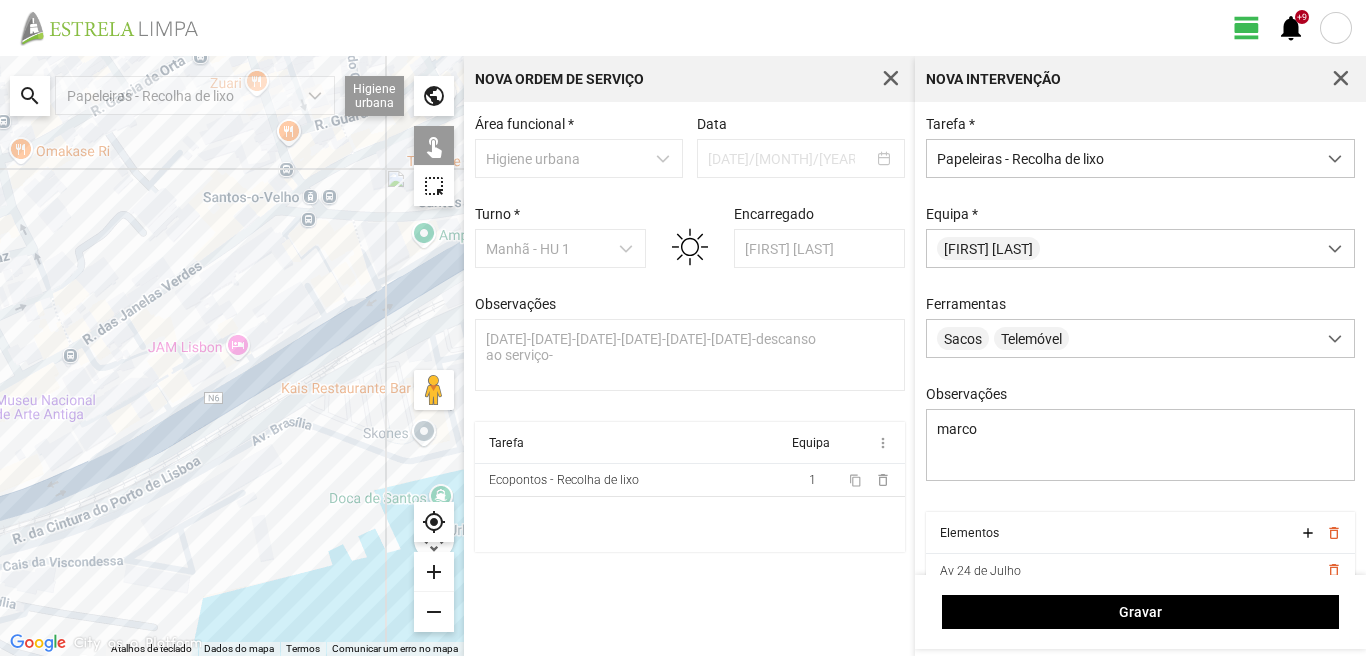 click on "A carregar..." 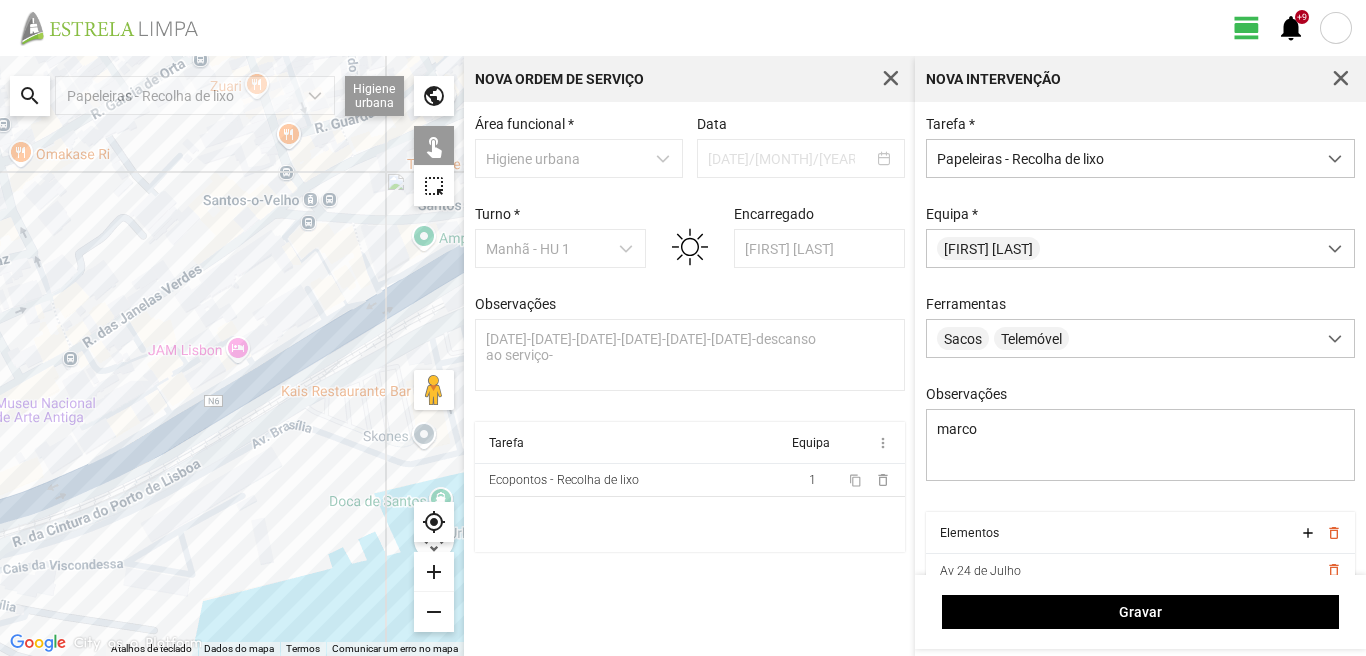 click on "A carregar..." 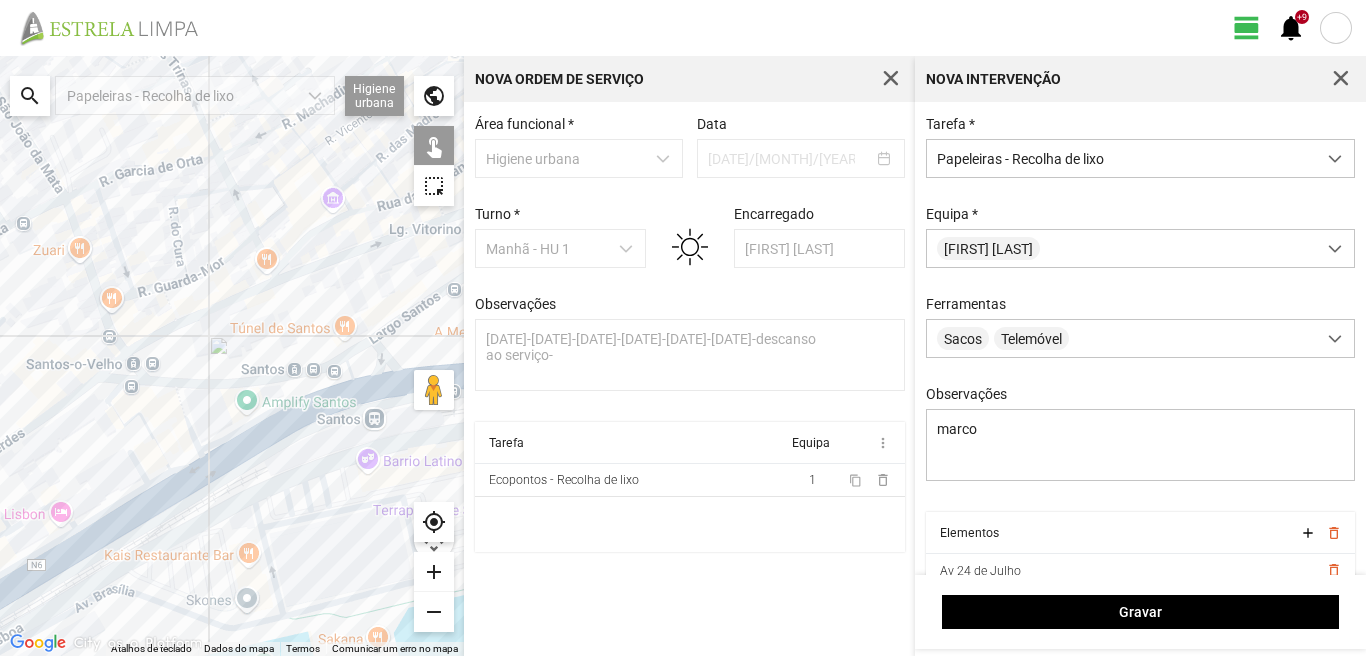 drag, startPoint x: 363, startPoint y: 206, endPoint x: 182, endPoint y: 380, distance: 251.0717 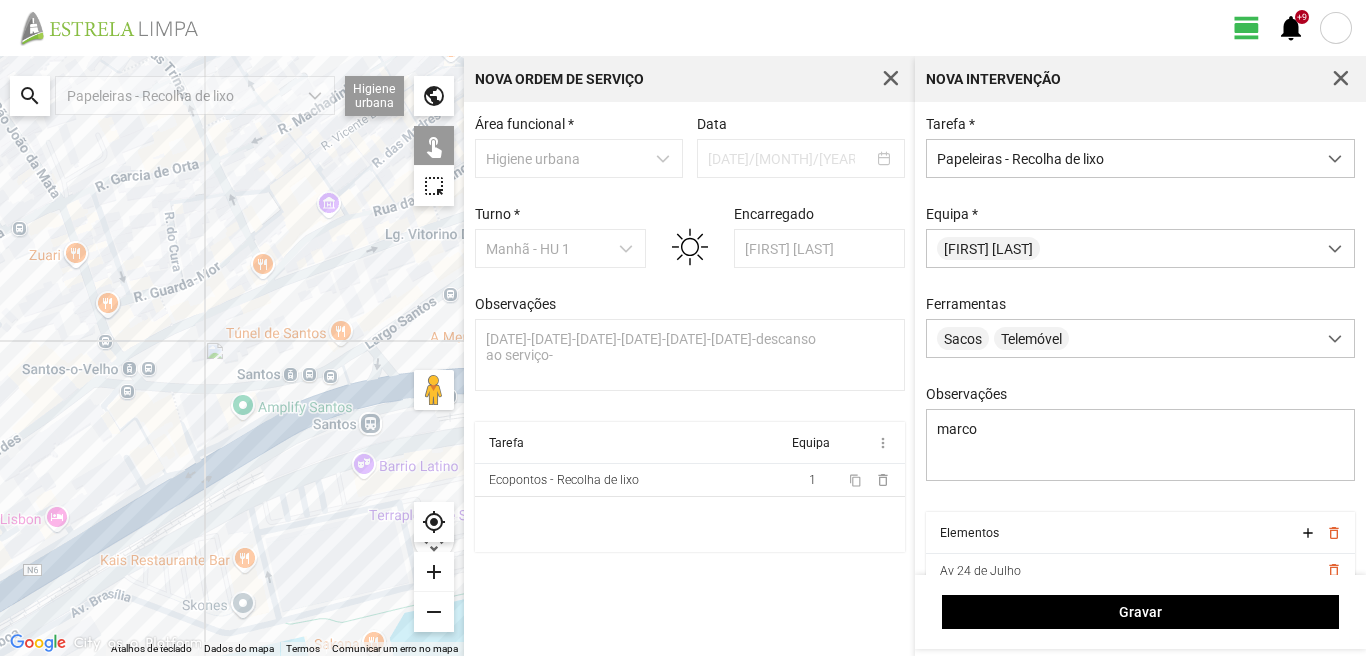 click on "A carregar..." 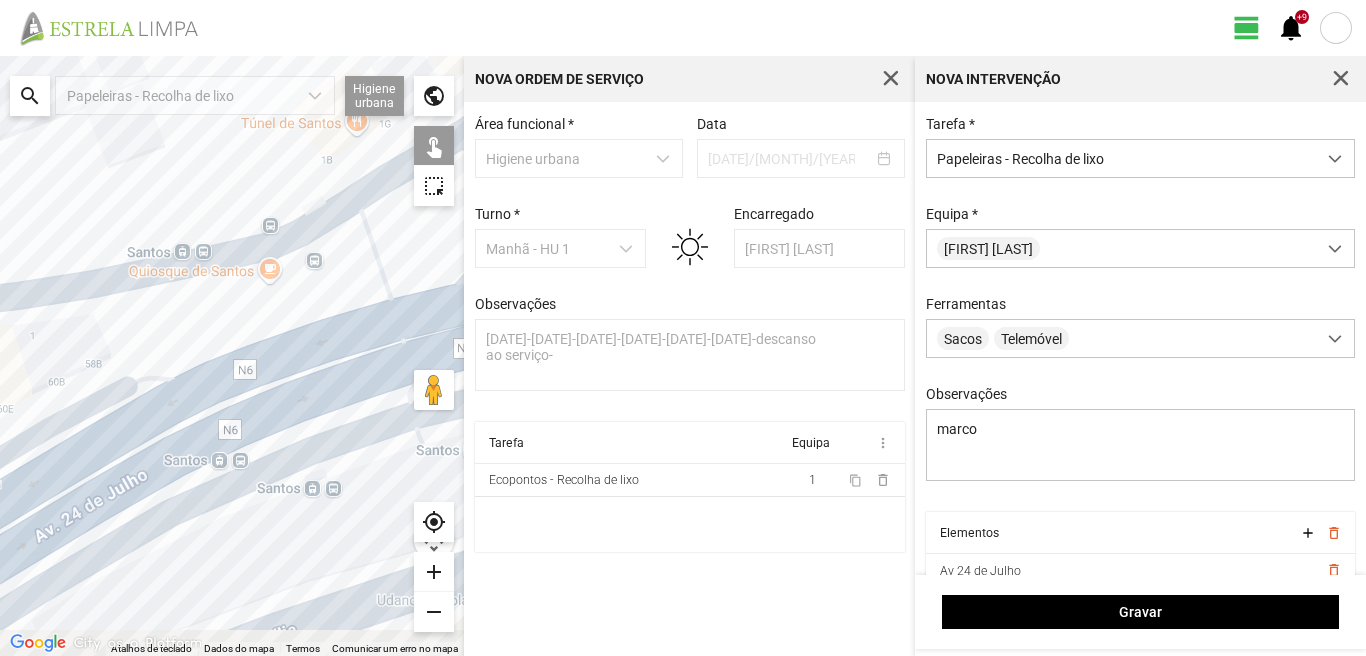 drag, startPoint x: 284, startPoint y: 410, endPoint x: 198, endPoint y: 252, distance: 179.88885 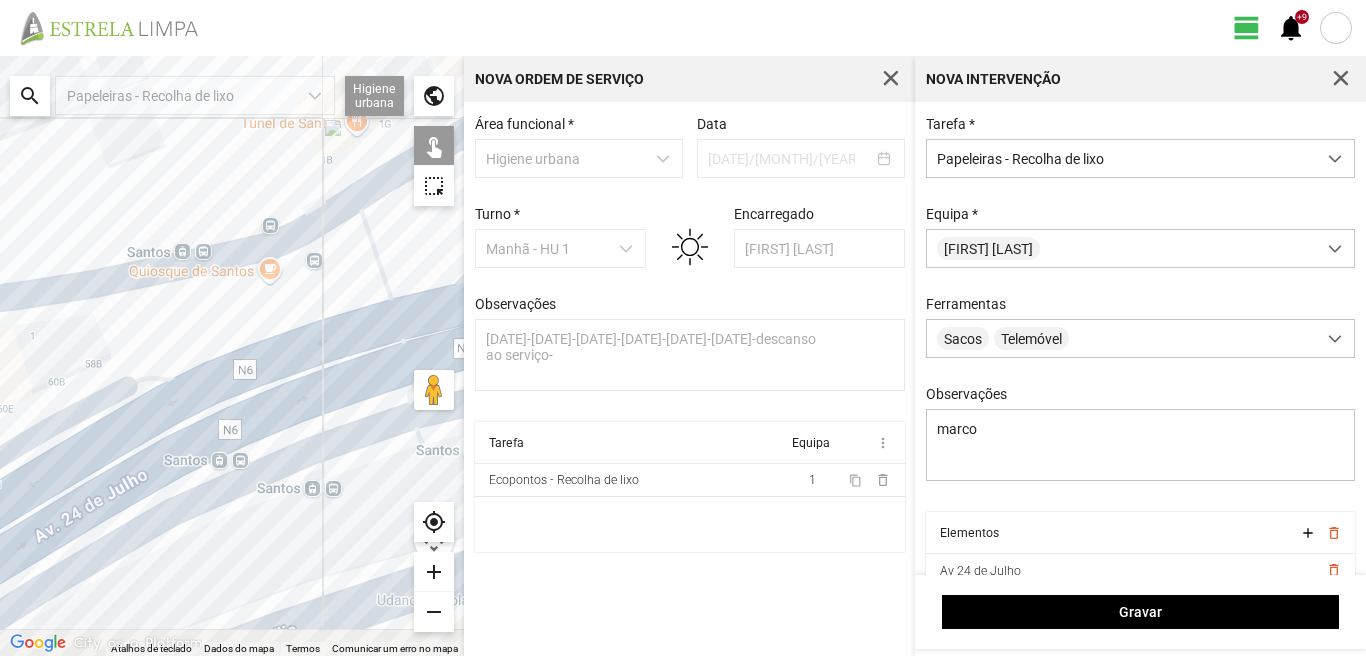 click on "A carregar..." 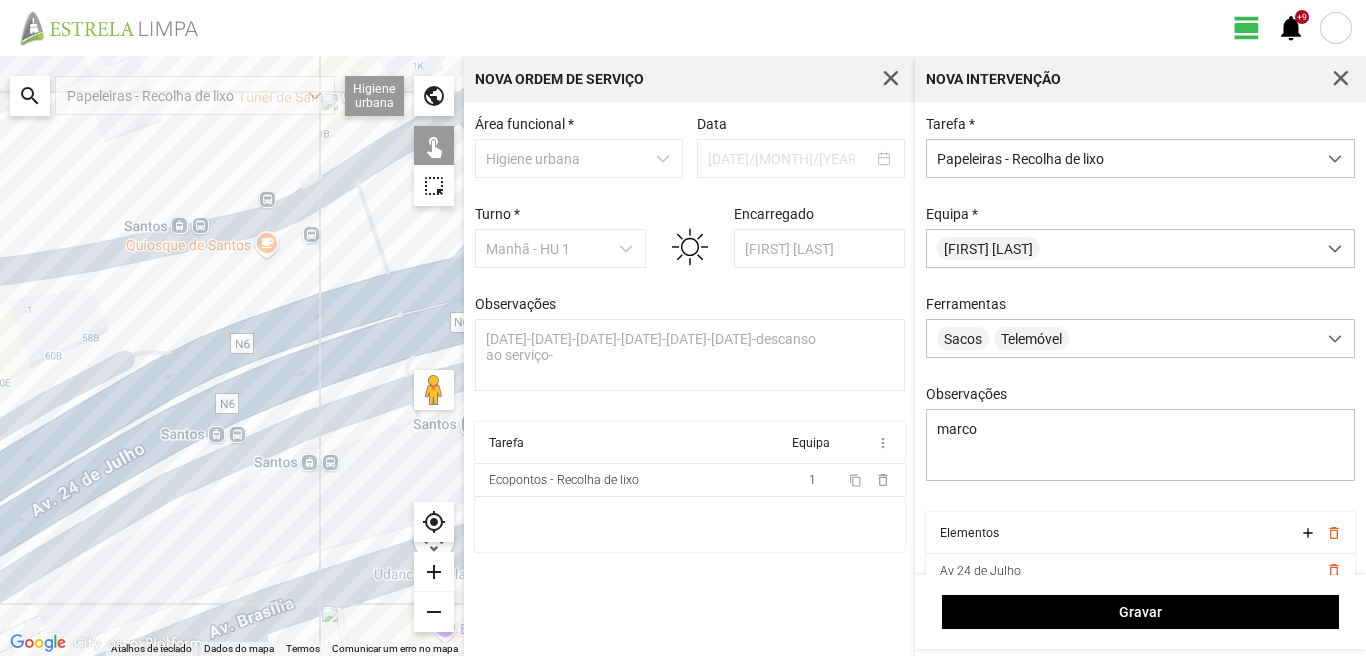 click on "A carregar..." 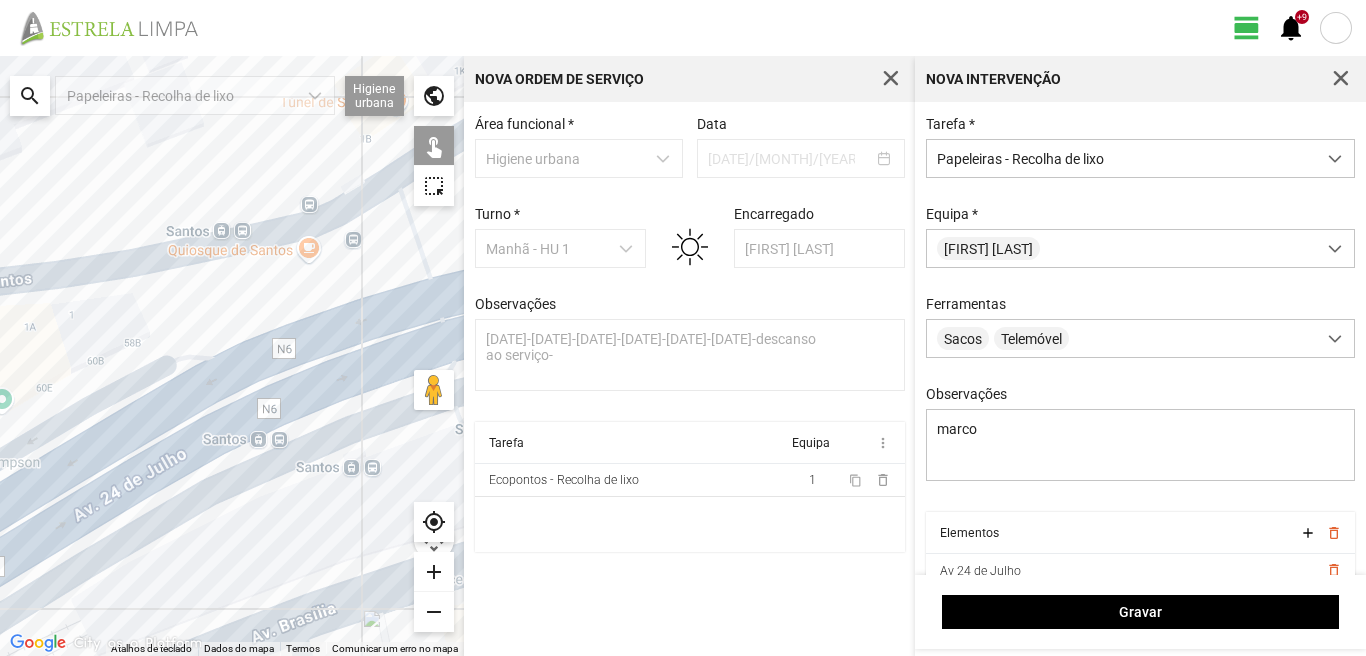 click on "A carregar..." 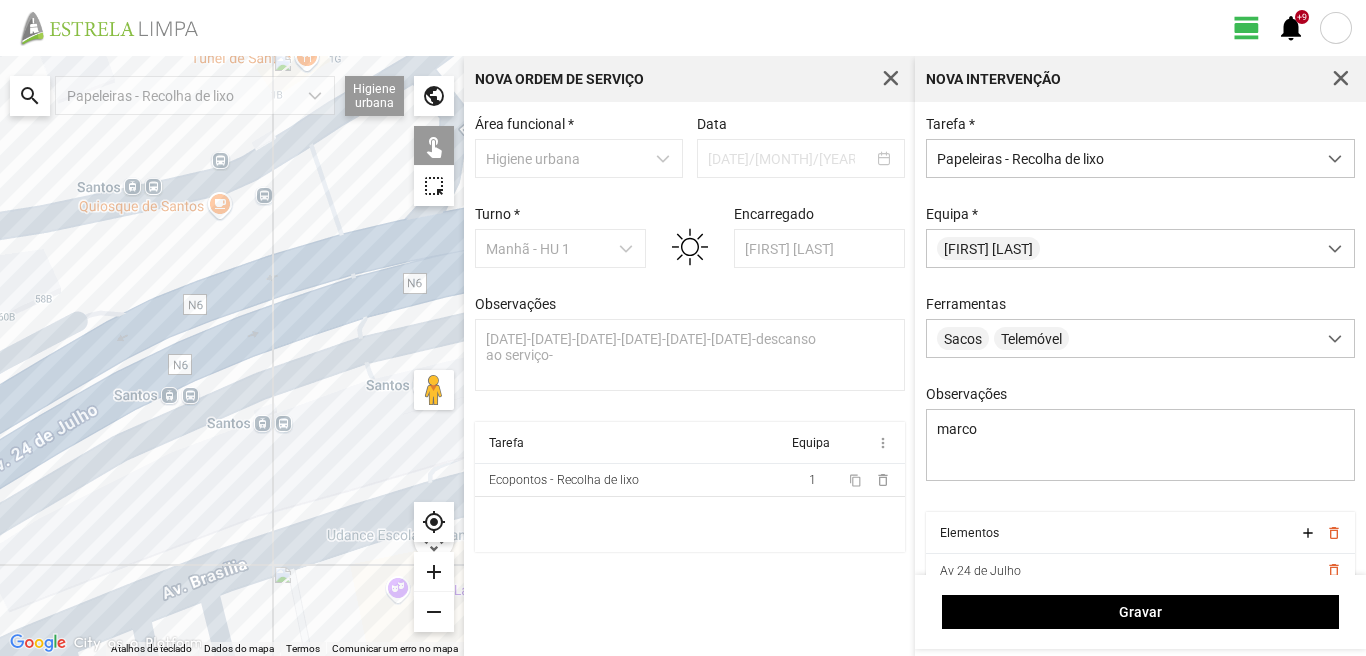 drag, startPoint x: 314, startPoint y: 399, endPoint x: 198, endPoint y: 356, distance: 123.71338 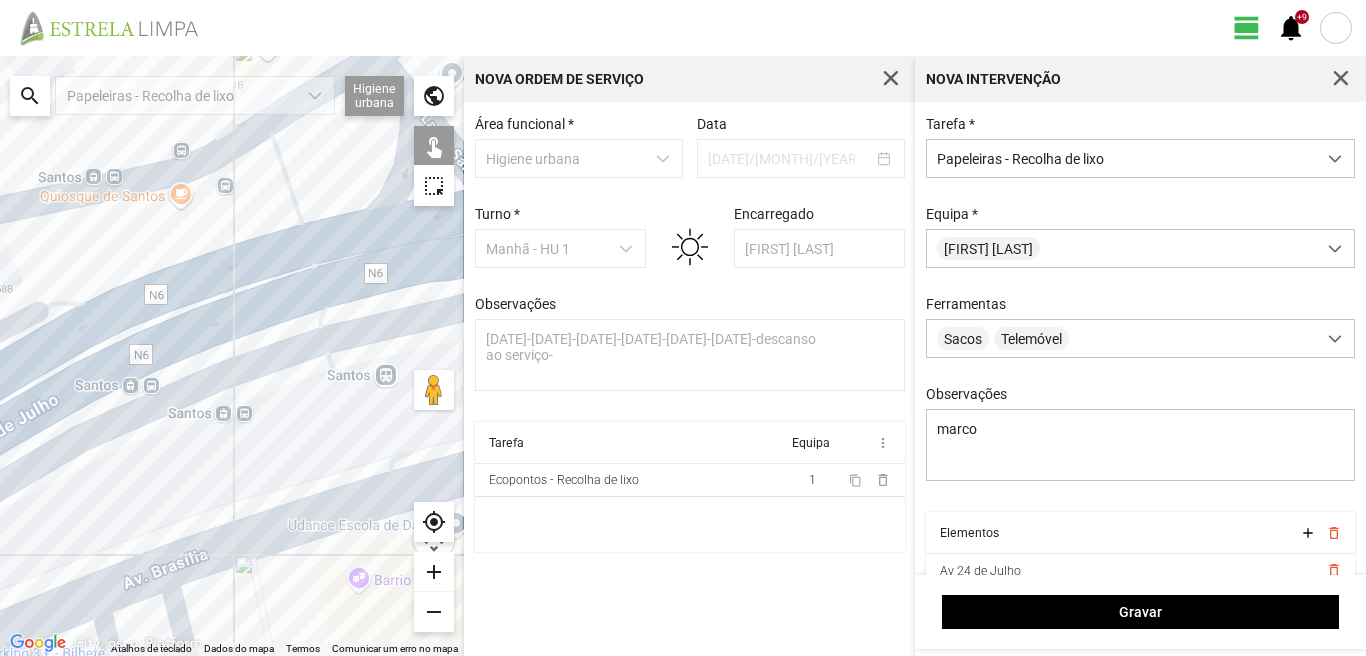 drag, startPoint x: 235, startPoint y: 437, endPoint x: 255, endPoint y: 431, distance: 20.880613 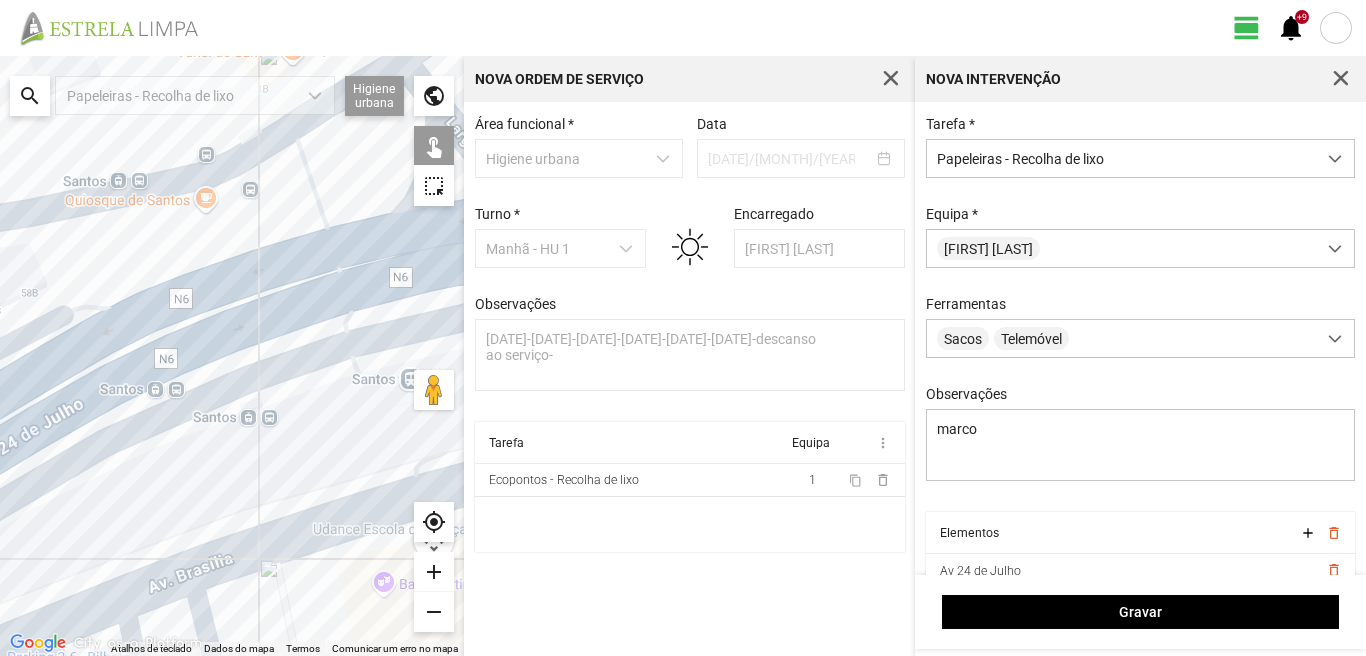 drag, startPoint x: 309, startPoint y: 421, endPoint x: 257, endPoint y: 434, distance: 53.600372 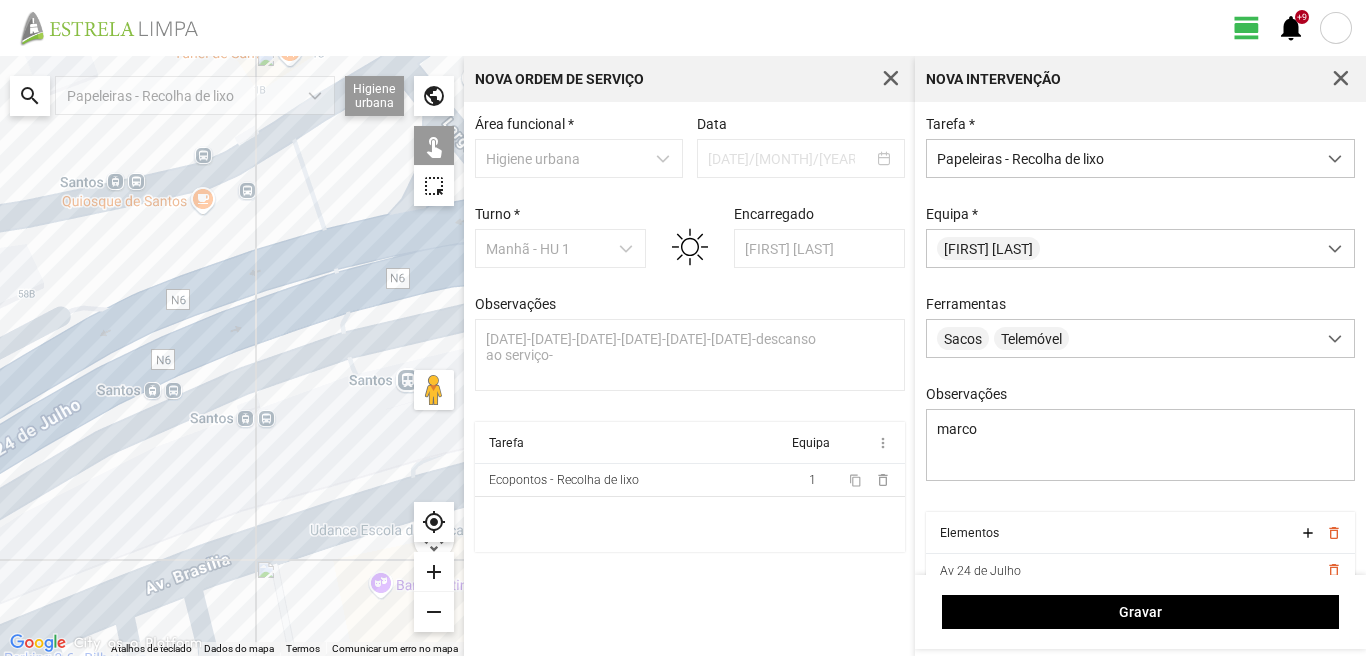 click on "A carregar..." 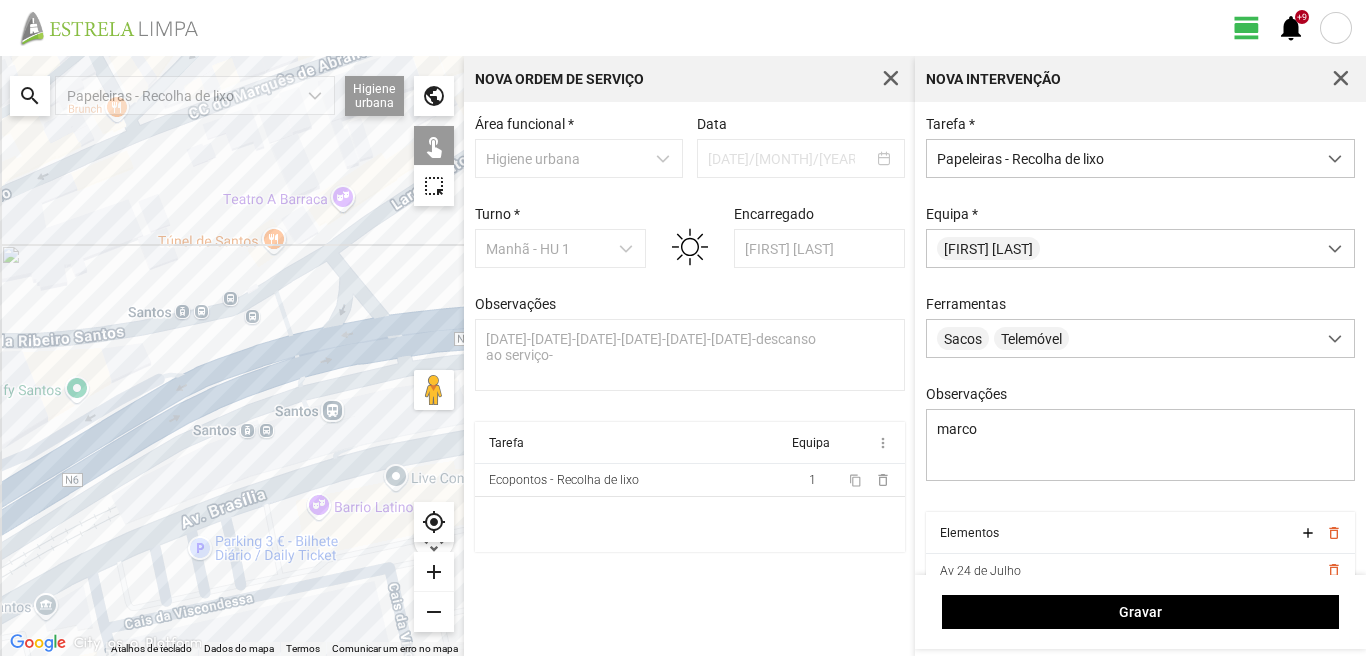 click on "A carregar..." 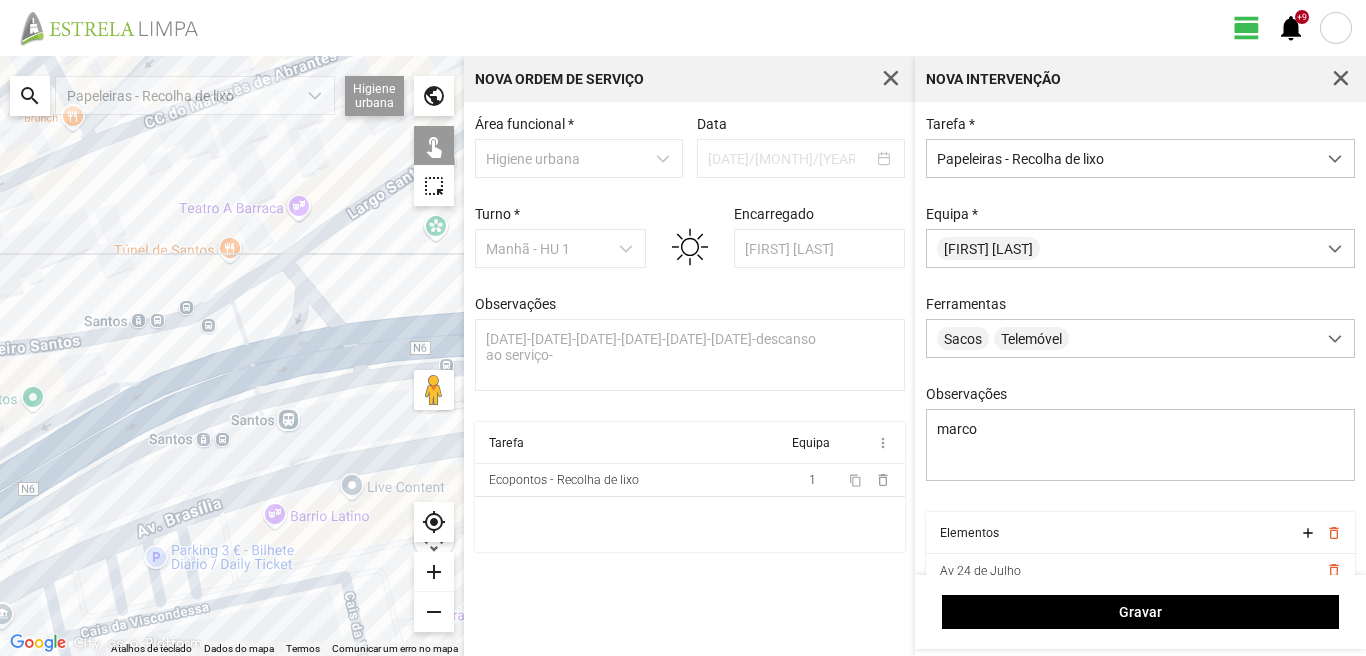 drag, startPoint x: 300, startPoint y: 329, endPoint x: 160, endPoint y: 348, distance: 141.2834 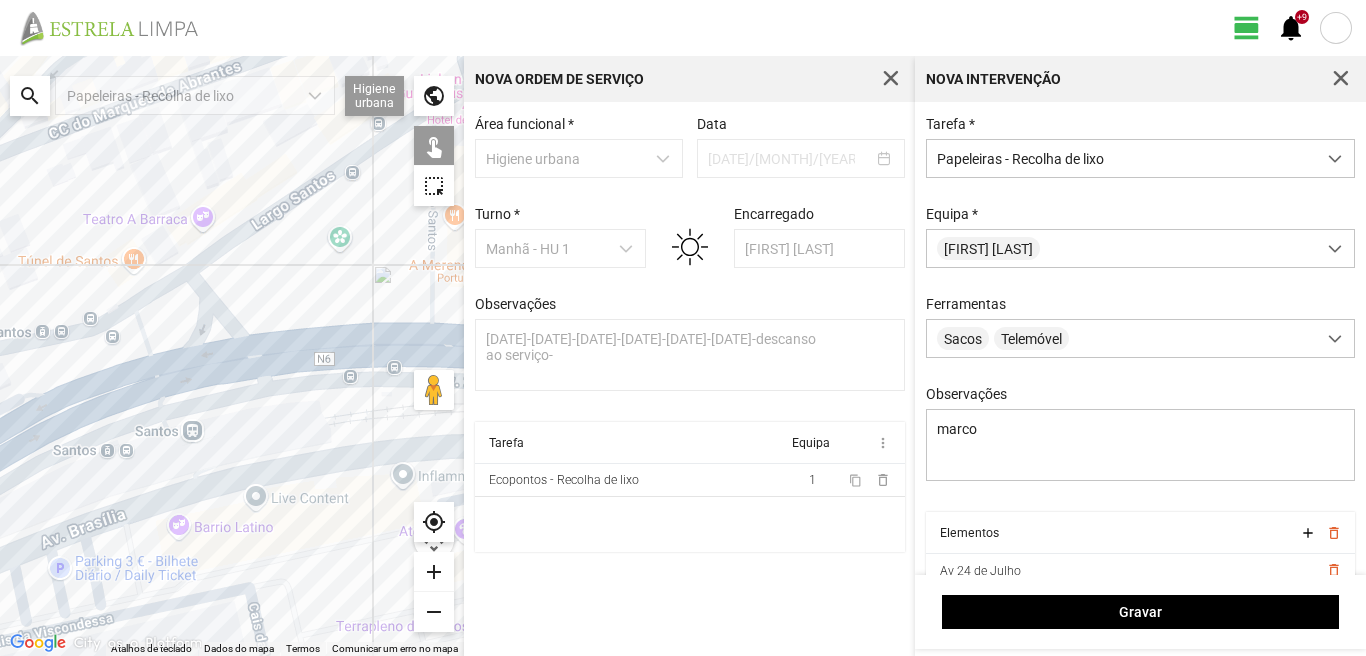 click on "A carregar..." 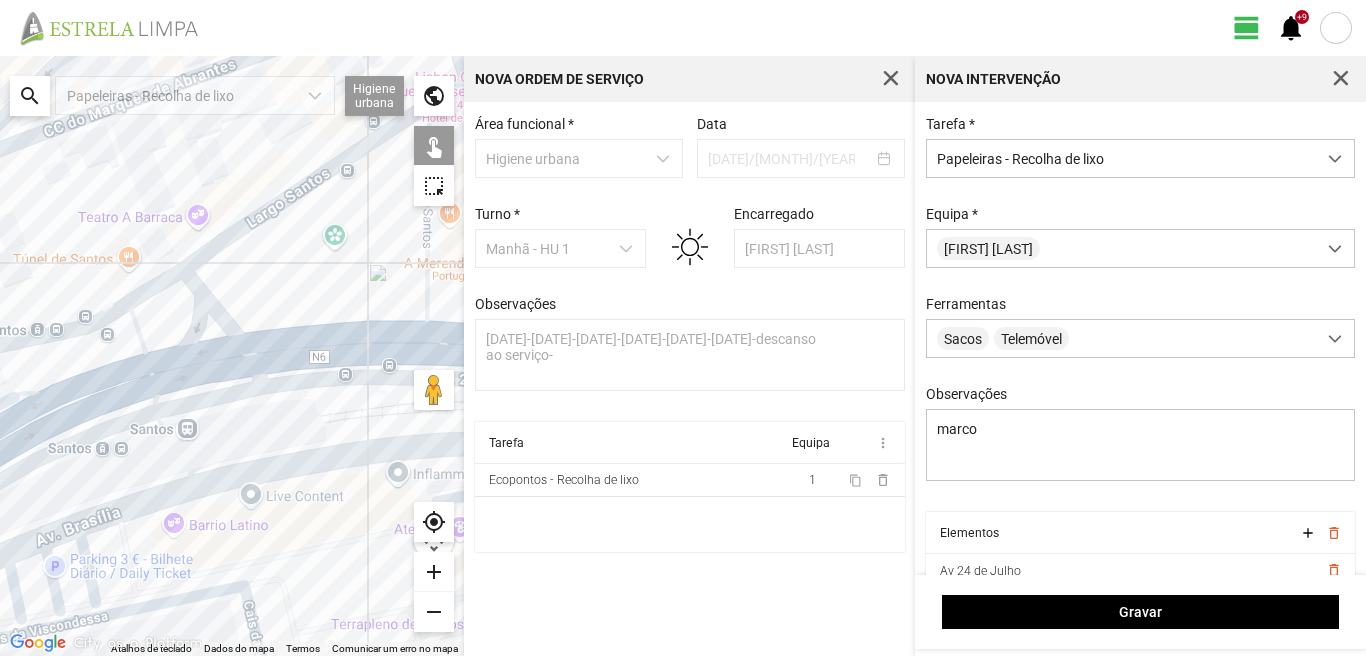 drag, startPoint x: 349, startPoint y: 321, endPoint x: 187, endPoint y: 353, distance: 165.13025 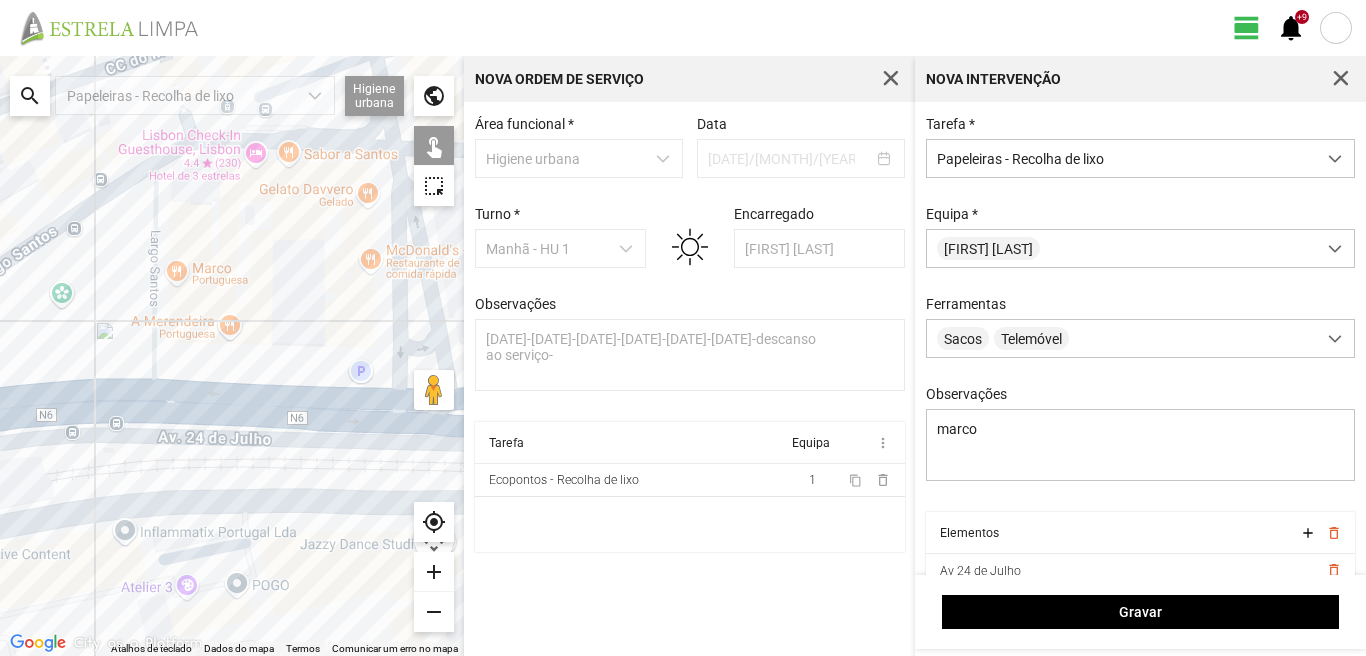 click on "A carregar..." 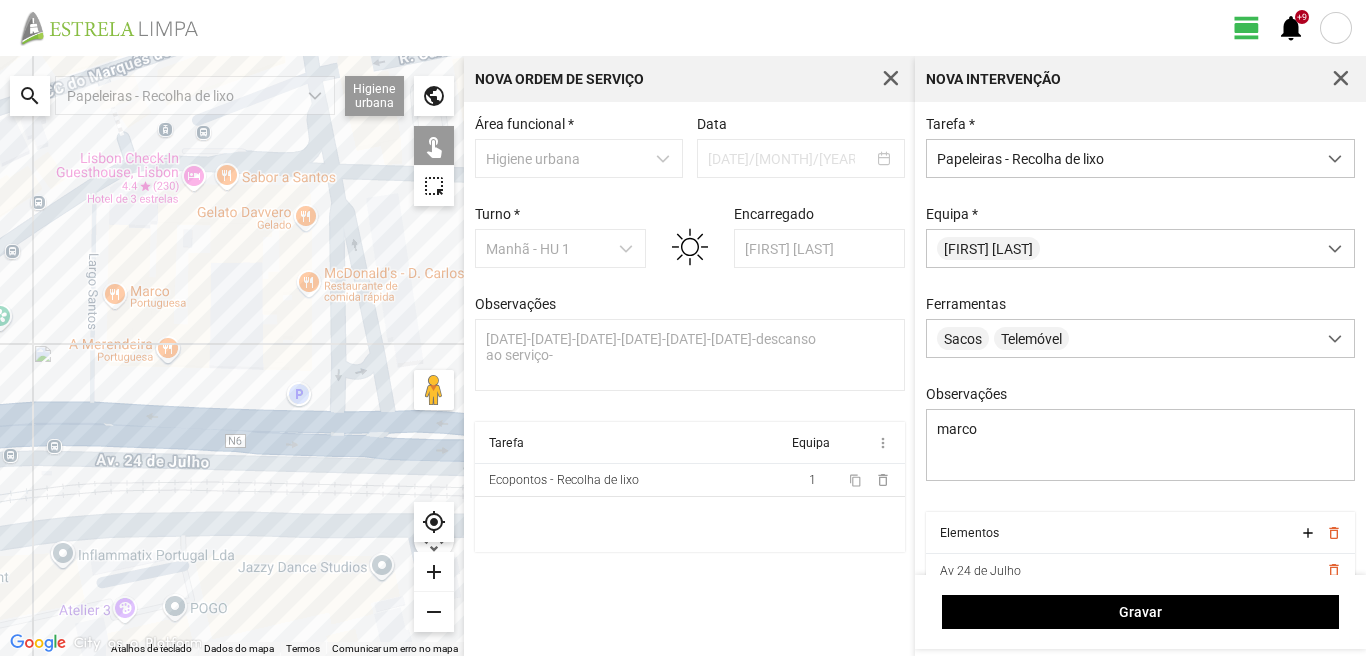 drag, startPoint x: 296, startPoint y: 359, endPoint x: 203, endPoint y: 395, distance: 99.724625 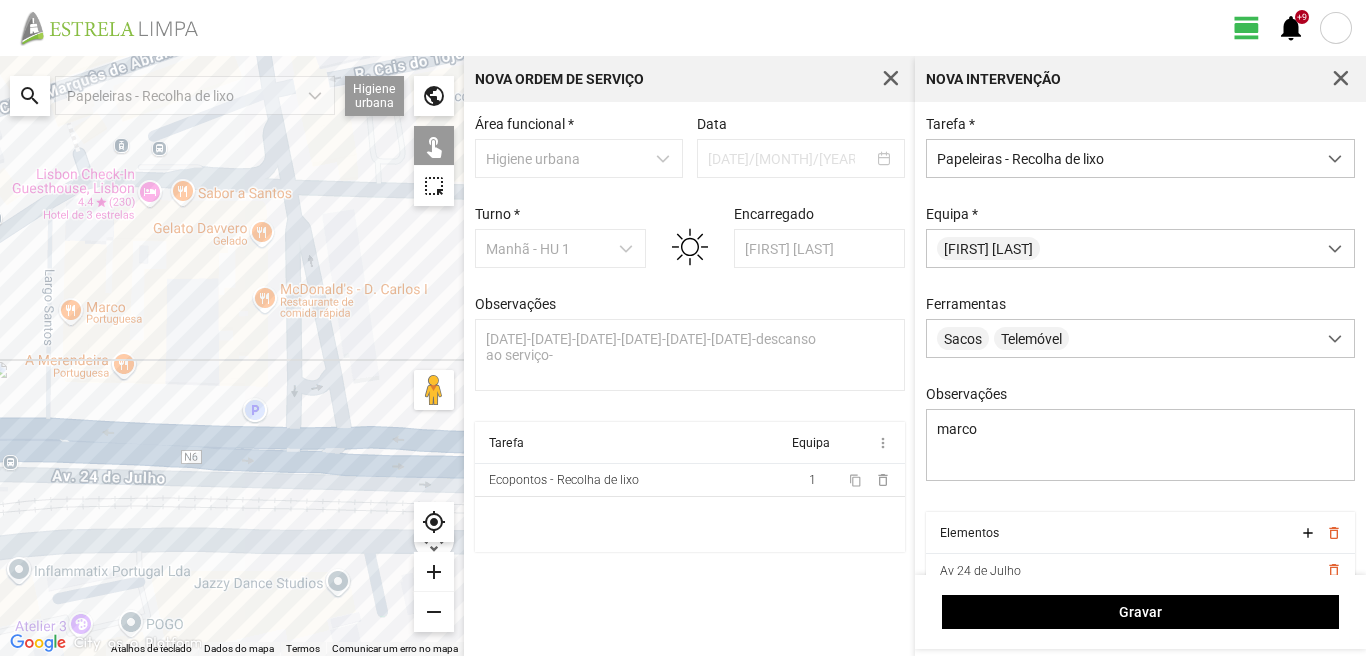 click on "A carregar..." 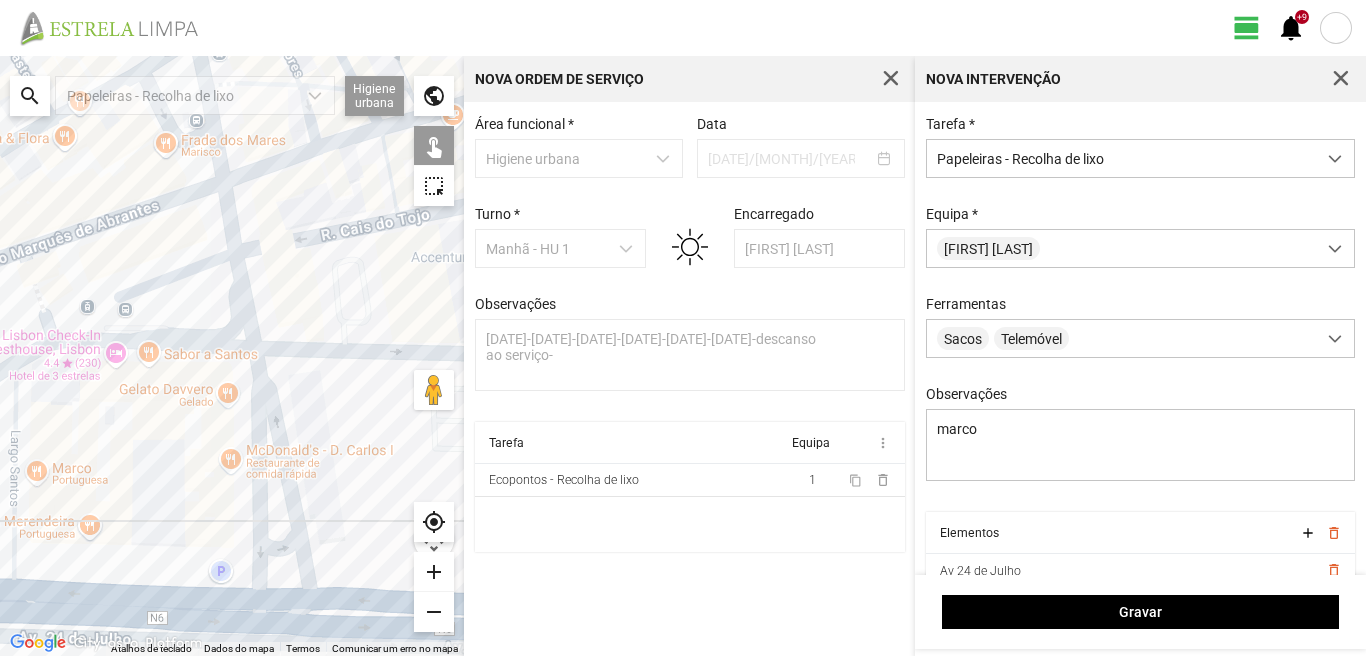 drag, startPoint x: 162, startPoint y: 169, endPoint x: 123, endPoint y: 364, distance: 198.86176 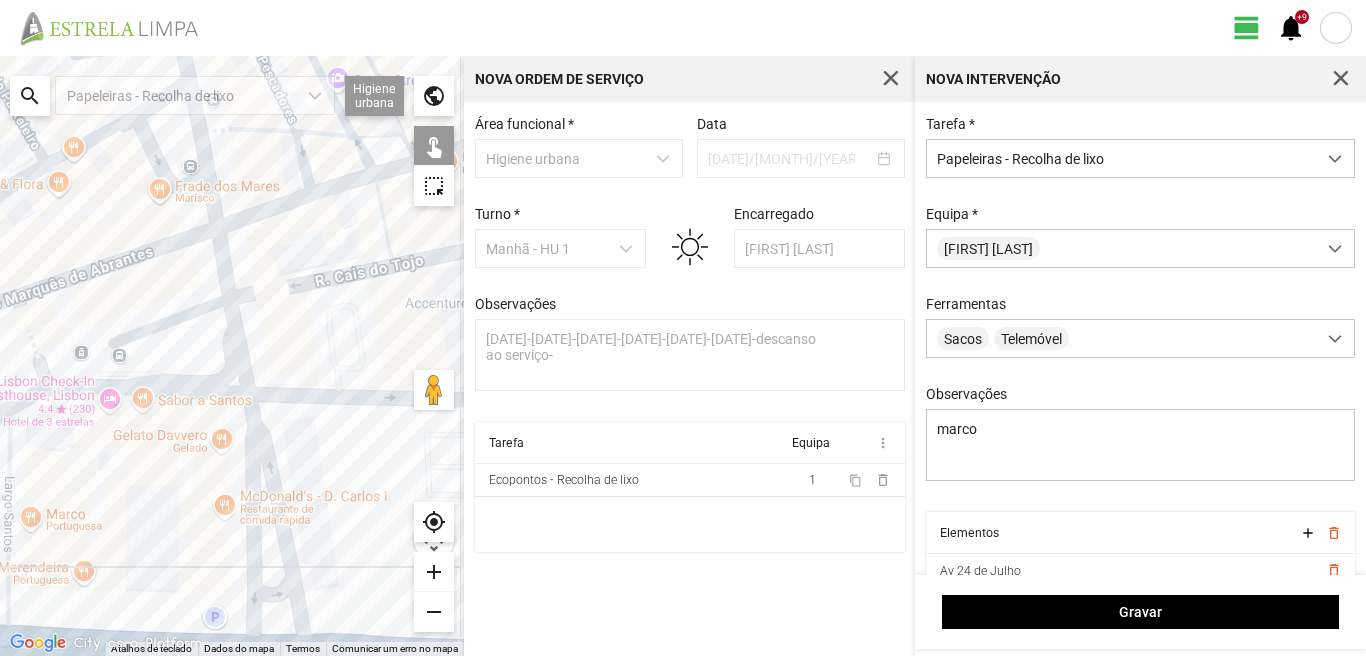 click on "A carregar..." 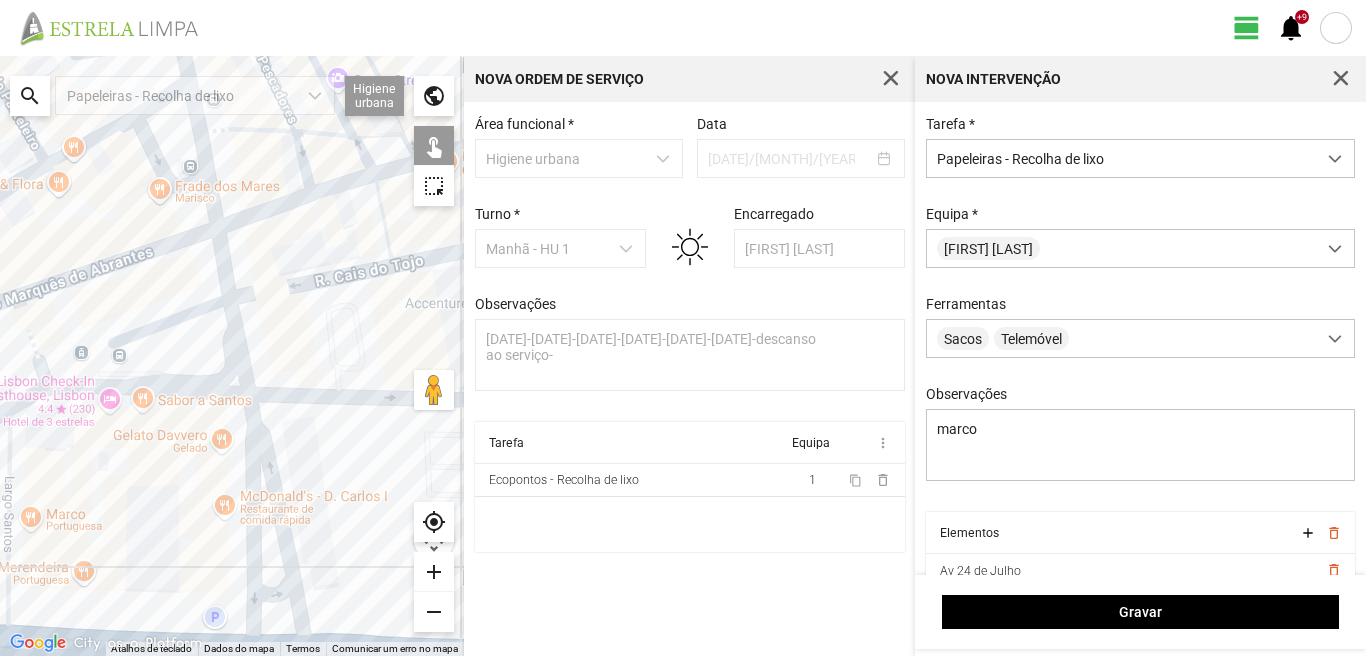click on "A carregar..." 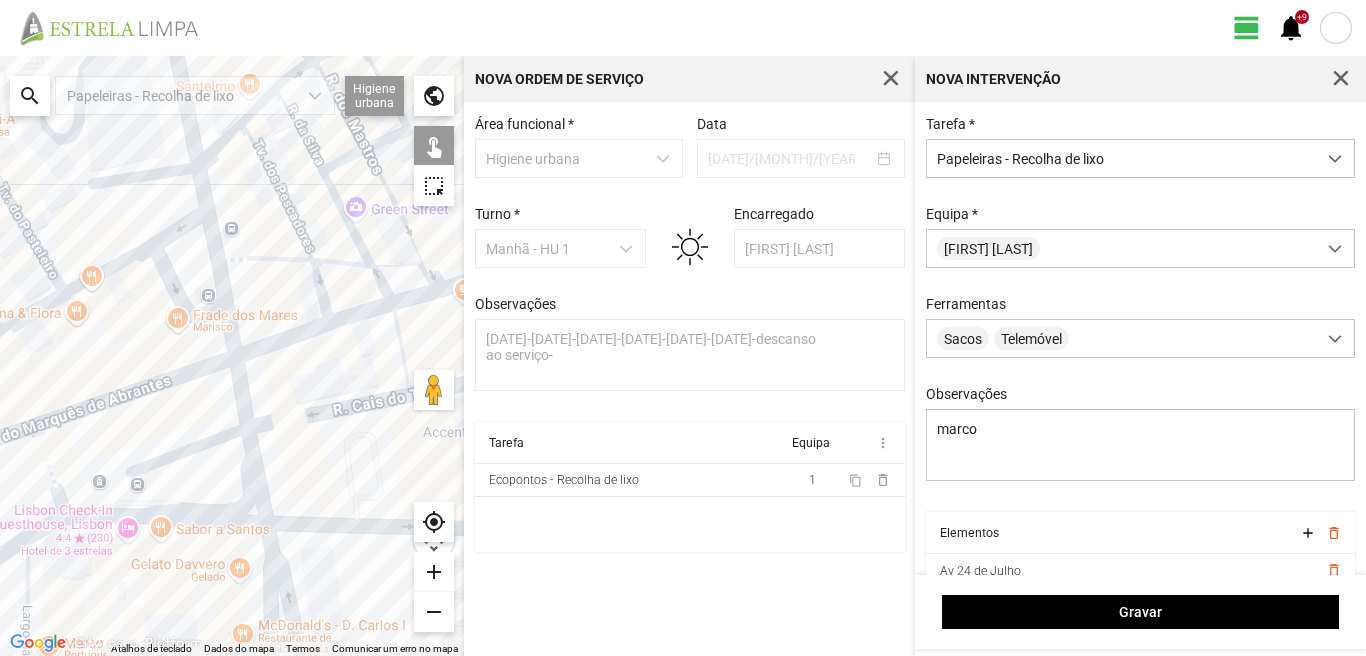 drag, startPoint x: 186, startPoint y: 238, endPoint x: 203, endPoint y: 368, distance: 131.10683 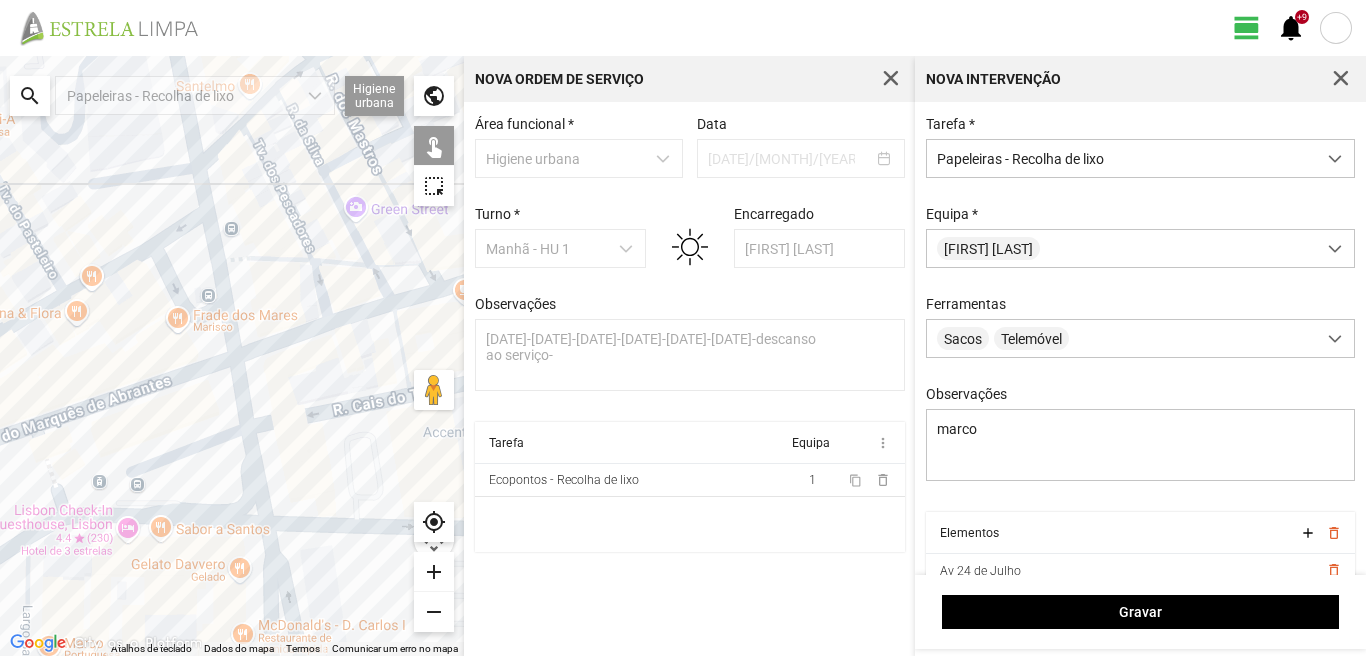 click on "A carregar..." 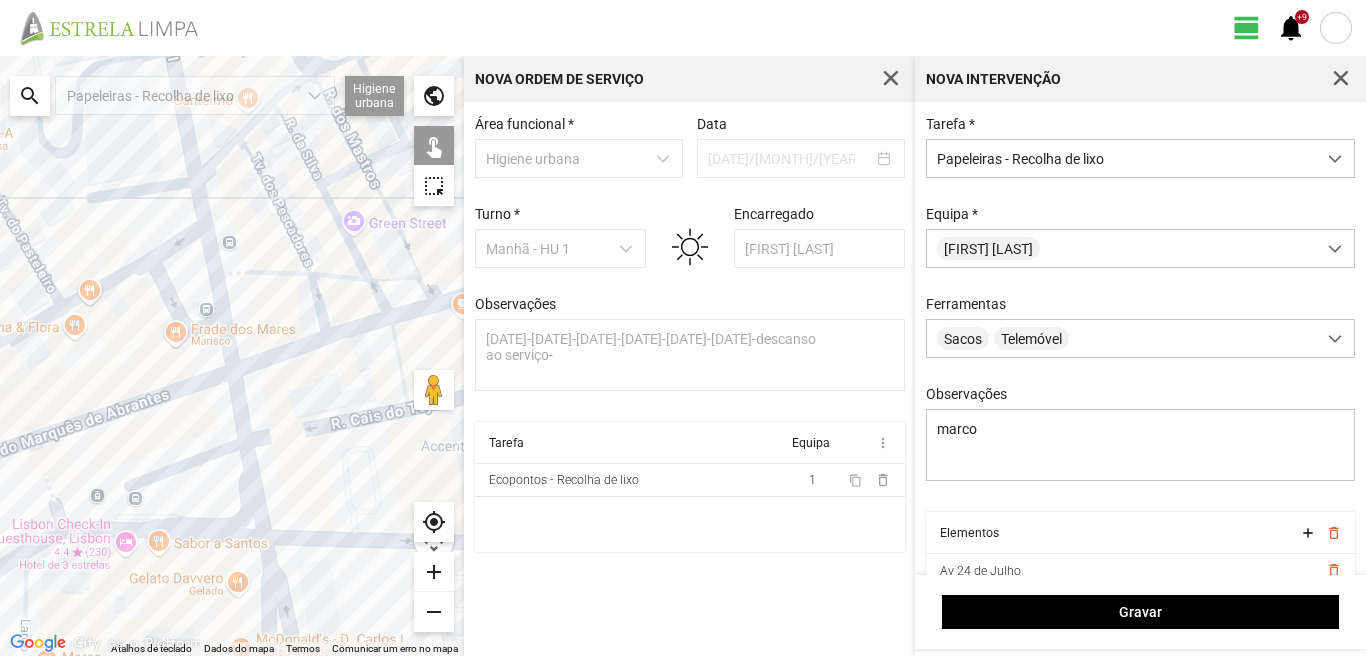 click on "A carregar..." 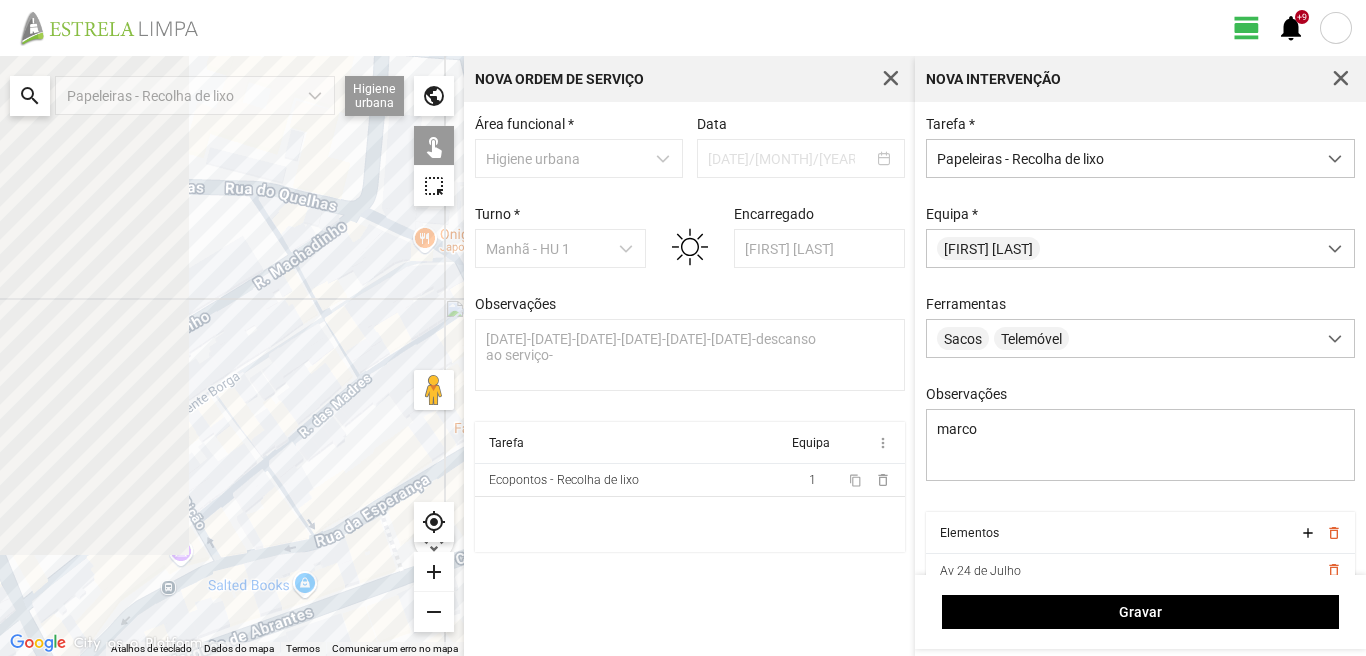 drag, startPoint x: 125, startPoint y: 343, endPoint x: 612, endPoint y: 414, distance: 492.14835 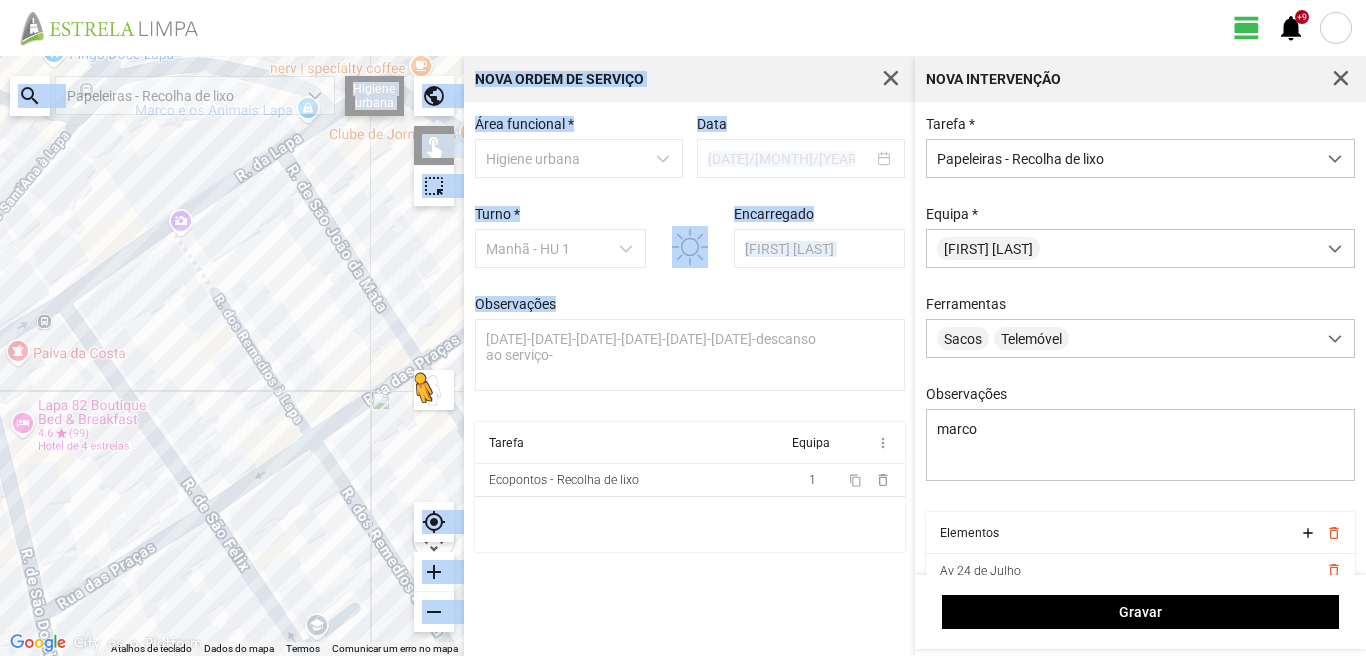 drag, startPoint x: 575, startPoint y: 401, endPoint x: 288, endPoint y: 391, distance: 287.17416 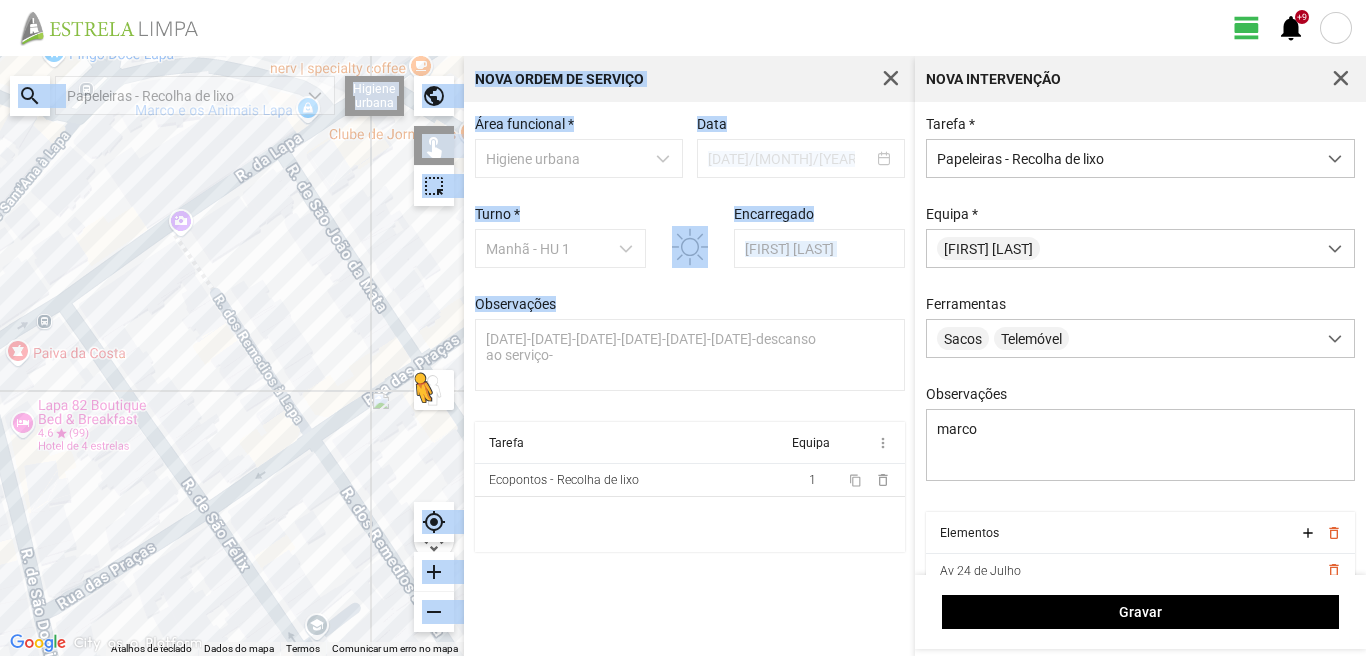 click on "← Mover para a esquerda → Mover para a direita ↑ Mover para cima ↓ Mover para baixo + Aumentar (zoom) - Diminuir (zoom) Casa Avançar [NUMBER]% para a esquerda Fim Avançar [NUMBER]% para a direita Página para cima Avançar [NUMBER]% para a cima Página para baixo Avançar [NUMBER]% para a baixo Para ativar a funcionalidade de arrastar com o teclado, prima Alt + Enter. Quando estiver no estado de arrastar com o teclado, use as teclas de seta para mover o marcador. Para concluir a ação de arrastar, prima a tecla Enter. Para cancelar, prima Escape. A carregar... Atalhos de teclado Dados do mapa Dados do mapa ©[YEAR] Google, Inst. Geogr. Nacional Dados do mapa ©[YEAR] Google, Inst. Geogr. Nacional [NUMBER] m  Clique no botão para alternar entre as unidades métricas e imperiais Termos Comunicar um erro no mapa                 ← Mover para a esquerda → Mover para a direita ↑ Mover para cima ↓ Mover para baixo + Aumentar (zoom) - Diminuir (zoom)             [NUMBER] R. [PERSON] à [LAST]   [CITY]       [NUMBER] R. [PERSON] à [LAST]" 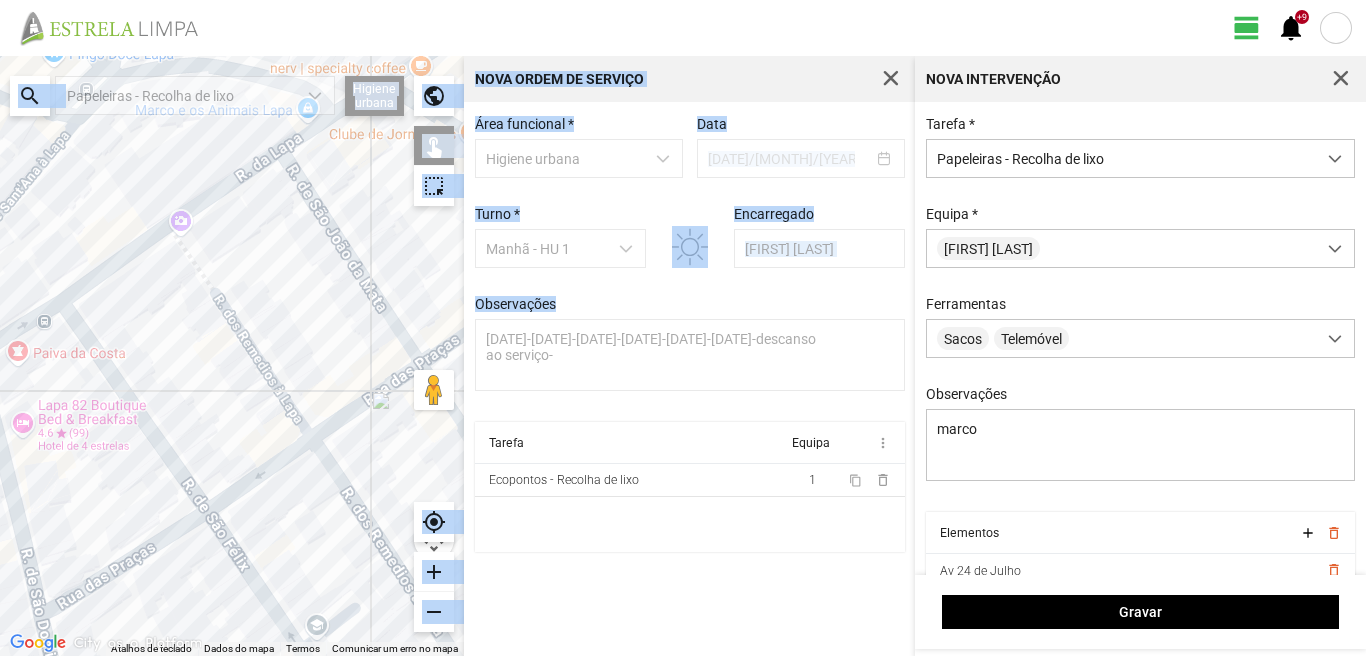 drag, startPoint x: 83, startPoint y: 419, endPoint x: 0, endPoint y: 409, distance: 83.60024 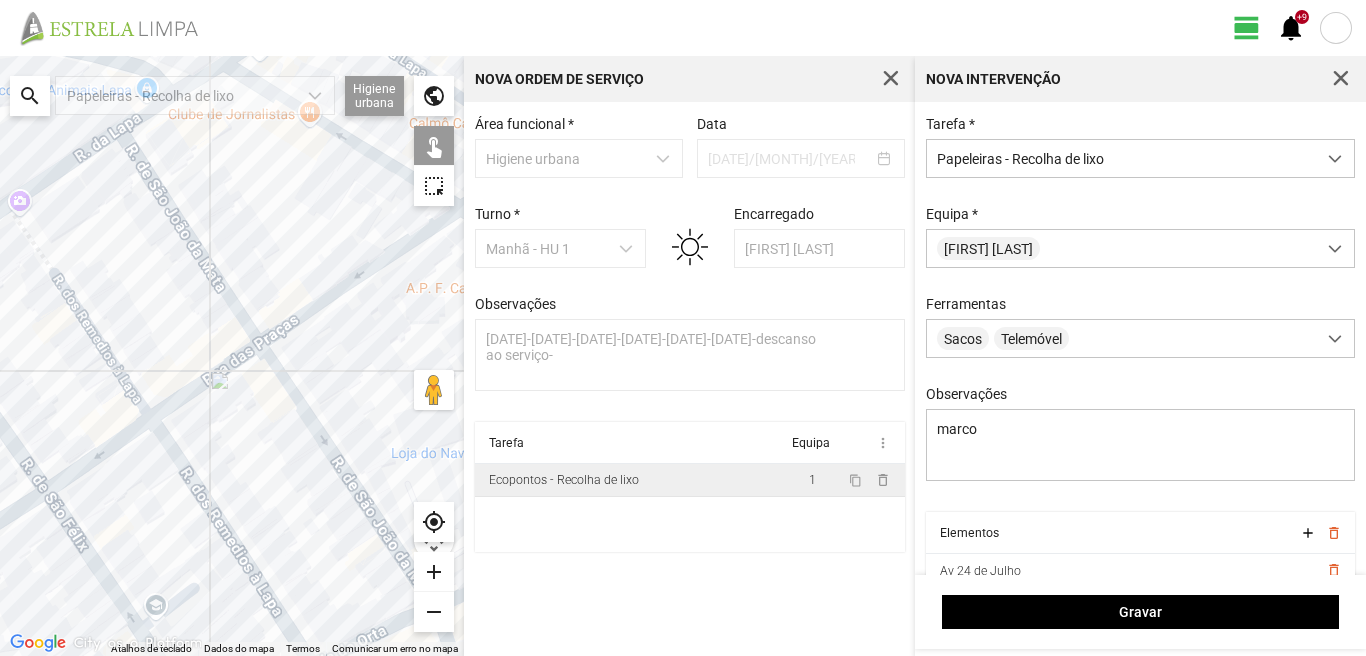 click on "Ecopontos - Recolha de lixo" at bounding box center [630, 480] 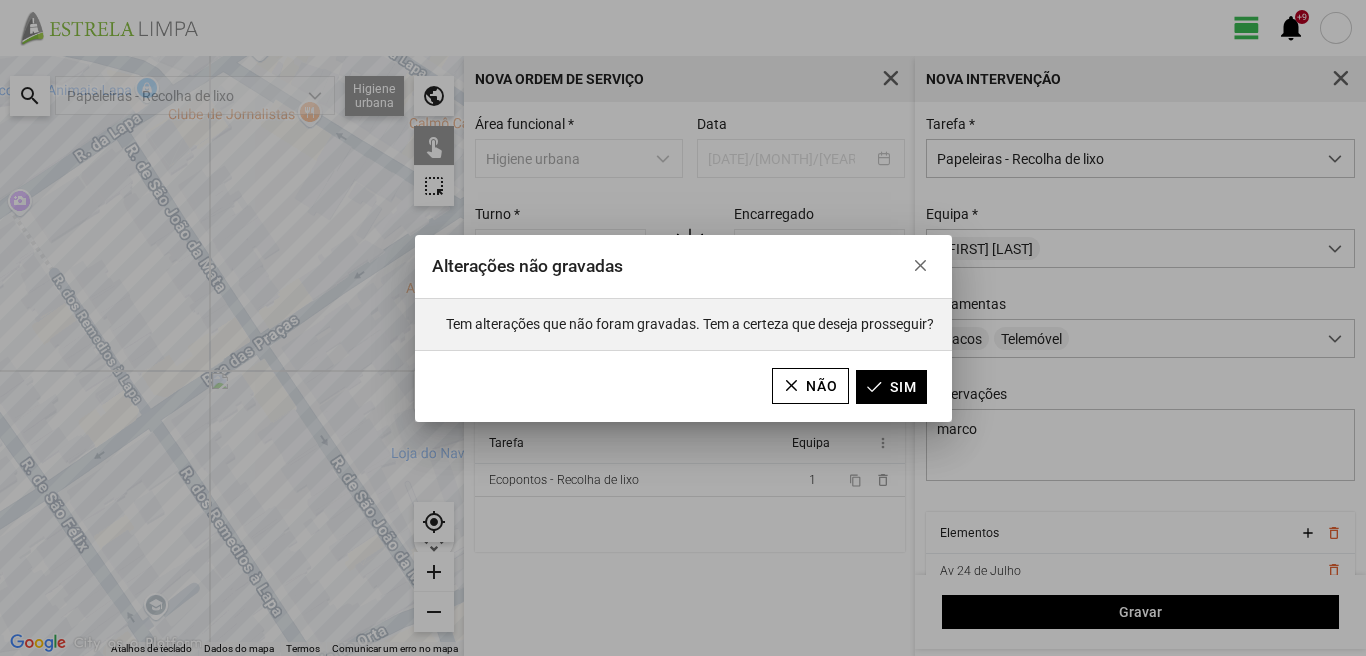 click on "Alterações não gravadas Tem alterações que não foram gravadas. Tem a certeza que deseja prosseguir? Não Sim" 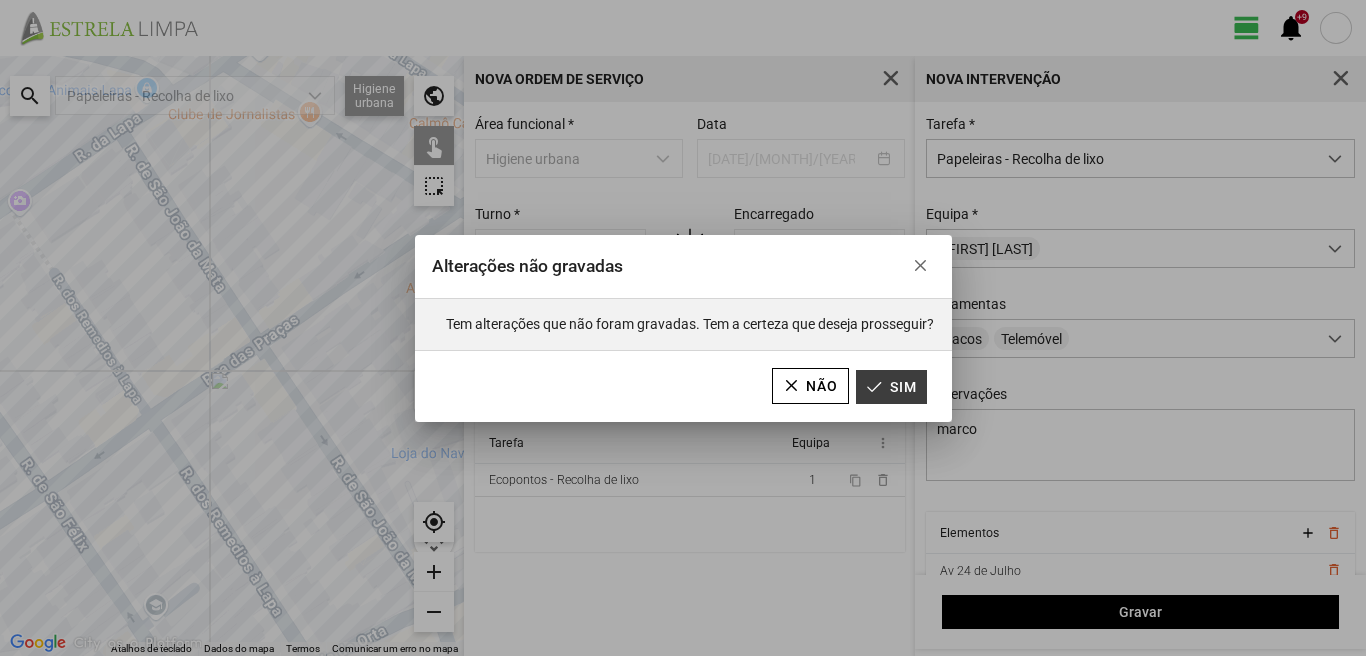 click on "Sim" 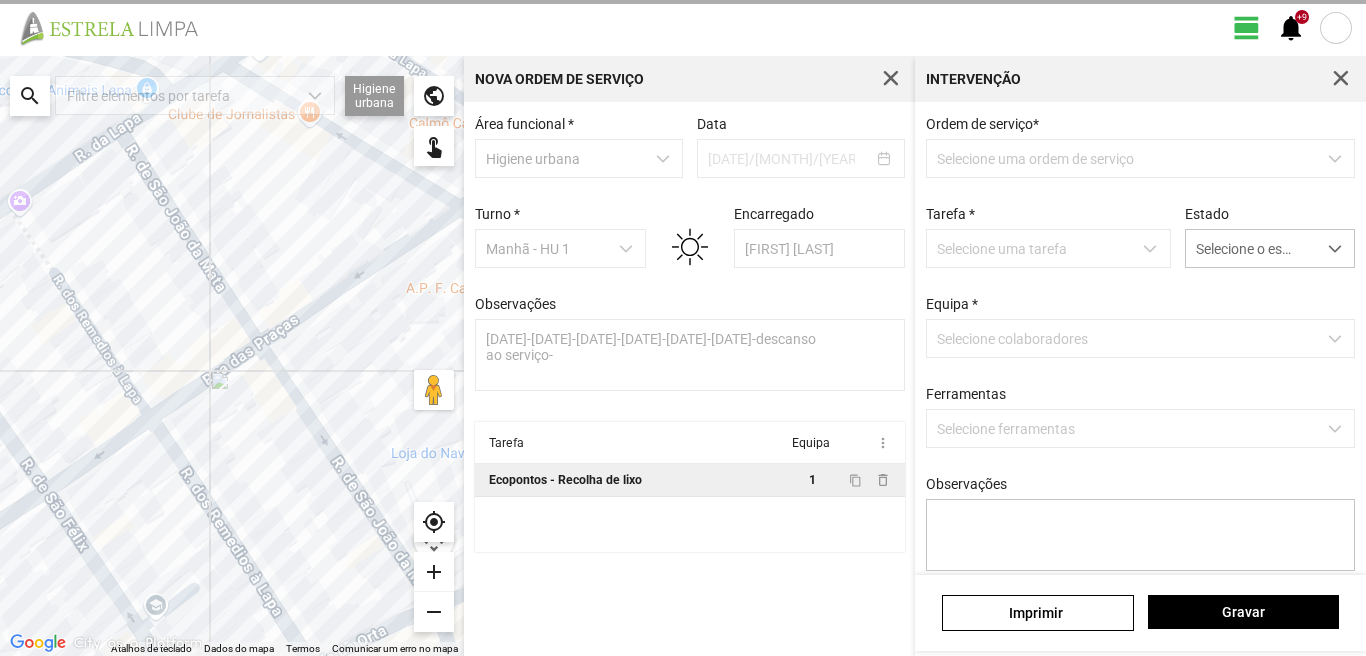 type on "marco" 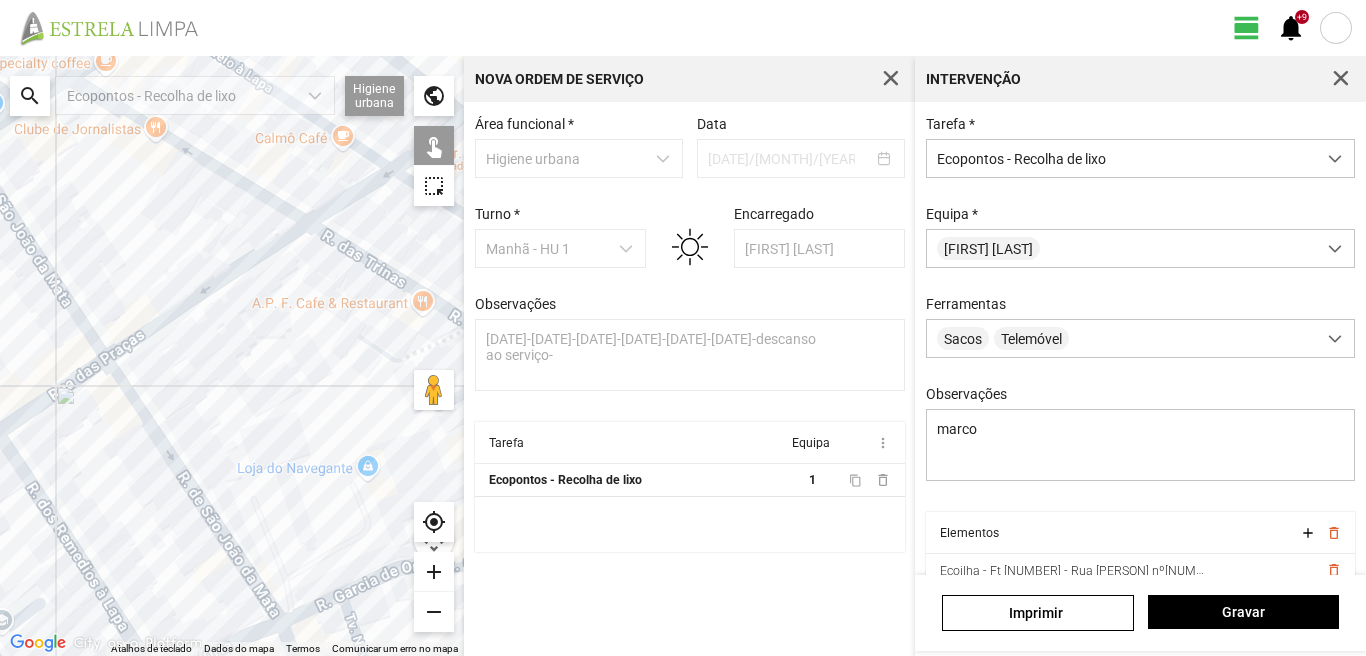 drag, startPoint x: 152, startPoint y: 419, endPoint x: 0, endPoint y: 441, distance: 153.58385 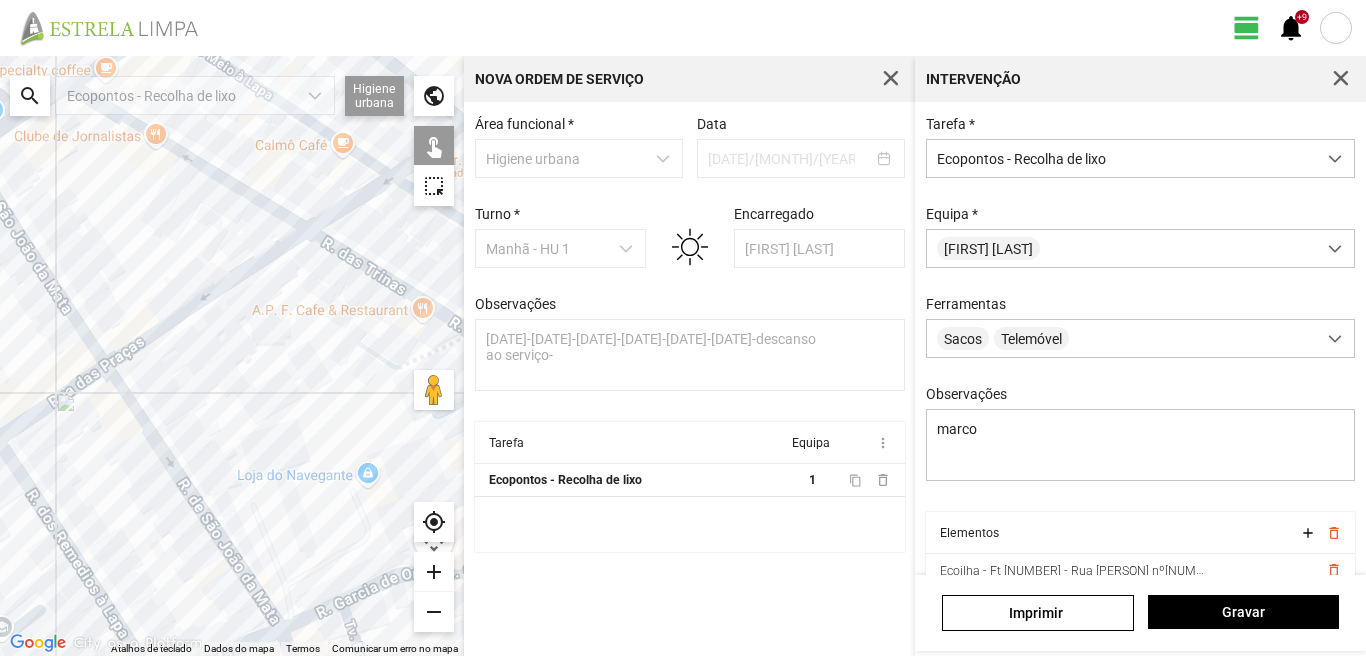 drag, startPoint x: 151, startPoint y: 436, endPoint x: 52, endPoint y: 468, distance: 104.04326 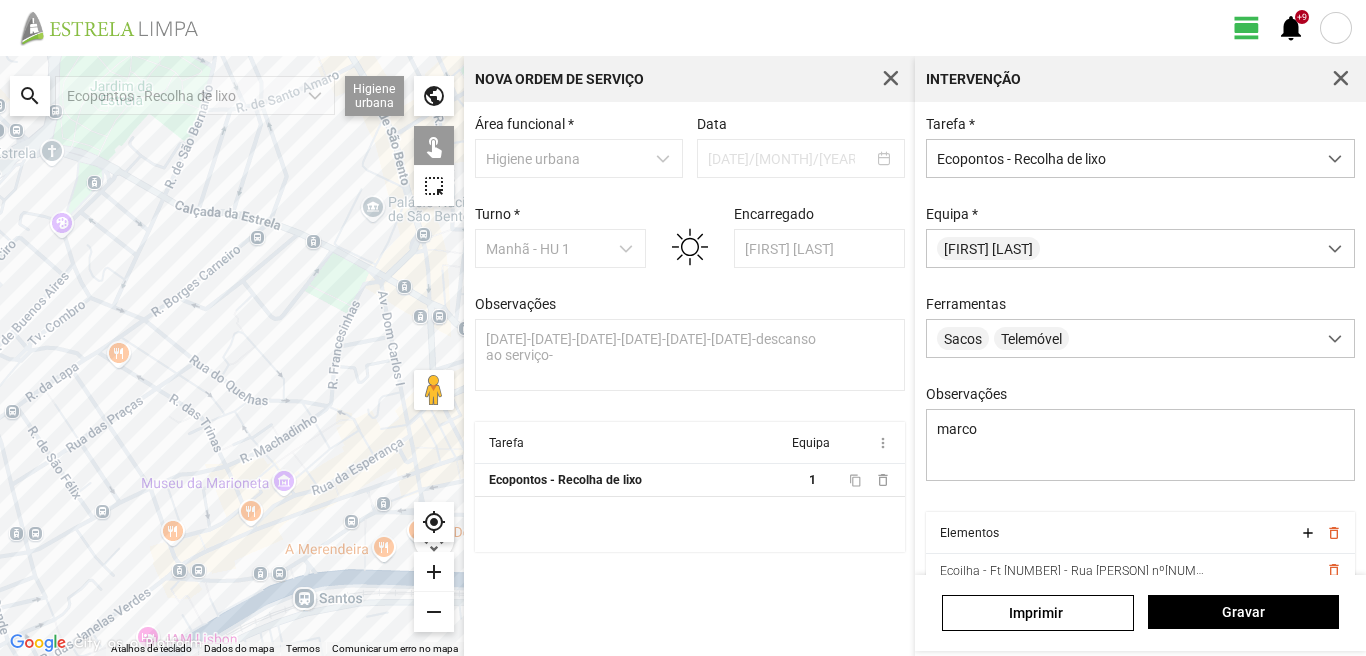 drag, startPoint x: 111, startPoint y: 469, endPoint x: 413, endPoint y: 341, distance: 328.0061 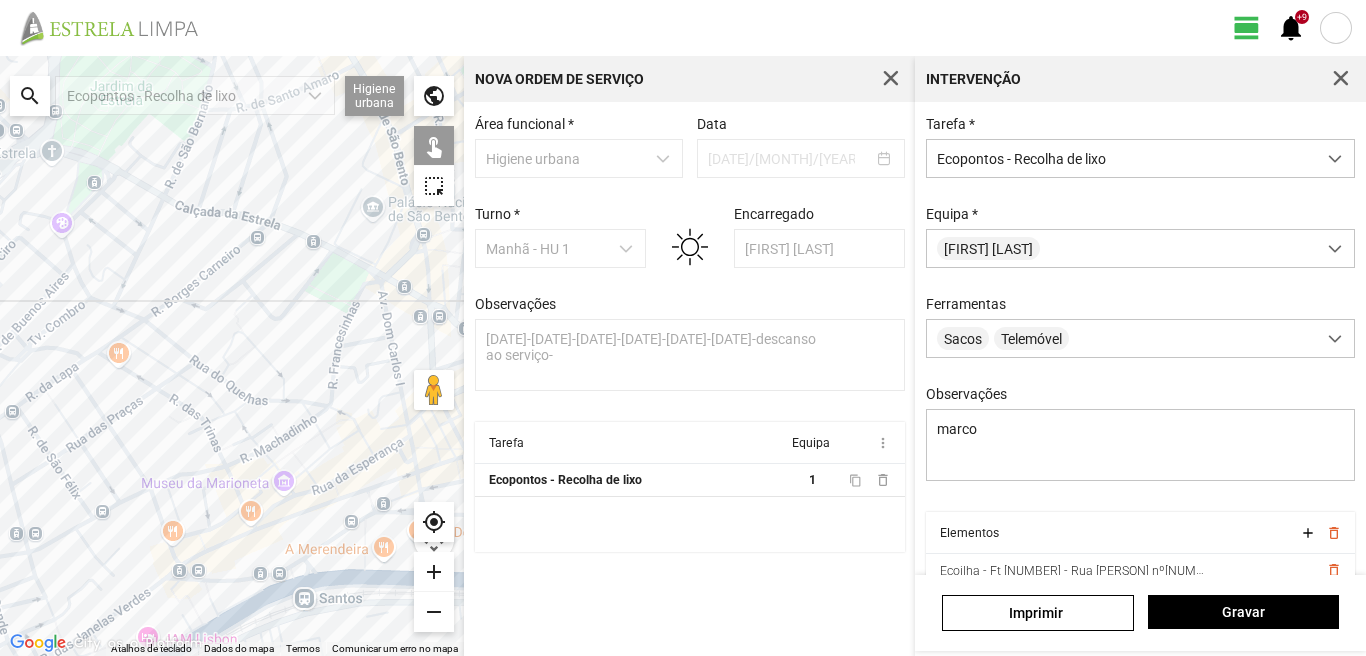 click on "A carregar..." 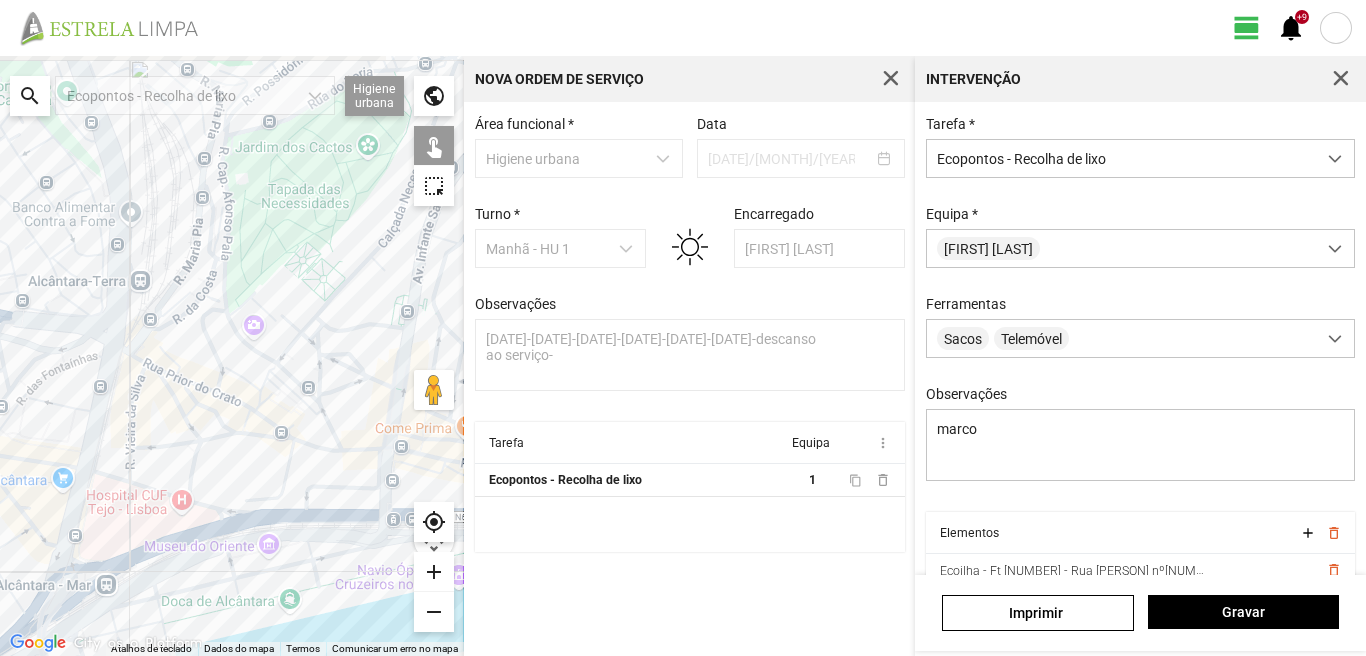 drag, startPoint x: 449, startPoint y: 333, endPoint x: 168, endPoint y: 402, distance: 289.34753 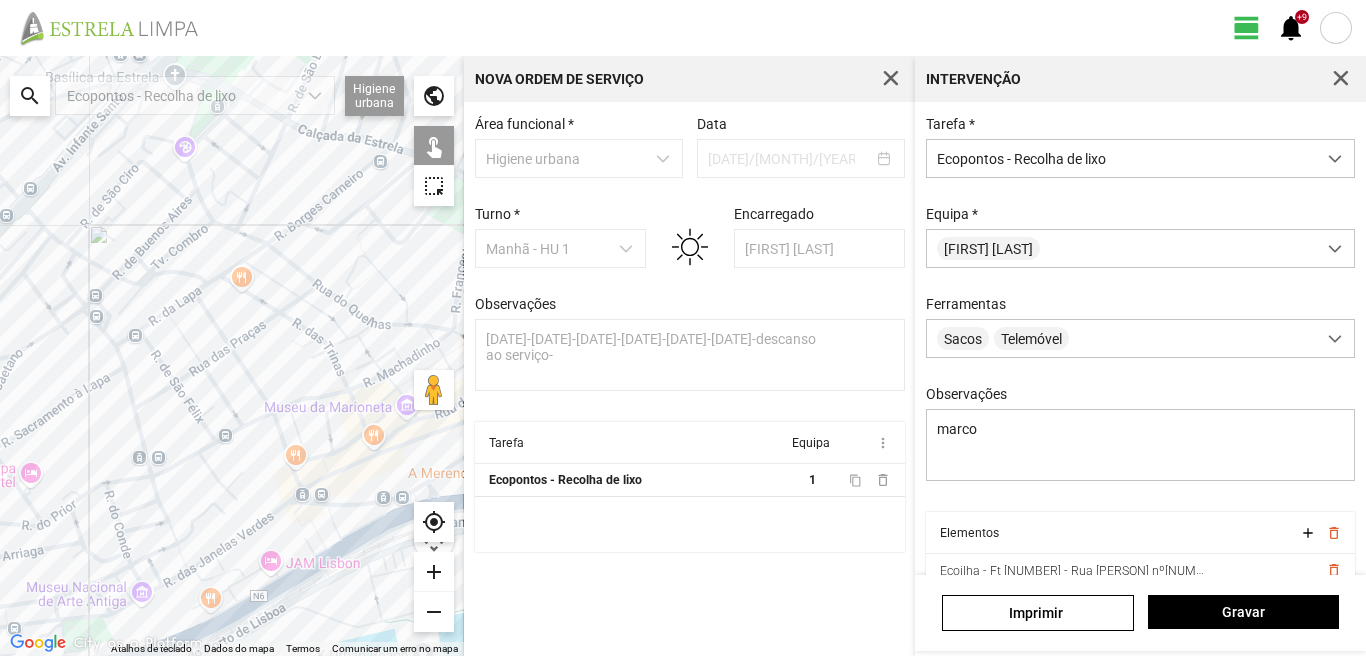 drag, startPoint x: 256, startPoint y: 314, endPoint x: 11, endPoint y: 505, distance: 310.65414 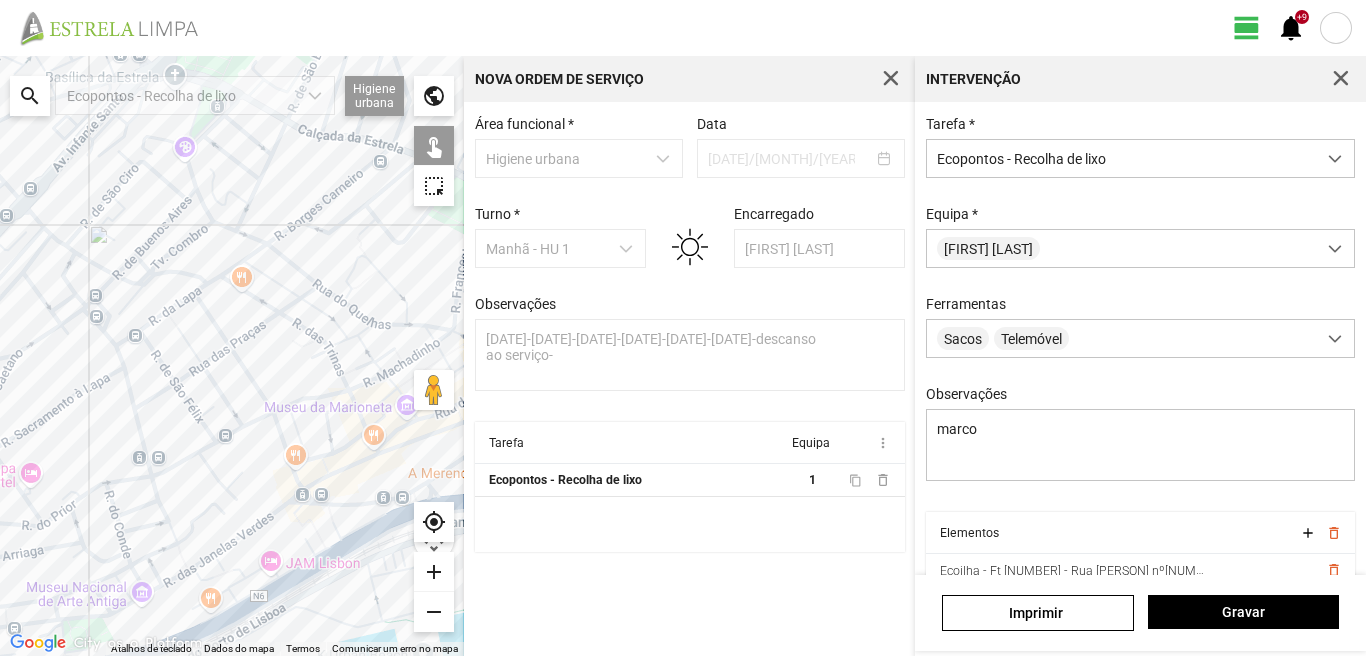 click on "A carregar..." 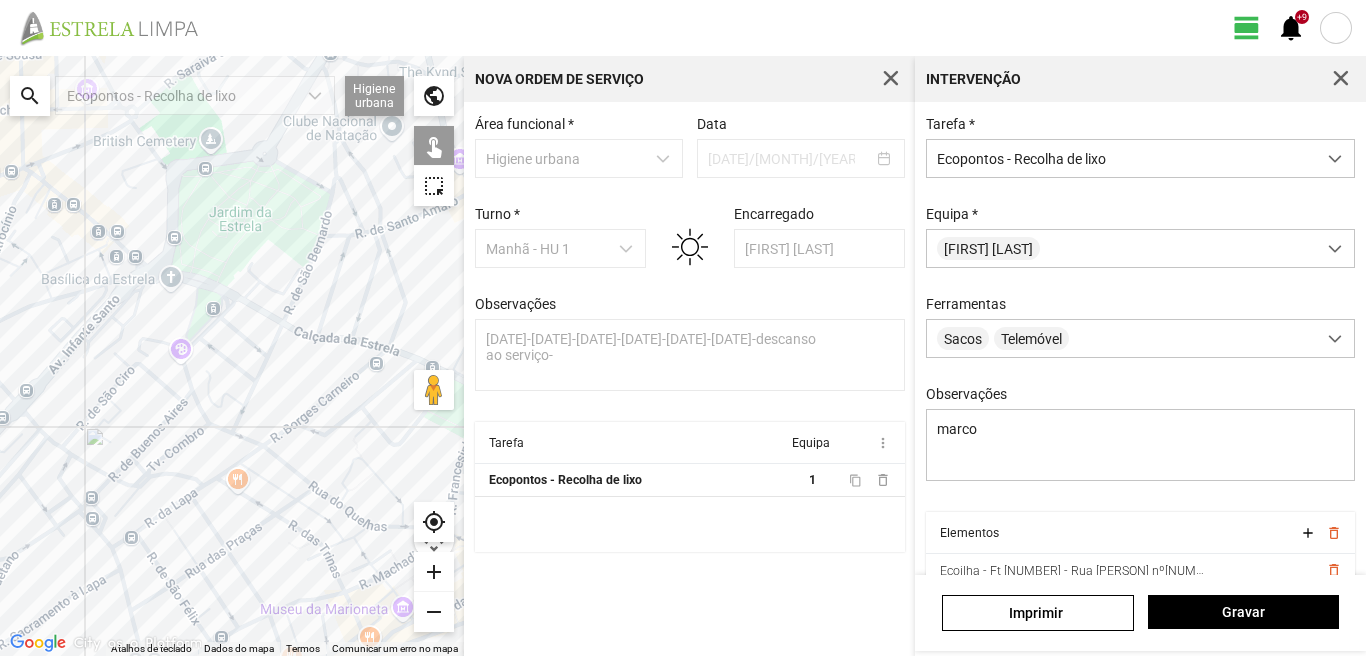 drag, startPoint x: 68, startPoint y: 453, endPoint x: 32, endPoint y: 520, distance: 76.05919 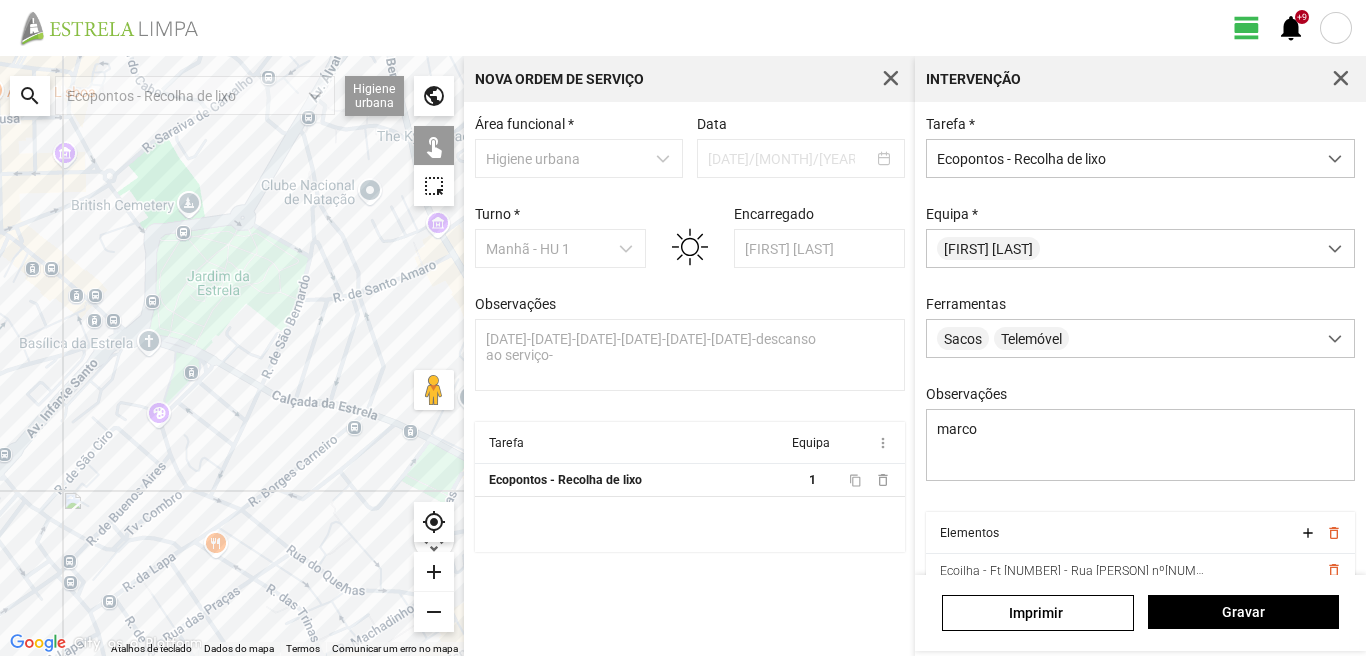 drag, startPoint x: 136, startPoint y: 397, endPoint x: 155, endPoint y: 289, distance: 109.65856 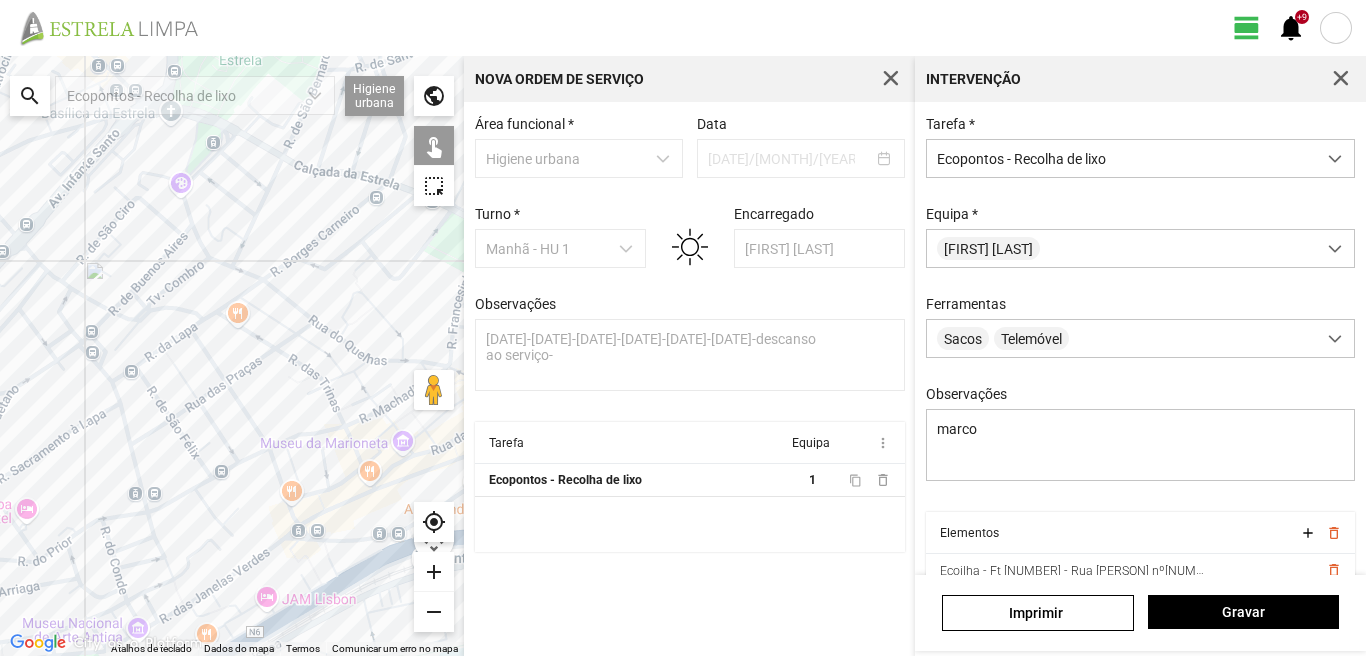 drag, startPoint x: 262, startPoint y: 417, endPoint x: 169, endPoint y: 287, distance: 159.84055 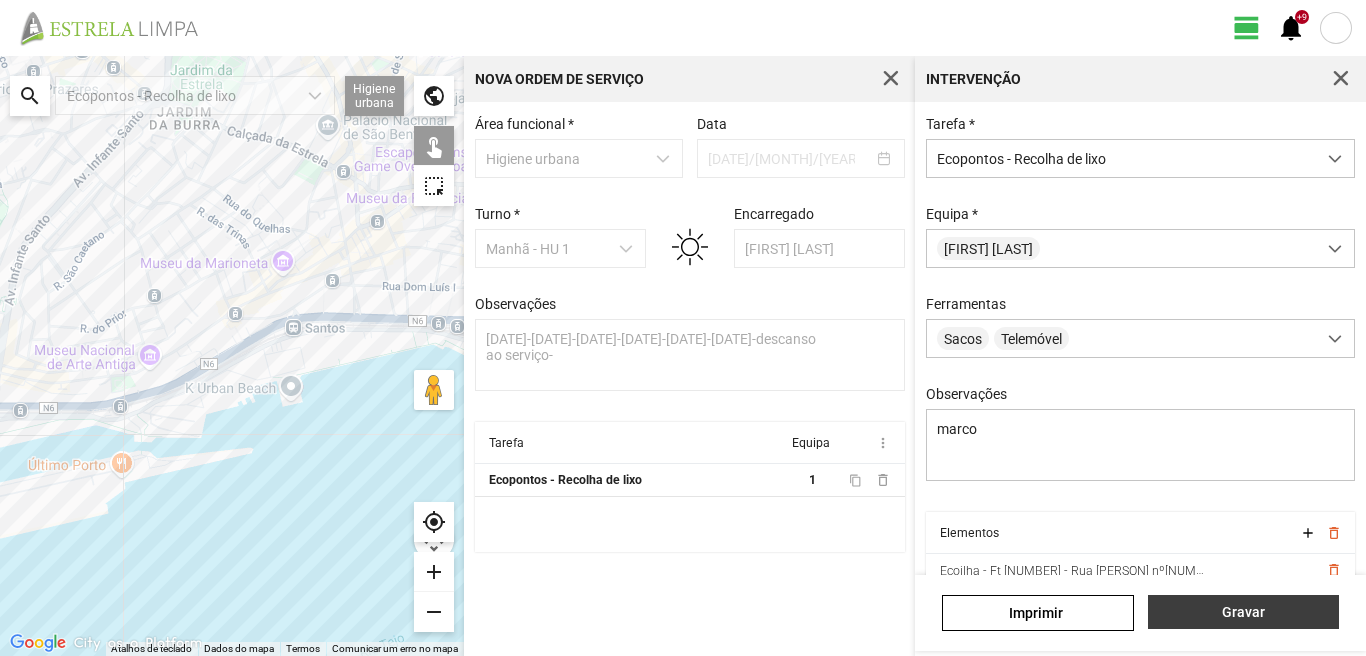 click on "Gravar" at bounding box center [1243, 612] 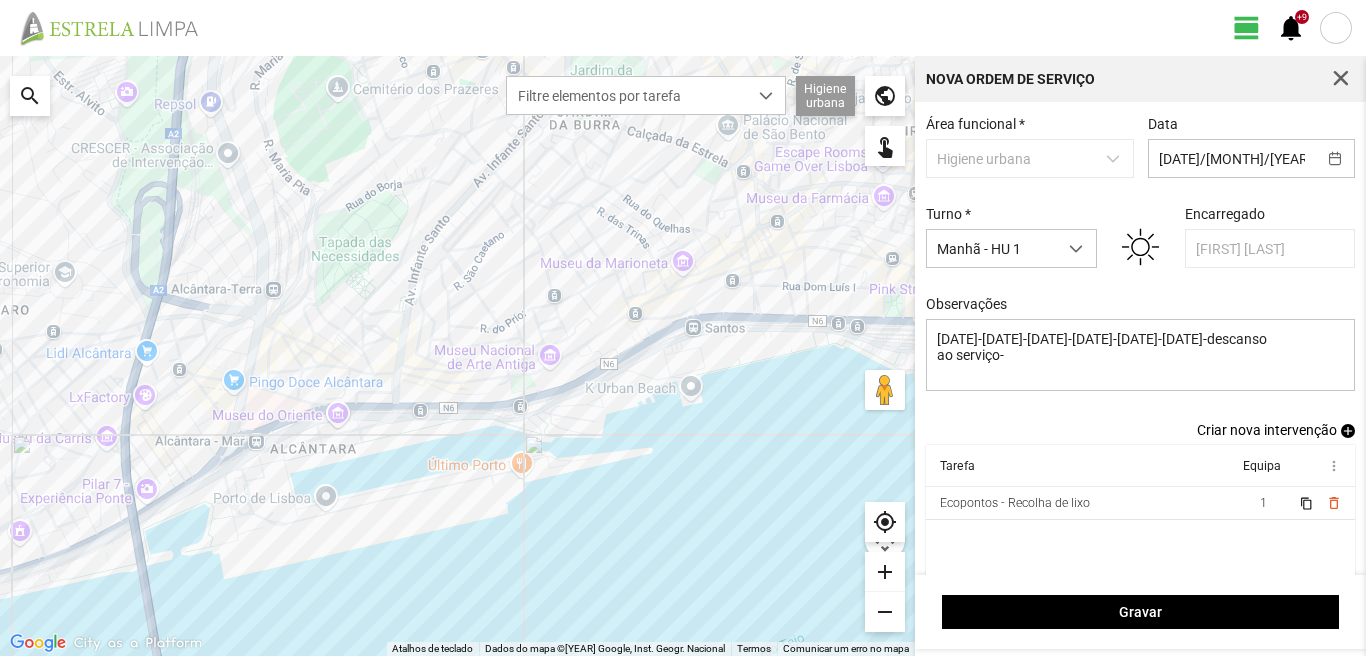 click on "add" at bounding box center (1348, 431) 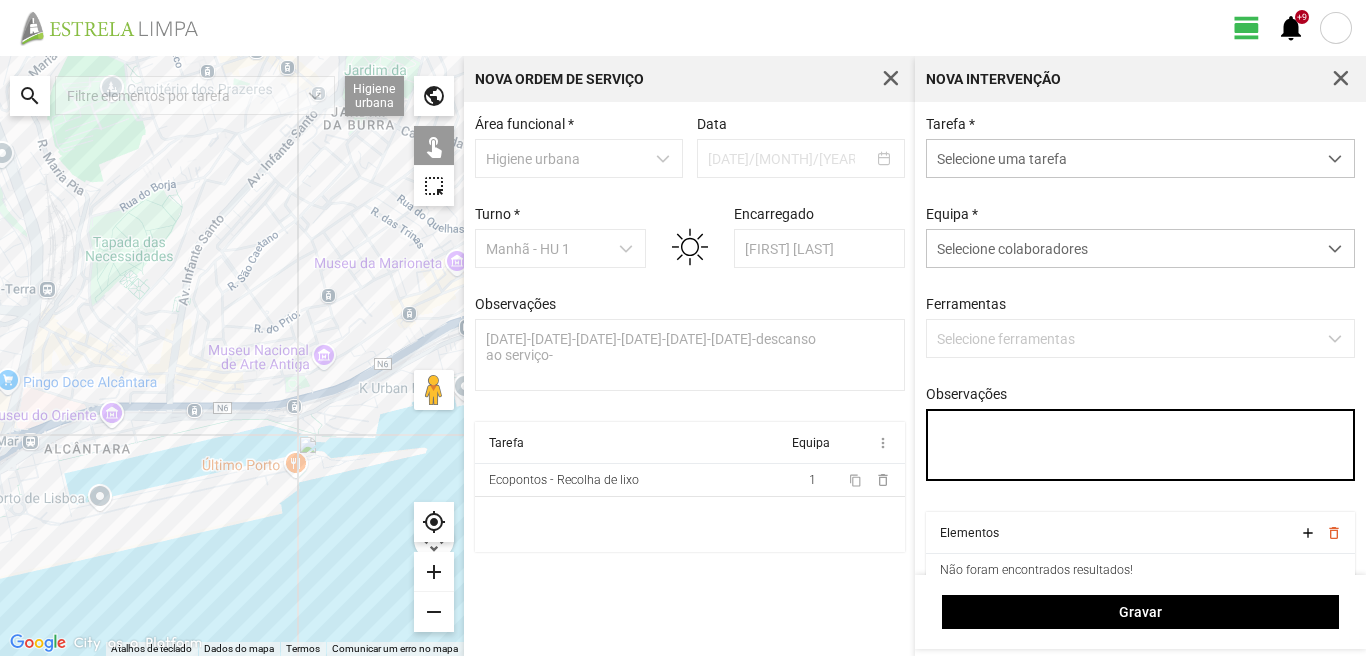 click on "Observações" at bounding box center [1141, 445] 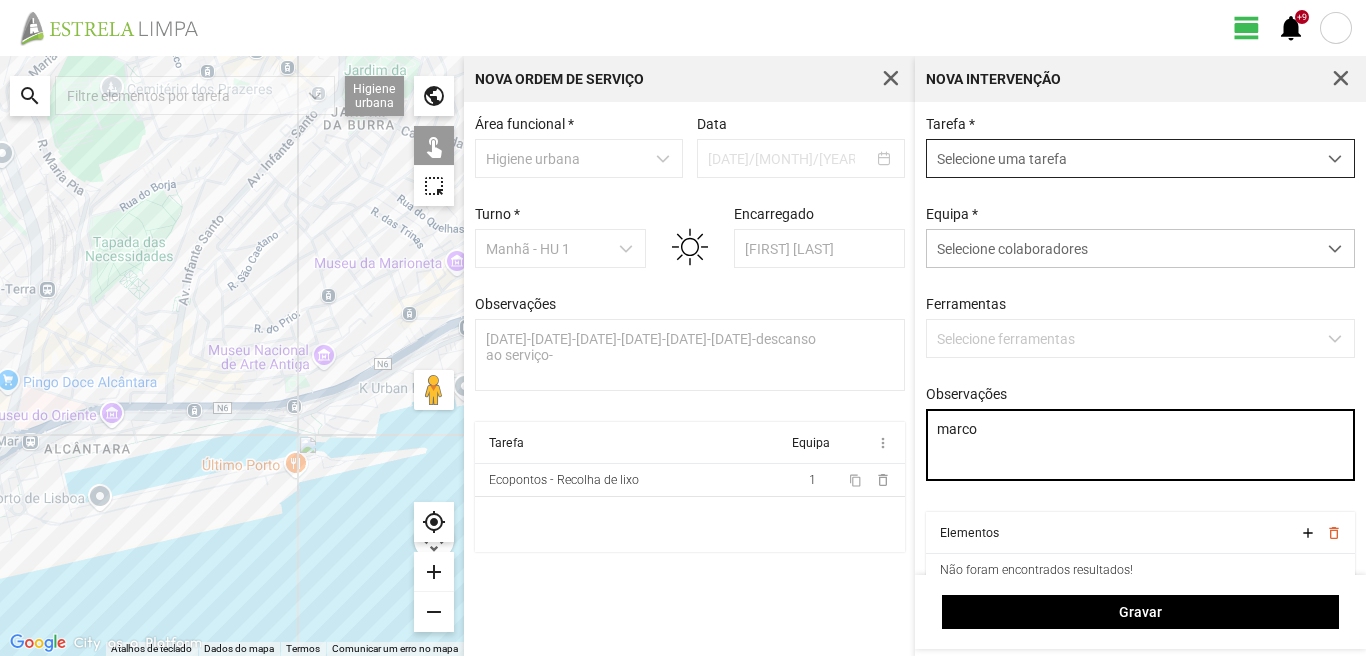 type on "marco" 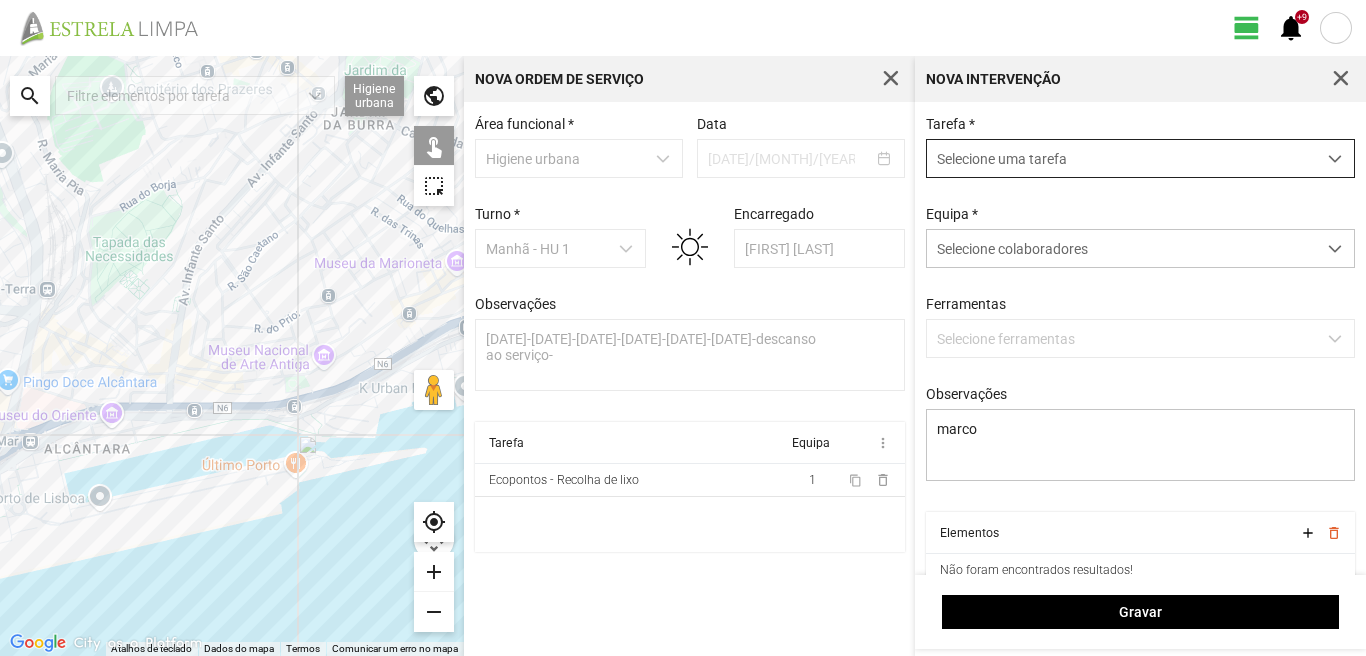 click on "Selecione uma tarefa" at bounding box center [1121, 158] 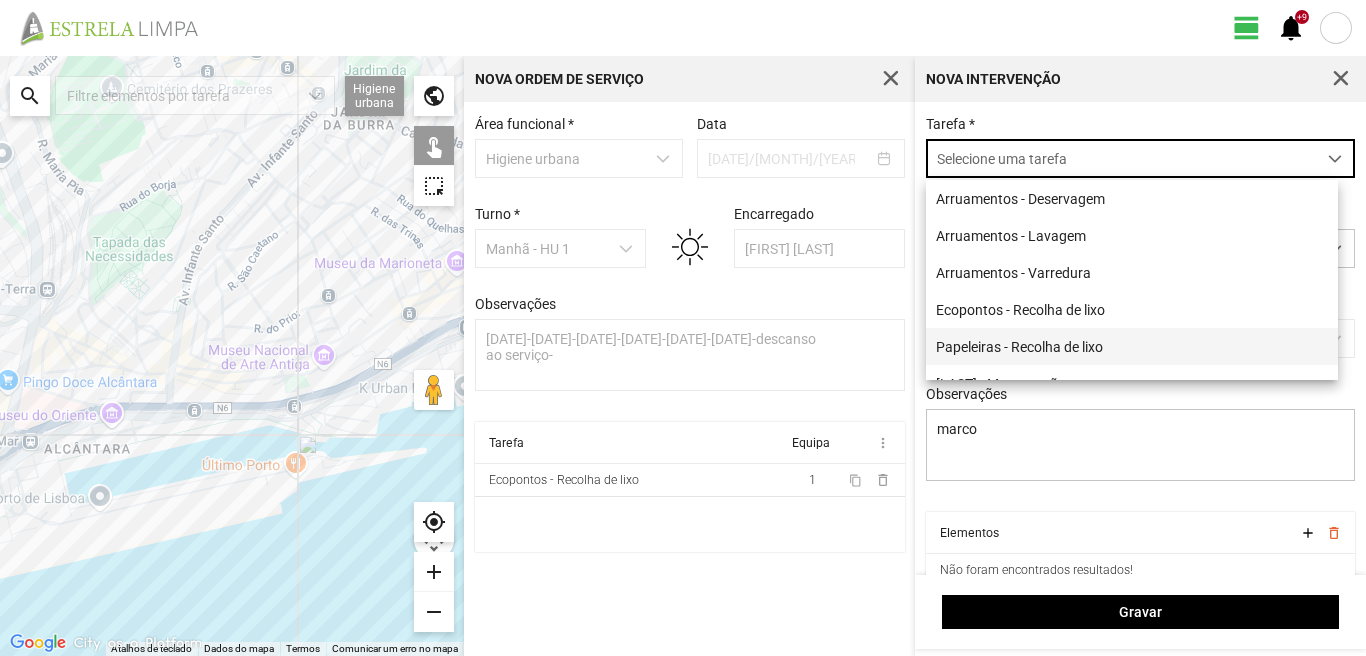 click on "Papeleiras - Recolha de lixo" at bounding box center [1132, 346] 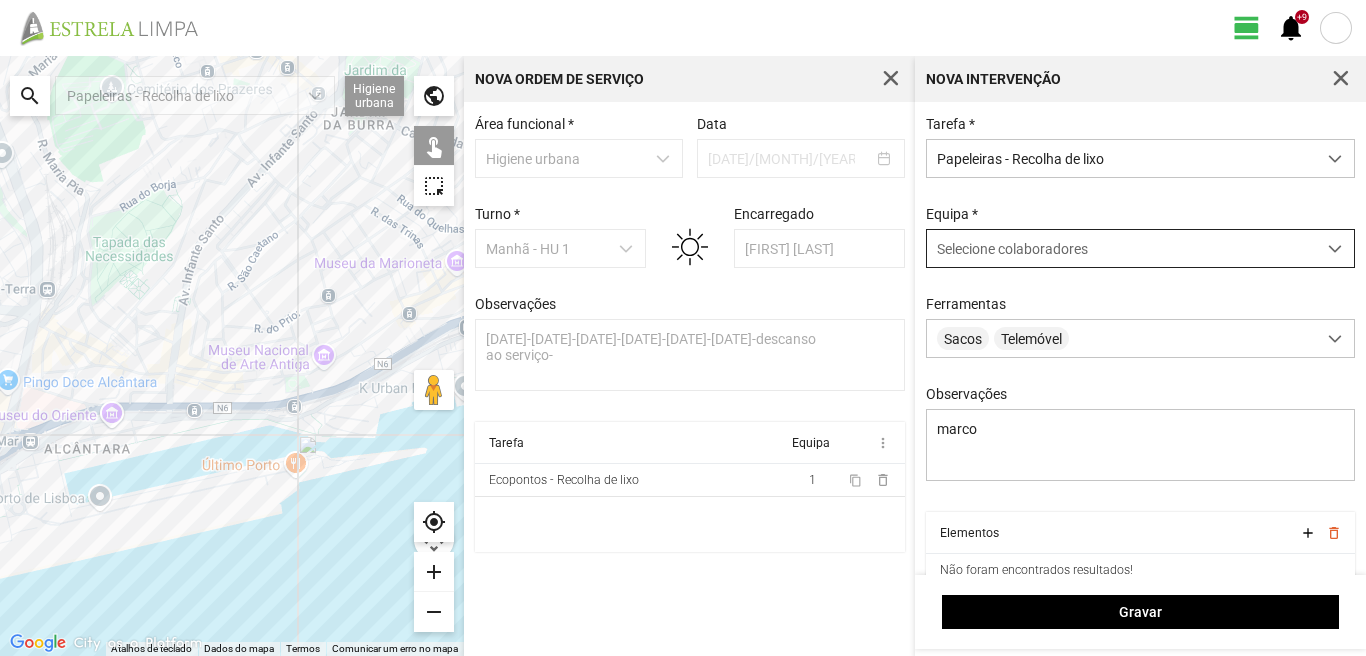 click on "Selecione colaboradores" at bounding box center [1012, 249] 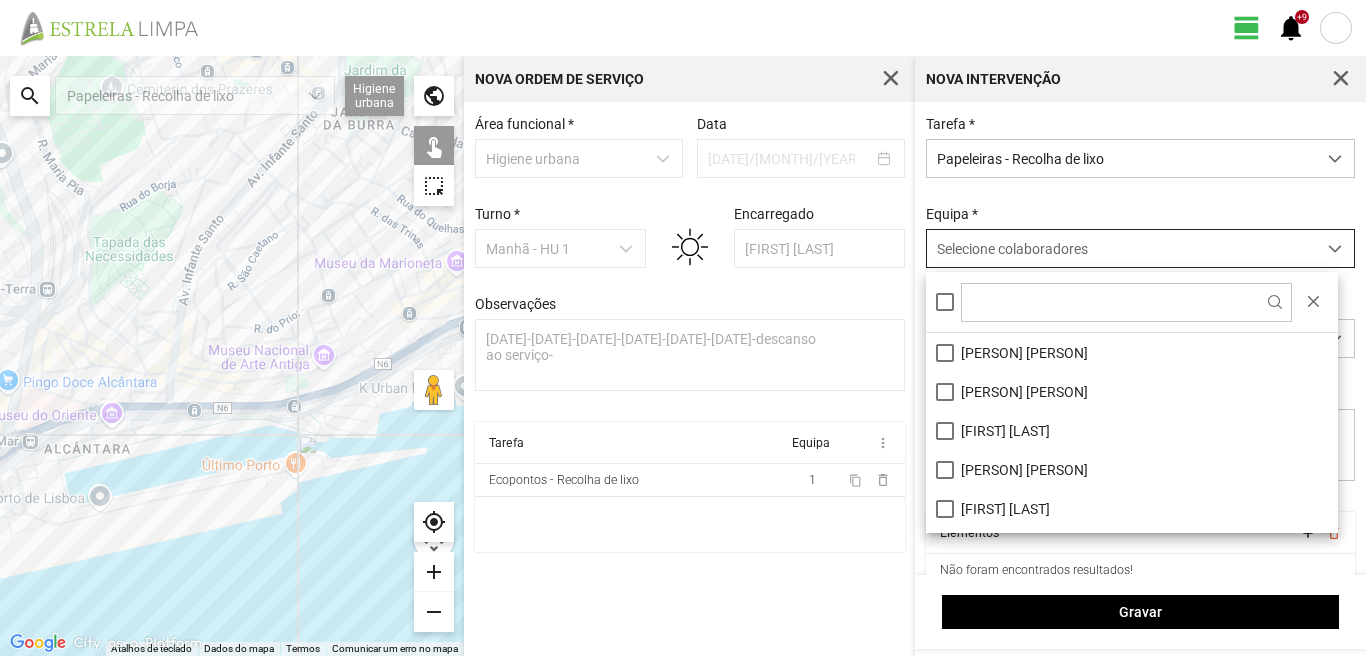 scroll, scrollTop: 11, scrollLeft: 89, axis: both 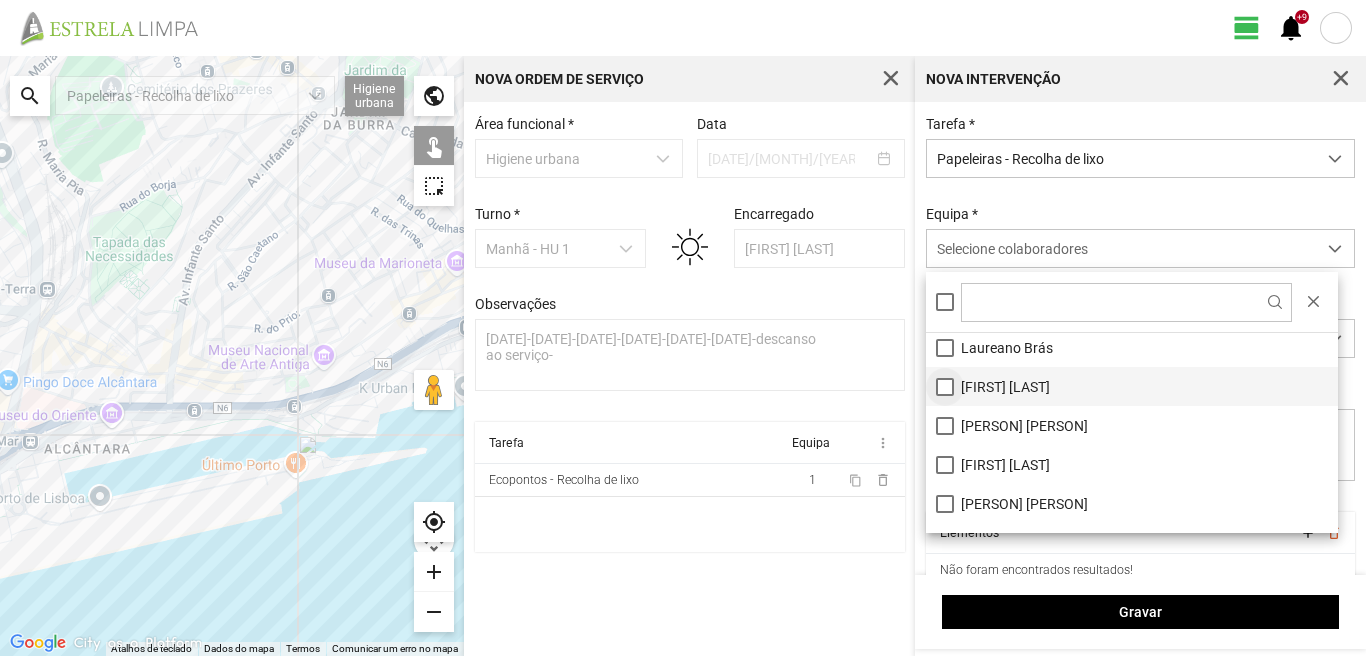 click on "[FIRST] [LAST]" at bounding box center [1132, 386] 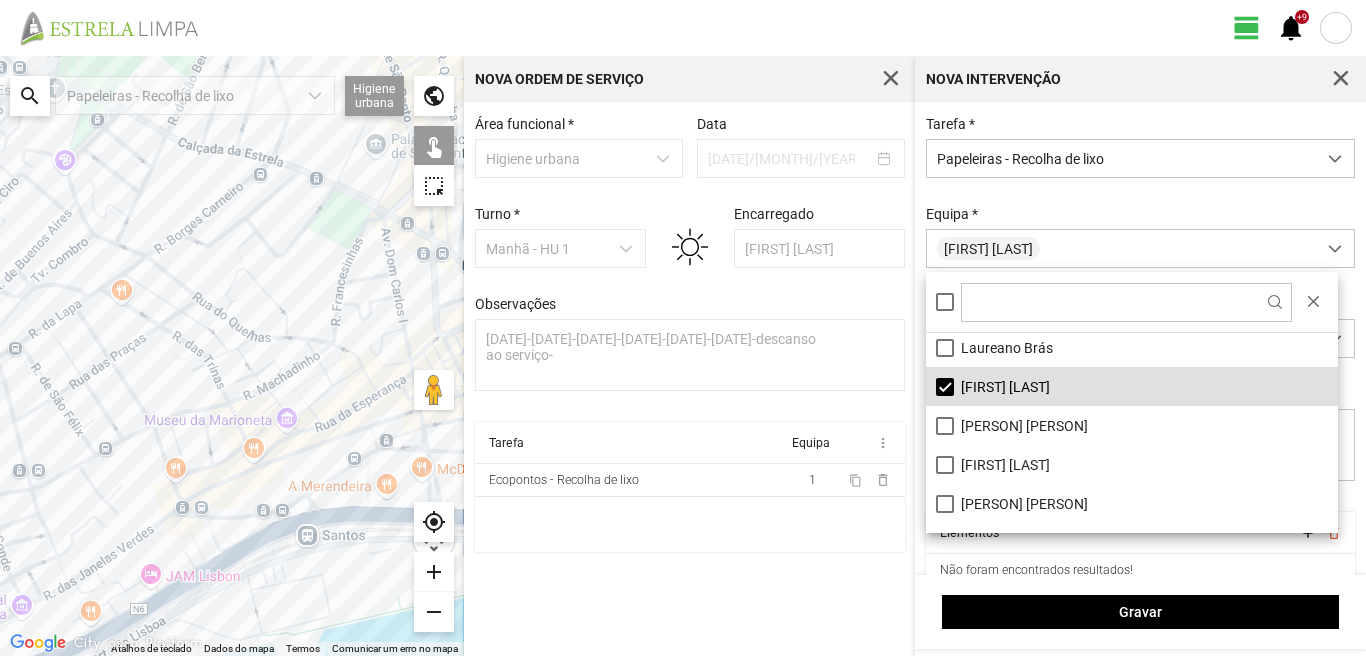drag, startPoint x: 354, startPoint y: 277, endPoint x: 20, endPoint y: 450, distance: 376.14493 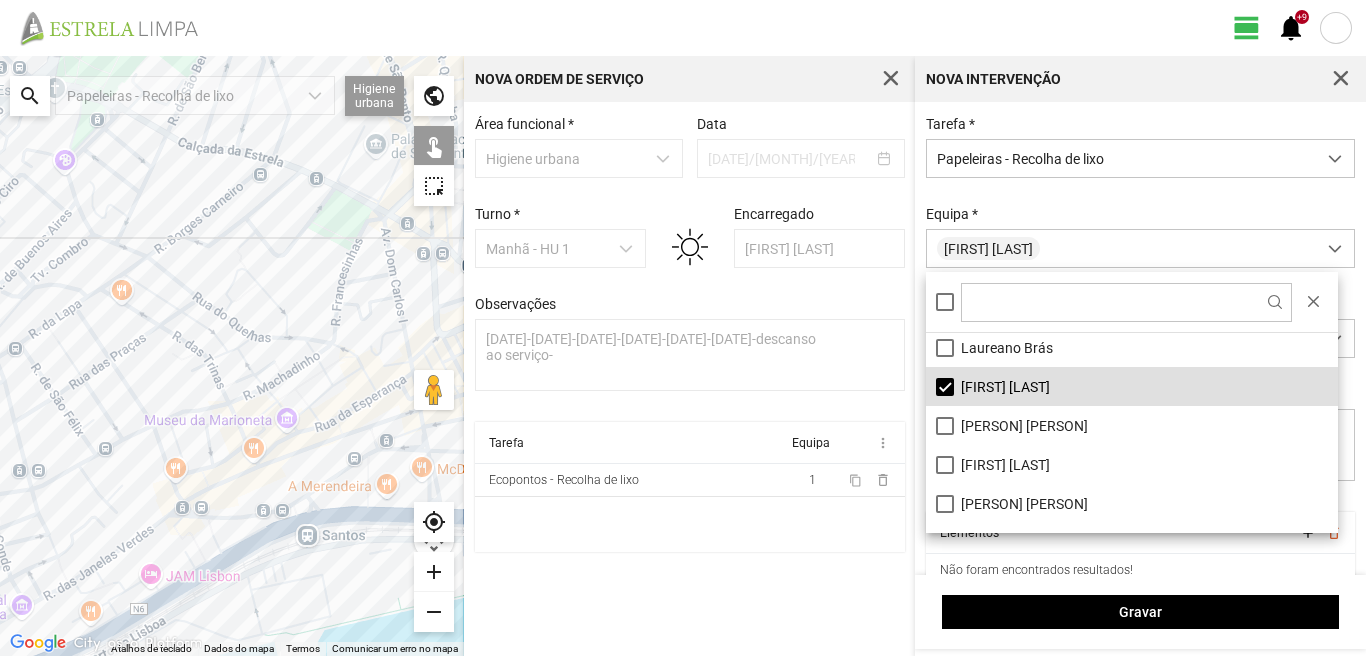 click on "A carregar..." 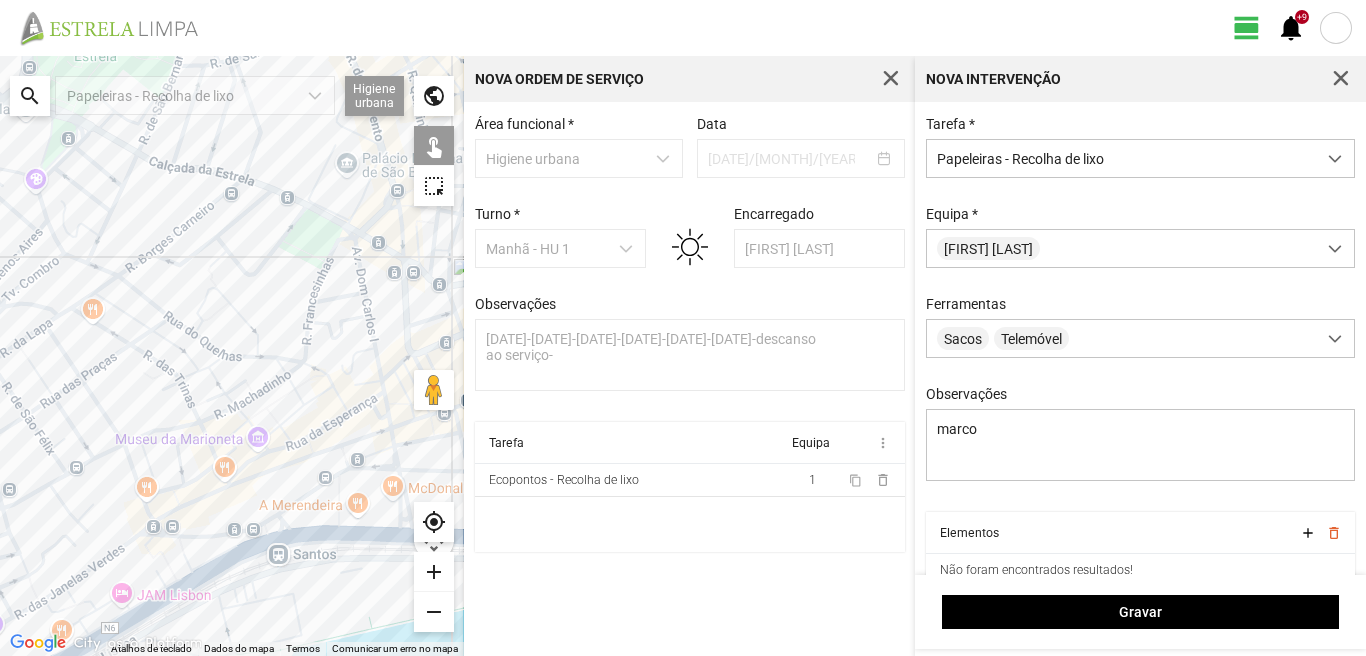 drag, startPoint x: 130, startPoint y: 336, endPoint x: 120, endPoint y: 332, distance: 10.770329 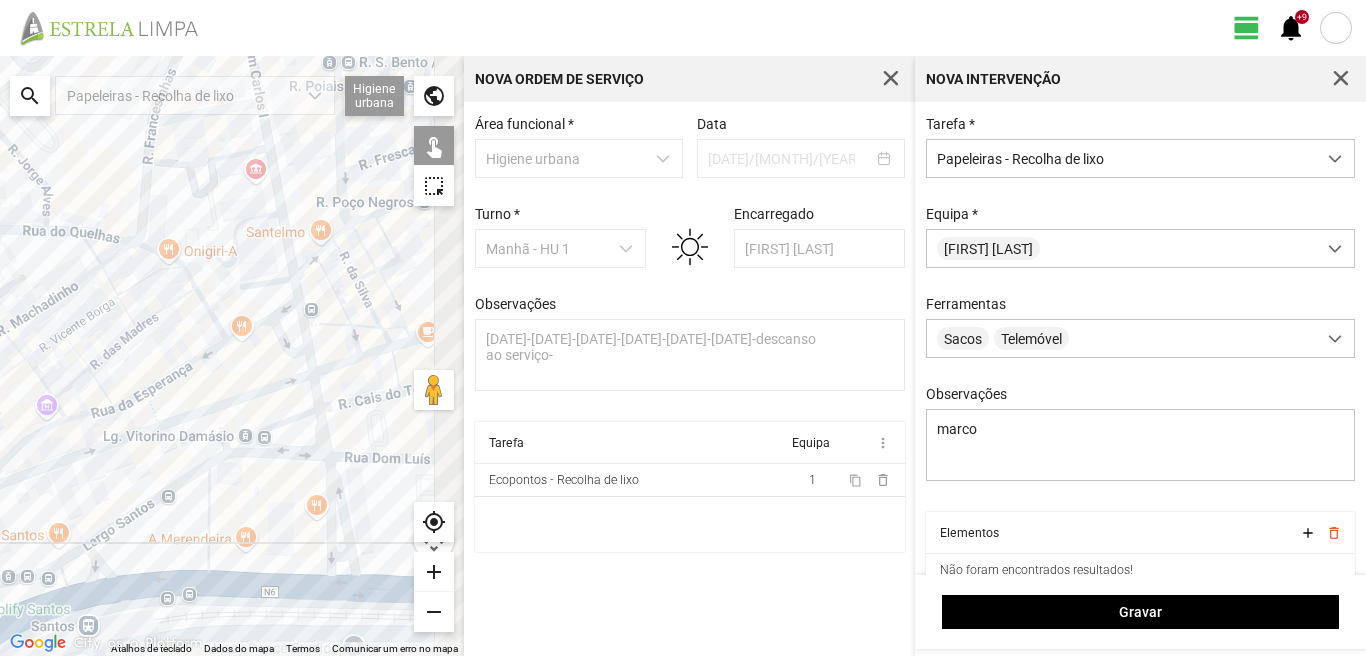 drag, startPoint x: 271, startPoint y: 408, endPoint x: 37, endPoint y: 398, distance: 234.21358 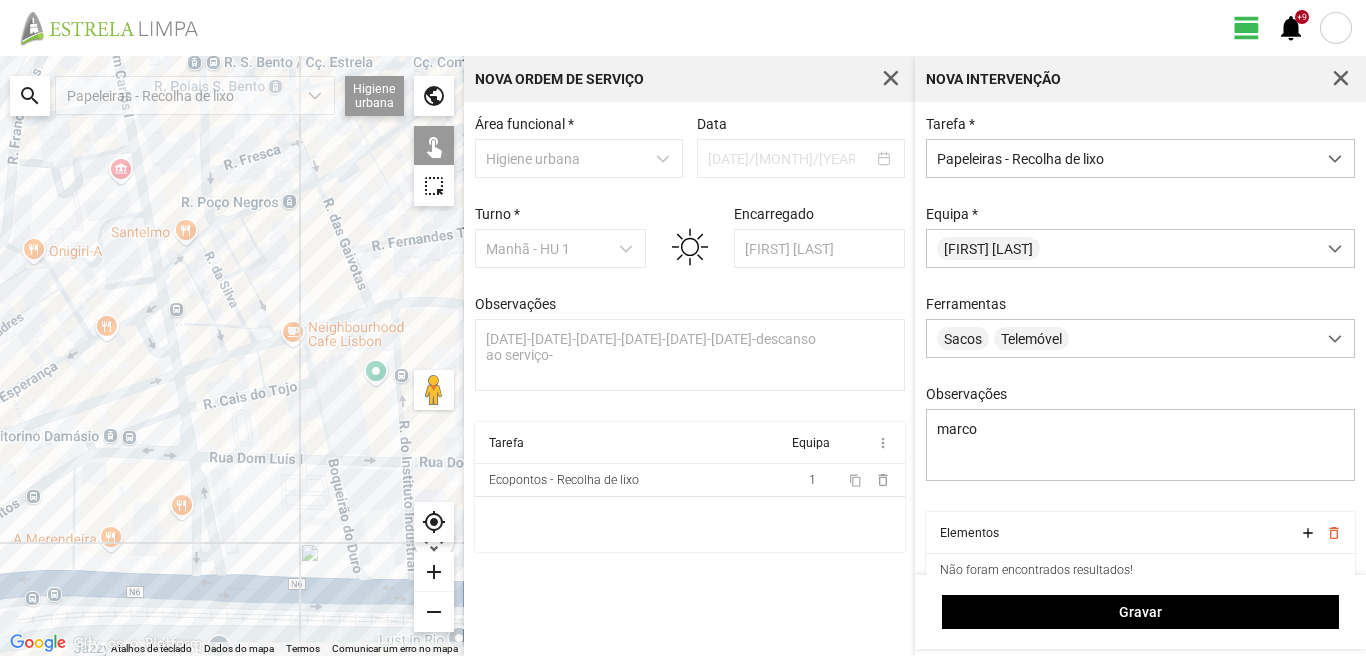 click on "A carregar..." 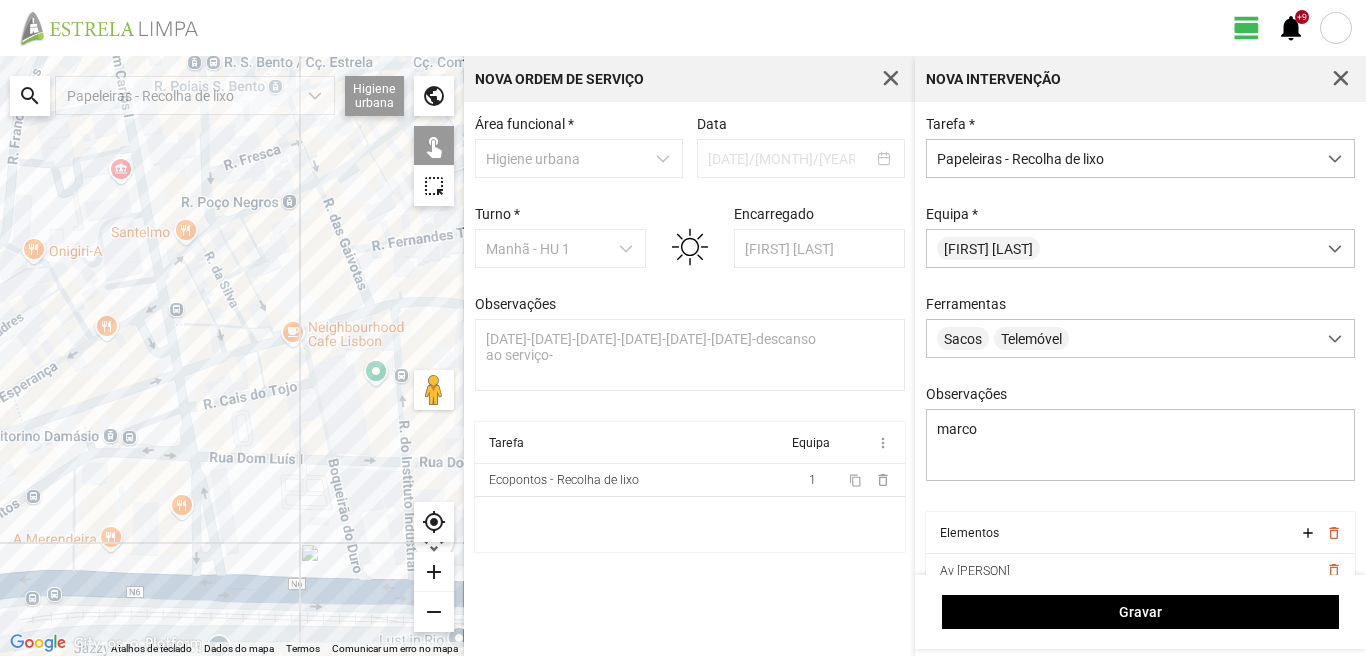 click on "A carregar..." 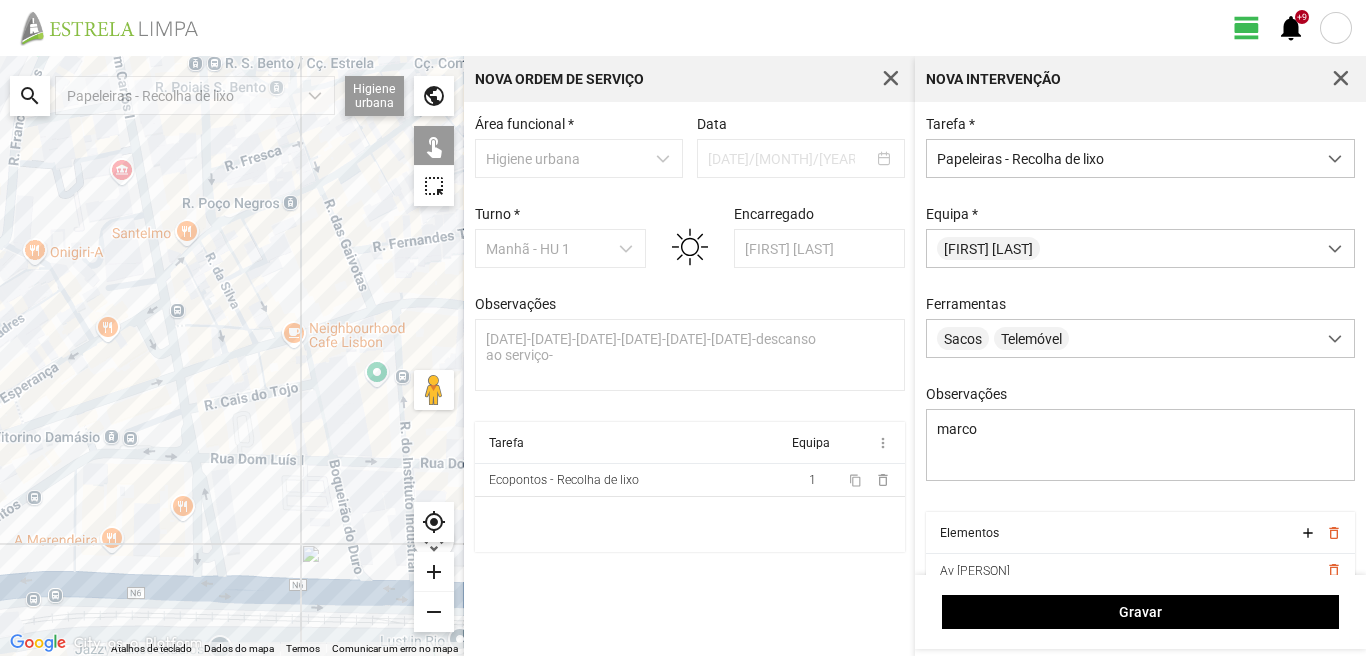 click on "A carregar..." 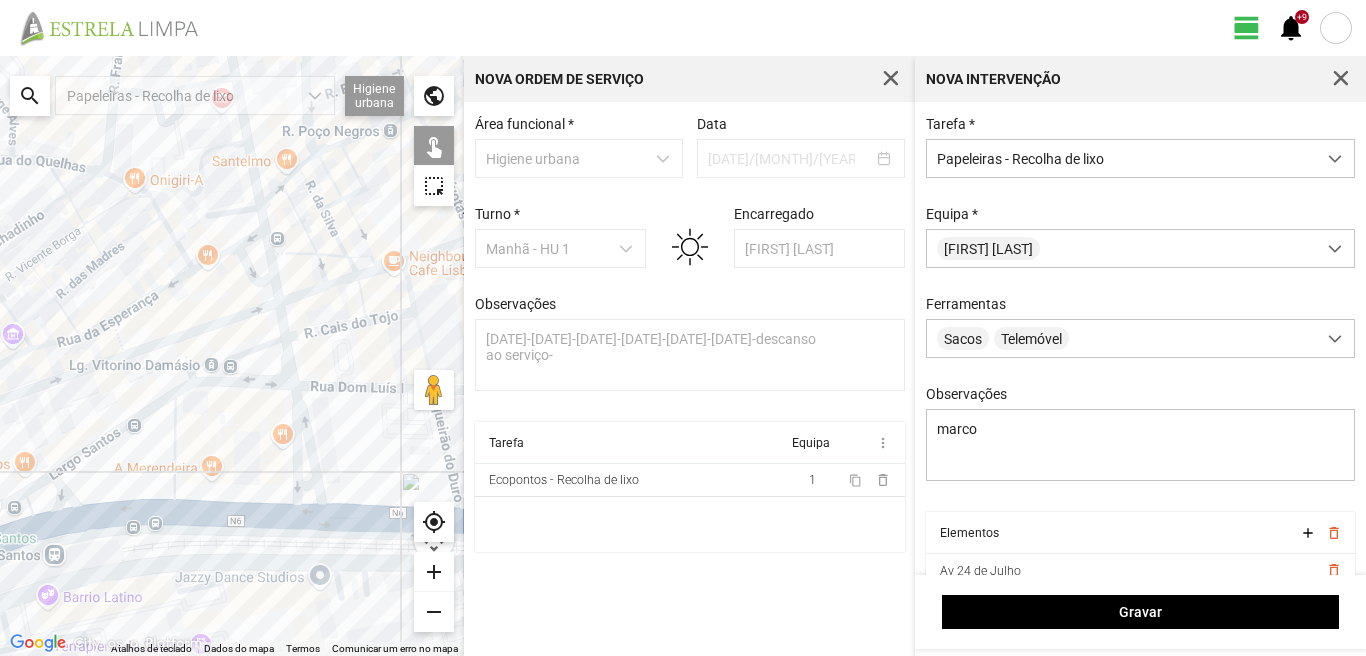 drag, startPoint x: 117, startPoint y: 533, endPoint x: 242, endPoint y: 445, distance: 152.86923 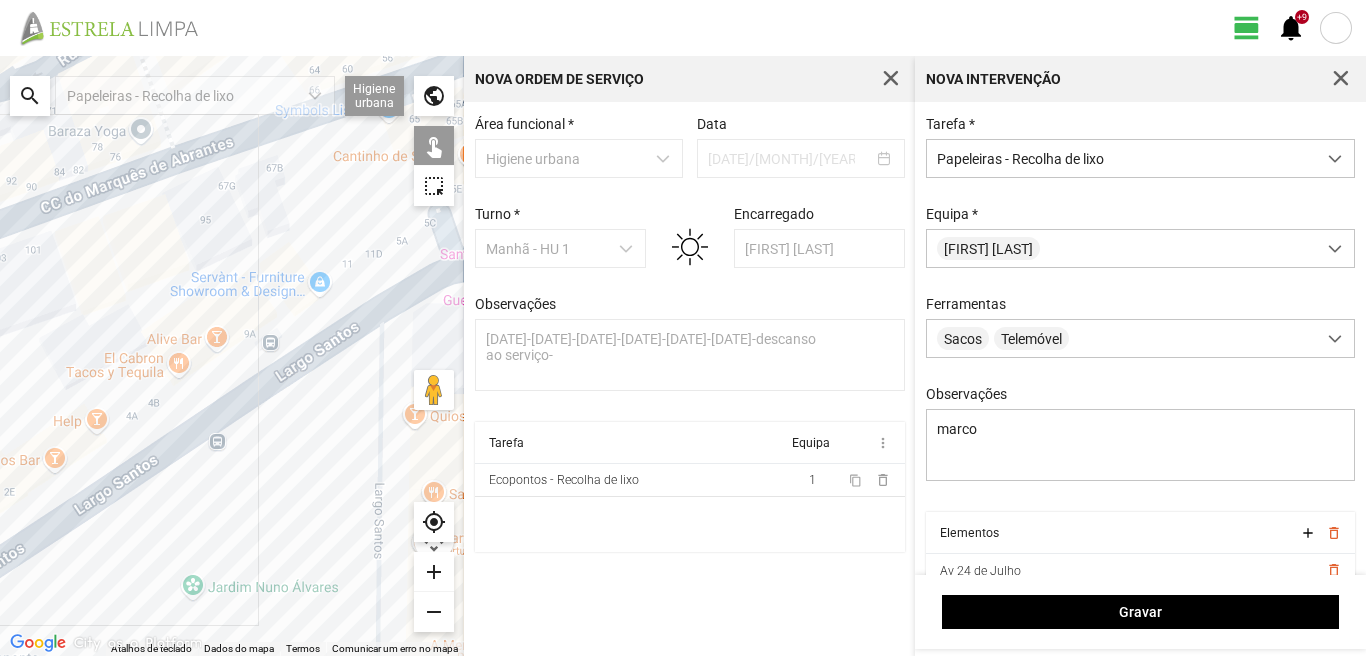 click on "A carregar..." 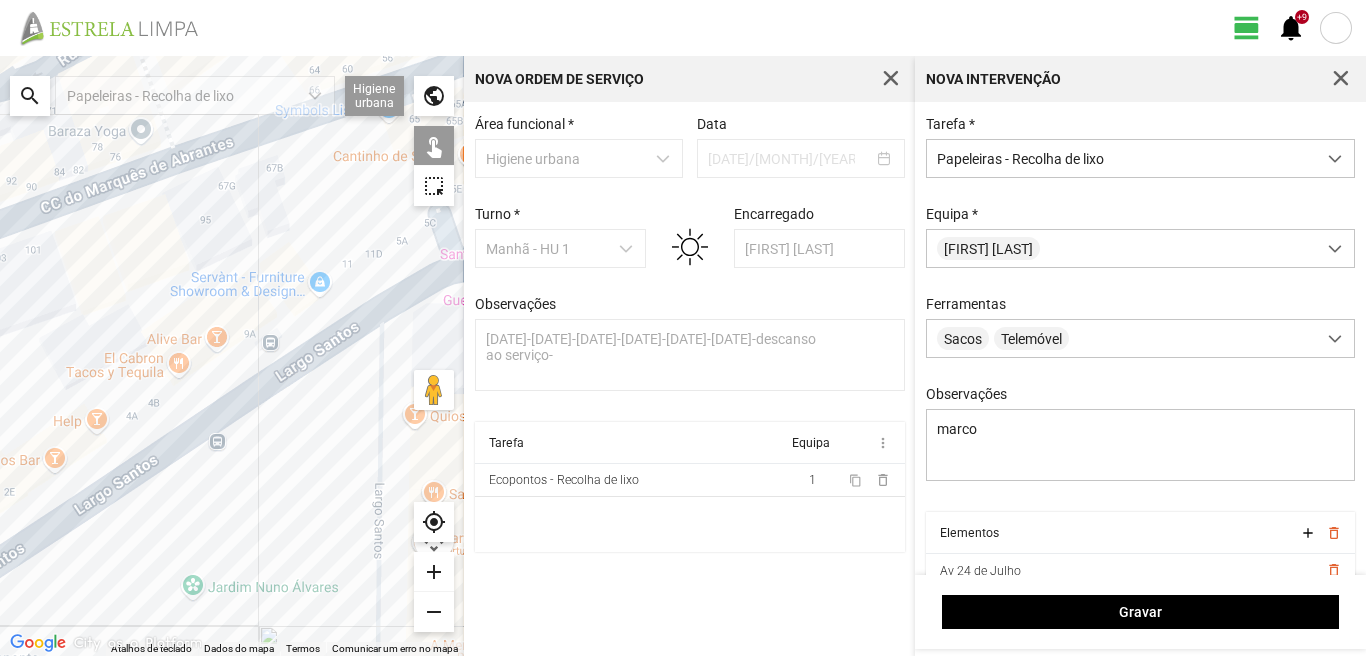 click on "A carregar..." 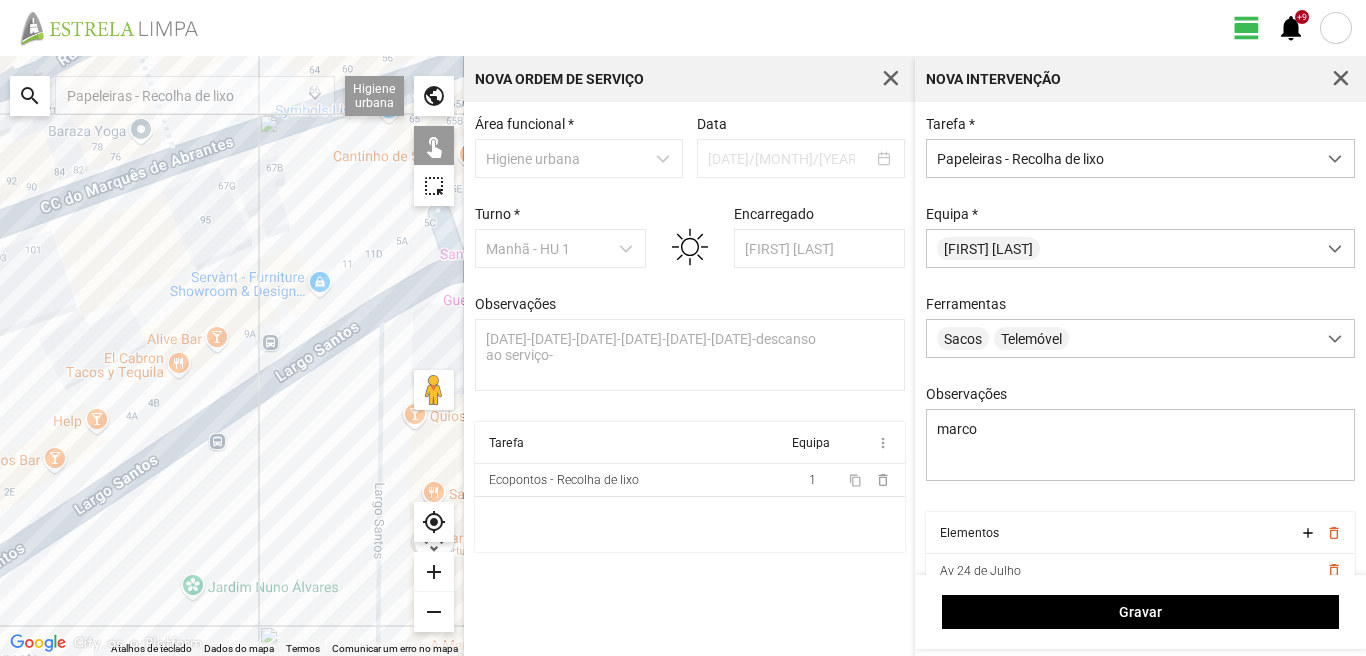 click on "A carregar..." 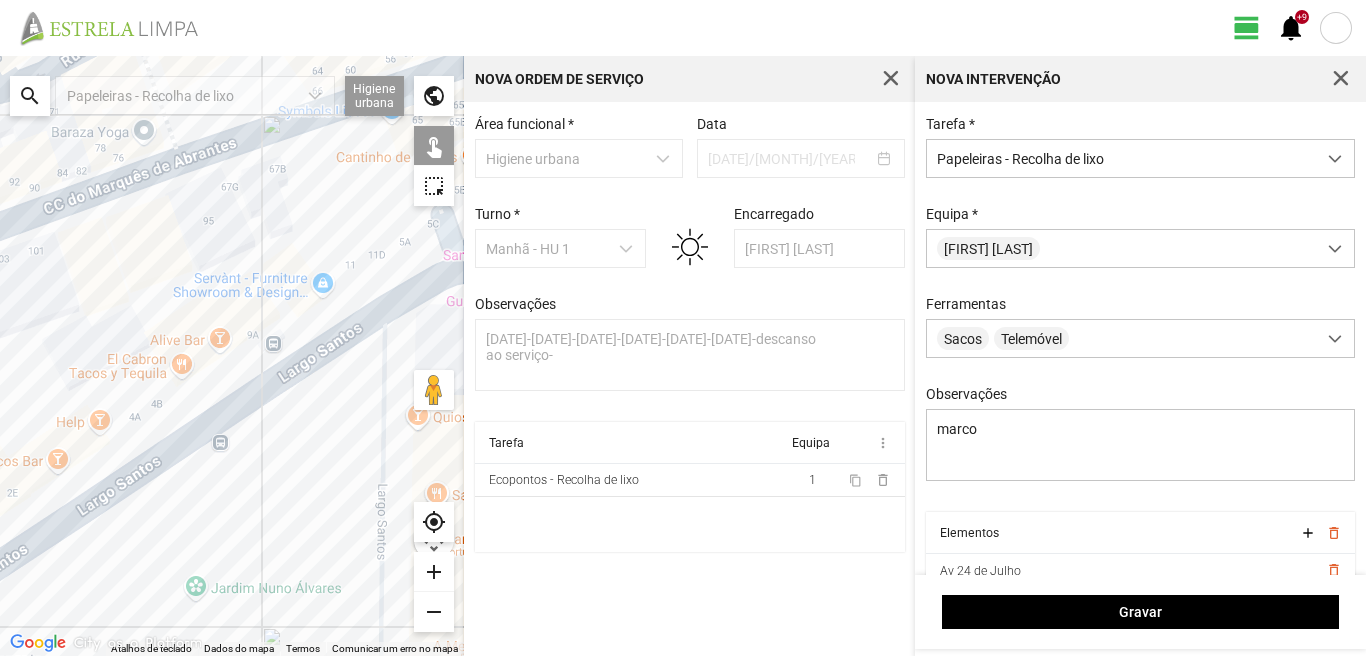 click on "A carregar..." 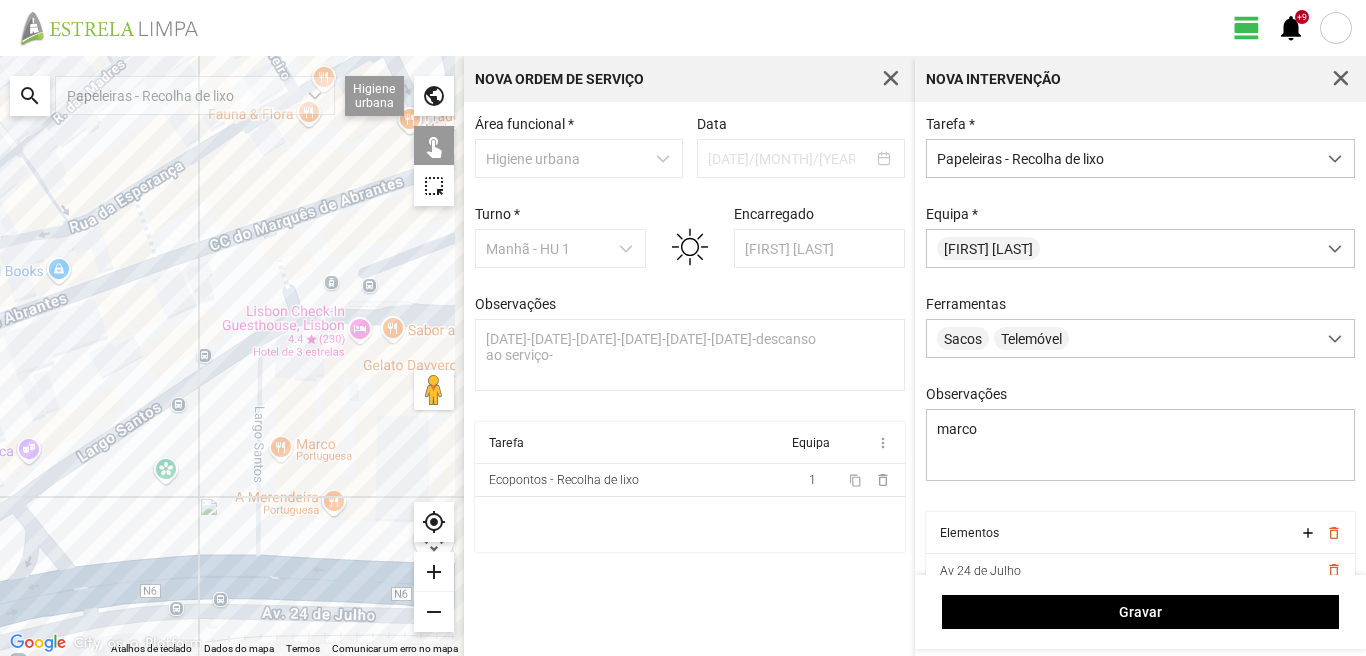 drag, startPoint x: 188, startPoint y: 522, endPoint x: 147, endPoint y: 354, distance: 172.93062 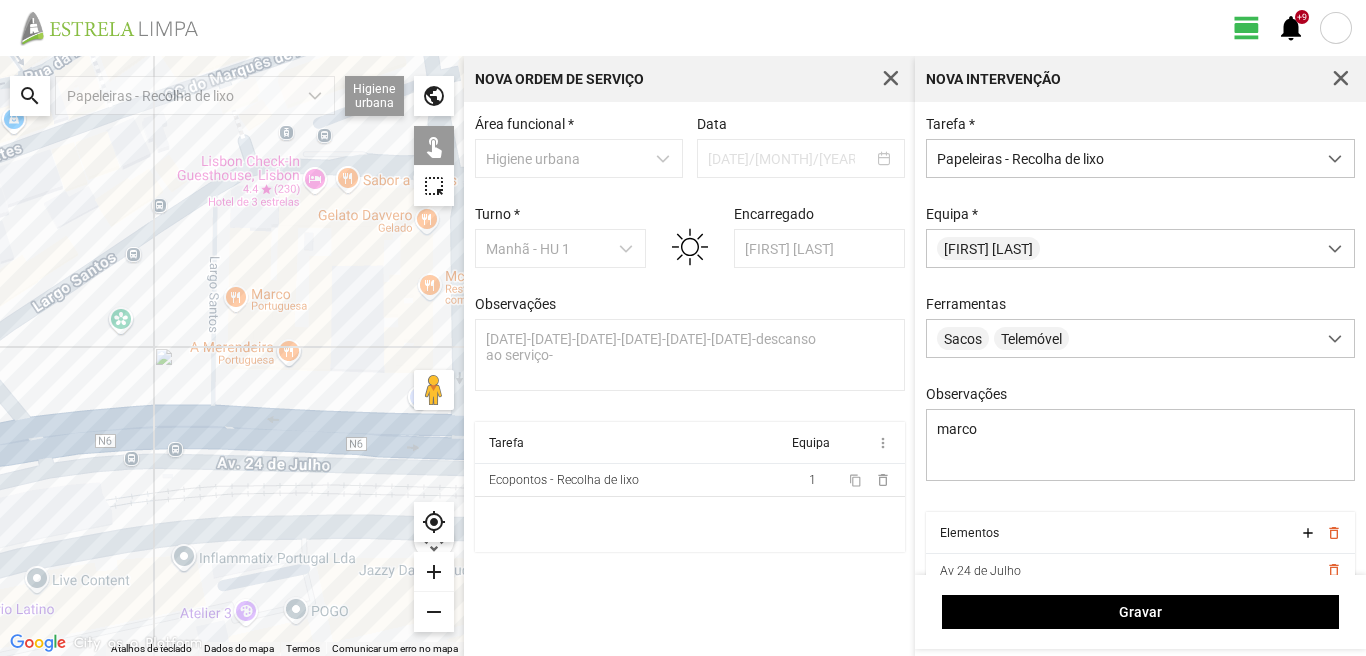 click on "A carregar..." 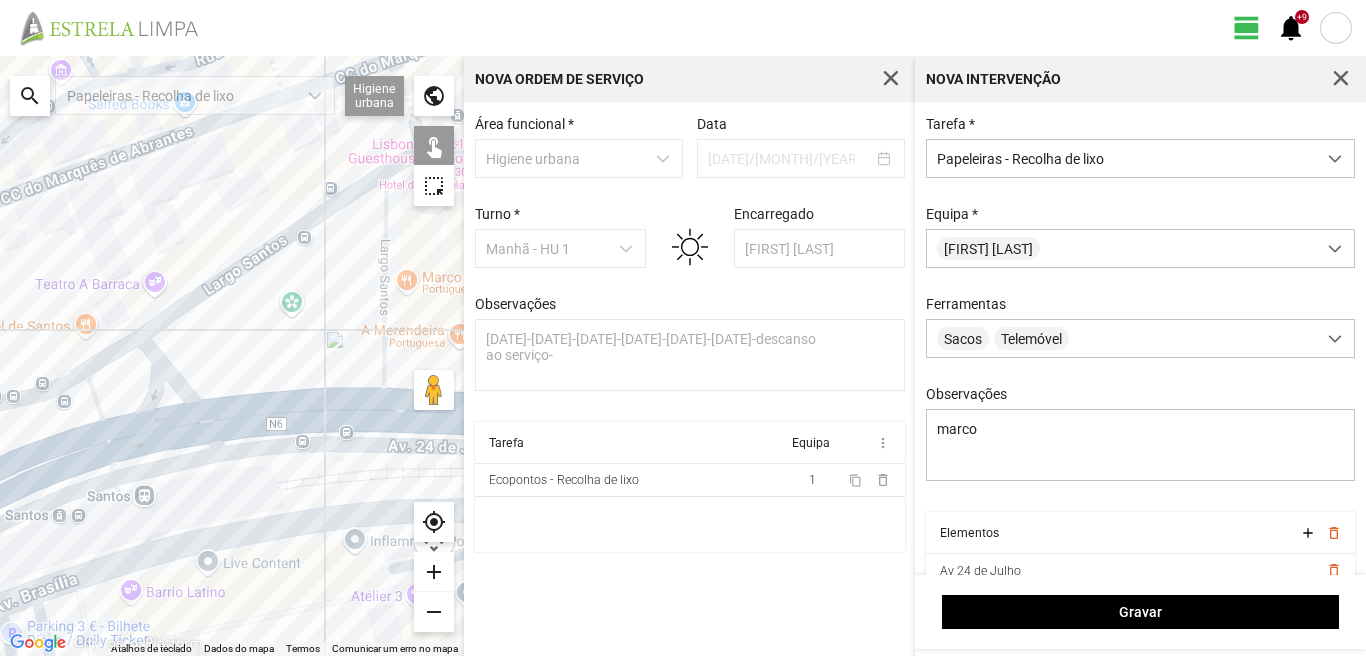 drag, startPoint x: 56, startPoint y: 486, endPoint x: 293, endPoint y: 468, distance: 237.68256 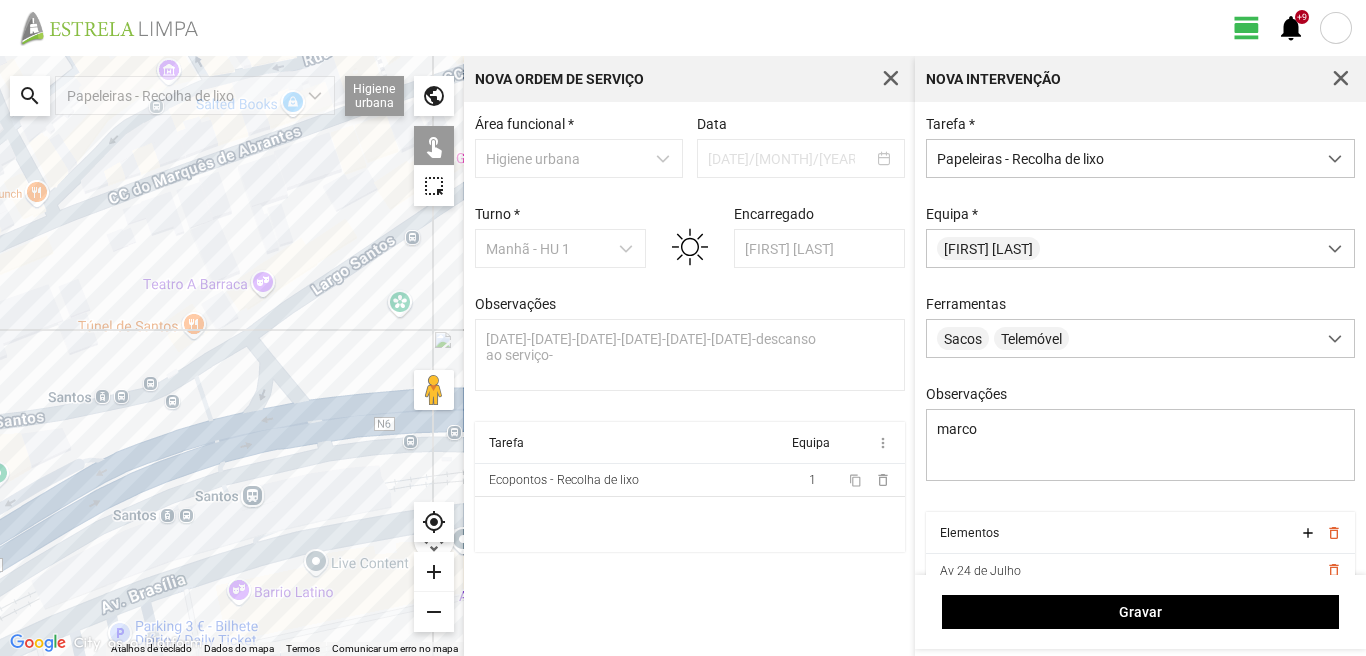 click on "A carregar..." 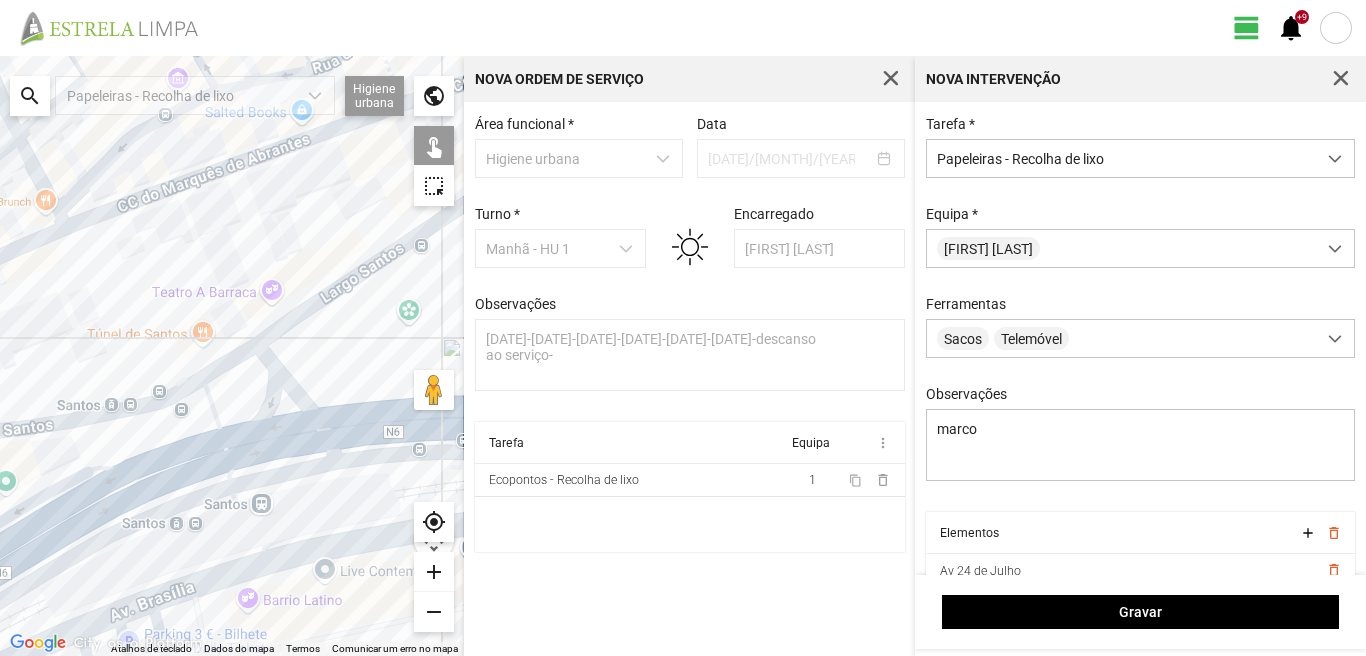 drag, startPoint x: 82, startPoint y: 335, endPoint x: 147, endPoint y: 387, distance: 83.240616 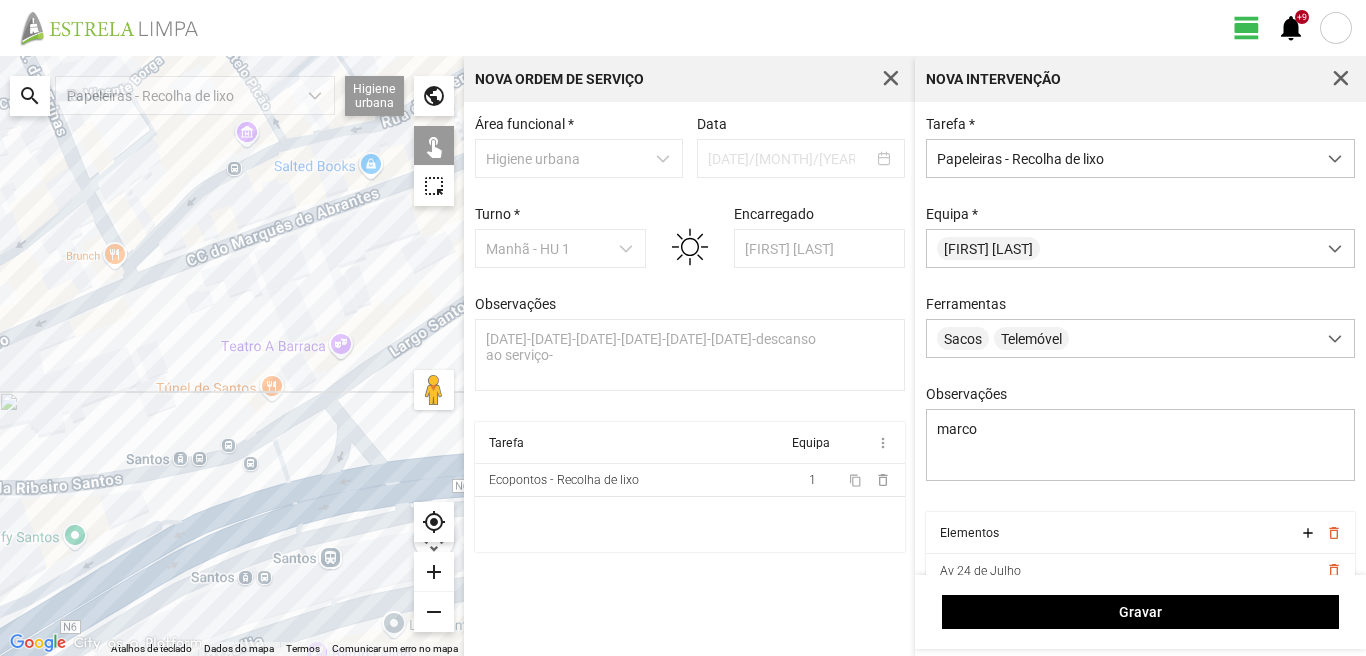 click on "A carregar..." 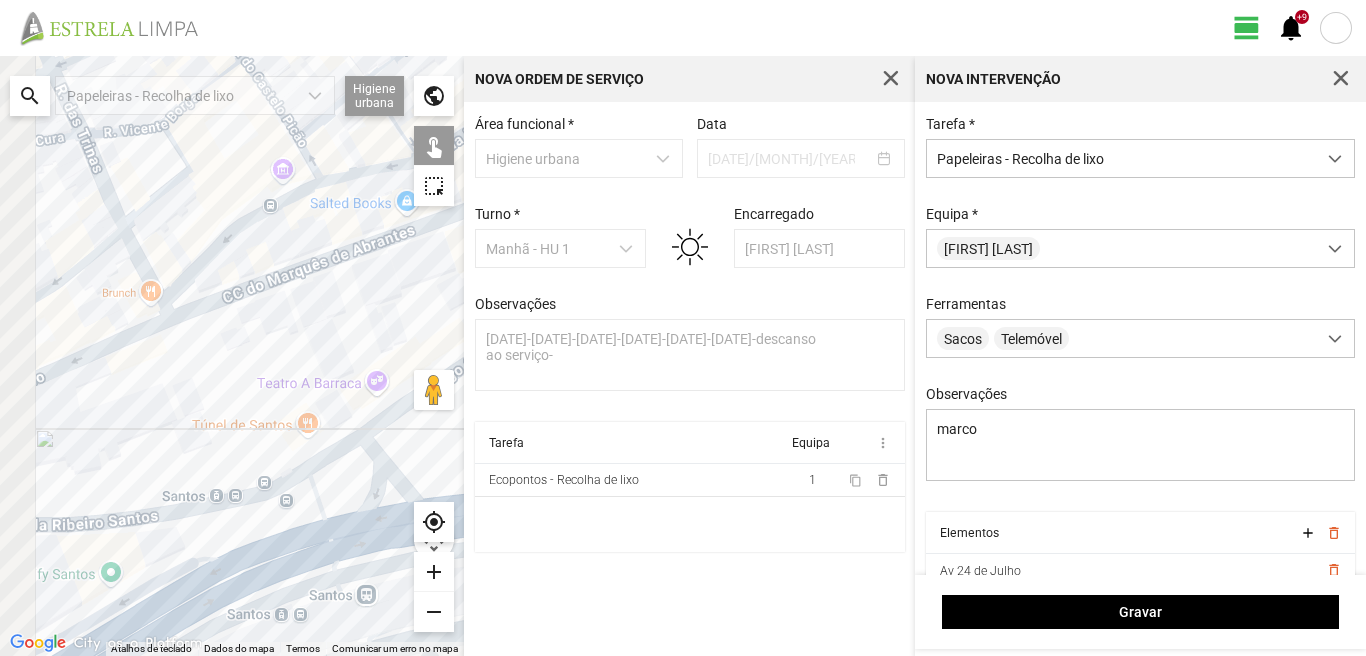drag, startPoint x: 95, startPoint y: 355, endPoint x: 315, endPoint y: 576, distance: 311.8349 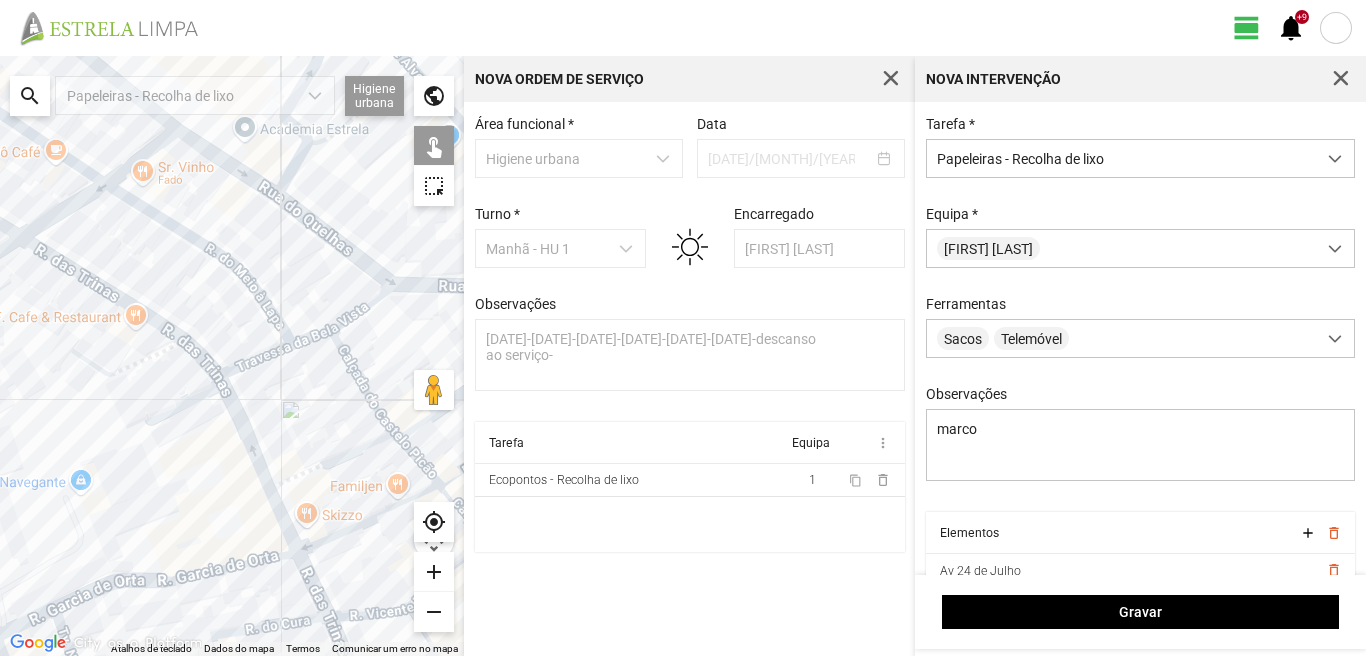 drag, startPoint x: 236, startPoint y: 469, endPoint x: 234, endPoint y: 585, distance: 116.01724 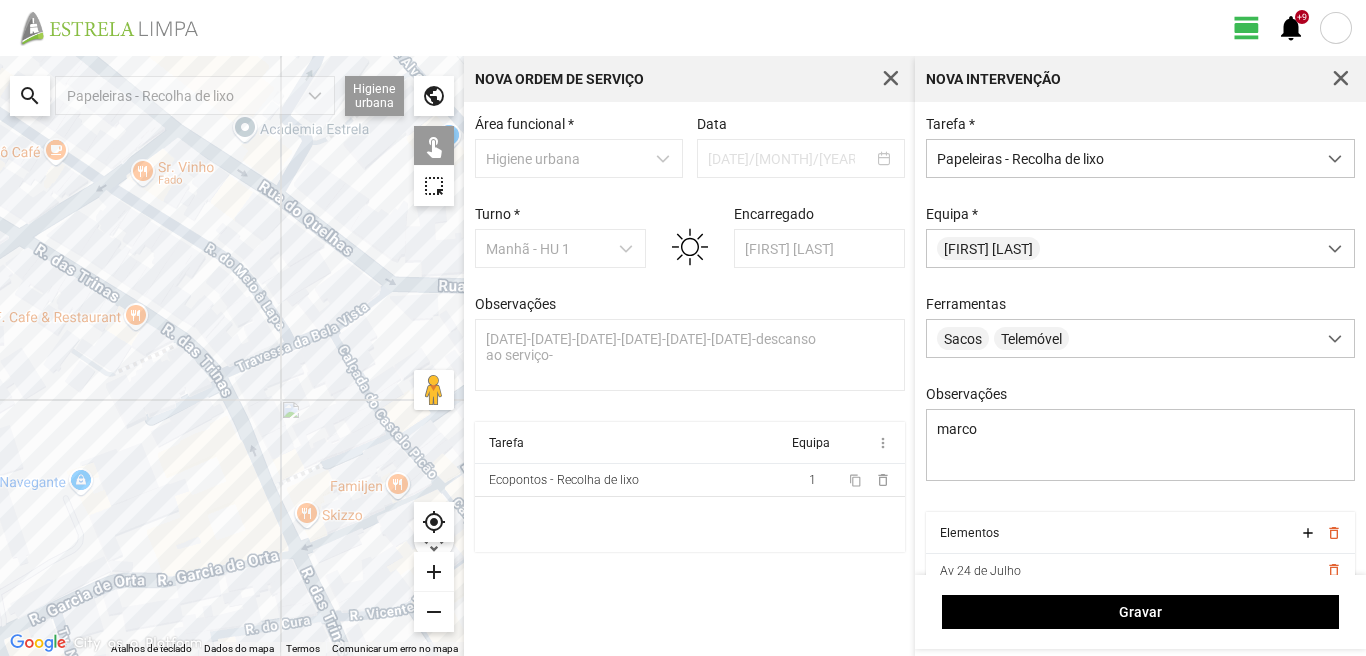 click on "A carregar..." 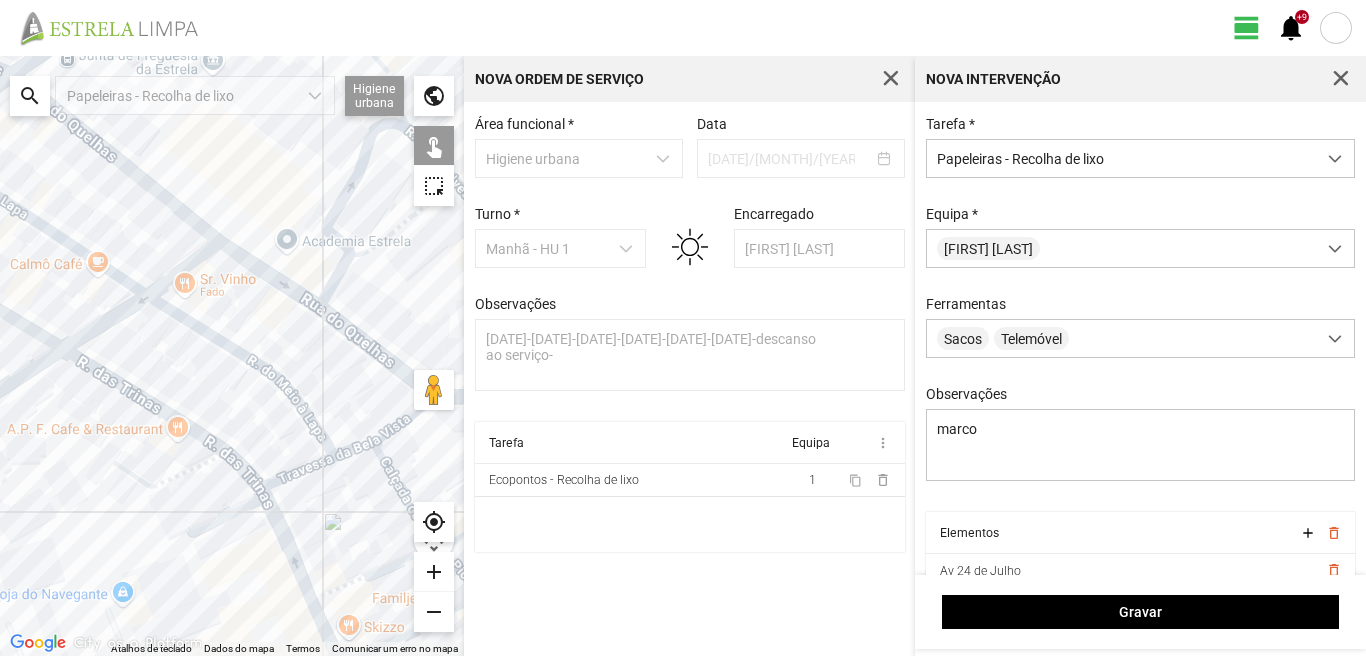 drag, startPoint x: 211, startPoint y: 447, endPoint x: 335, endPoint y: 430, distance: 125.1599 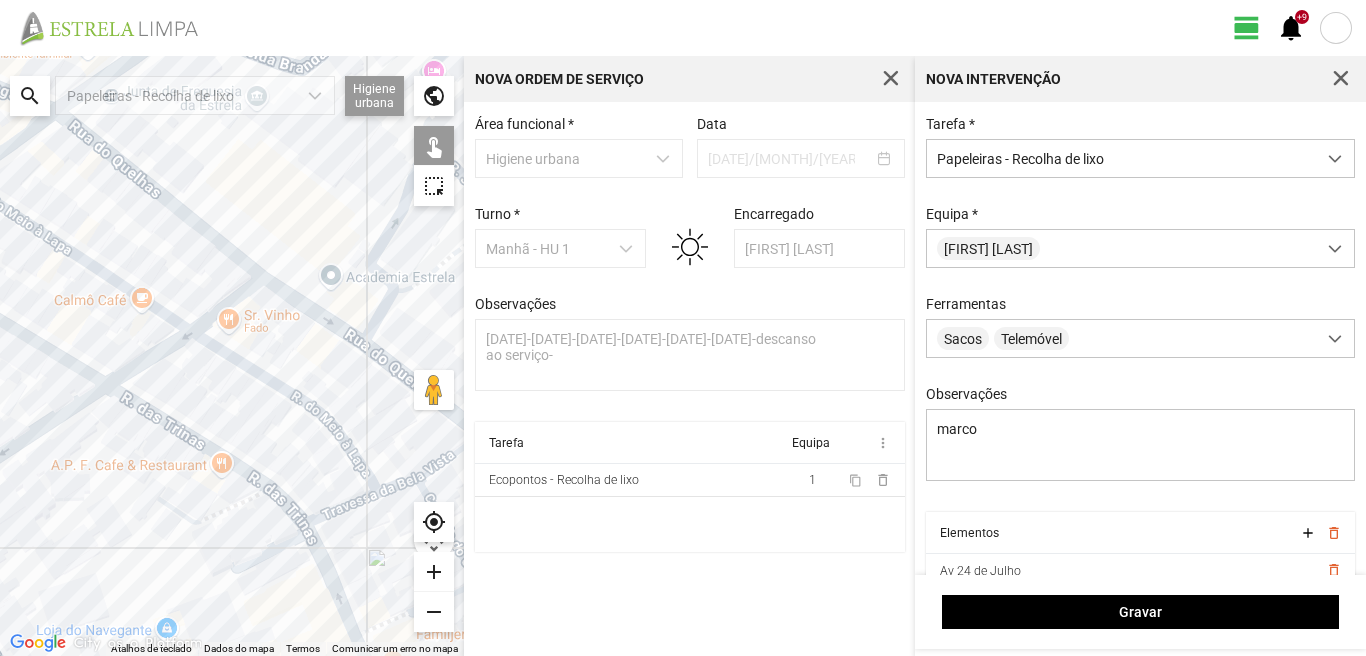 drag, startPoint x: 233, startPoint y: 447, endPoint x: 164, endPoint y: 508, distance: 92.09777 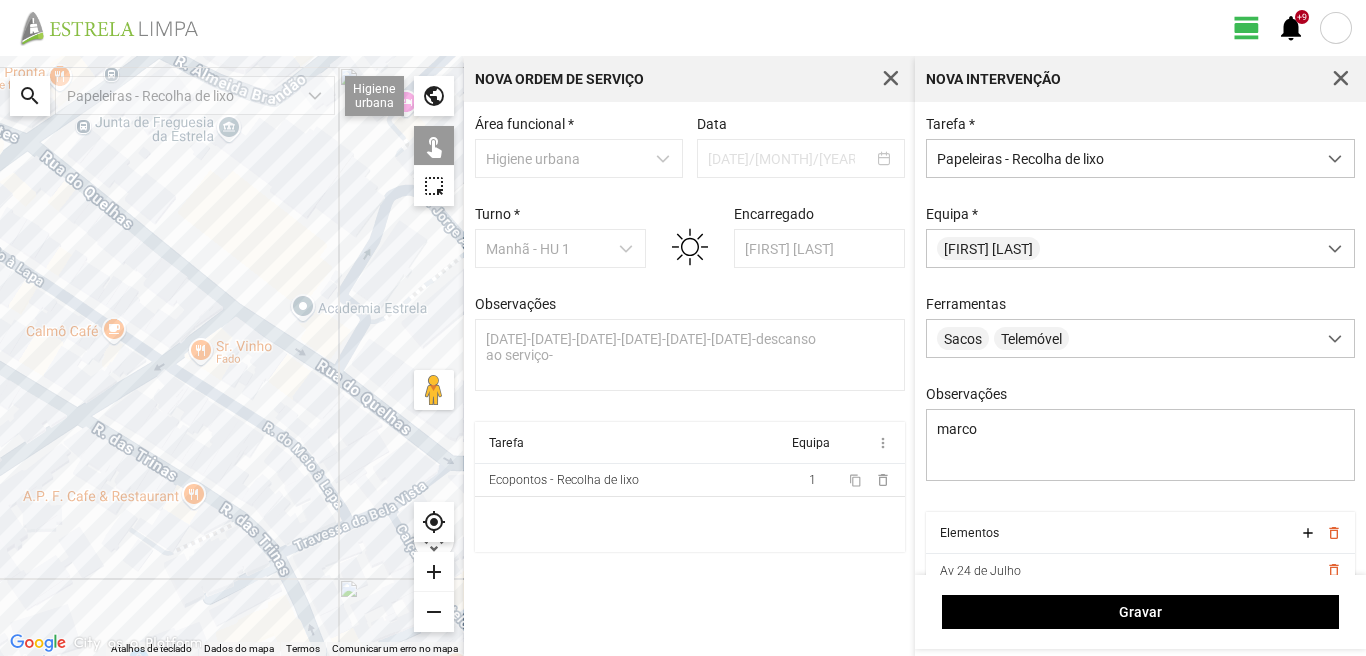 click on "A carregar..." 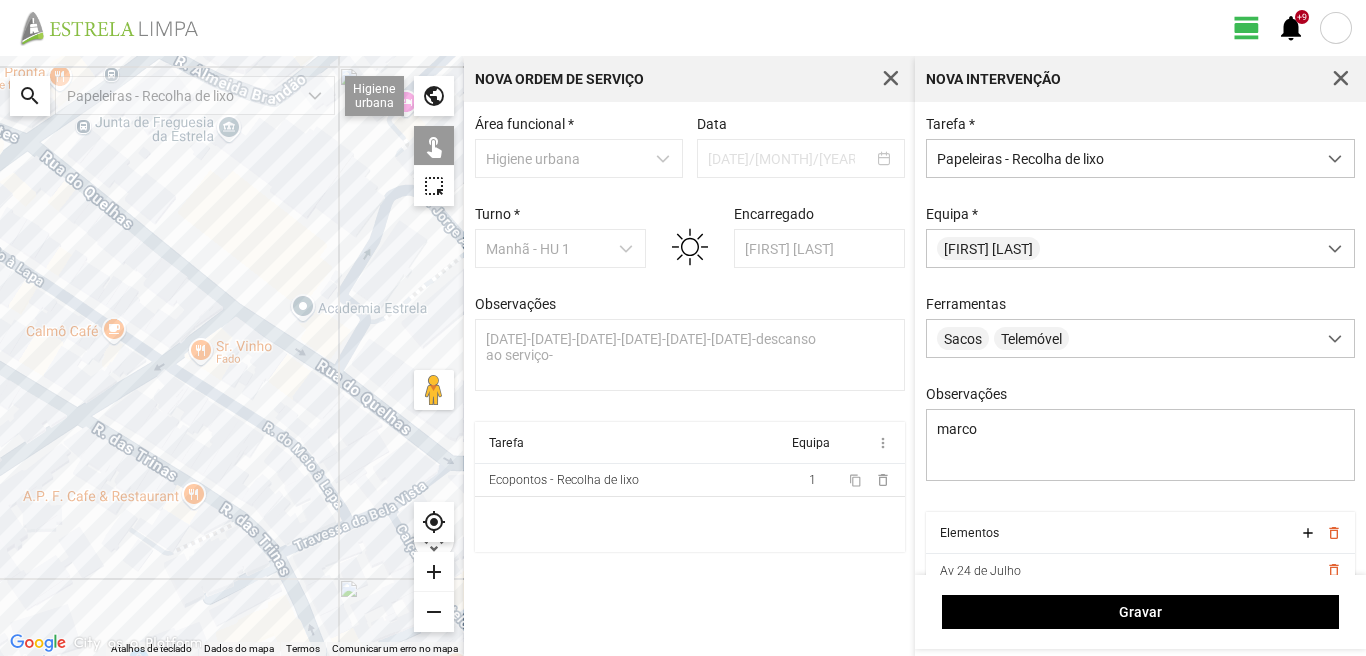 click on "A carregar..." 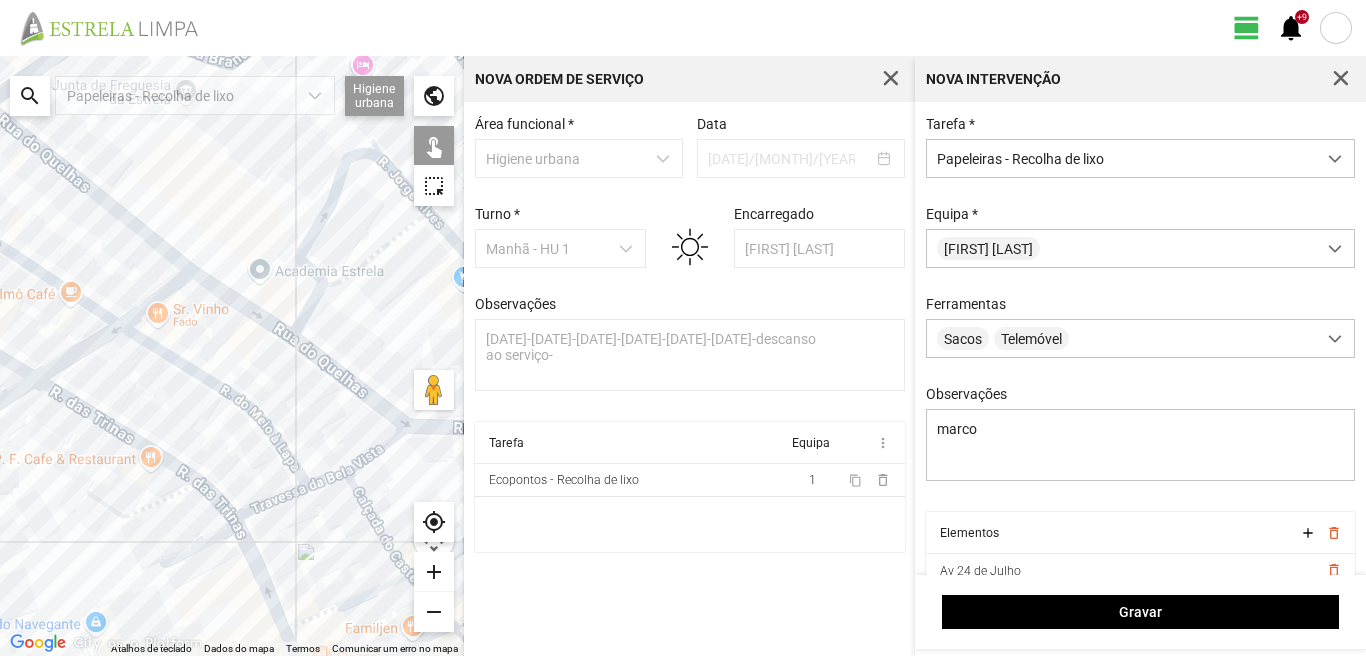drag, startPoint x: 348, startPoint y: 439, endPoint x: 293, endPoint y: 391, distance: 73 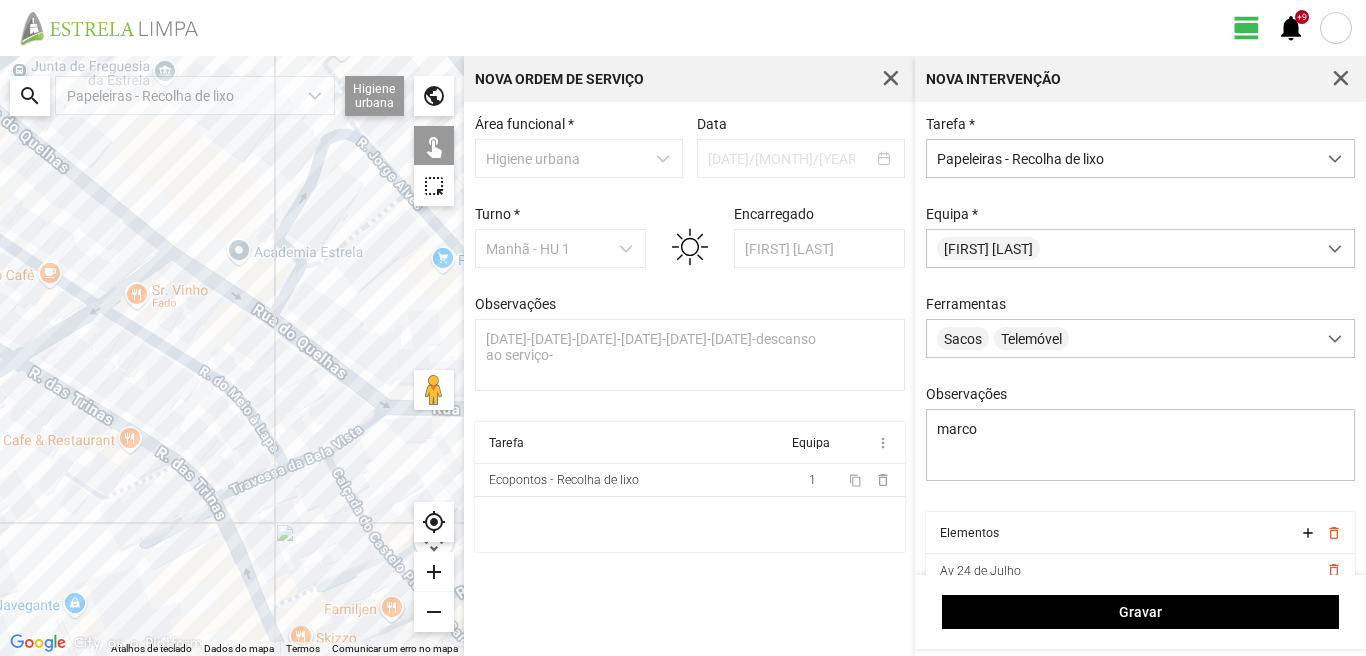 click on "A carregar..." 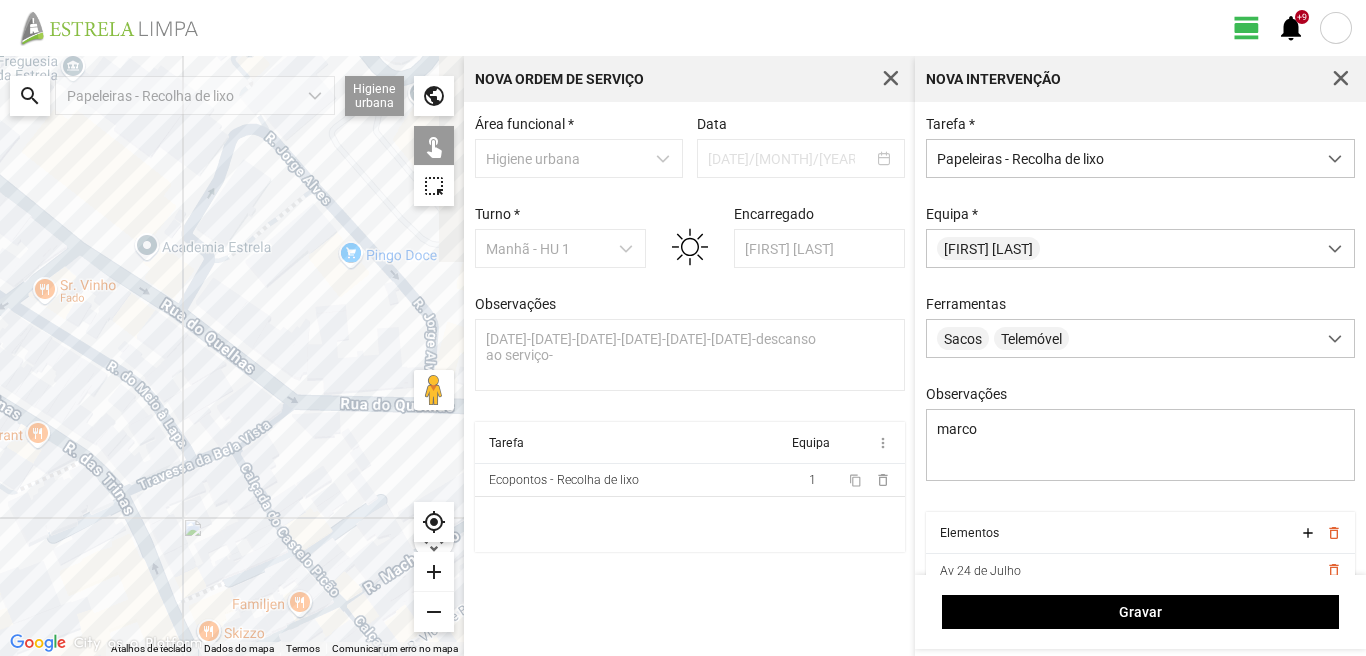 drag, startPoint x: 385, startPoint y: 445, endPoint x: 234, endPoint y: 437, distance: 151.21178 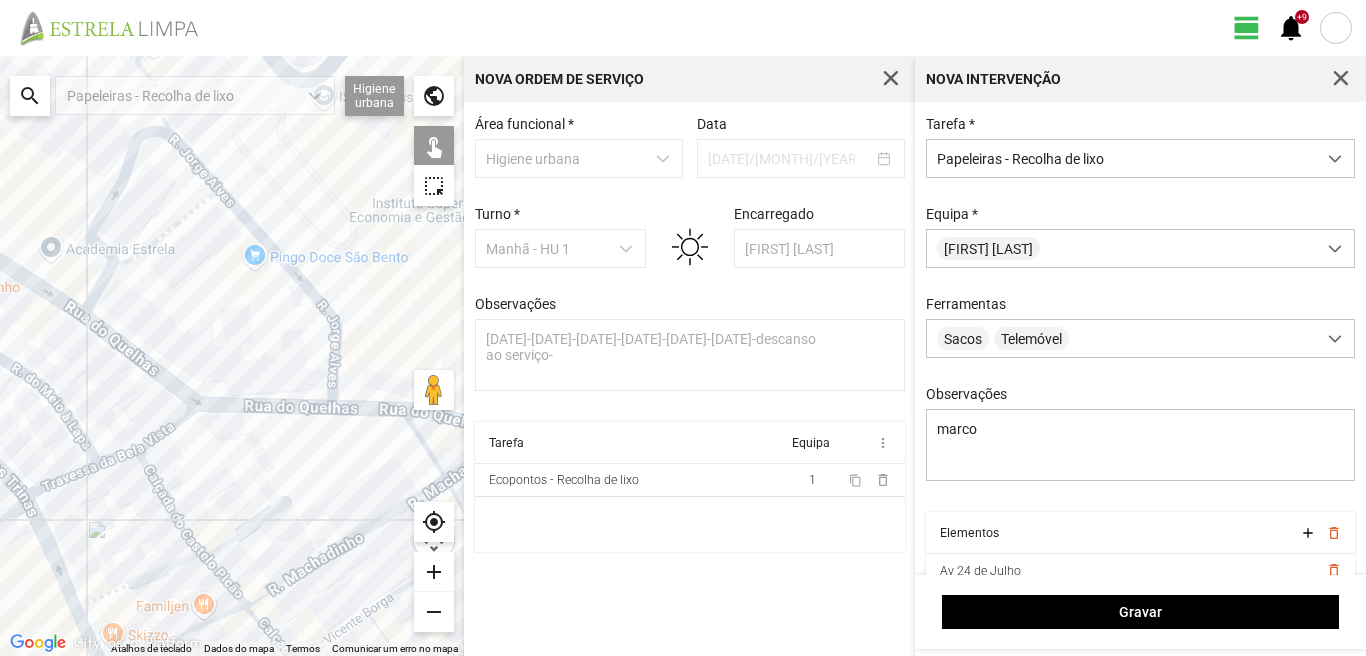 click on "A carregar..." 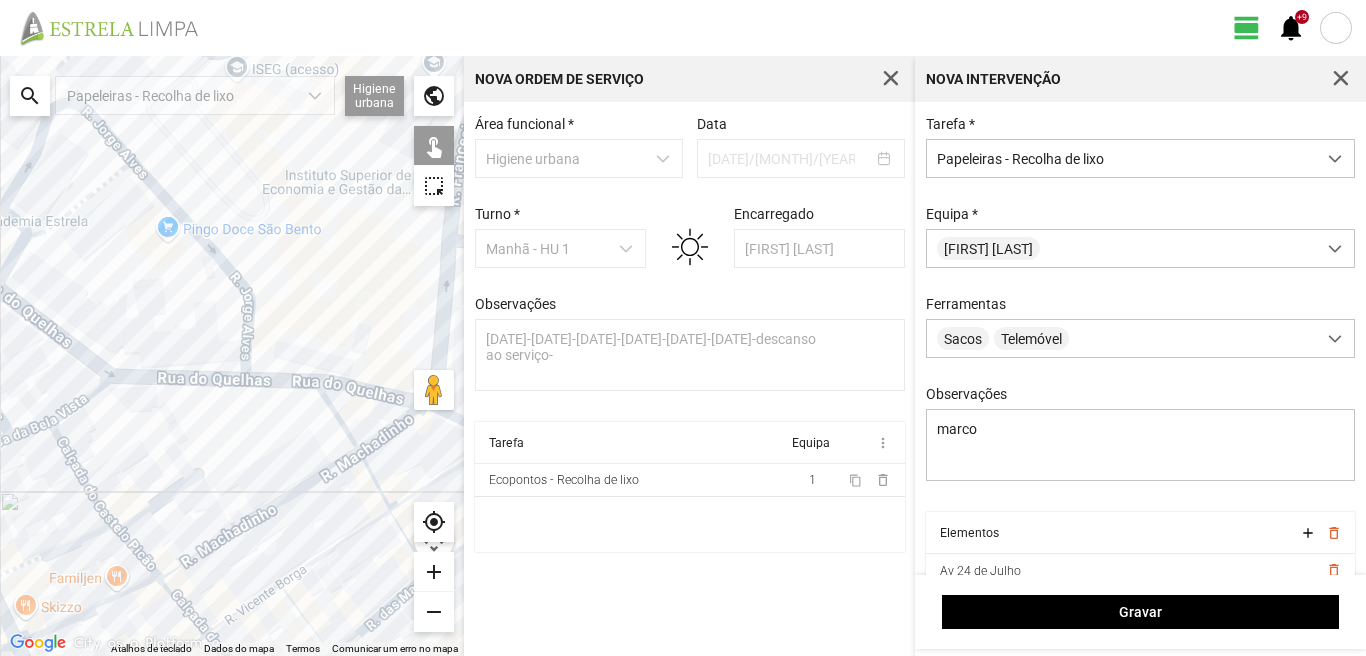 drag, startPoint x: 390, startPoint y: 464, endPoint x: 294, endPoint y: 433, distance: 100.88112 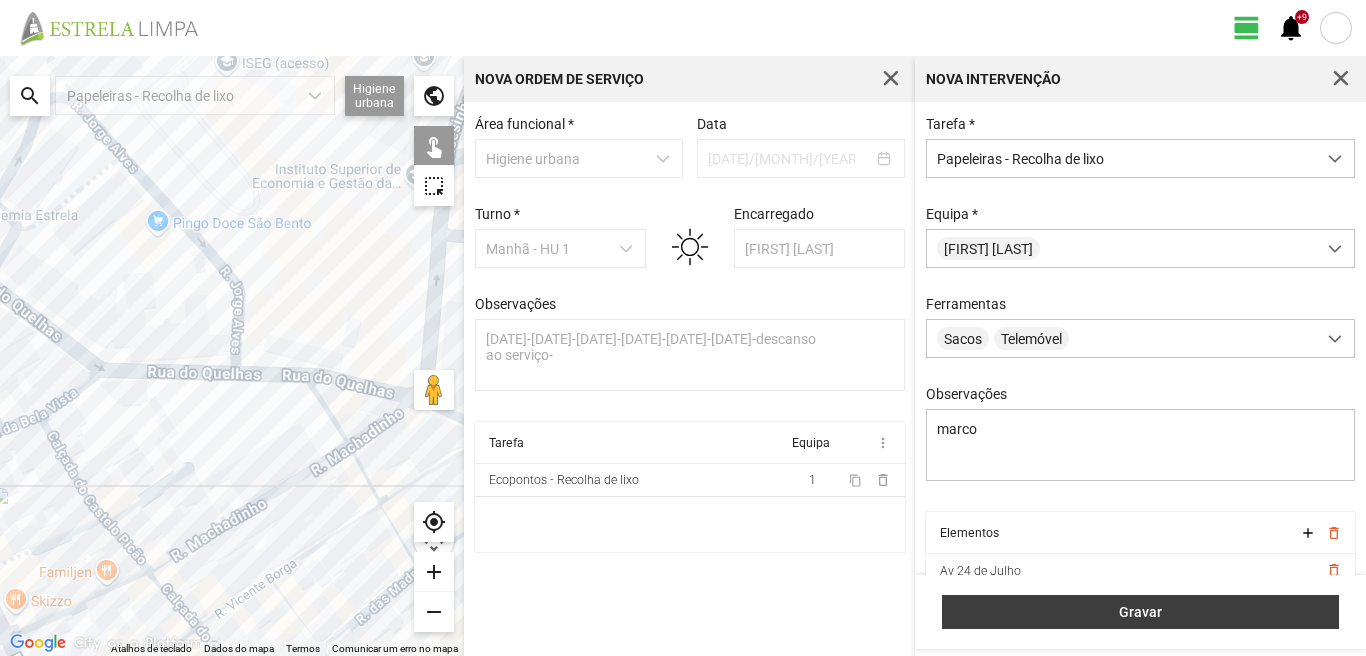 click on "Gravar" at bounding box center (1140, 612) 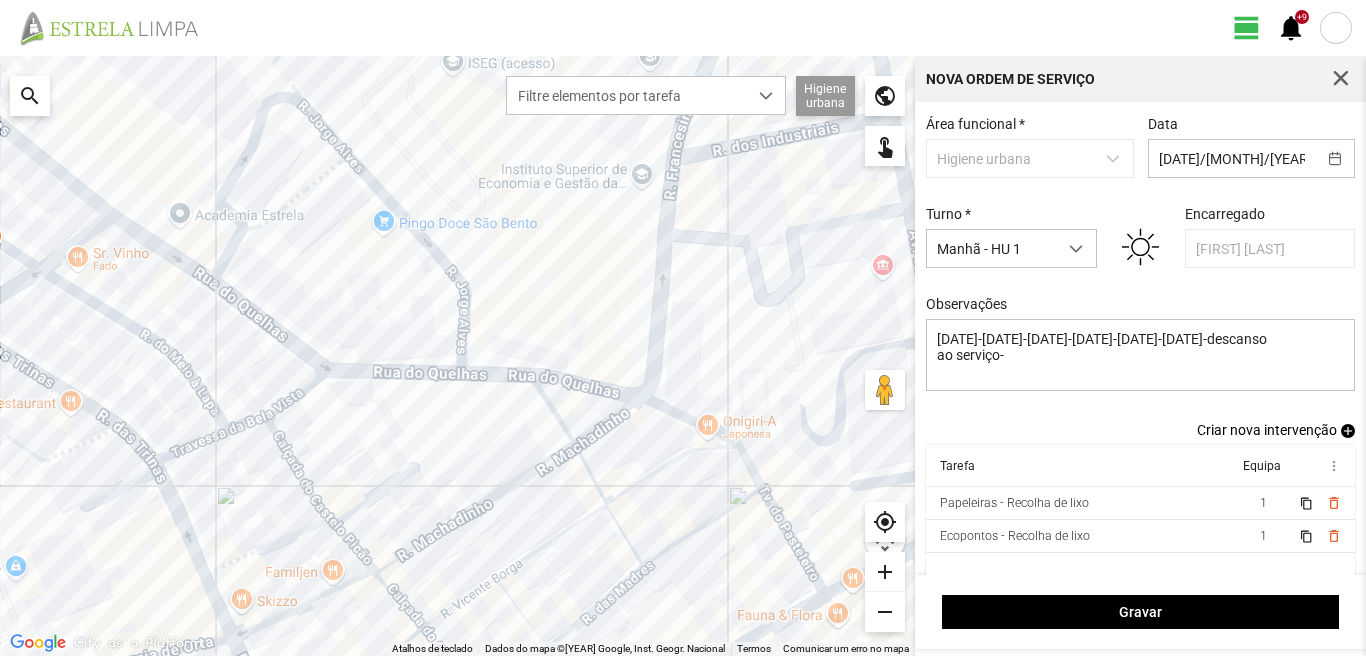 click on "add" at bounding box center [1348, 431] 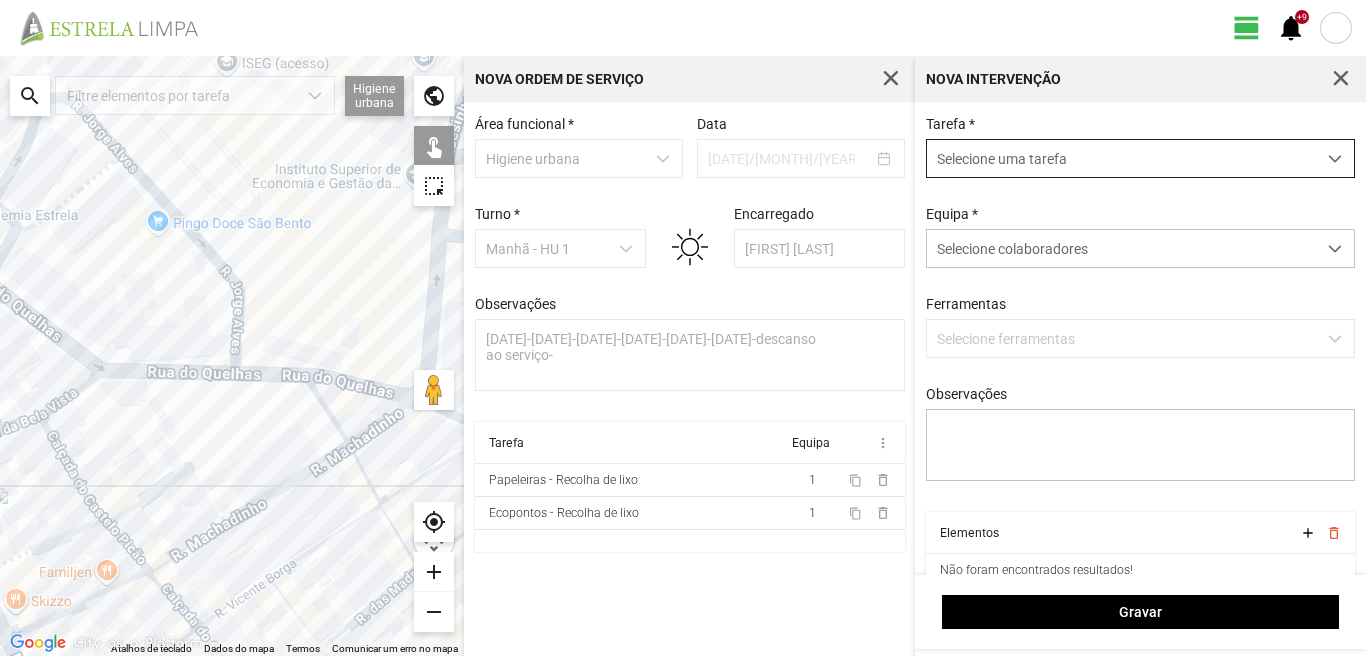 click on "Selecione uma tarefa" at bounding box center (1121, 158) 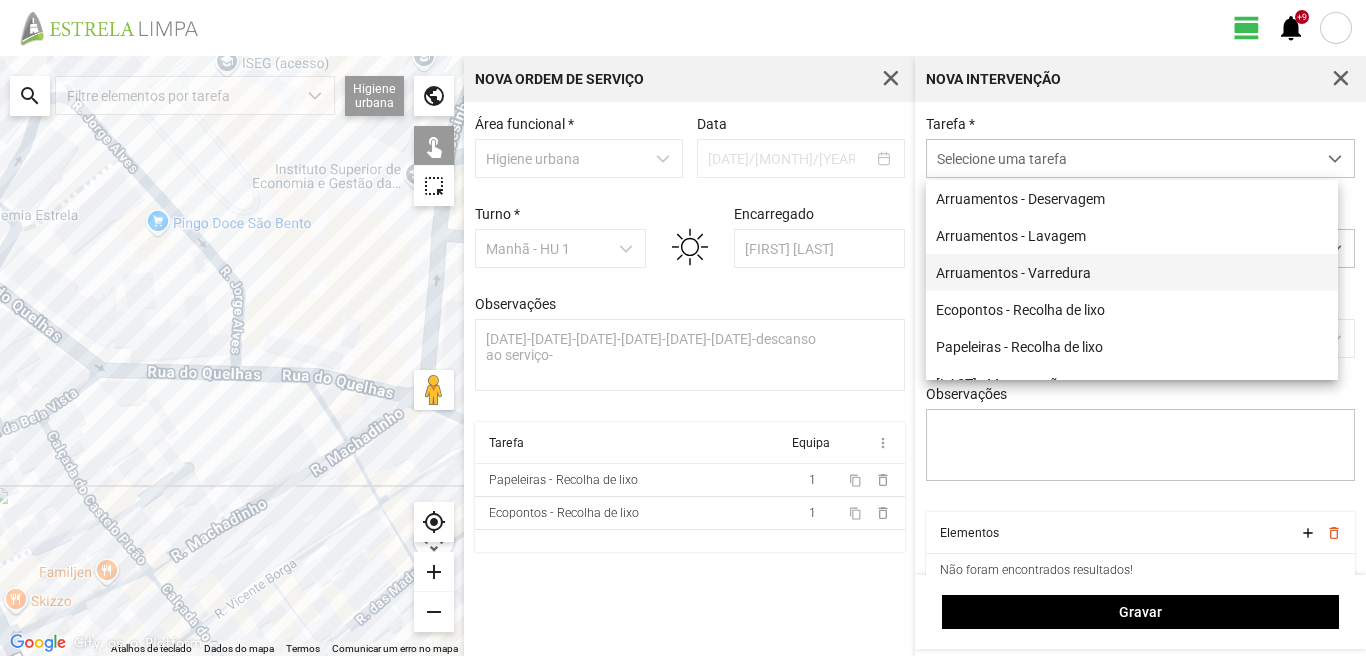 click on "Arruamentos - Varredura" at bounding box center [1132, 272] 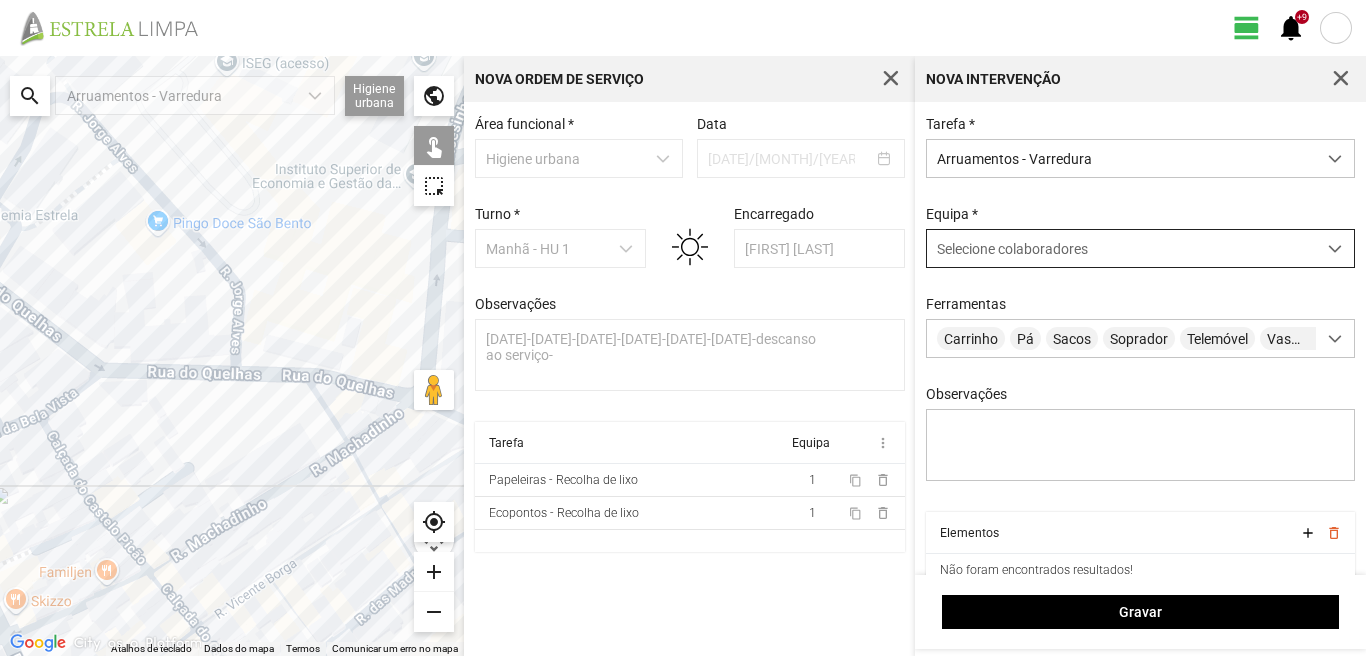 click on "Selecione colaboradores" at bounding box center (1012, 249) 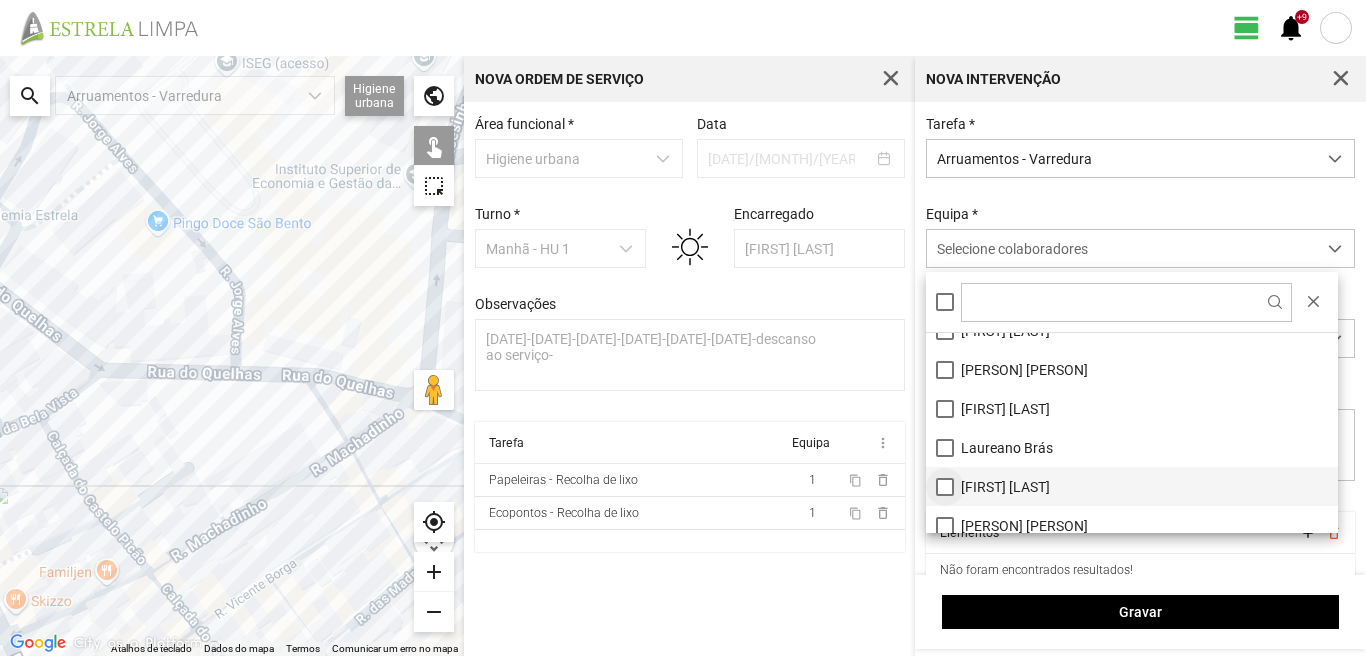 scroll, scrollTop: 200, scrollLeft: 0, axis: vertical 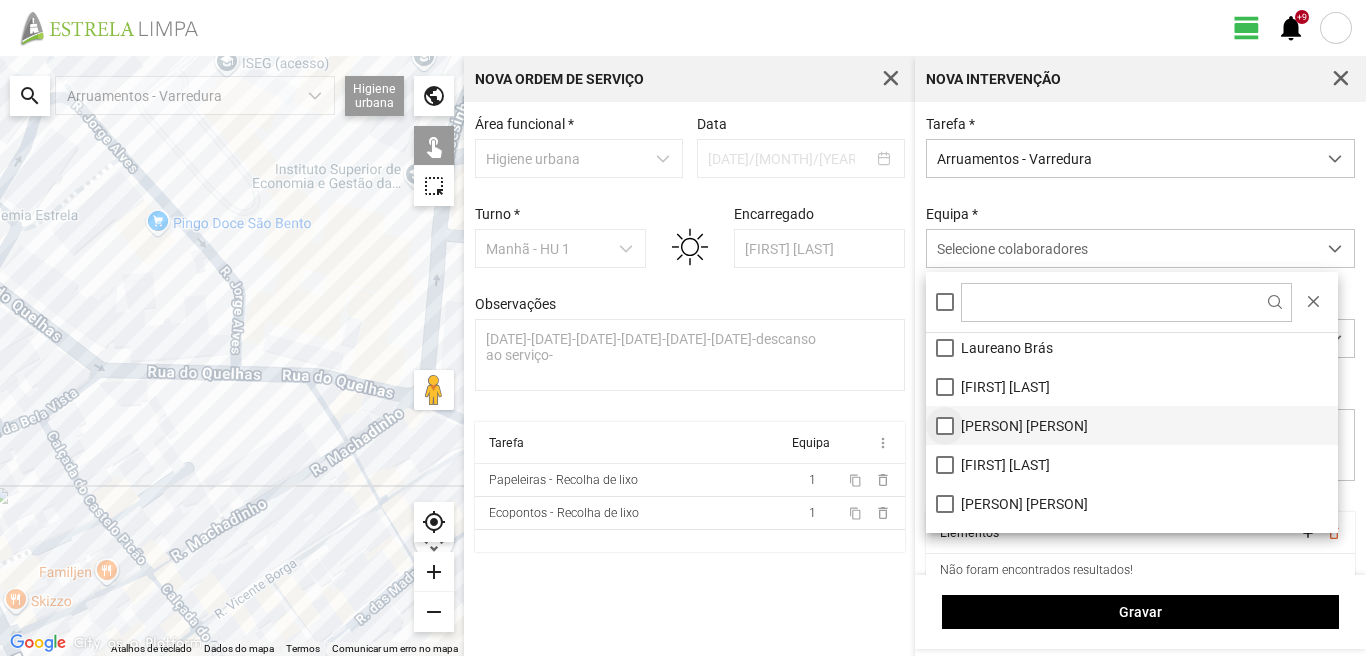 click on "[PERSON] [PERSON]" at bounding box center [1132, 425] 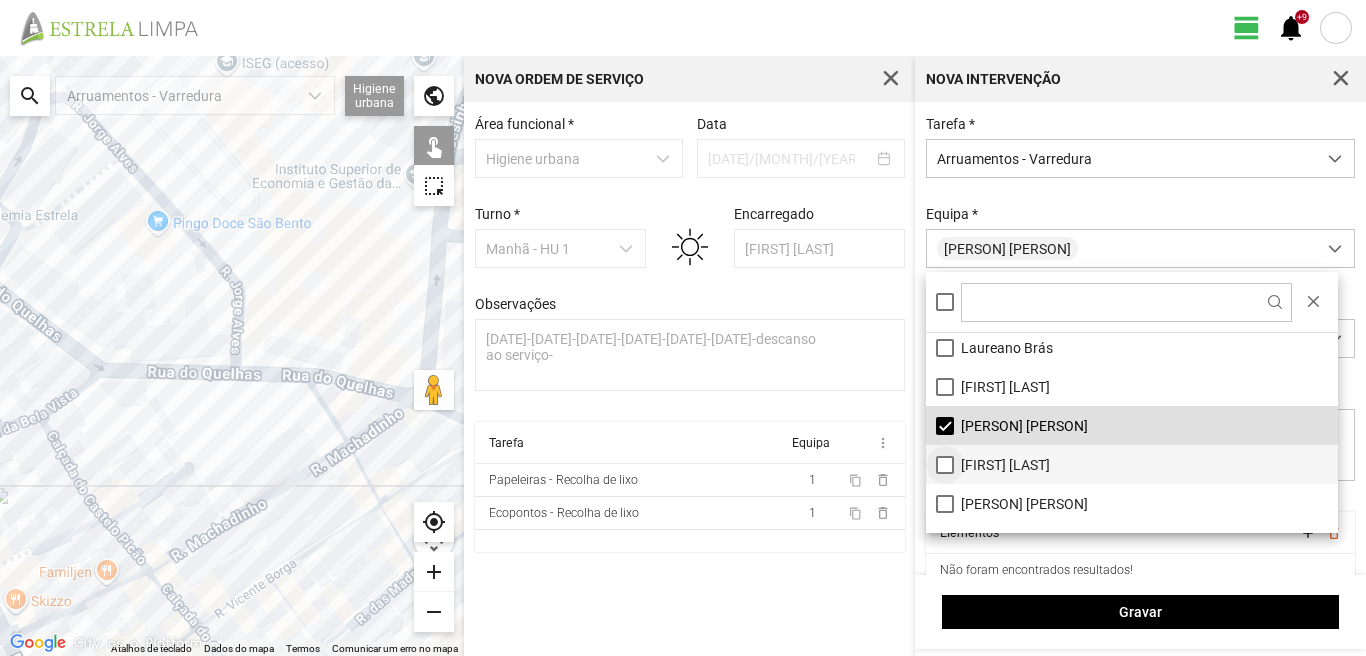click on "[FIRST] [LAST]" at bounding box center [1132, 464] 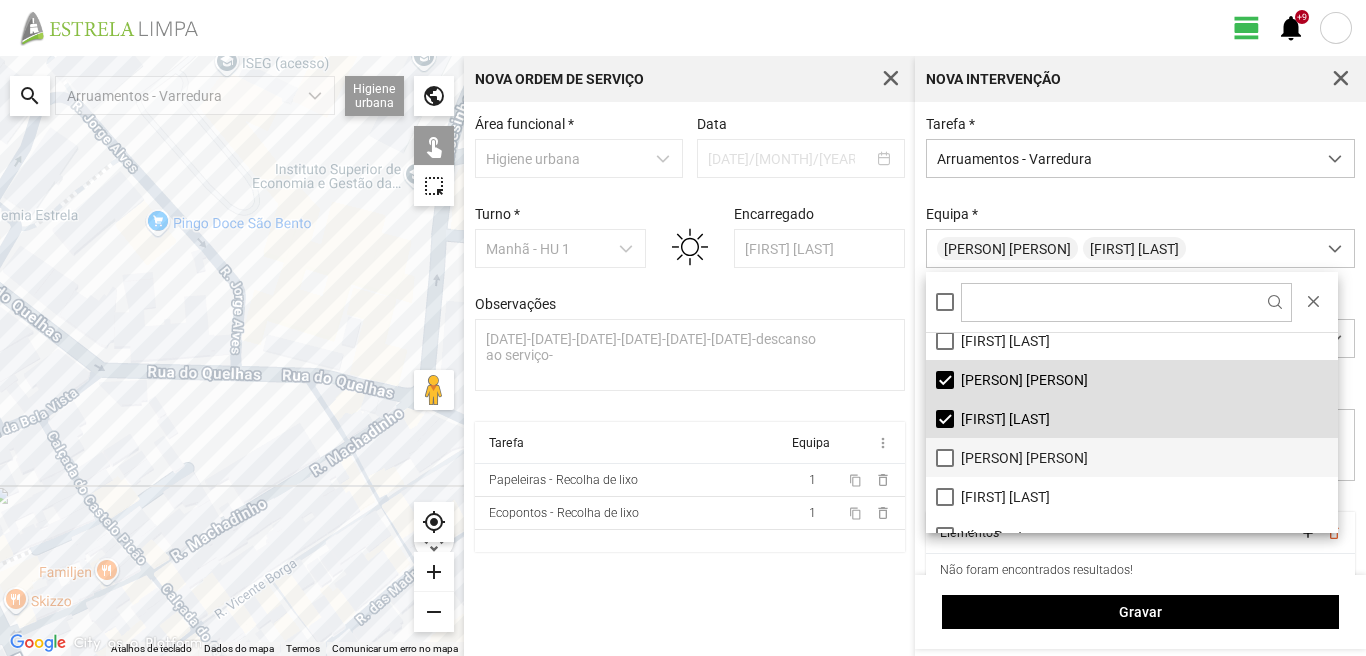 scroll, scrollTop: 268, scrollLeft: 0, axis: vertical 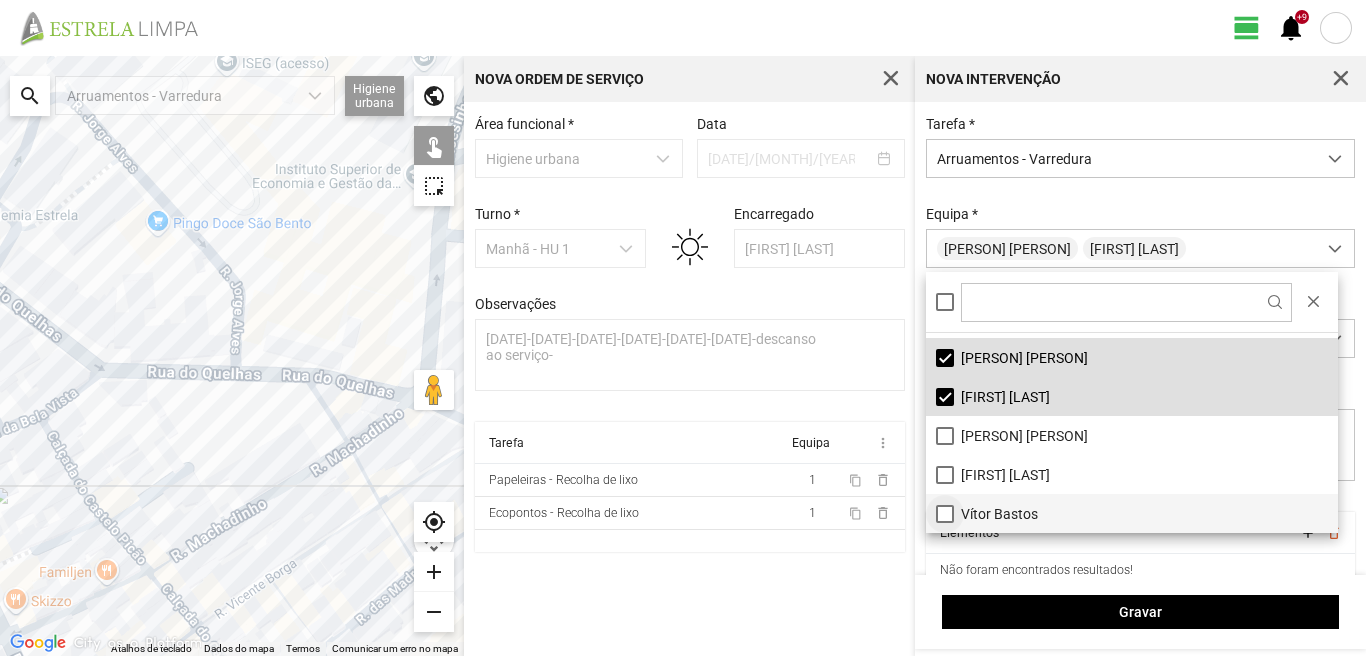 click on "Vítor Bastos" at bounding box center [1132, 513] 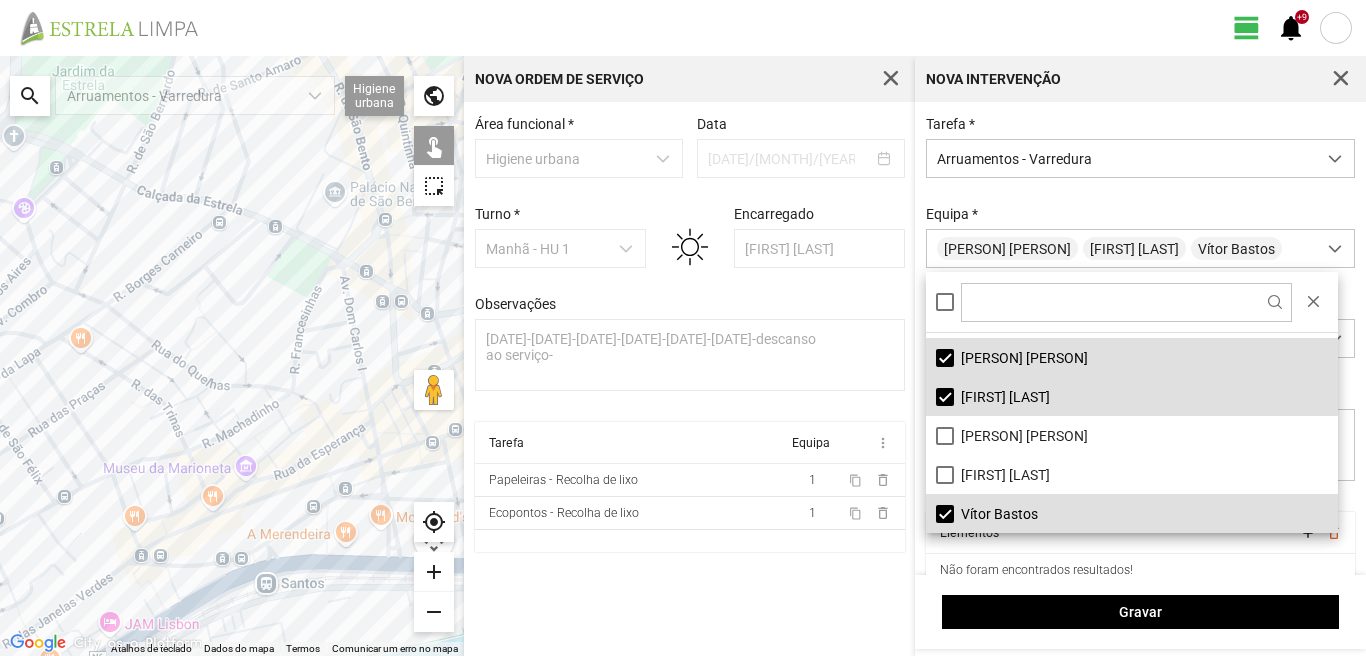 click on "A carregar..." 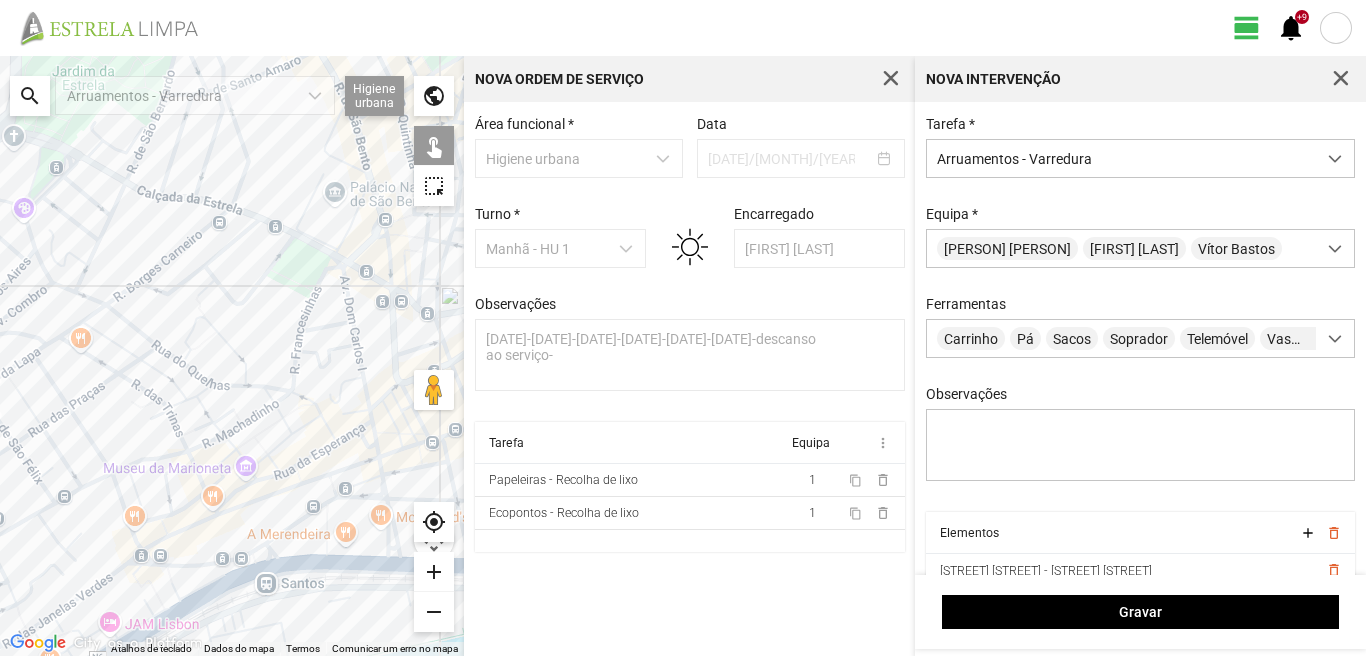click on "A carregar..." 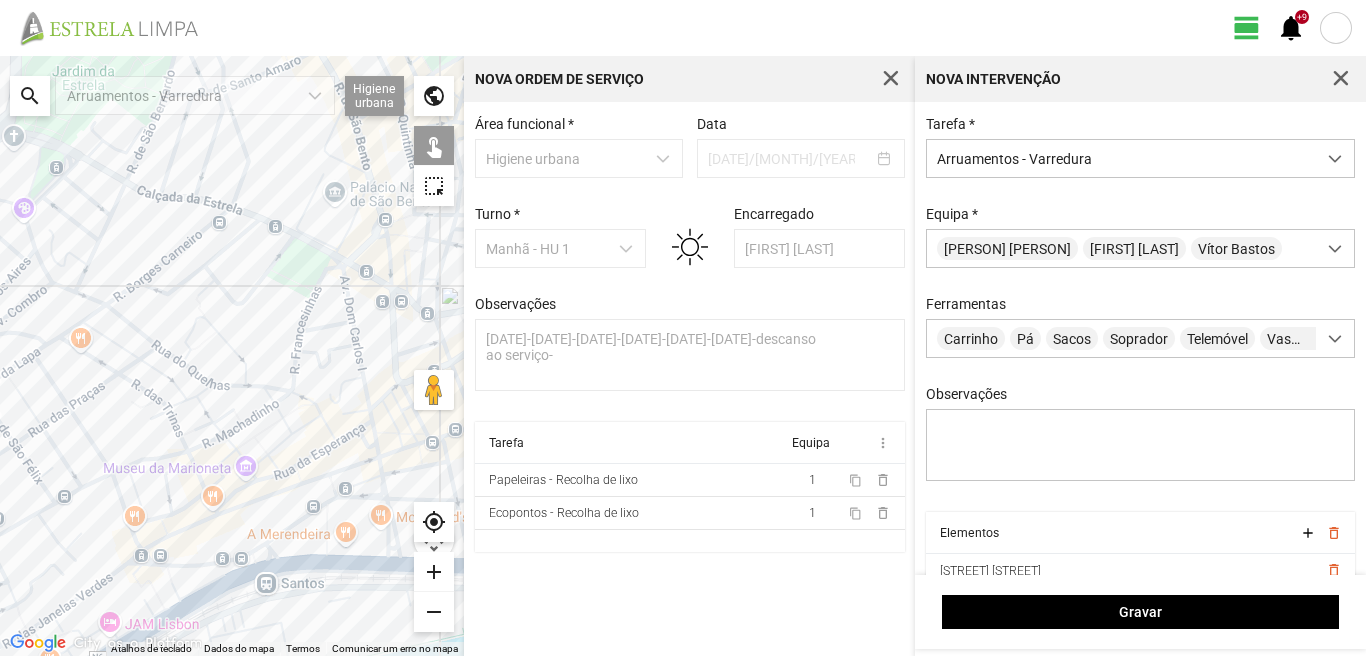click on "A carregar..." 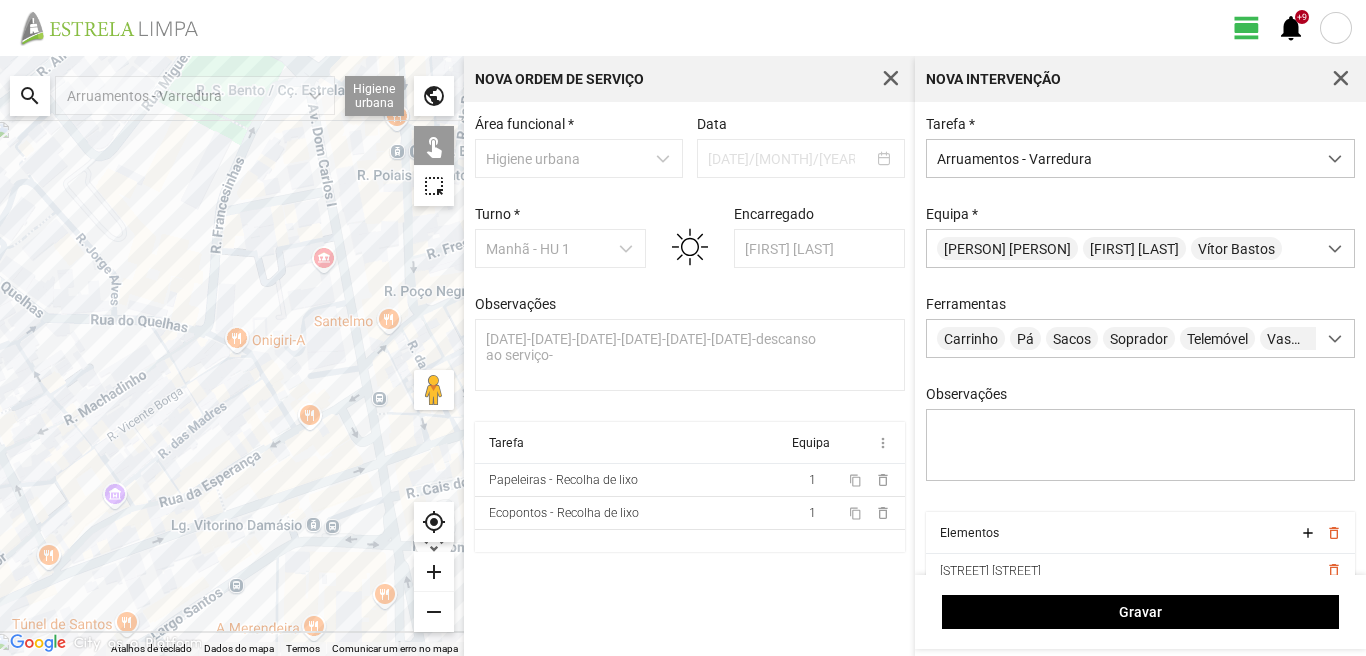 click on "A carregar..." 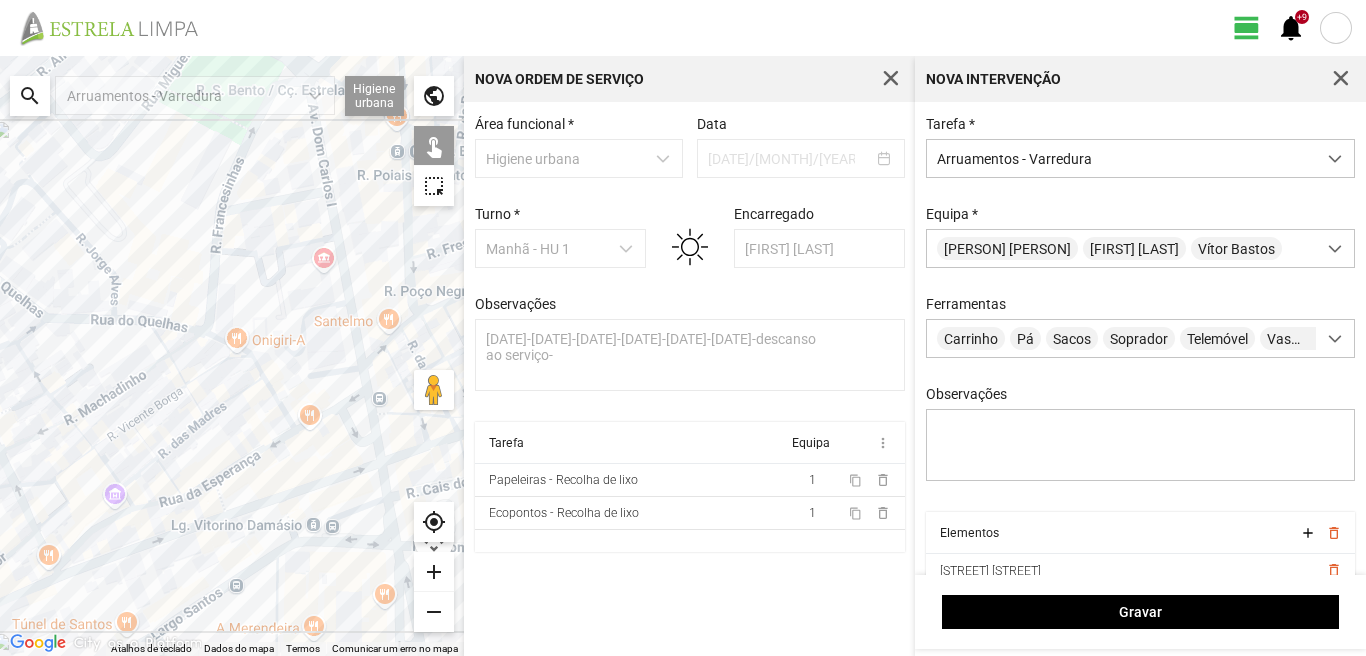click on "A carregar..." 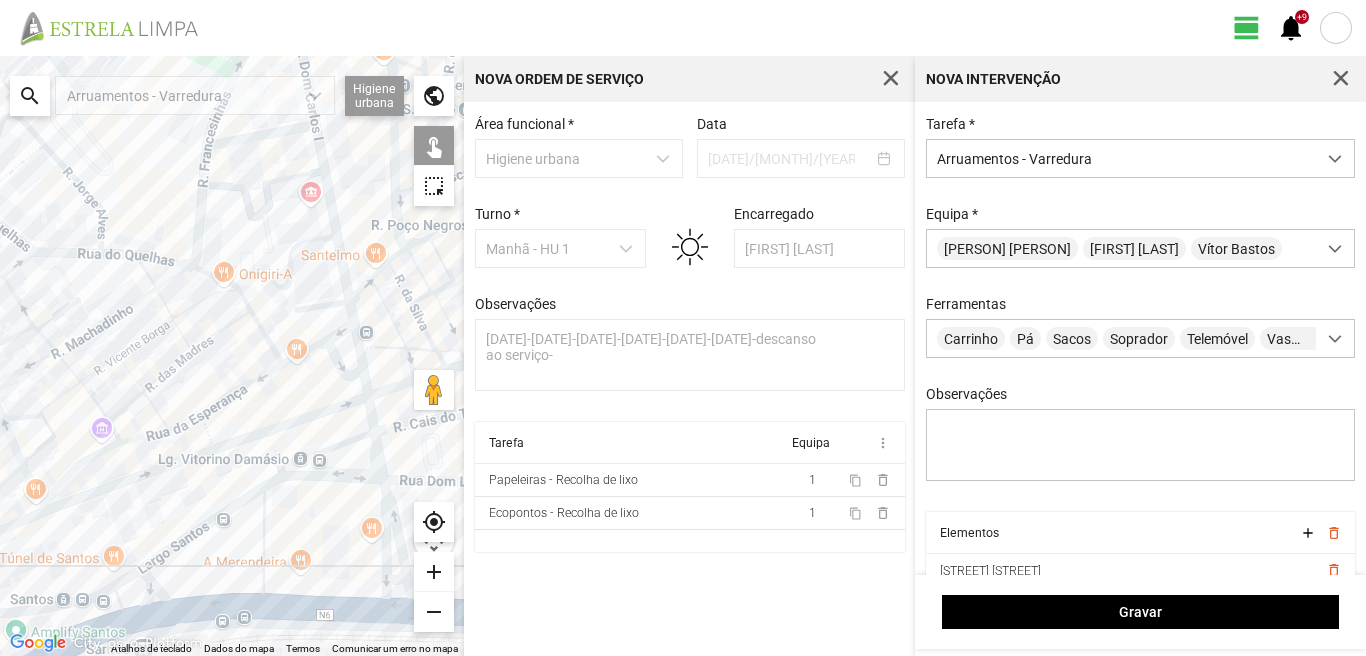 drag, startPoint x: 194, startPoint y: 593, endPoint x: 157, endPoint y: 489, distance: 110.38569 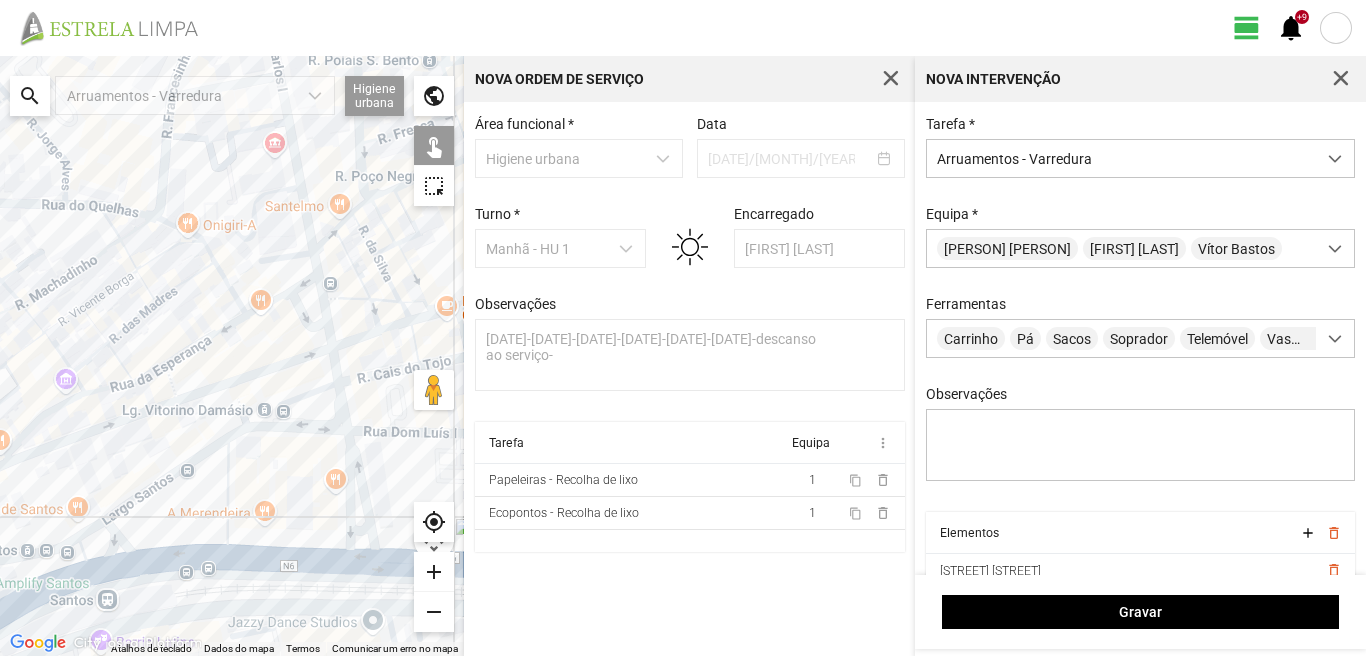 click on "A carregar..." 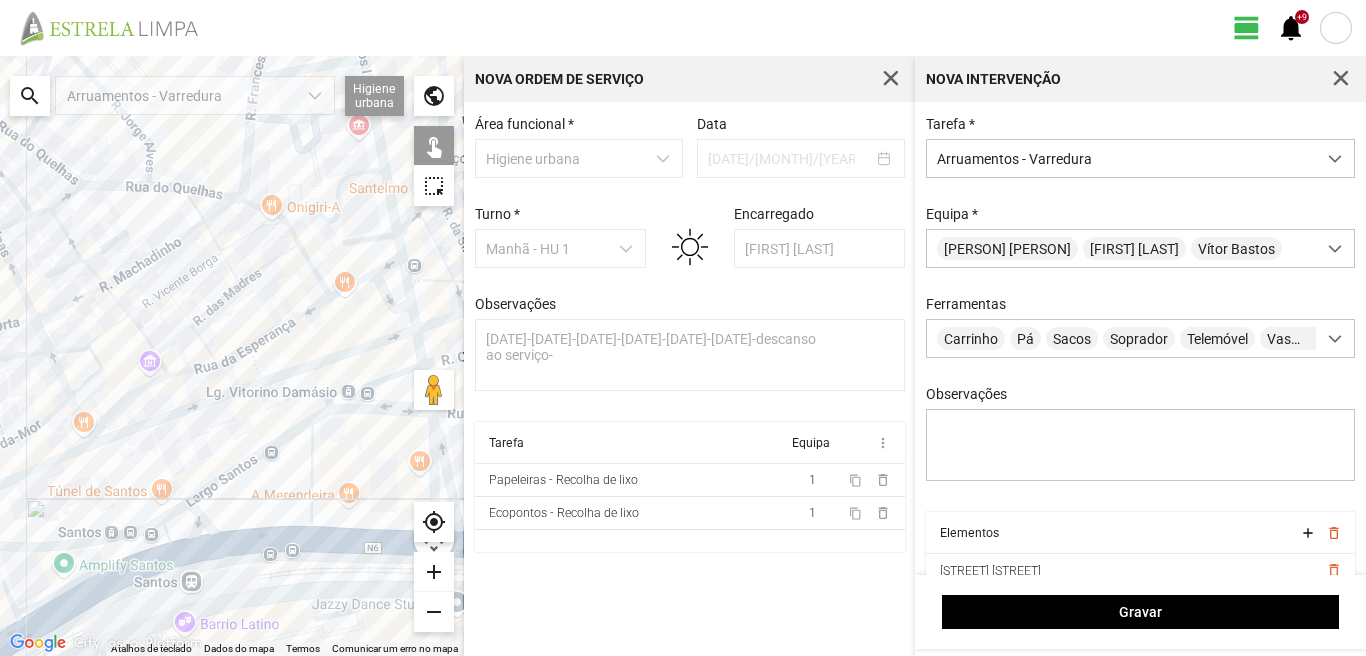 drag, startPoint x: 102, startPoint y: 563, endPoint x: 222, endPoint y: 539, distance: 122.376465 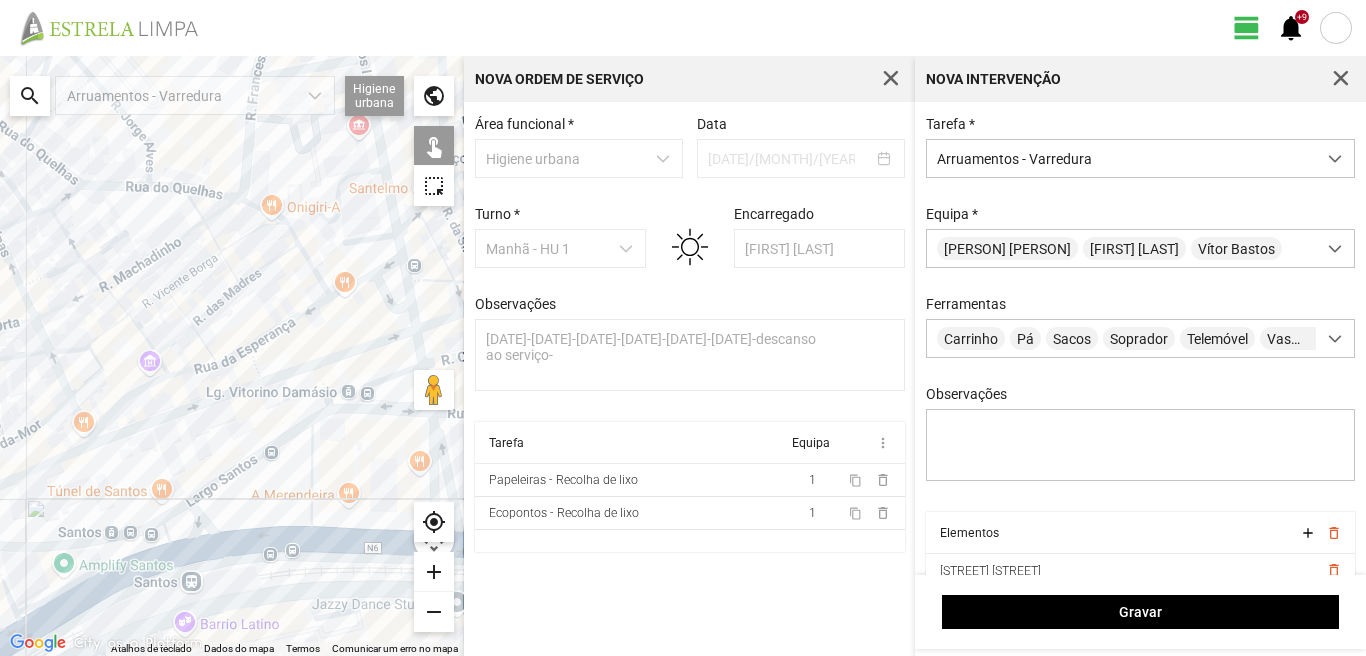 click on "A carregar..." 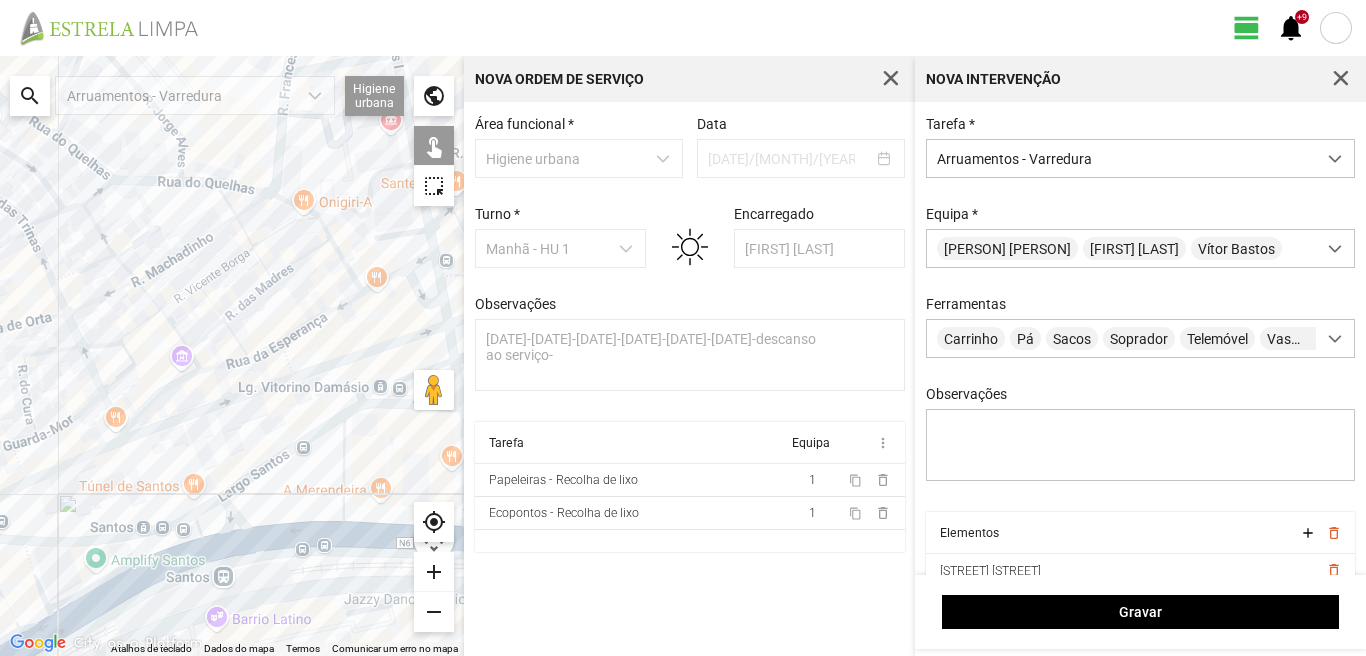 click on "A carregar..." 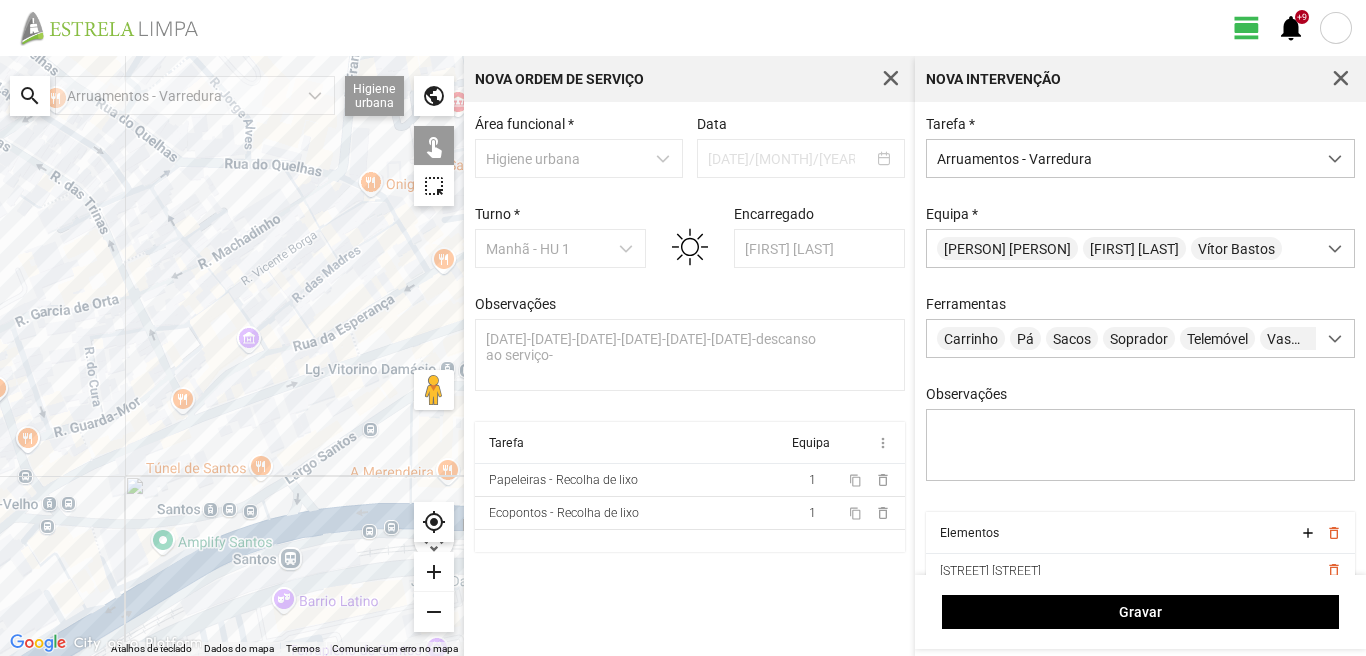 drag, startPoint x: 46, startPoint y: 626, endPoint x: 183, endPoint y: 590, distance: 141.65099 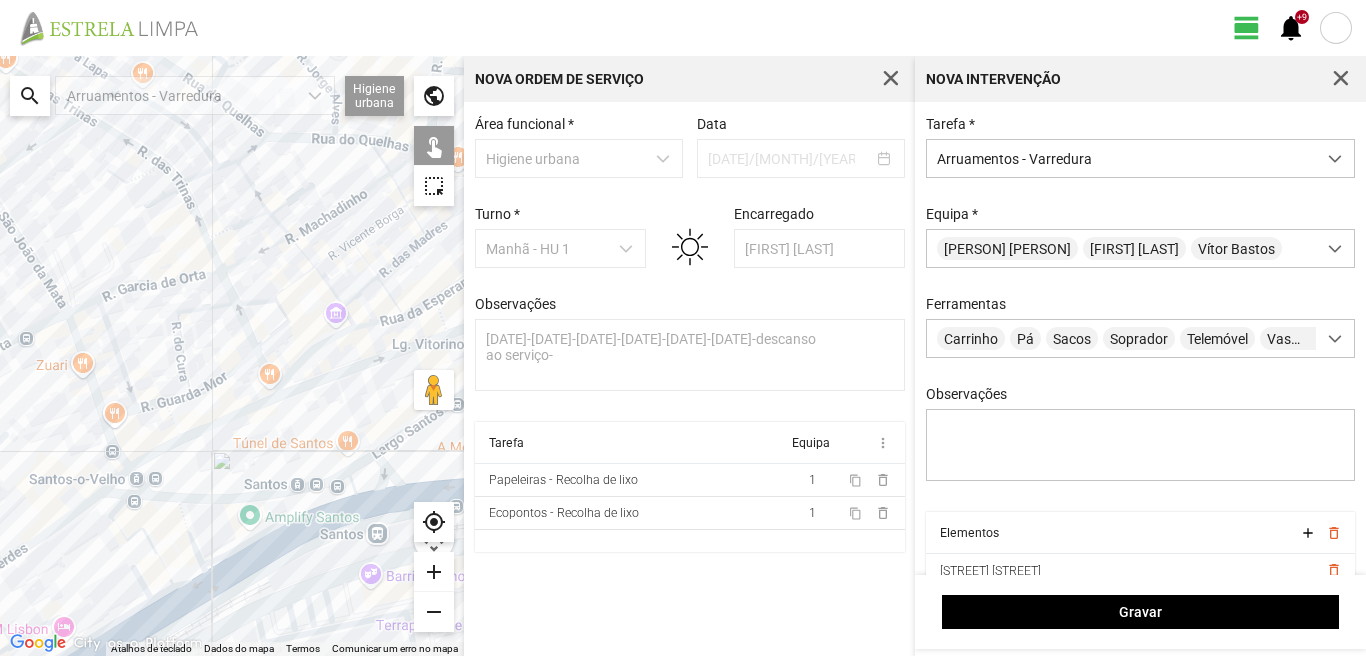 click on "A carregar..." 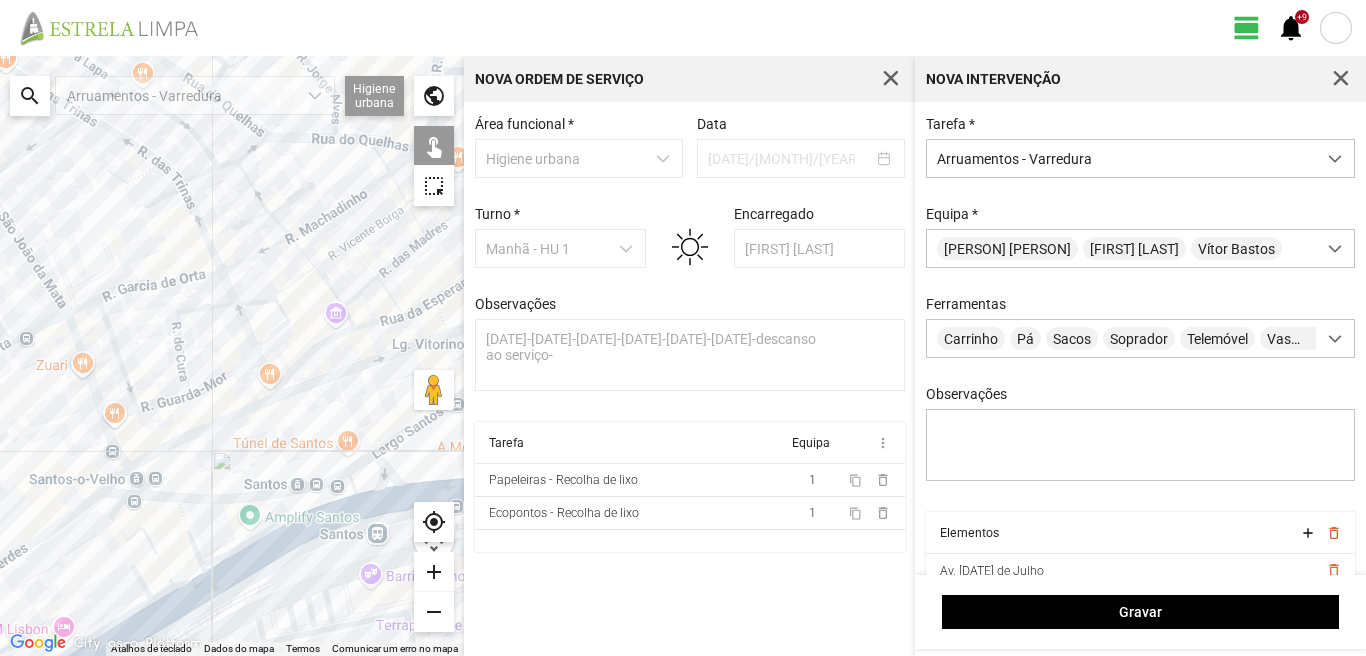 click on "A carregar..." 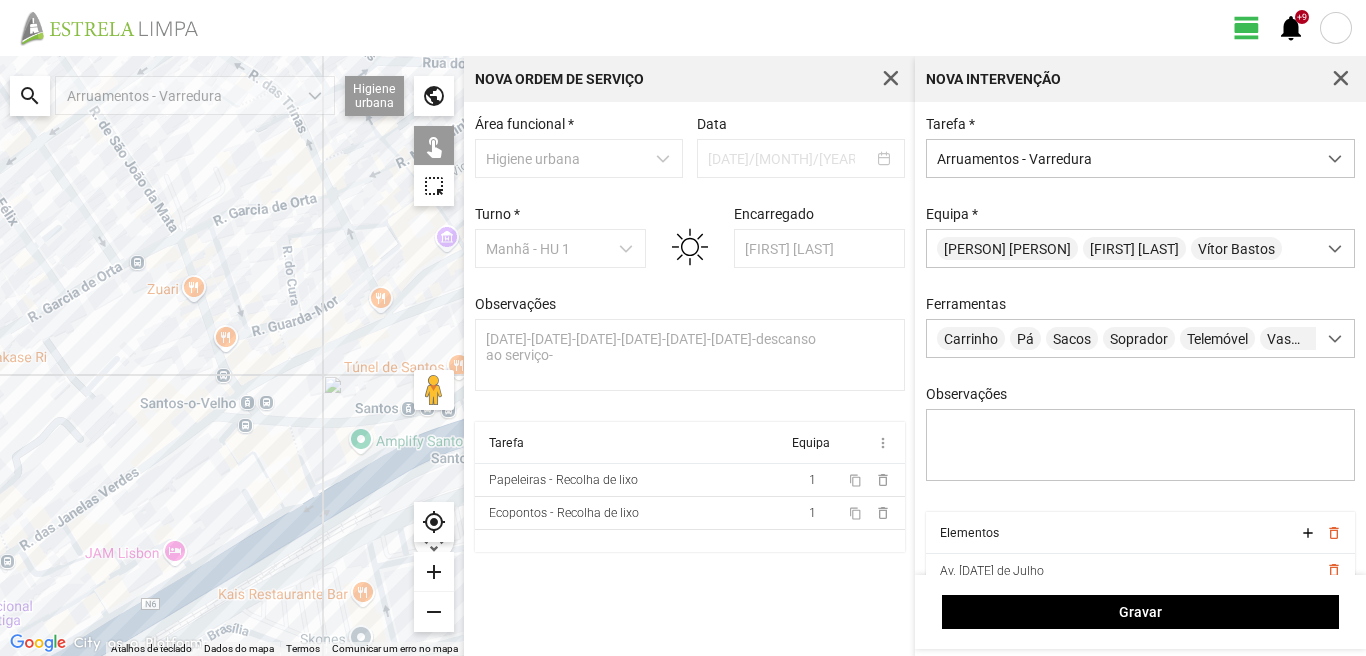 drag, startPoint x: 143, startPoint y: 616, endPoint x: 300, endPoint y: 512, distance: 188.32153 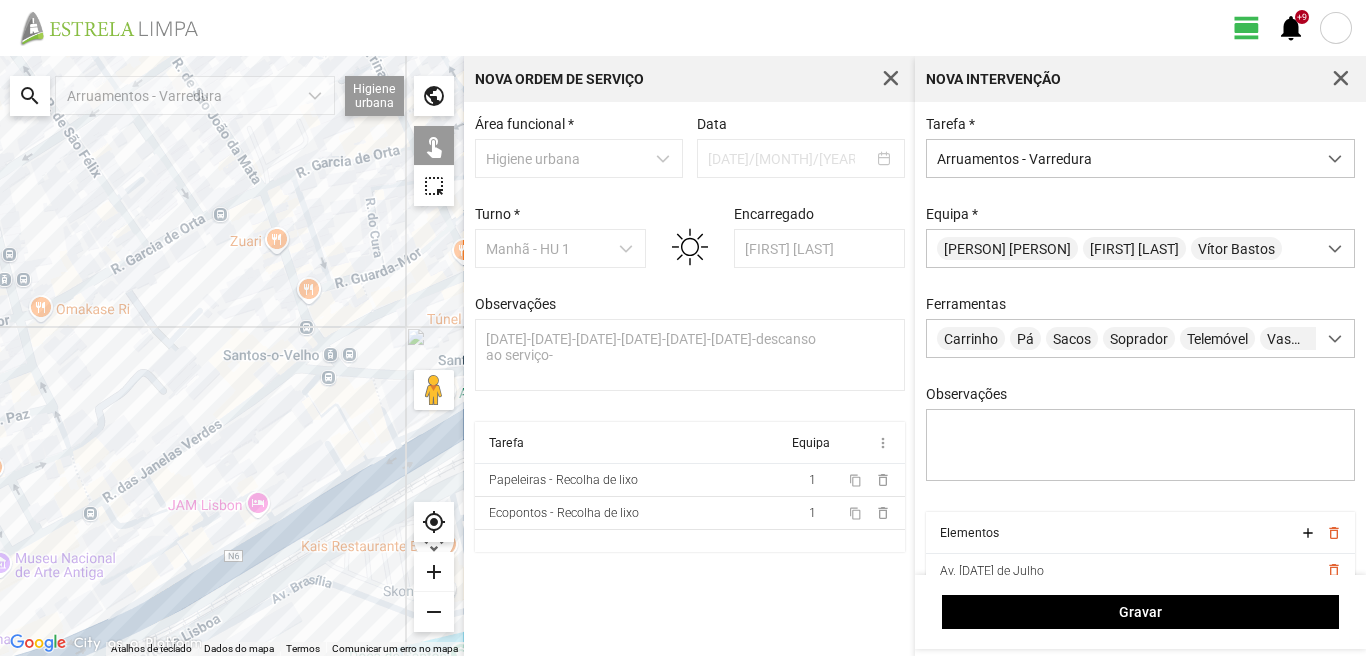 click on "A carregar..." 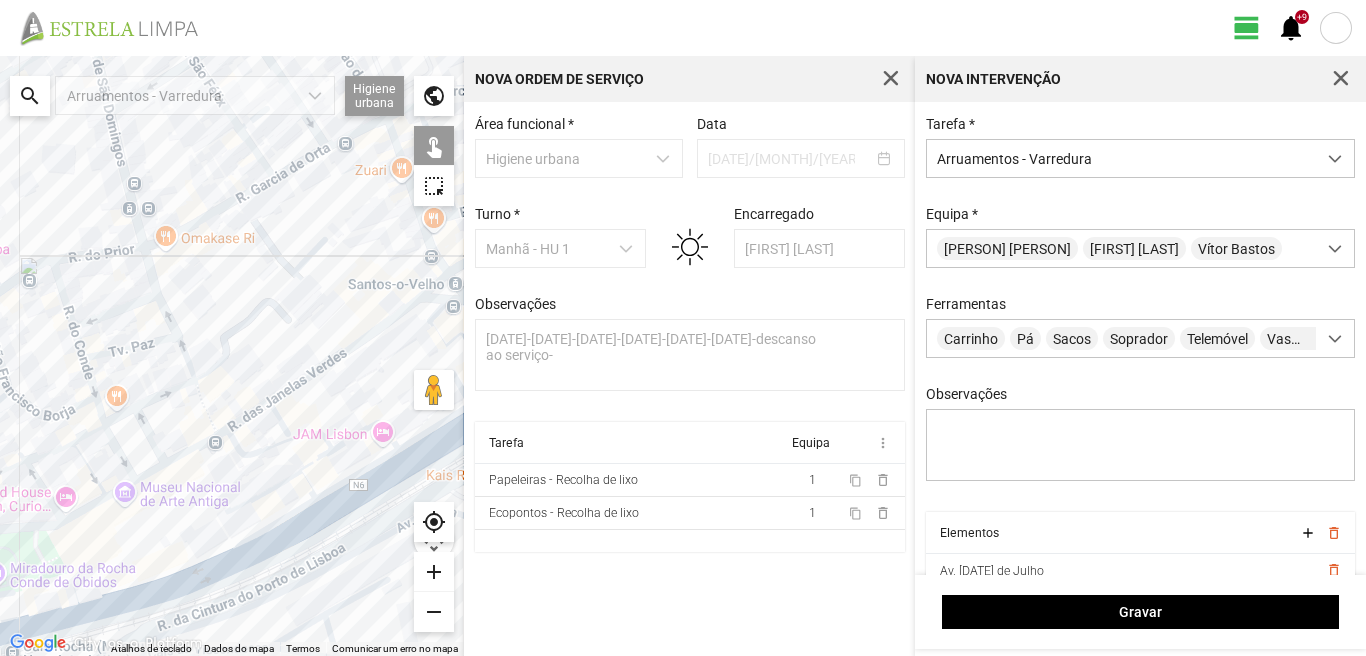 drag, startPoint x: 135, startPoint y: 598, endPoint x: 270, endPoint y: 523, distance: 154.43445 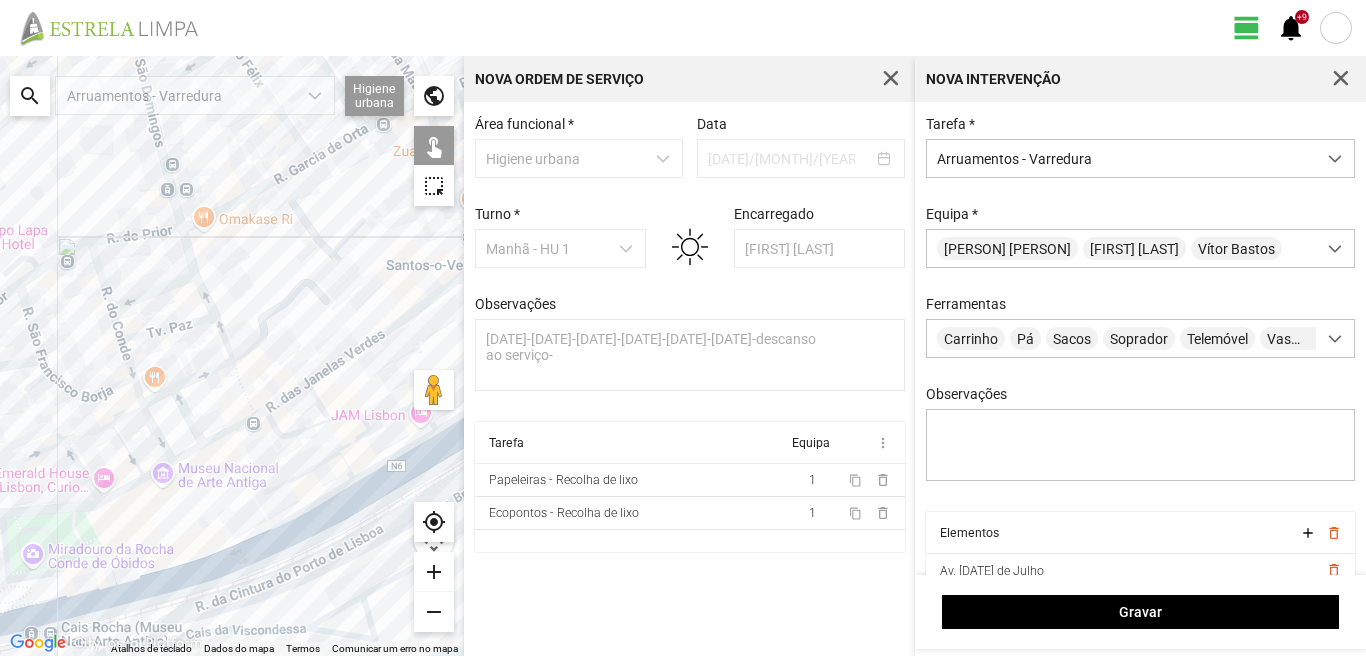 click on "A carregar..." 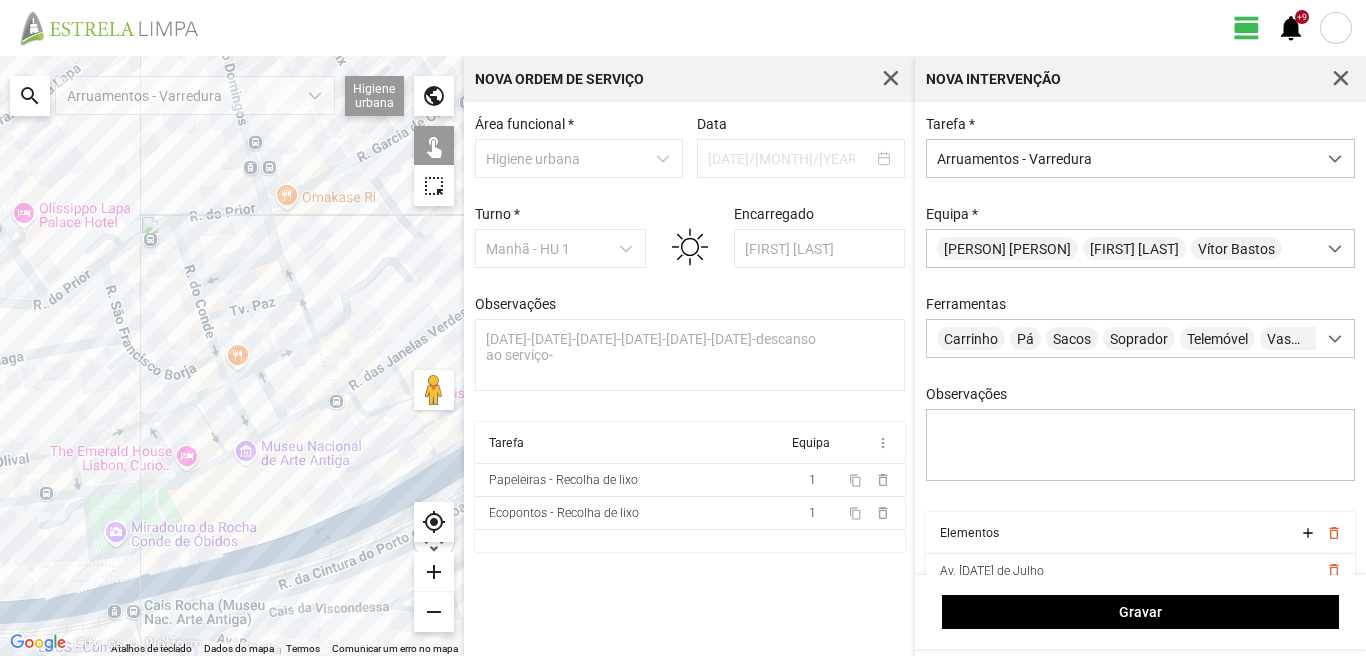 drag, startPoint x: 209, startPoint y: 565, endPoint x: 292, endPoint y: 543, distance: 85.86617 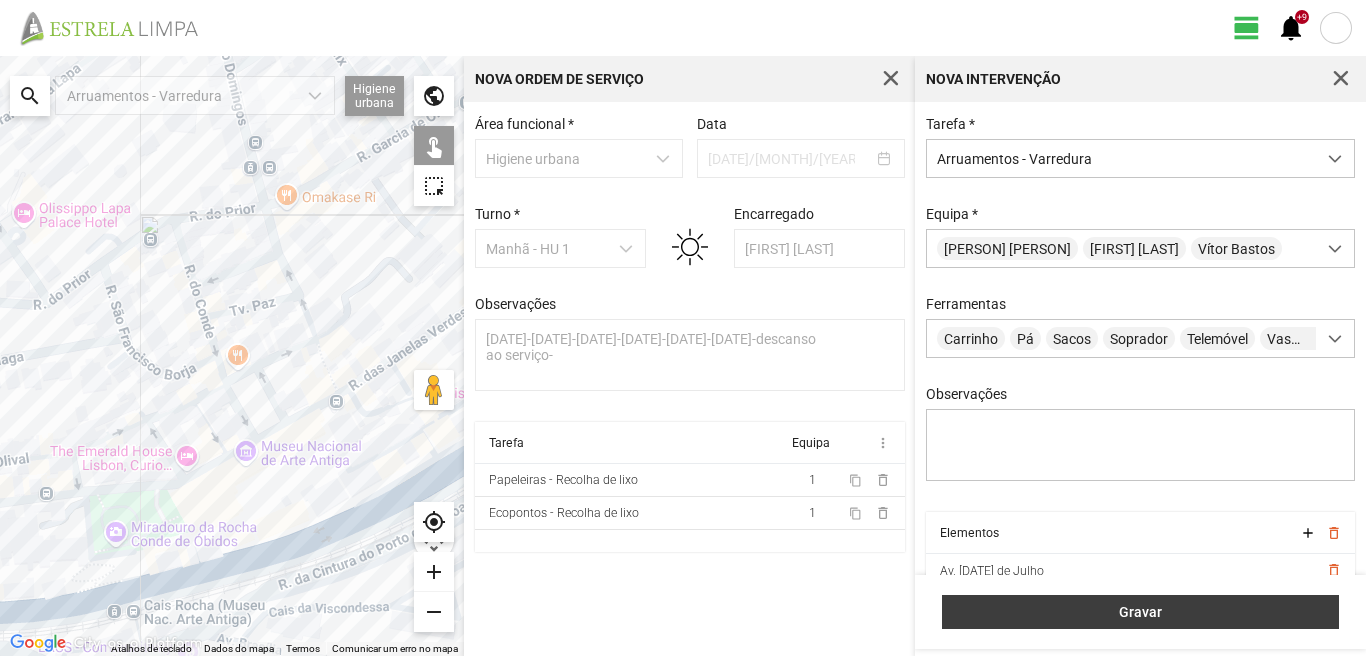 click on "Gravar" at bounding box center (1141, 612) 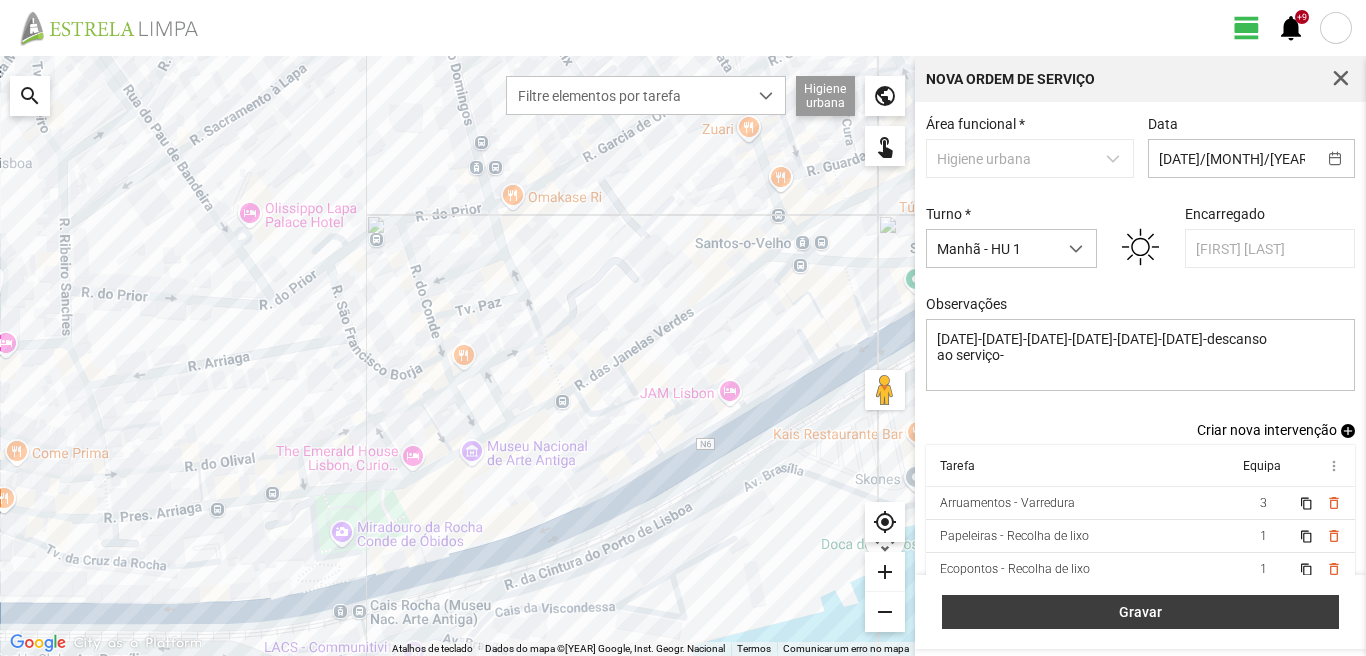 click on "Gravar" at bounding box center (1140, 612) 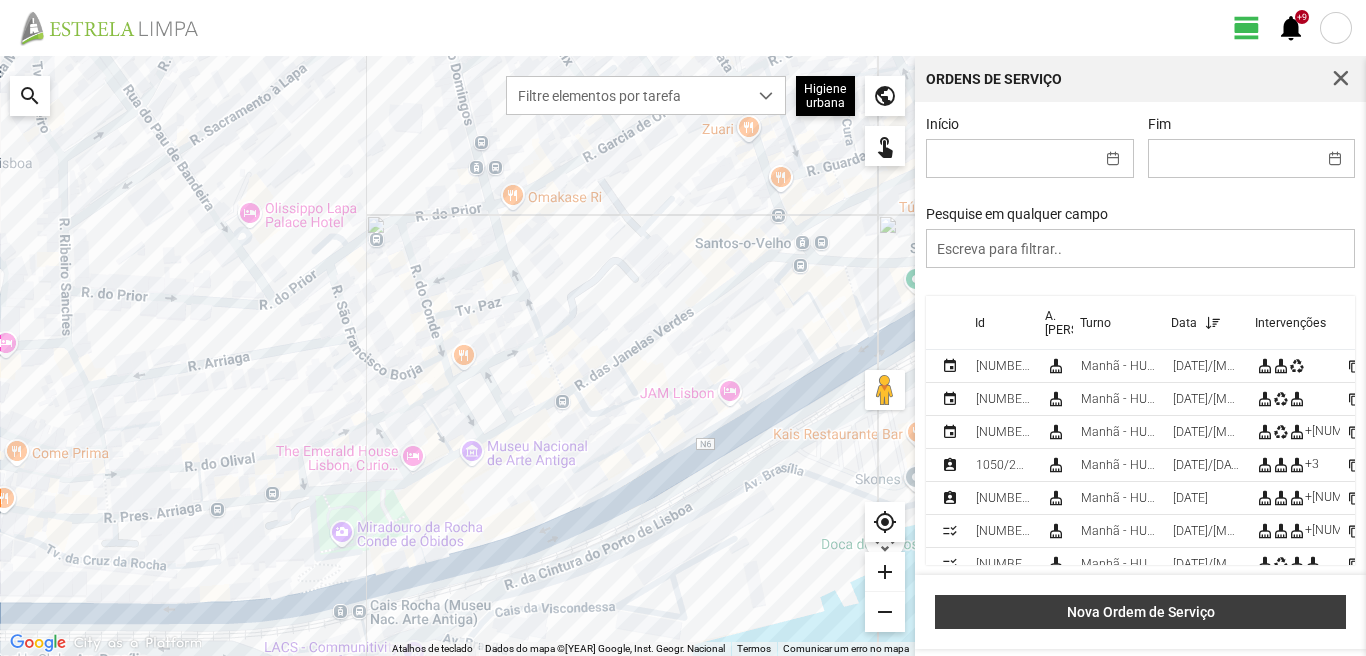 click on "Nova Ordem de Serviço" at bounding box center (1141, 612) 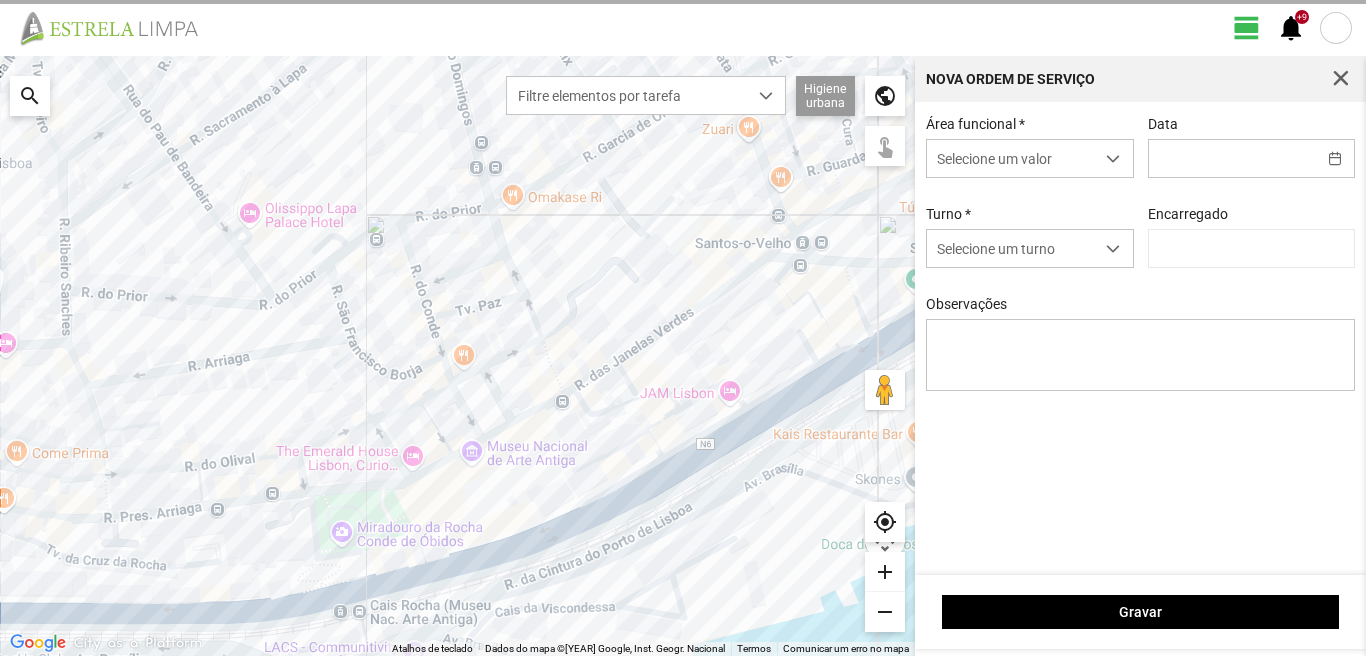 type on "[FIRST] [LAST]" 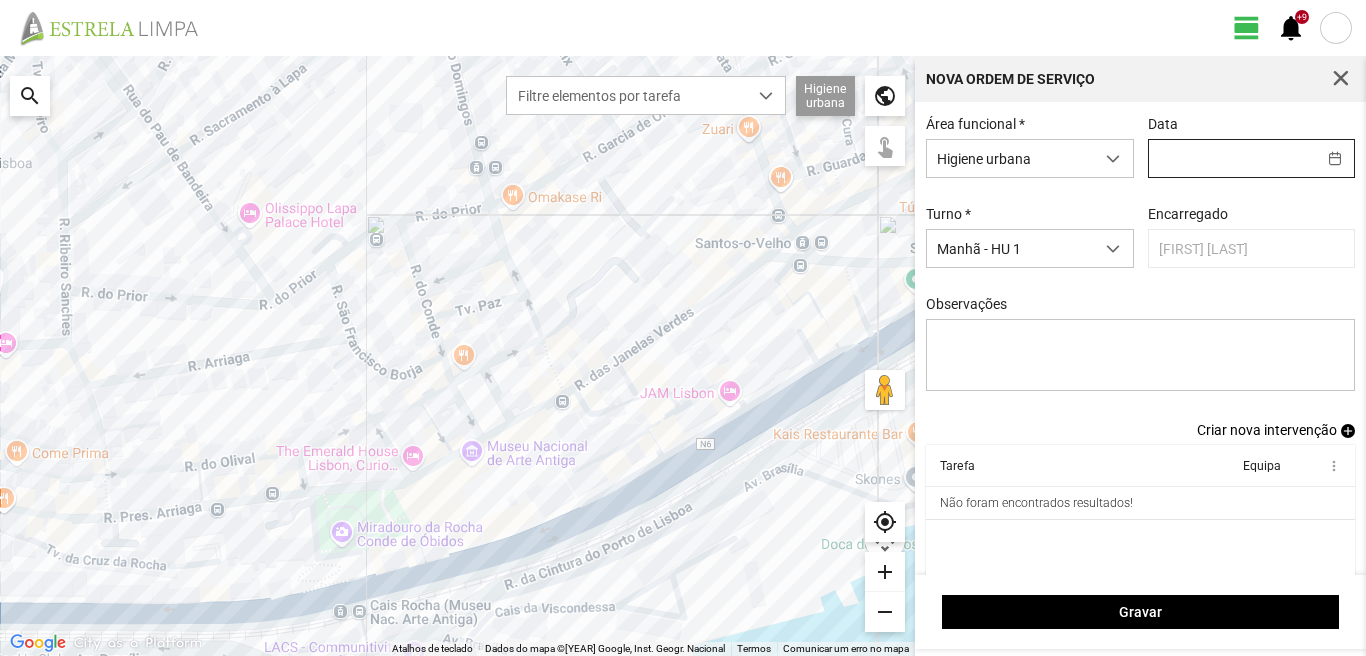 click at bounding box center [1232, 158] 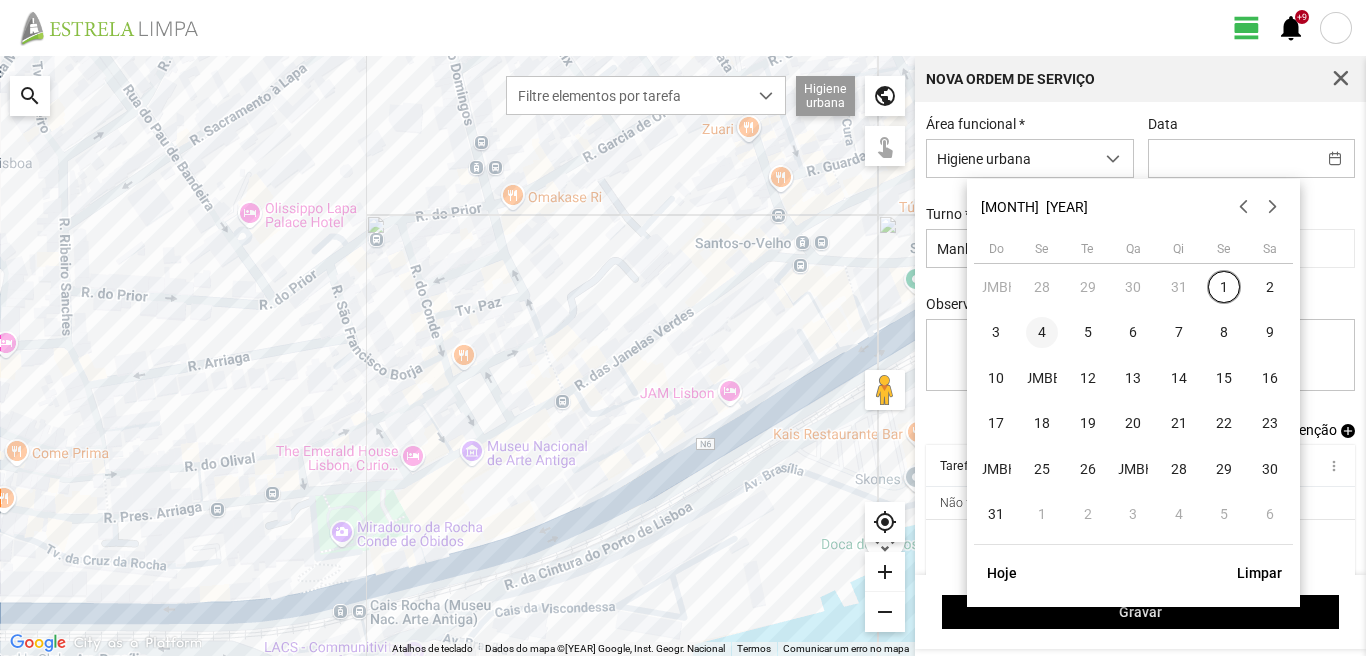 click on "4" at bounding box center (1042, 333) 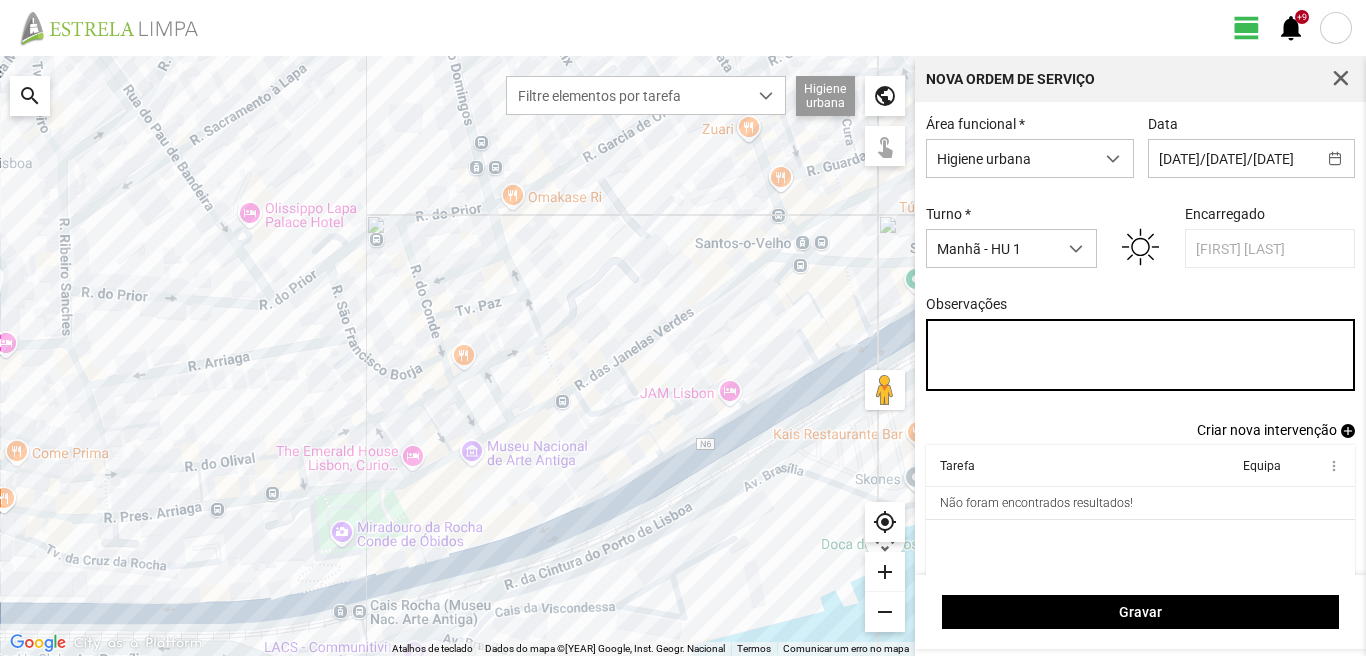 click on "Observações" at bounding box center [1141, 355] 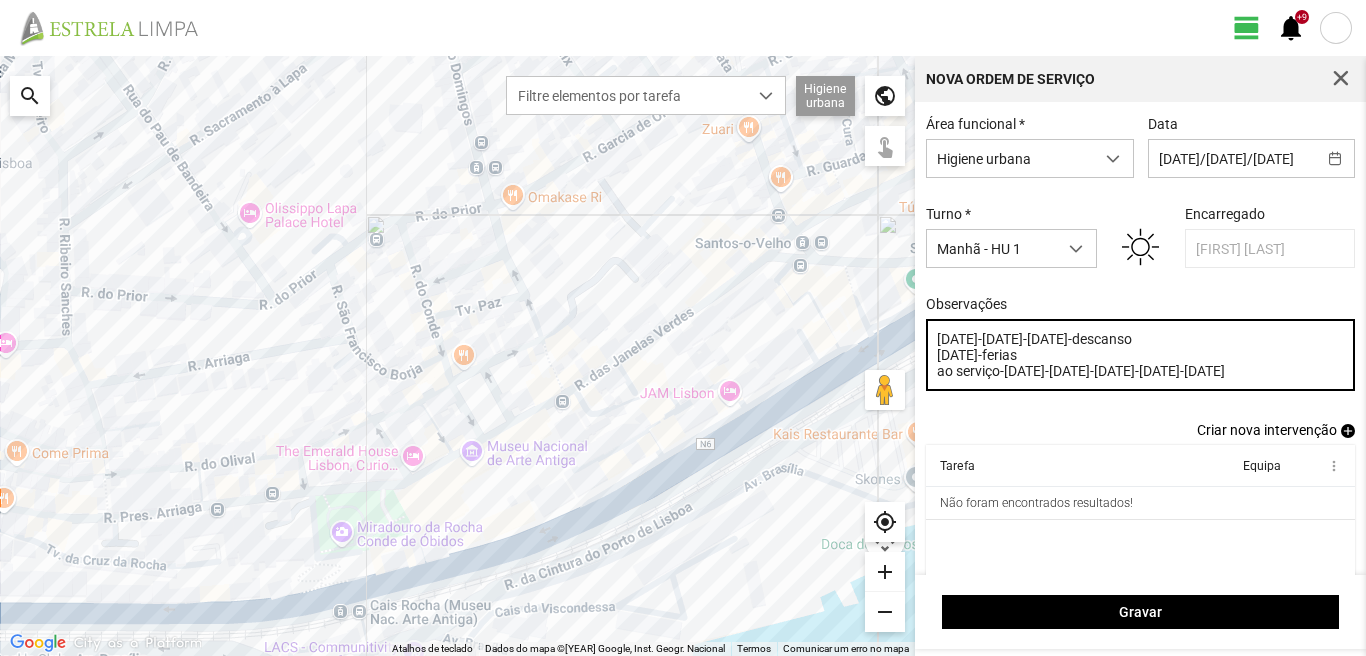 type on "[DATE]-[DATE]-[DATE]-descanso
[DATE]-ferias
ao serviço-[DATE]-[DATE]-[DATE]-[DATE]-[DATE]" 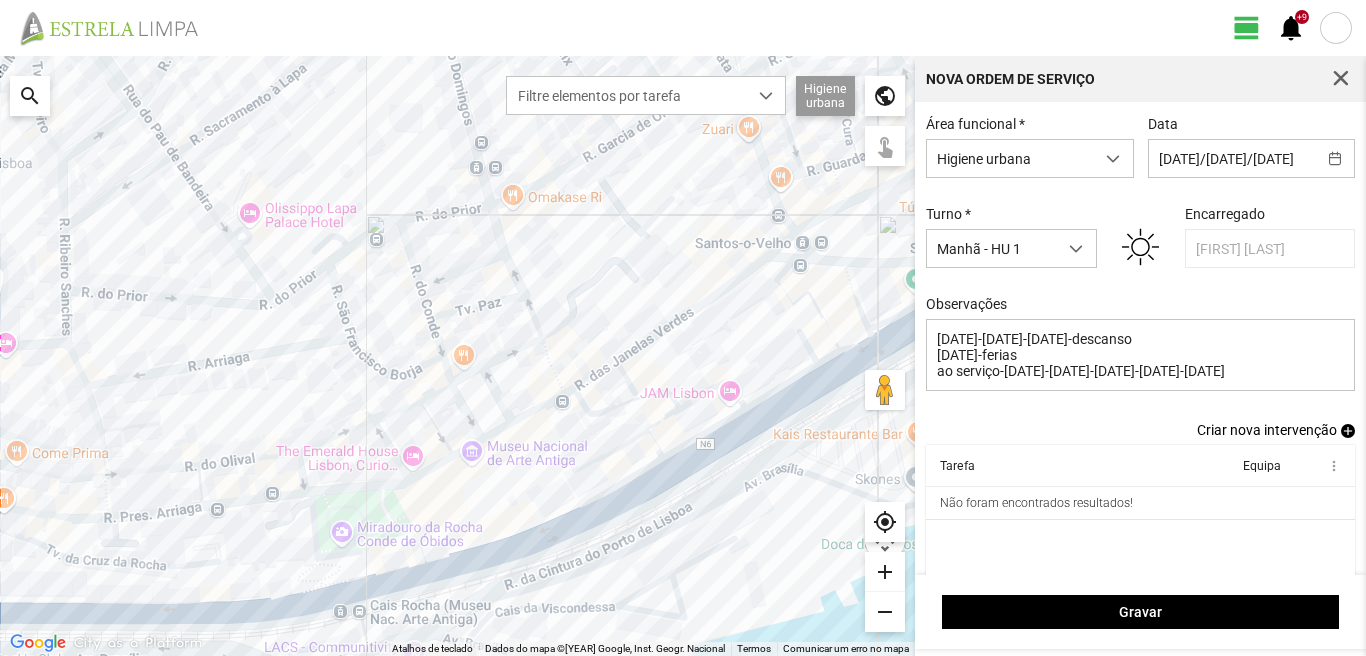 click on "add" at bounding box center (1348, 431) 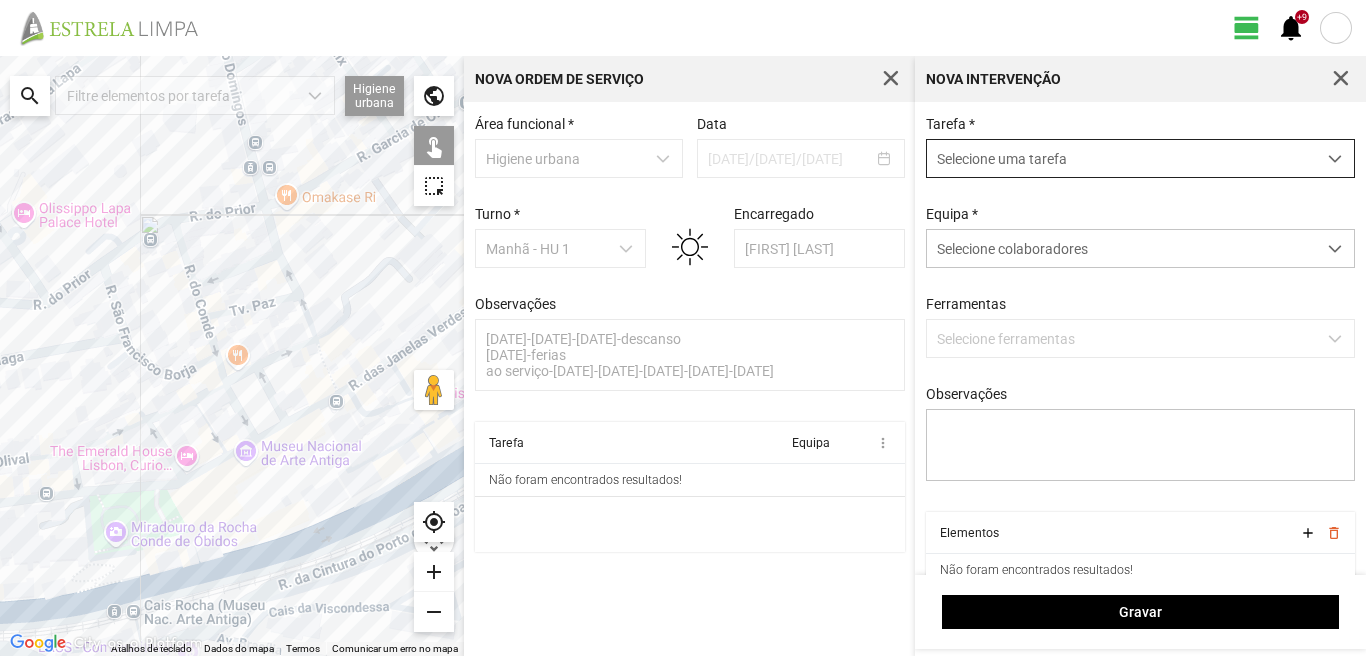 click on "Selecione uma tarefa" at bounding box center [1121, 158] 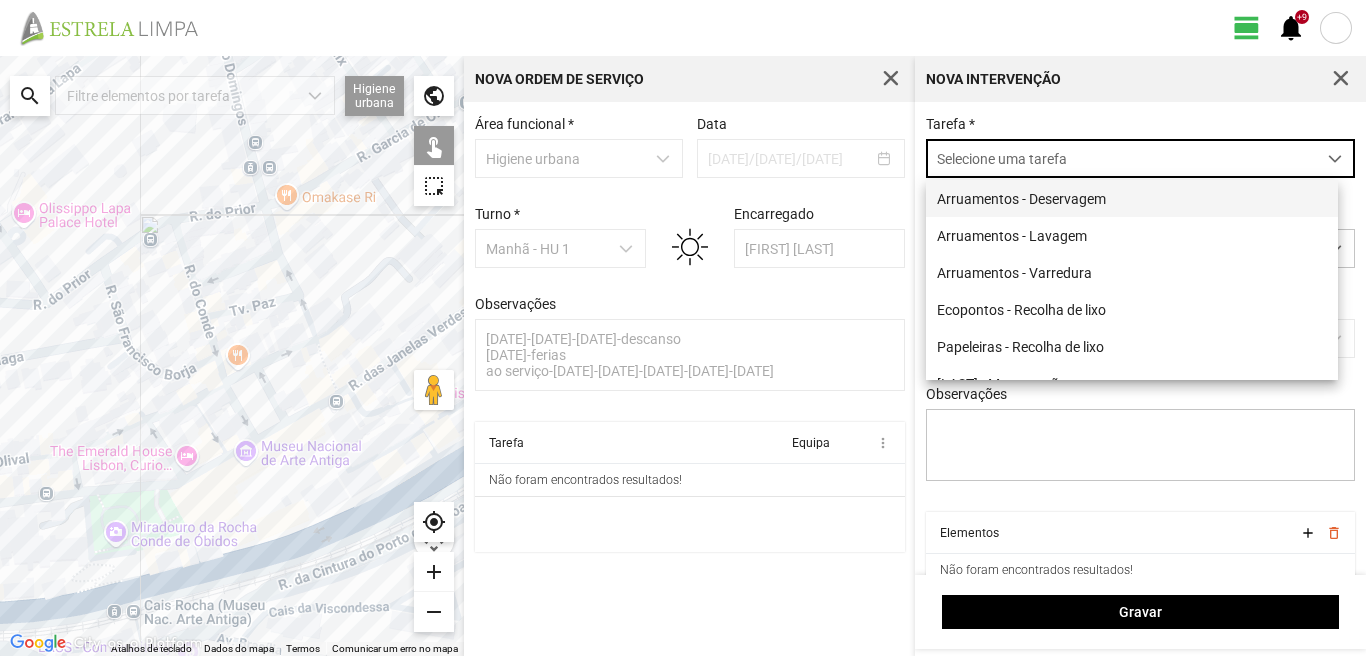 scroll, scrollTop: 11, scrollLeft: 89, axis: both 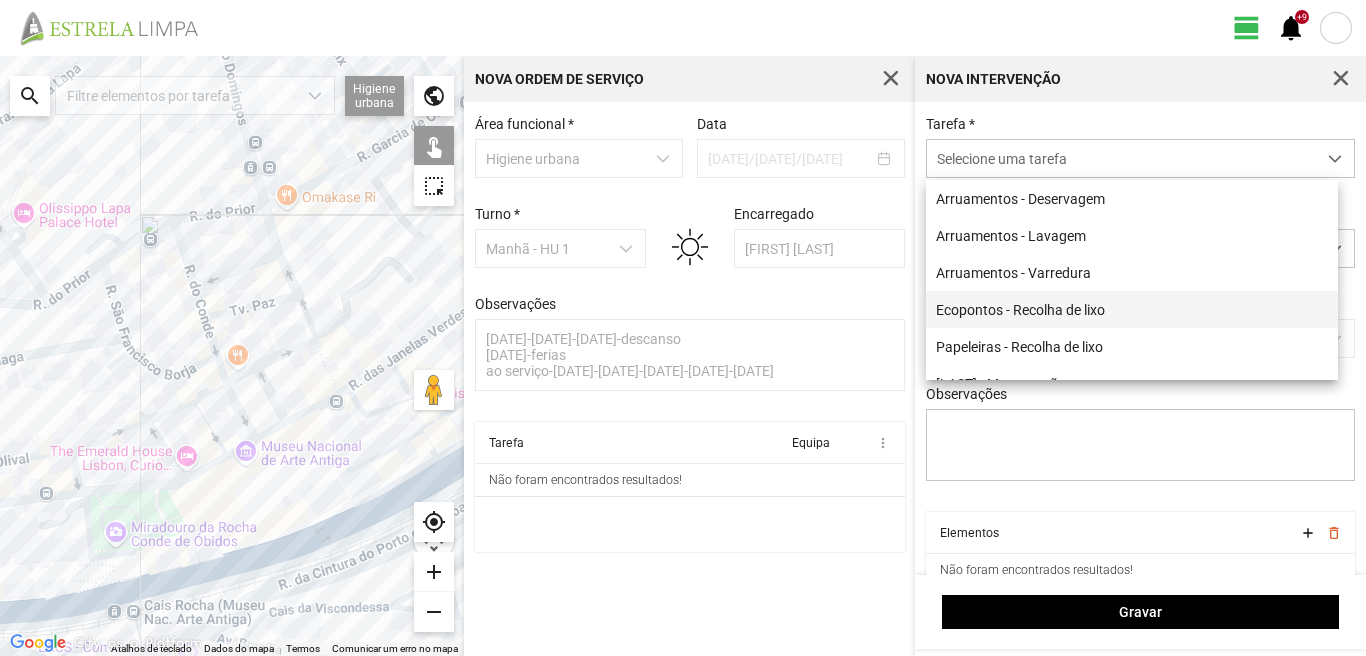 click on "Ecopontos - Recolha de lixo" at bounding box center [1132, 309] 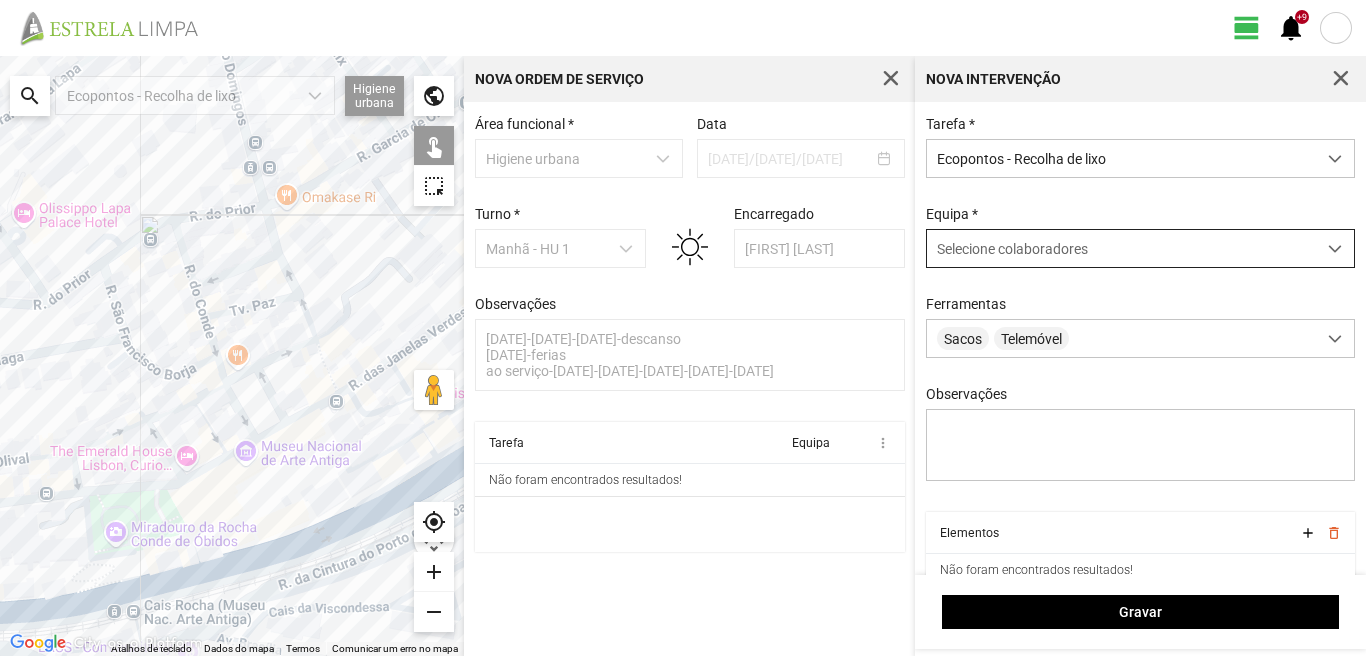 click on "Selecione colaboradores" at bounding box center [1121, 248] 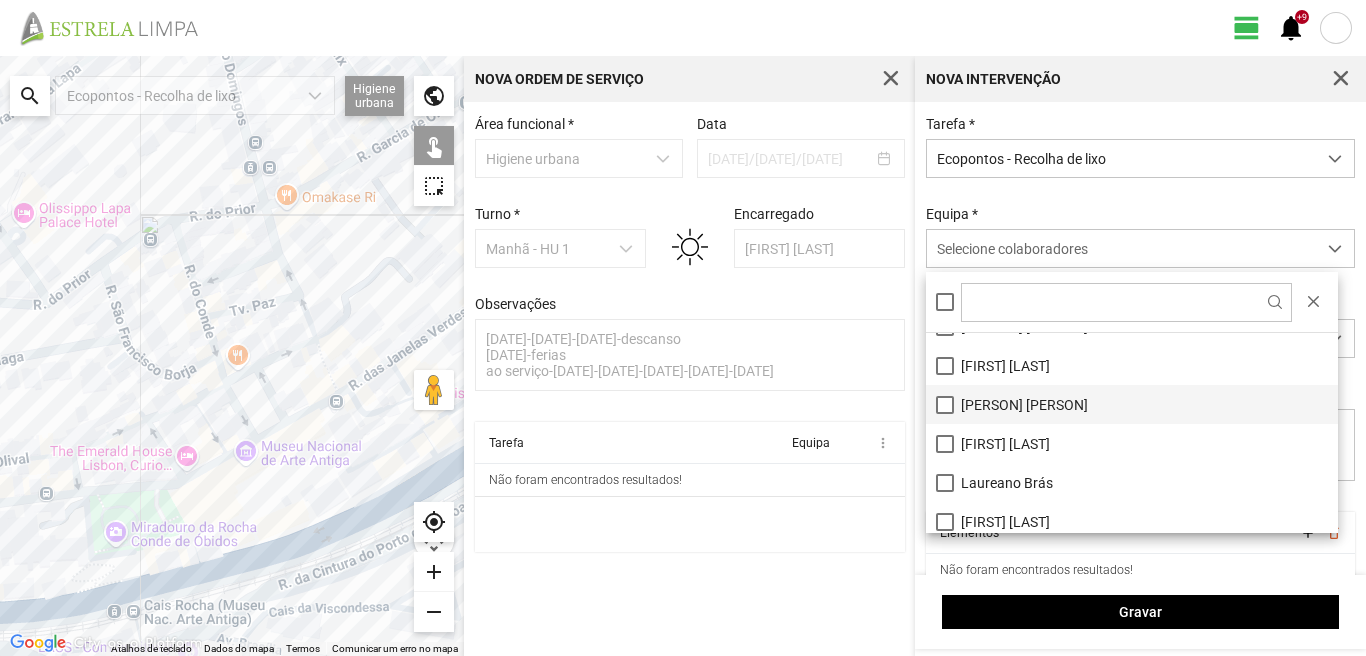 scroll, scrollTop: 100, scrollLeft: 0, axis: vertical 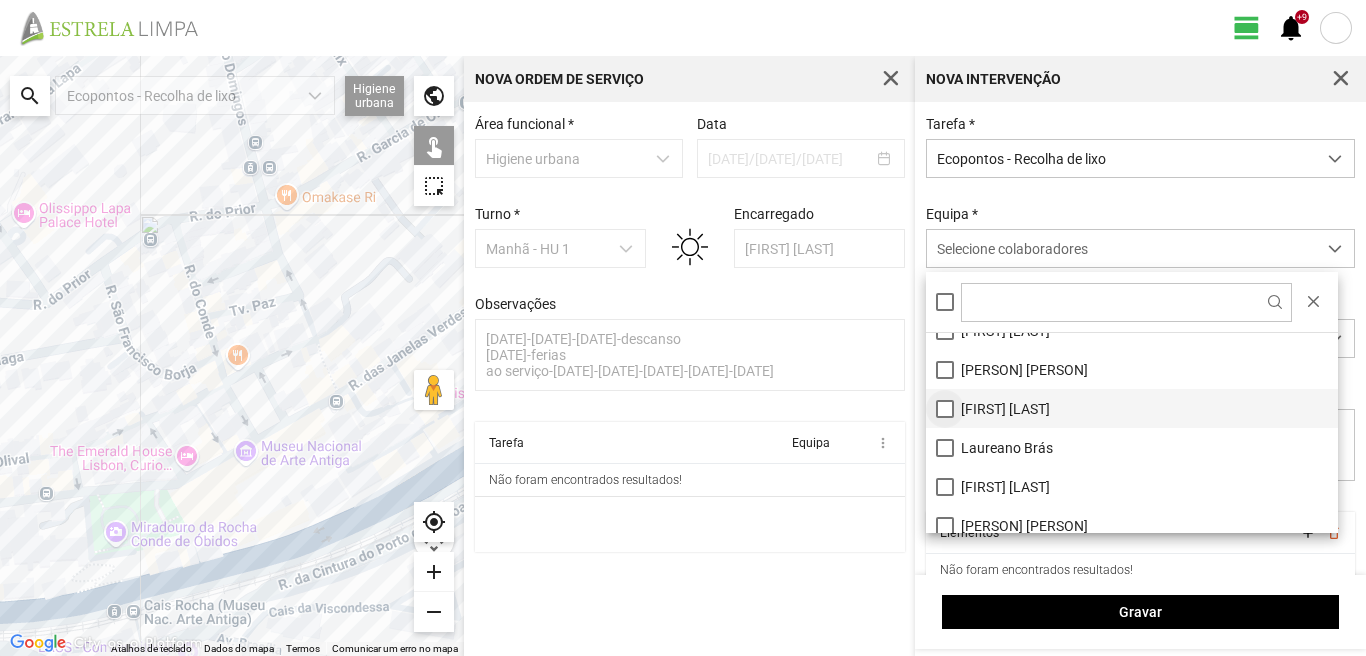 click on "[FIRST] [LAST]" at bounding box center (1132, 408) 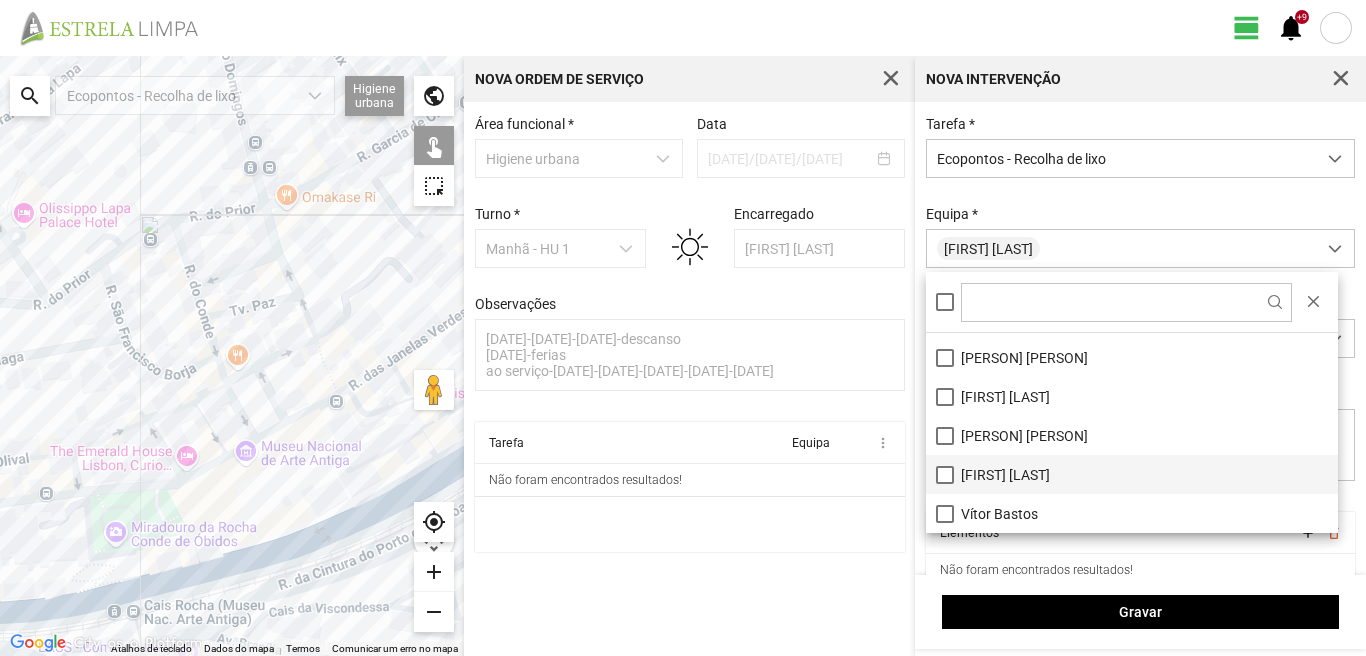 scroll, scrollTop: 168, scrollLeft: 0, axis: vertical 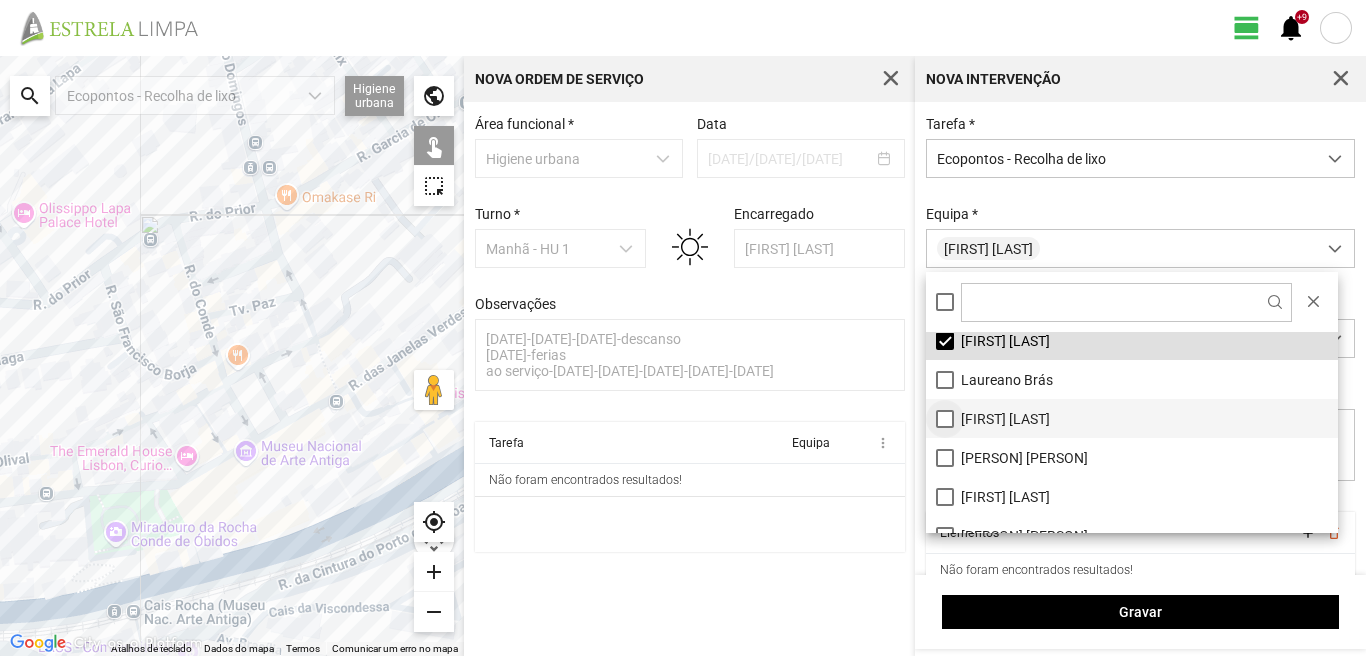 click on "[FIRST] [LAST]" at bounding box center (1132, 418) 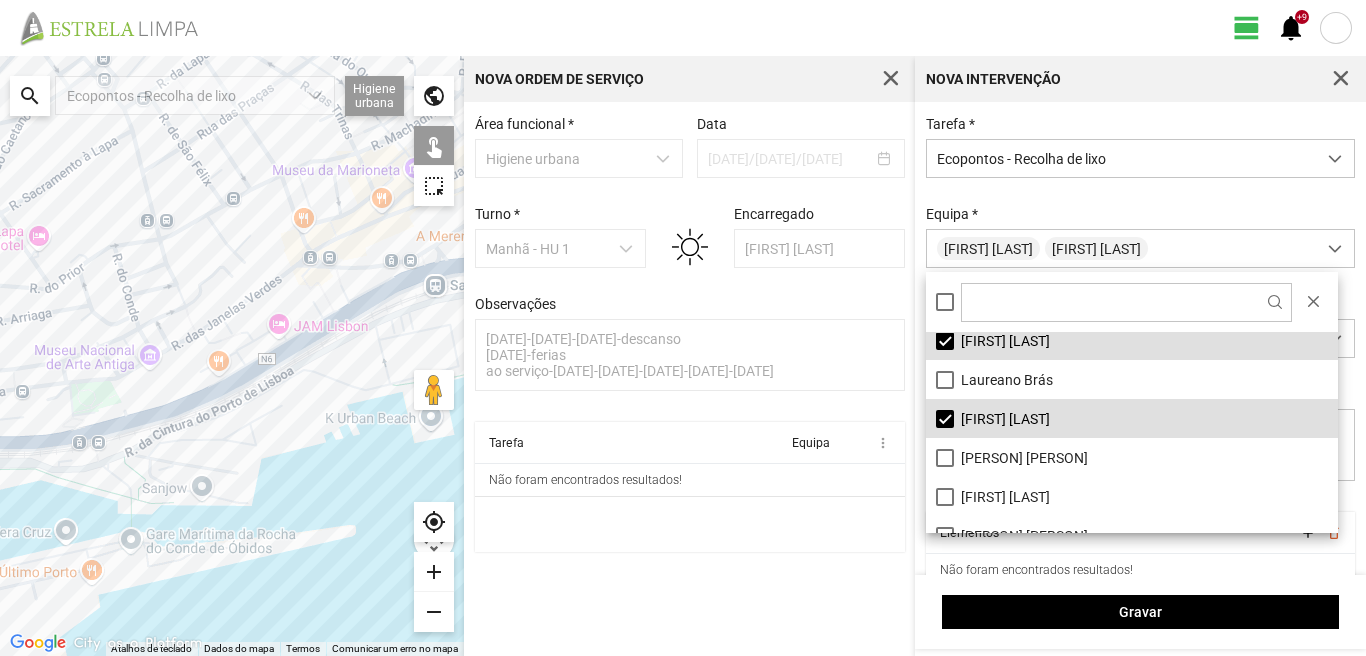 click on "A carregar..." 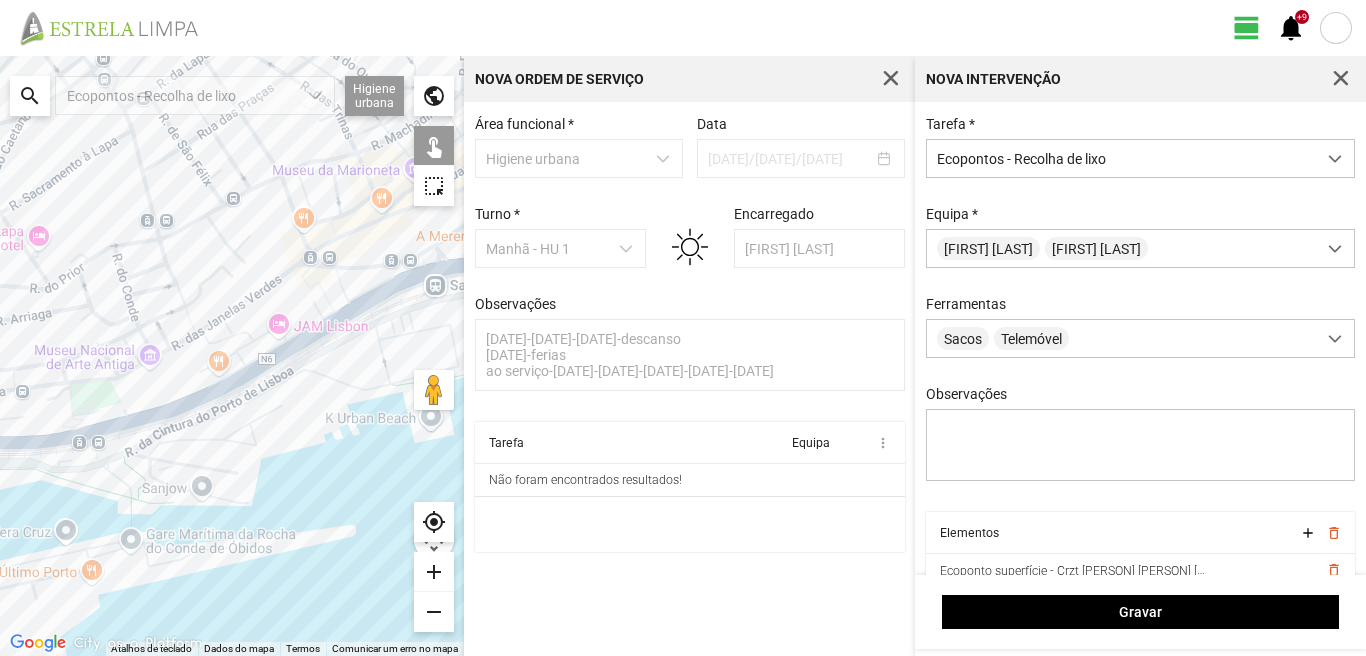 click on "A carregar..." 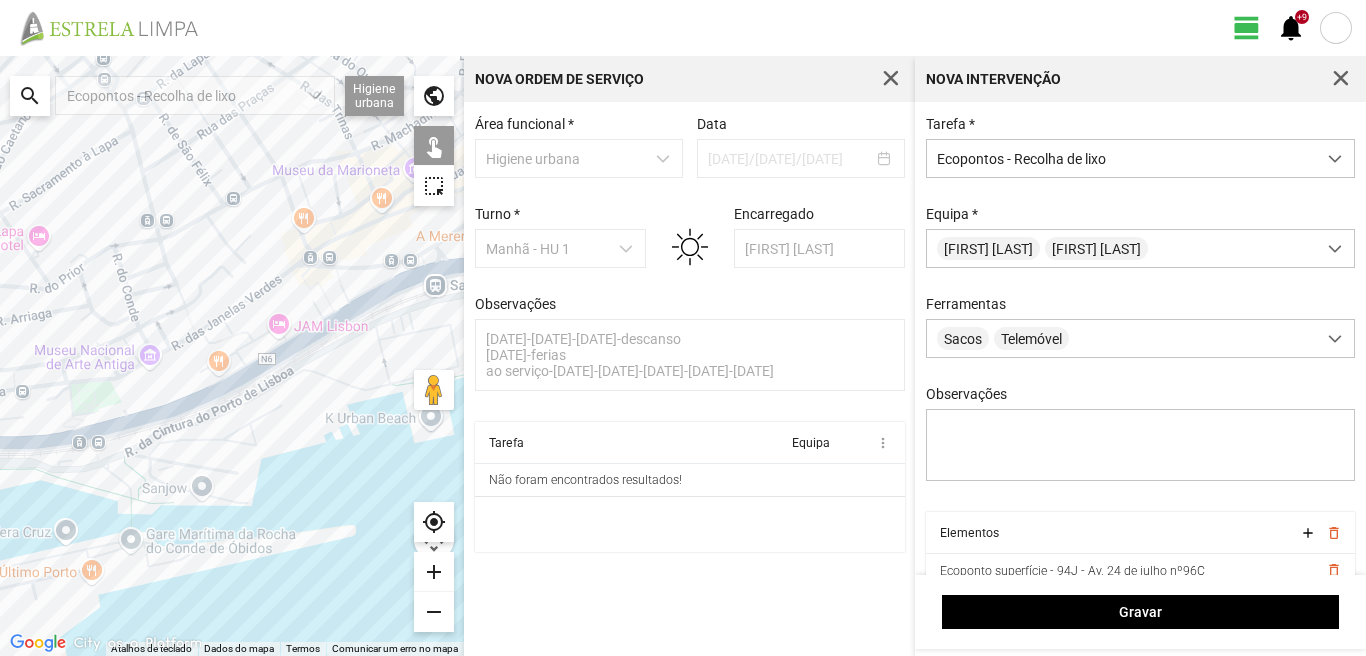 drag, startPoint x: 288, startPoint y: 269, endPoint x: 288, endPoint y: 250, distance: 19 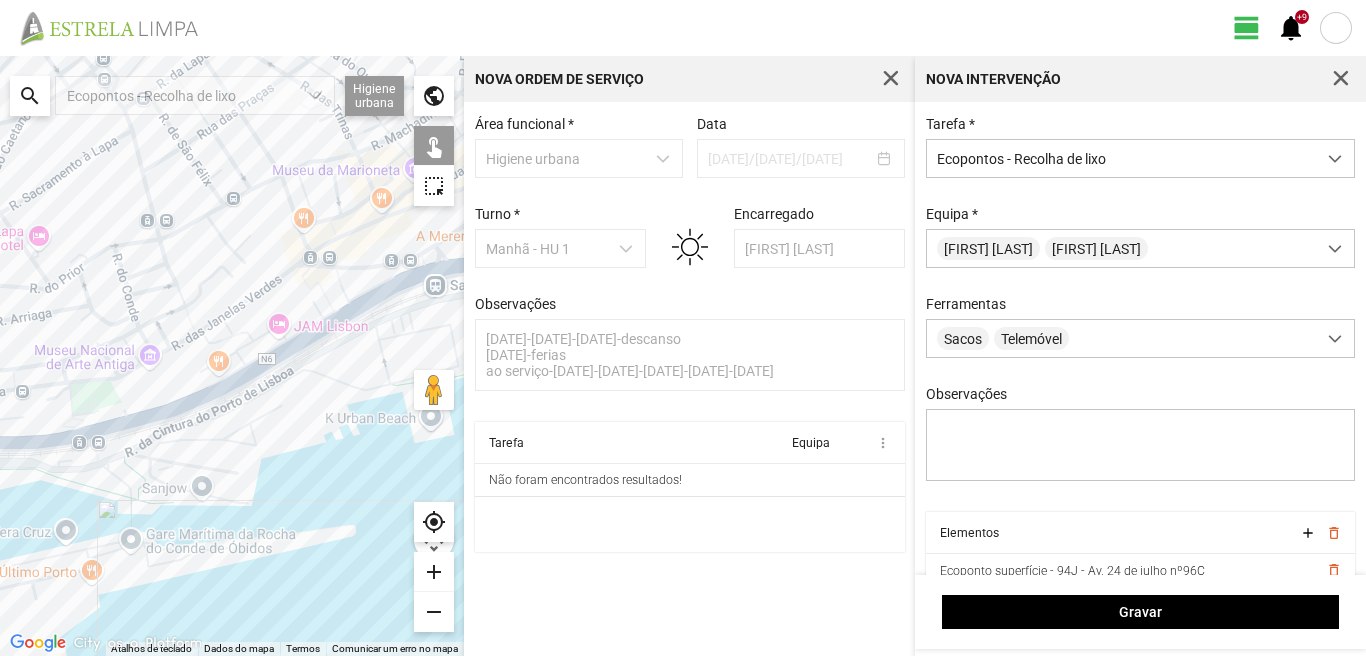 click on "A carregar..." 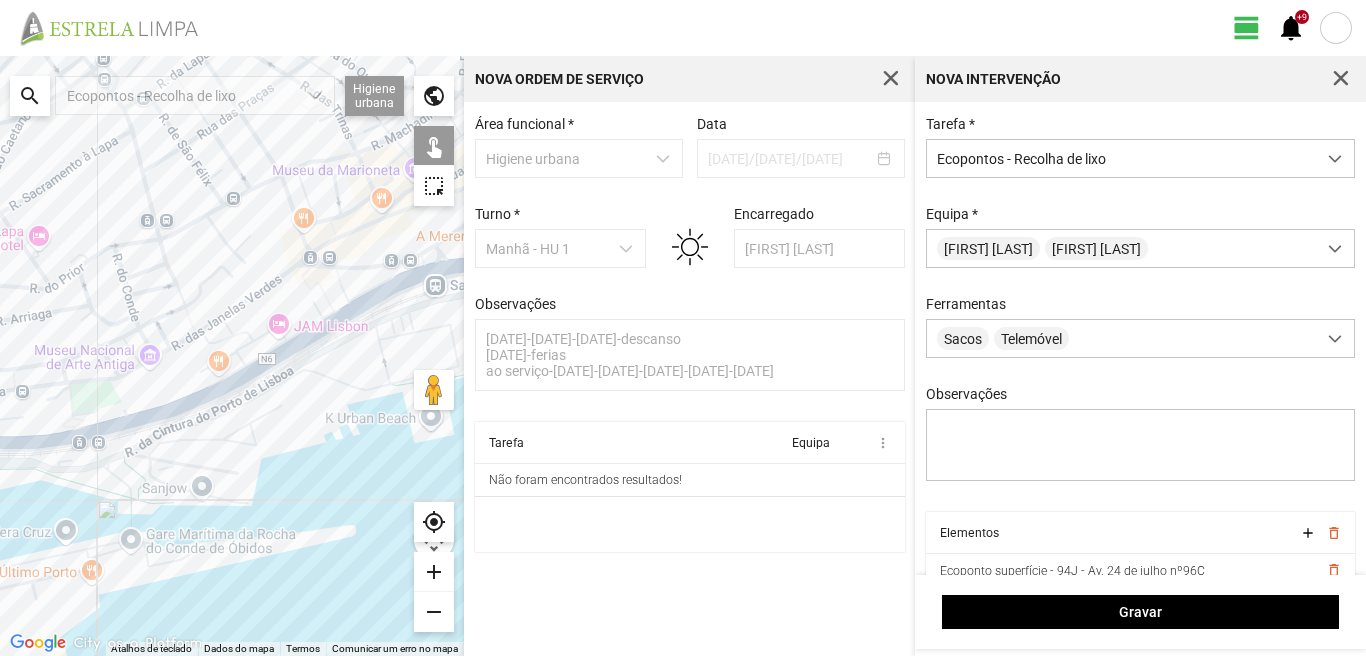 click on "A carregar..." 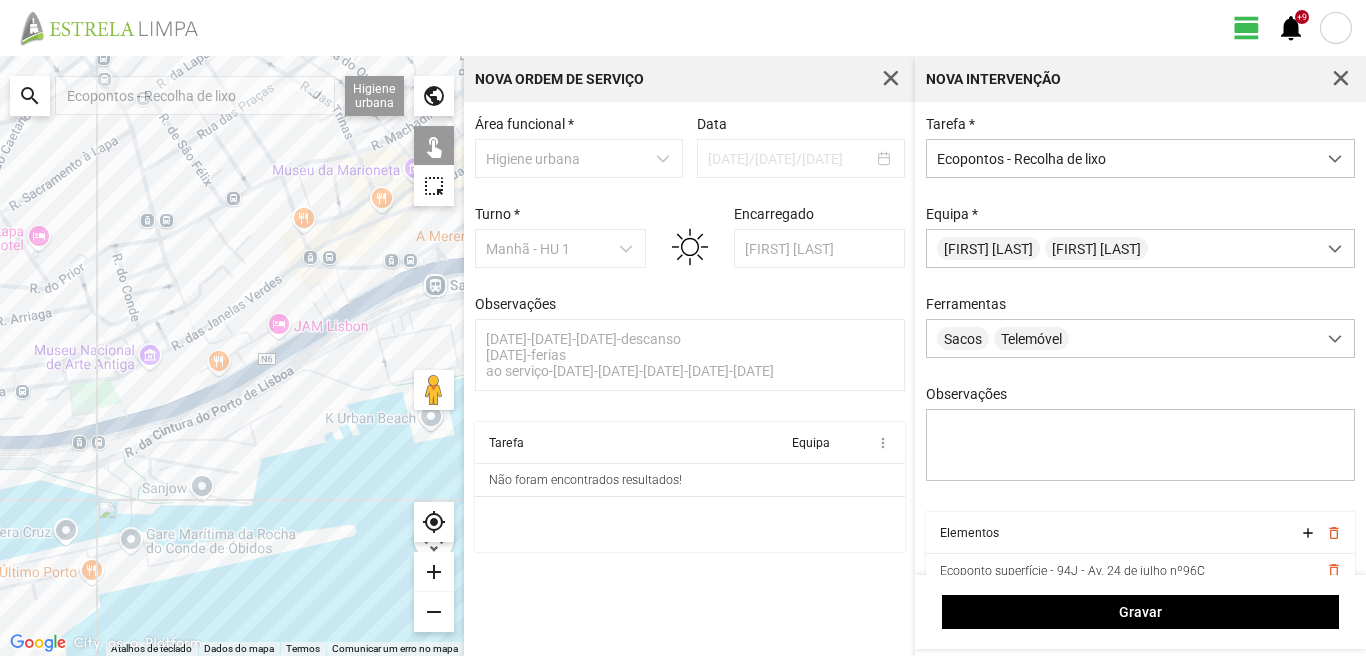 drag, startPoint x: 341, startPoint y: 249, endPoint x: 296, endPoint y: 261, distance: 46.572525 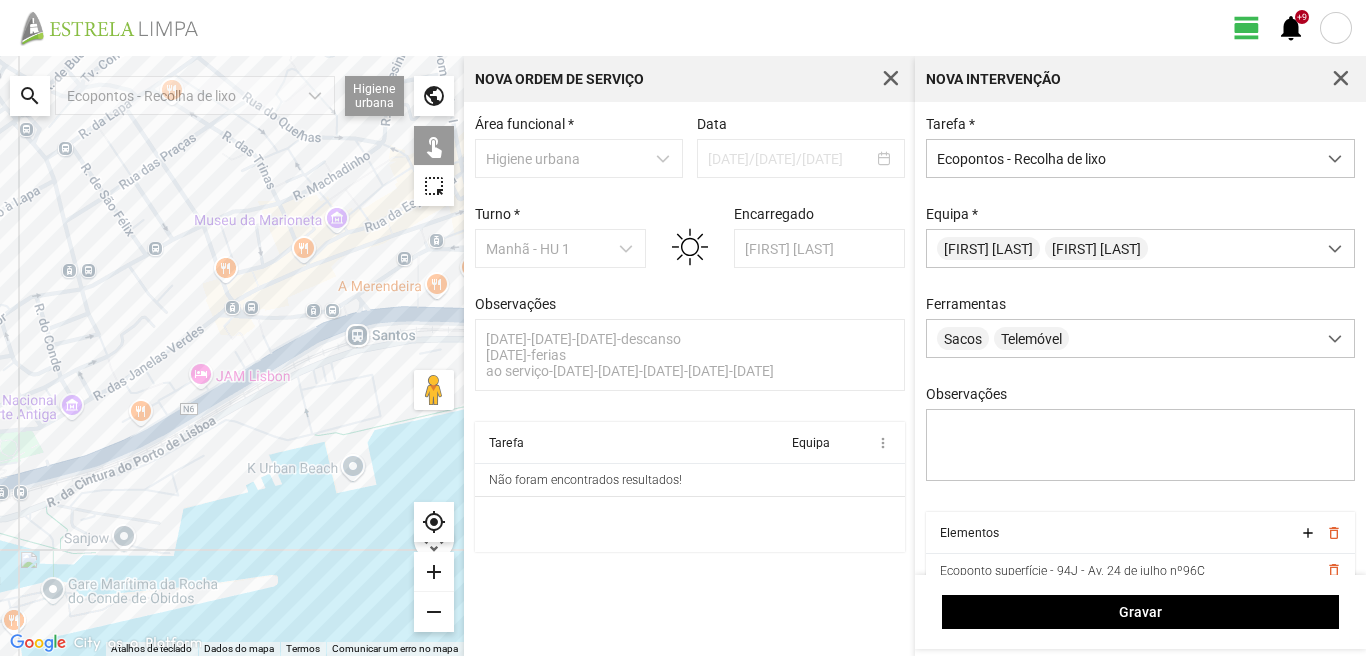 drag, startPoint x: 338, startPoint y: 223, endPoint x: 244, endPoint y: 283, distance: 111.516815 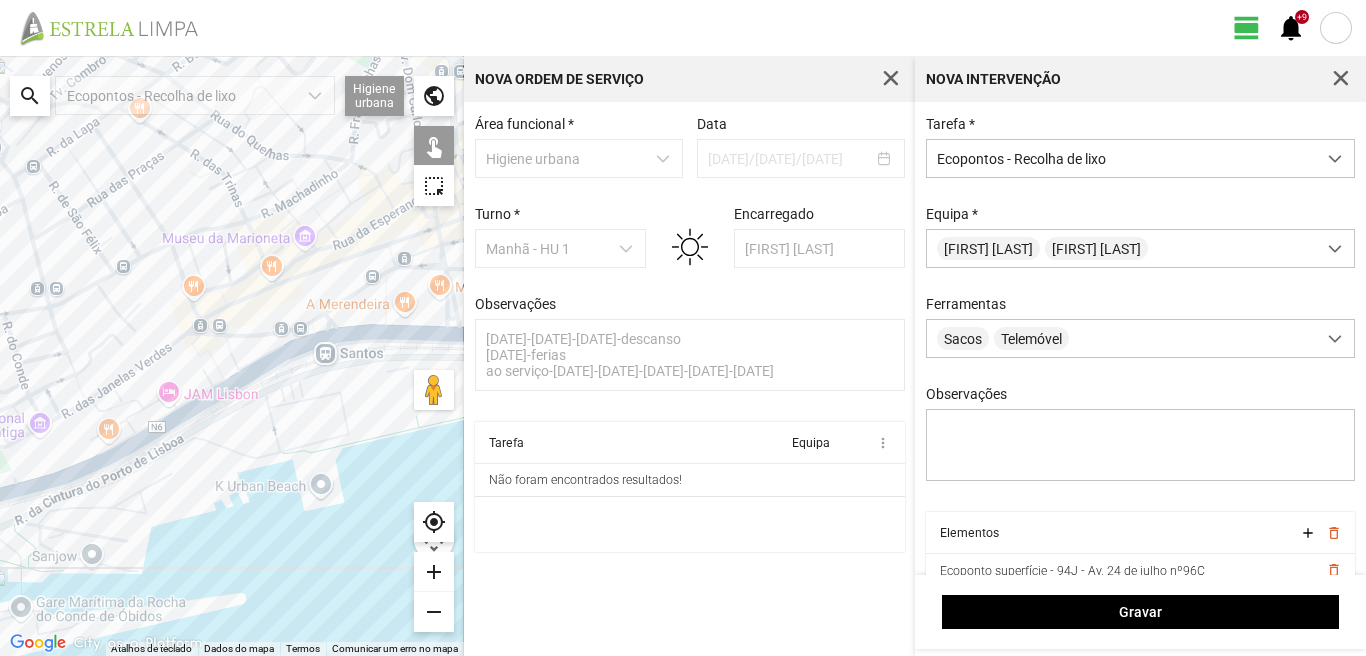 click on "A carregar..." 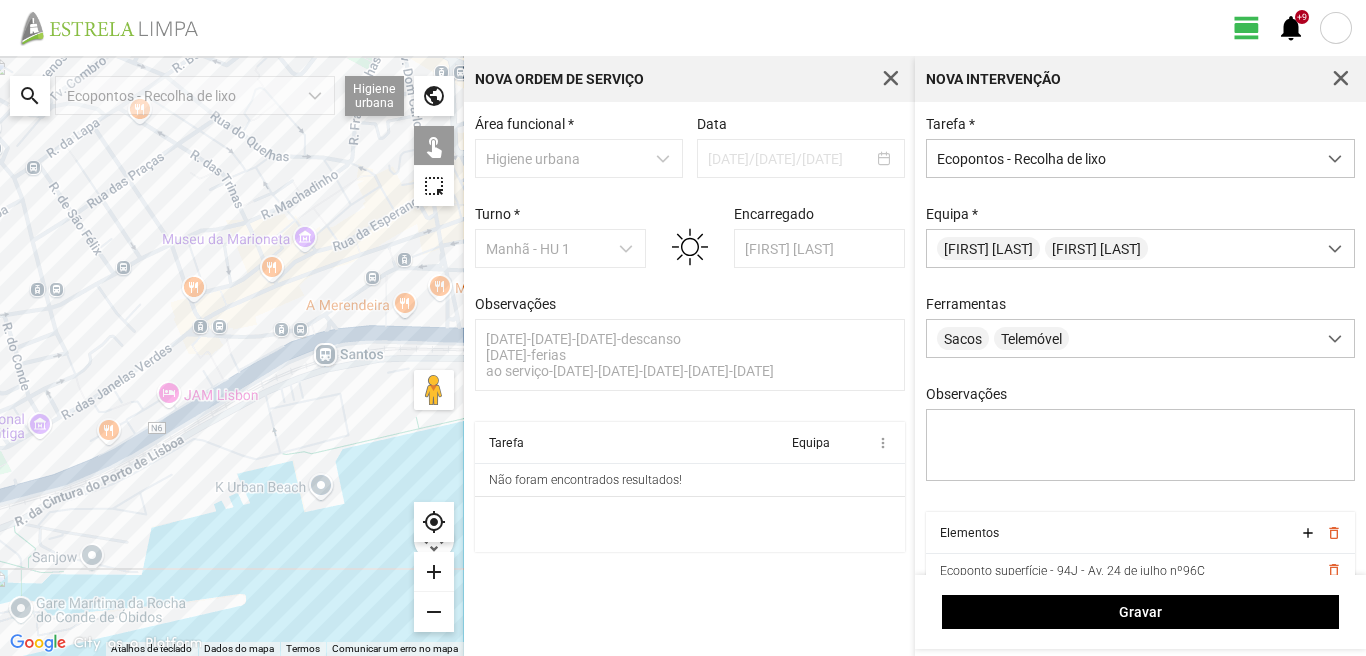 drag, startPoint x: 335, startPoint y: 310, endPoint x: 337, endPoint y: 322, distance: 12.165525 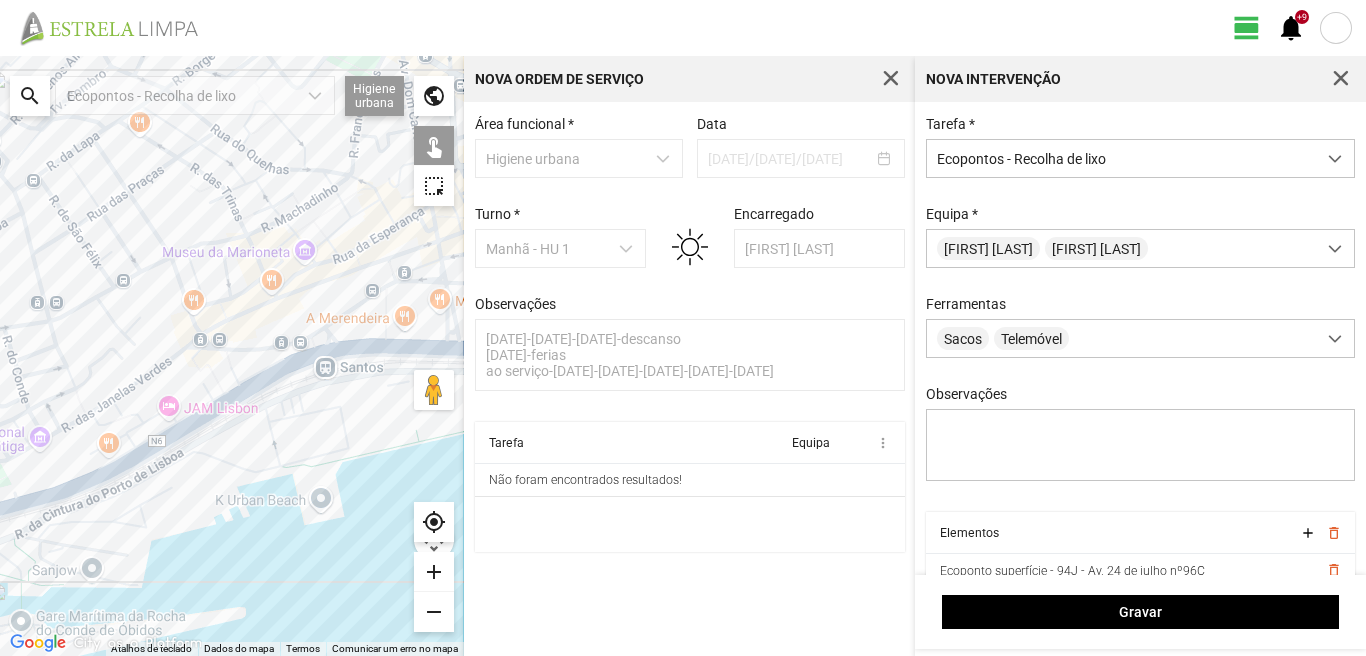 click on "A carregar..." 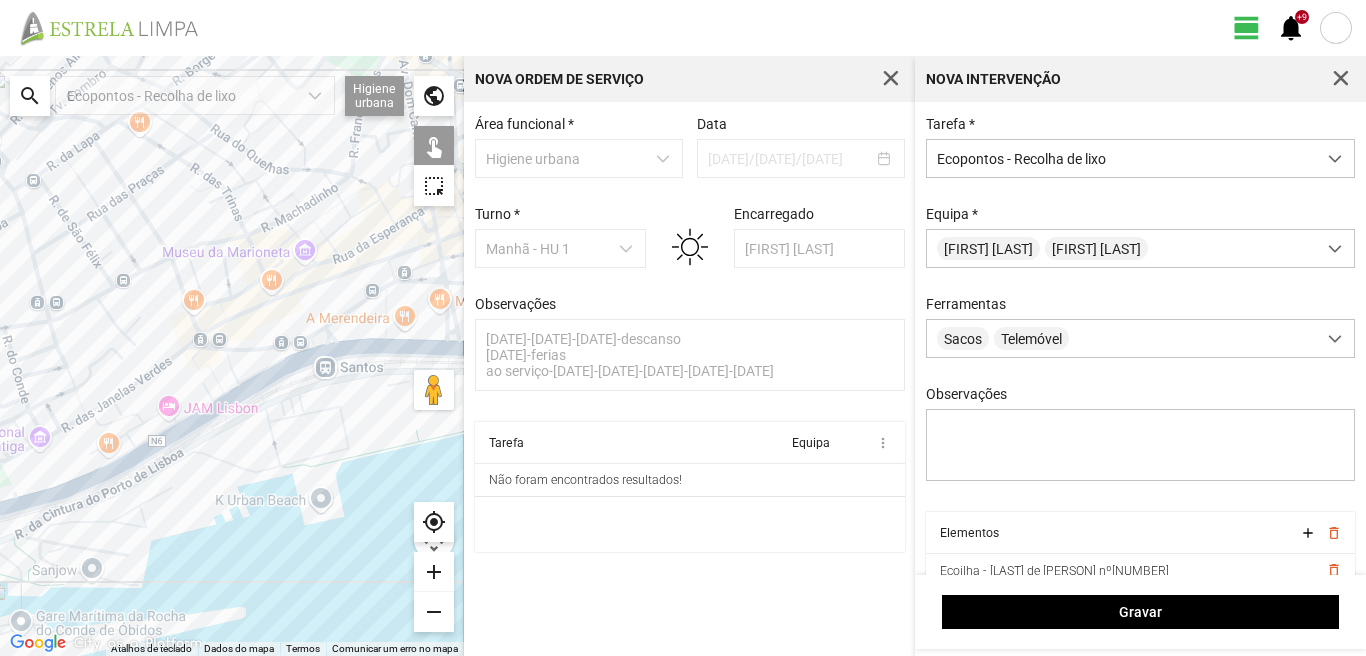 click on "A carregar..." 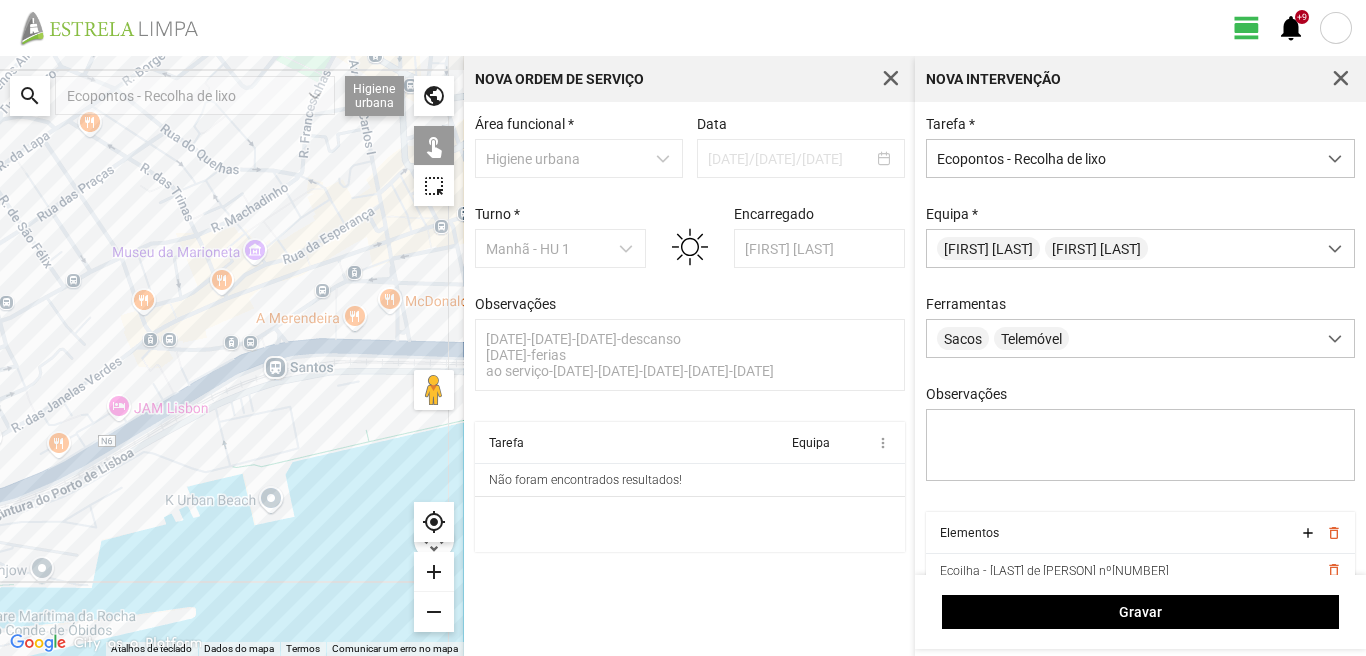 drag, startPoint x: 354, startPoint y: 335, endPoint x: 281, endPoint y: 335, distance: 73 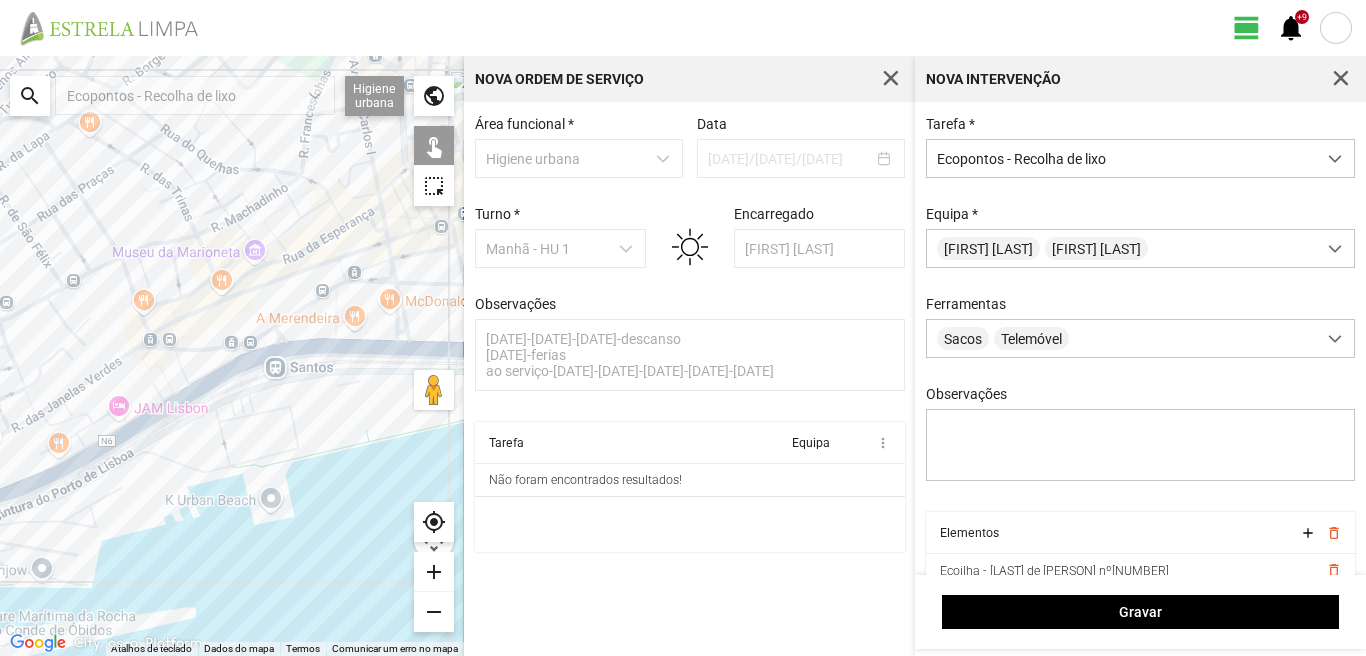 click on "A carregar..." 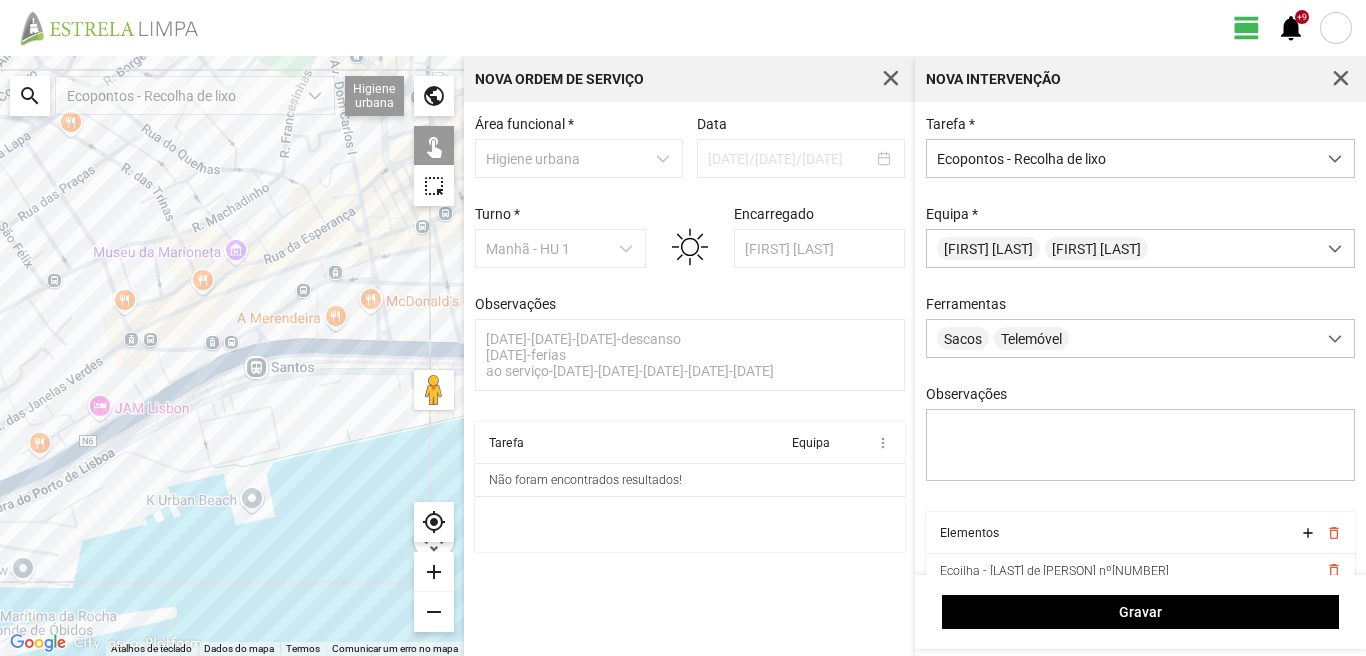 click on "A carregar..." 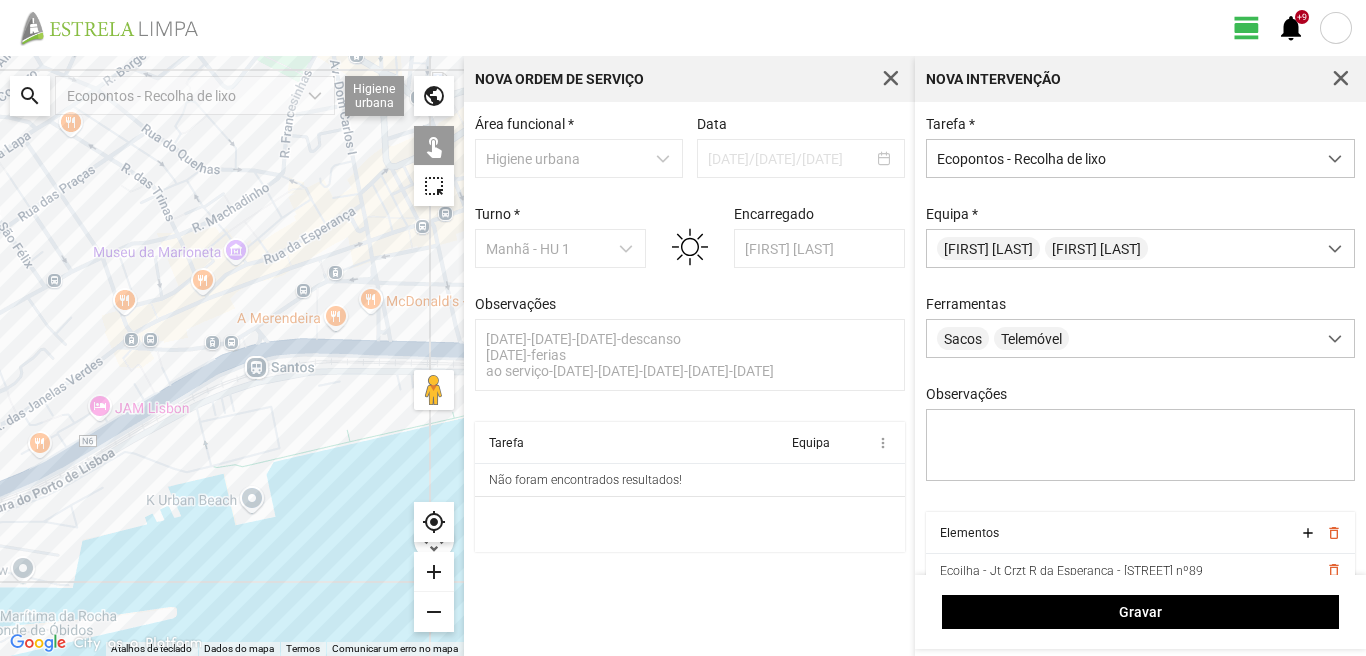 click 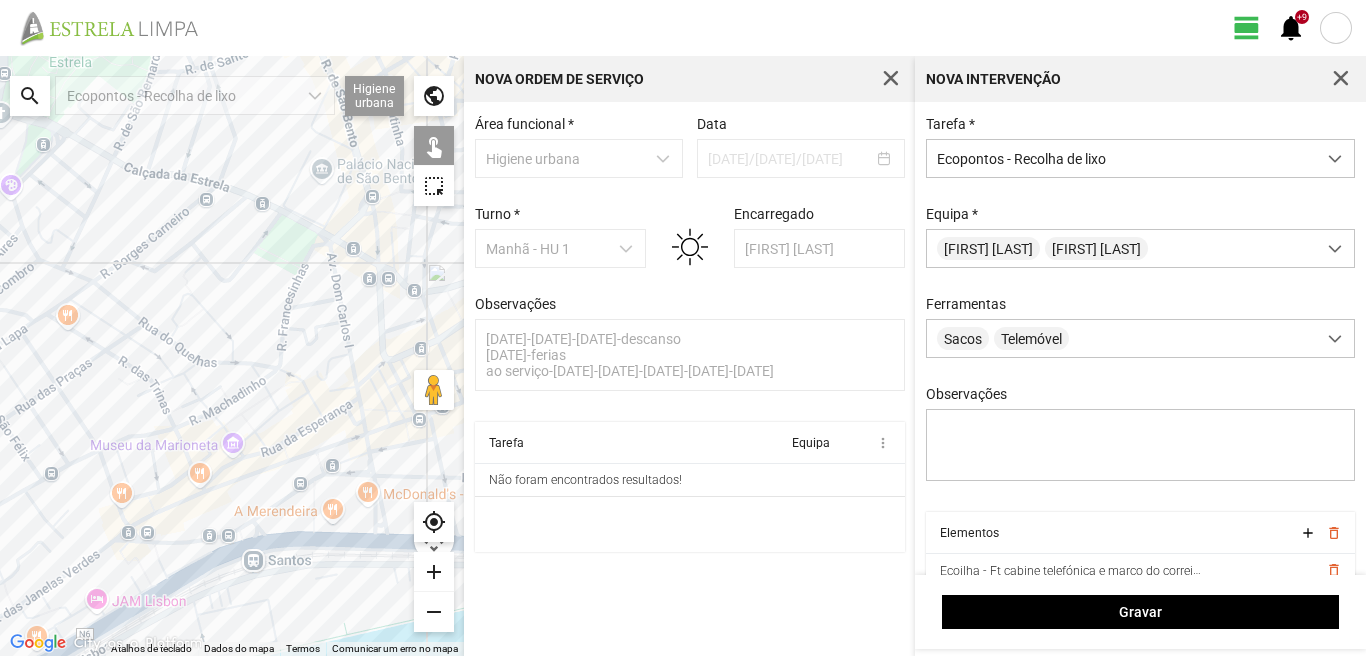 drag, startPoint x: 312, startPoint y: 129, endPoint x: 310, endPoint y: 326, distance: 197.01015 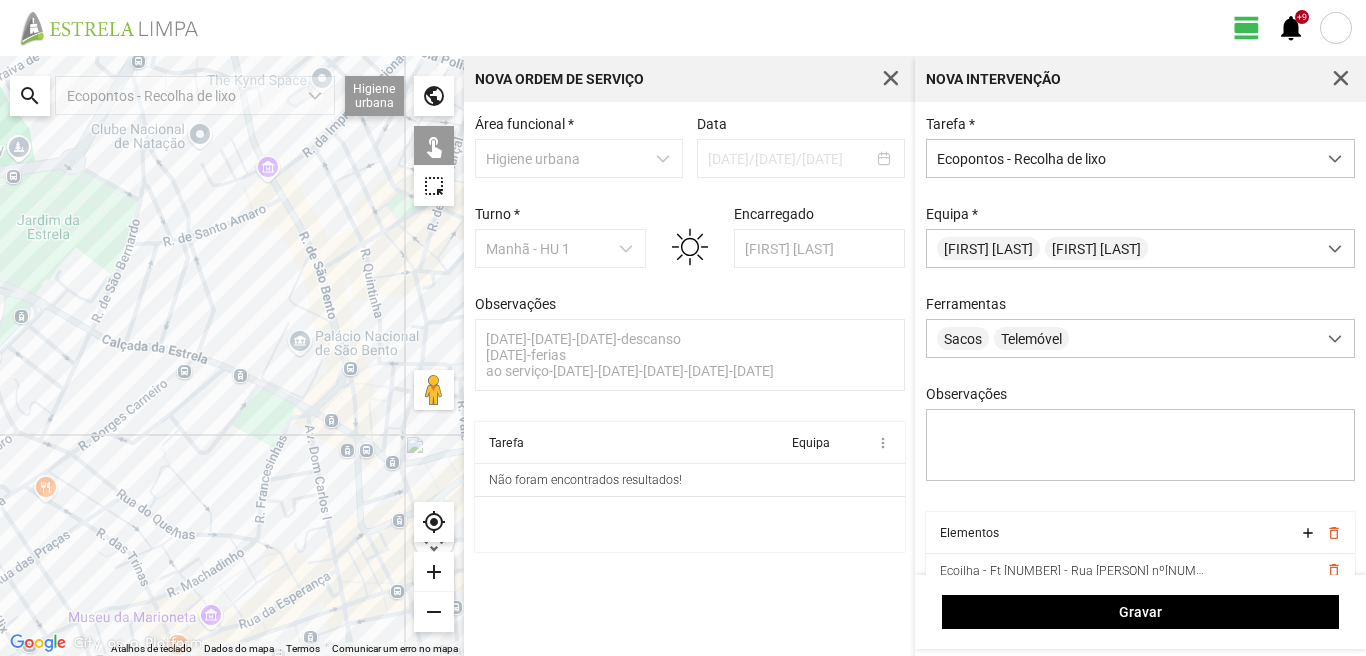 drag, startPoint x: 288, startPoint y: 187, endPoint x: 266, endPoint y: 365, distance: 179.3544 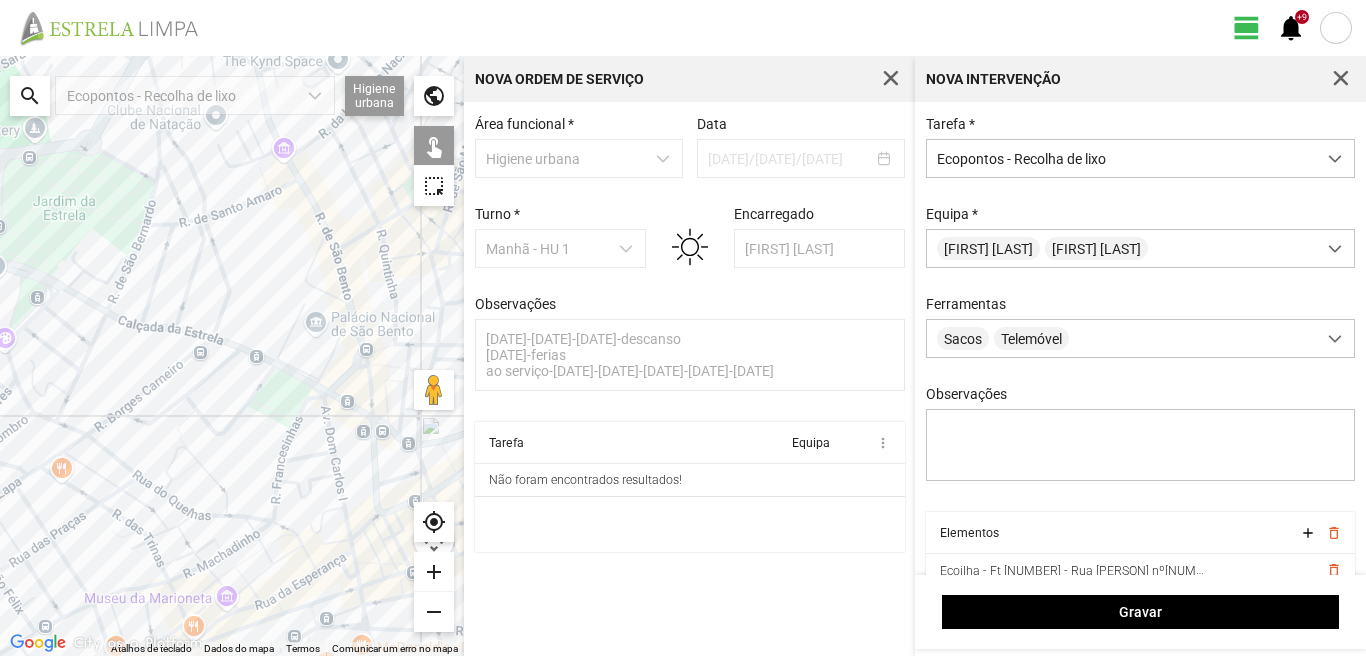 drag, startPoint x: 134, startPoint y: 472, endPoint x: 195, endPoint y: 396, distance: 97.45255 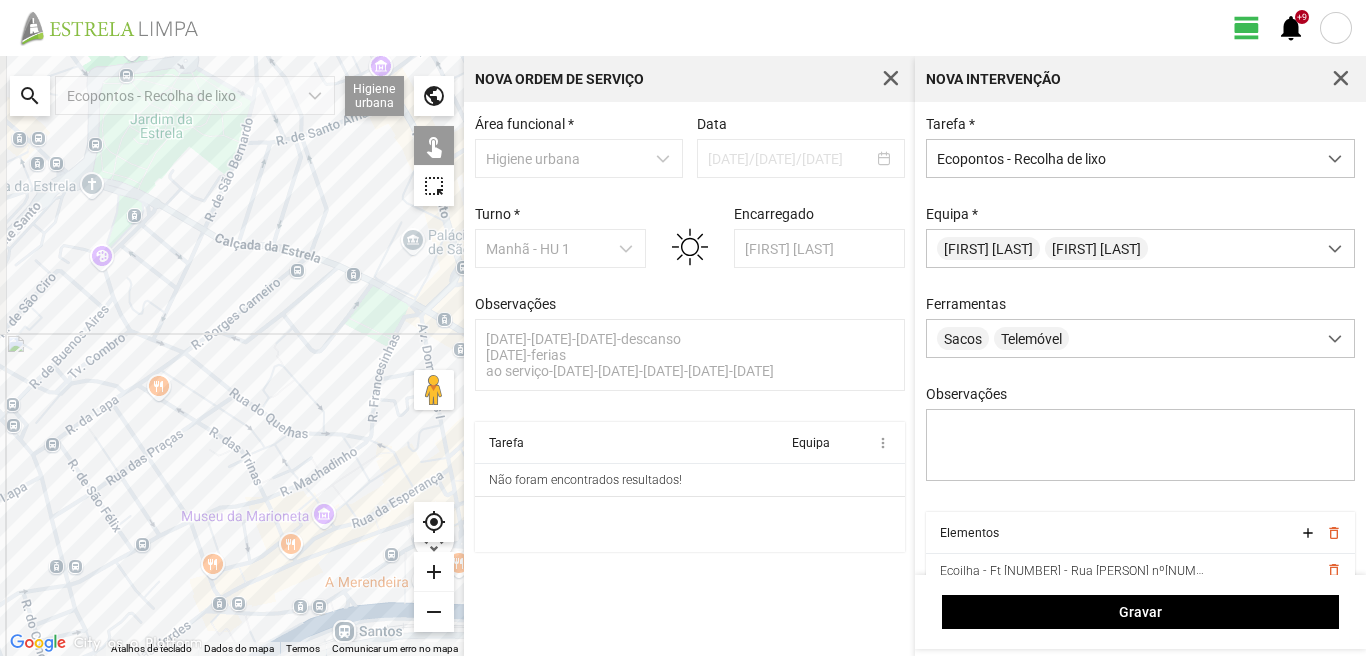 drag, startPoint x: 50, startPoint y: 383, endPoint x: 265, endPoint y: 299, distance: 230.82678 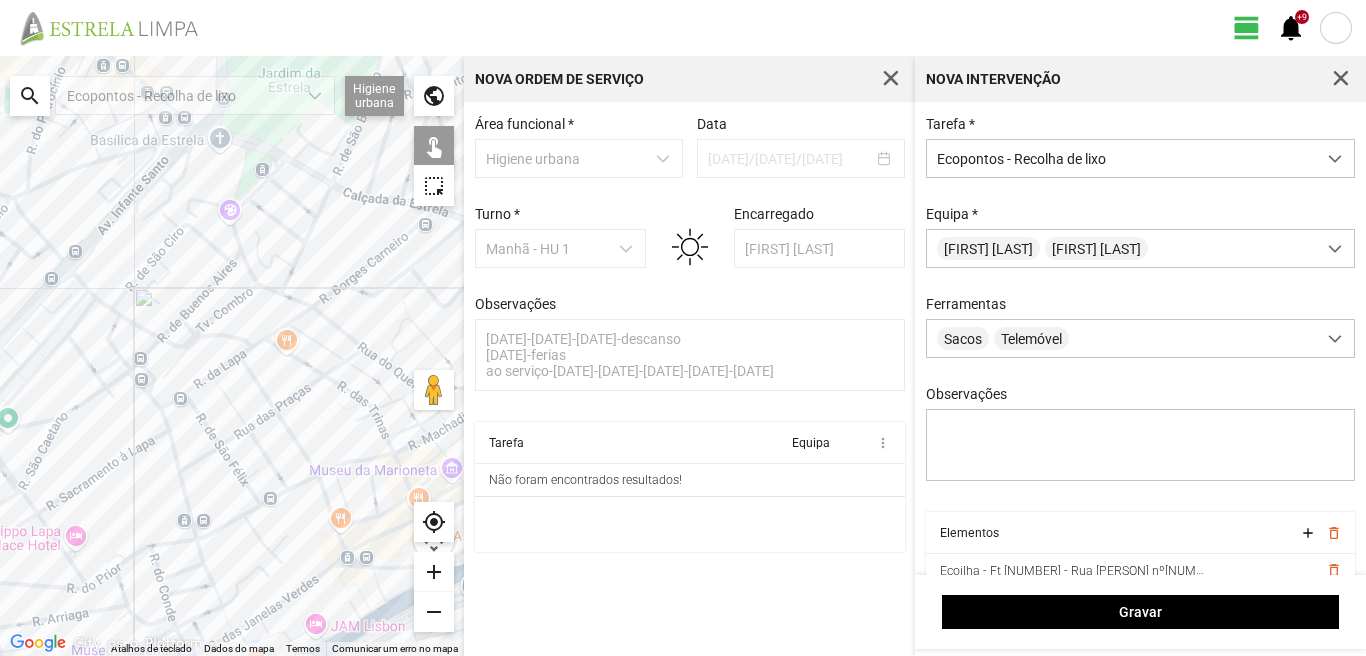 drag, startPoint x: 129, startPoint y: 312, endPoint x: 89, endPoint y: 332, distance: 44.72136 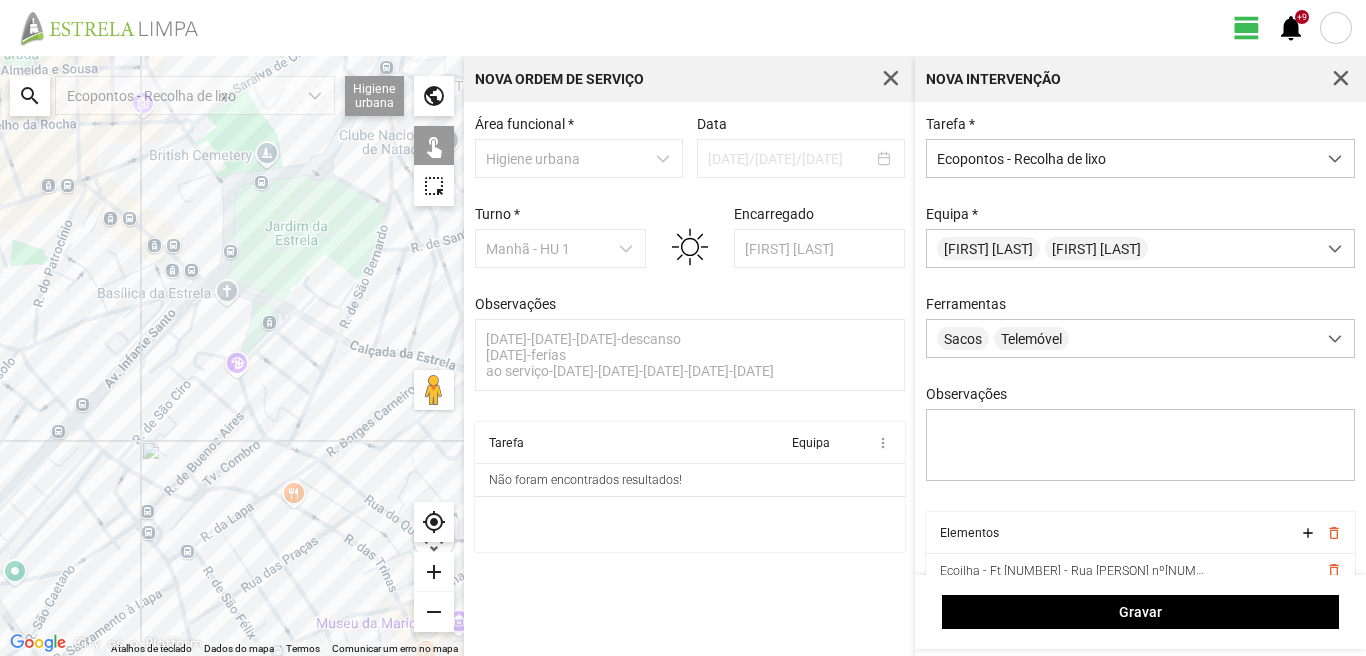 drag, startPoint x: 144, startPoint y: 211, endPoint x: 151, endPoint y: 364, distance: 153.16005 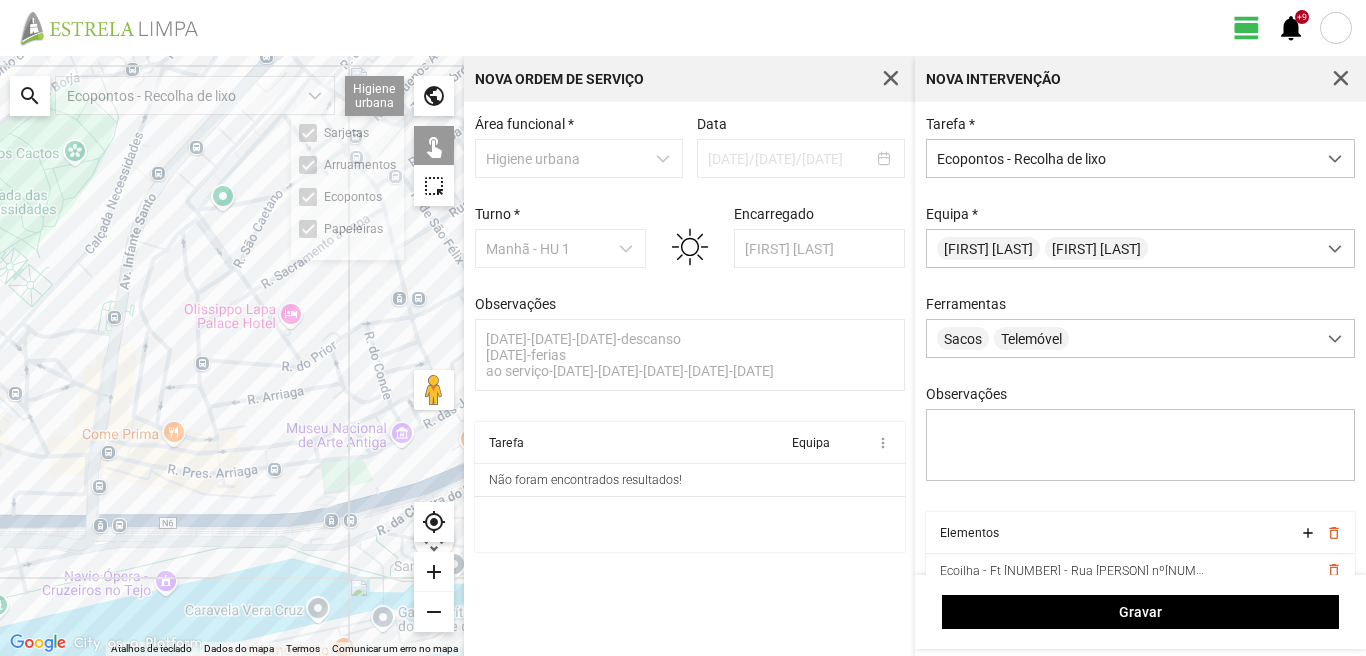 drag, startPoint x: 184, startPoint y: 471, endPoint x: 394, endPoint y: 97, distance: 428.92422 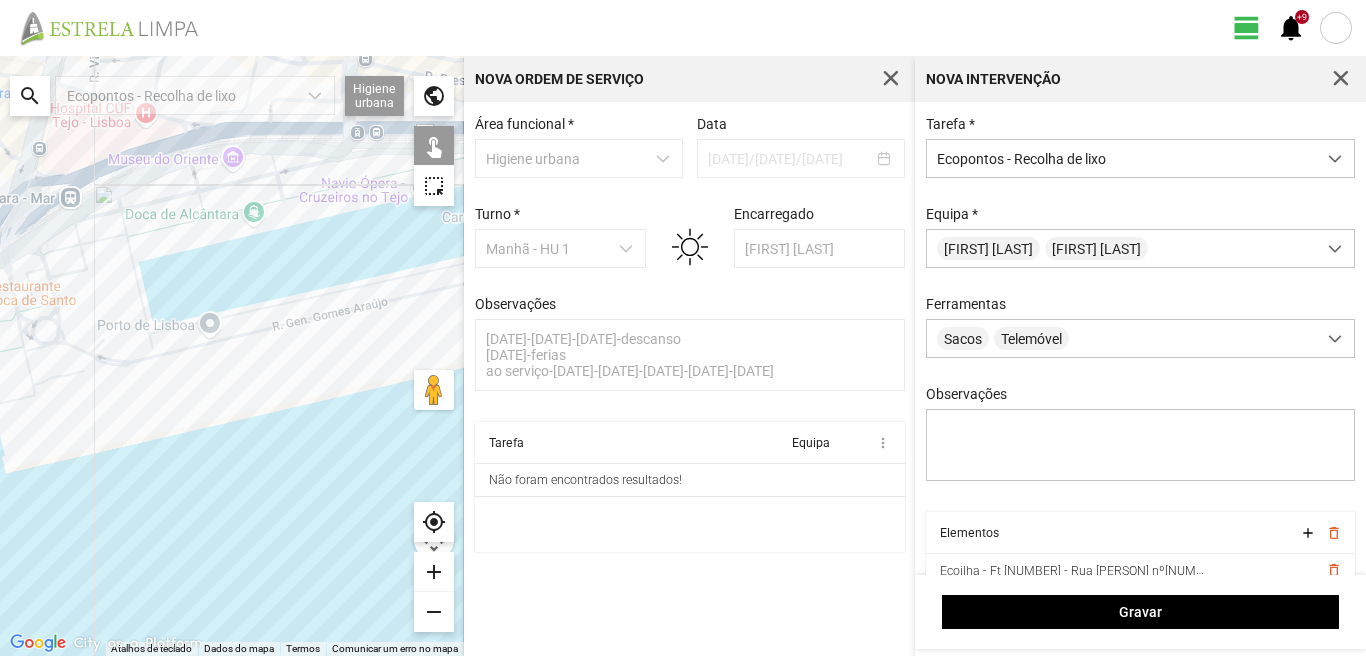drag, startPoint x: 366, startPoint y: 229, endPoint x: 81, endPoint y: 376, distance: 320.6774 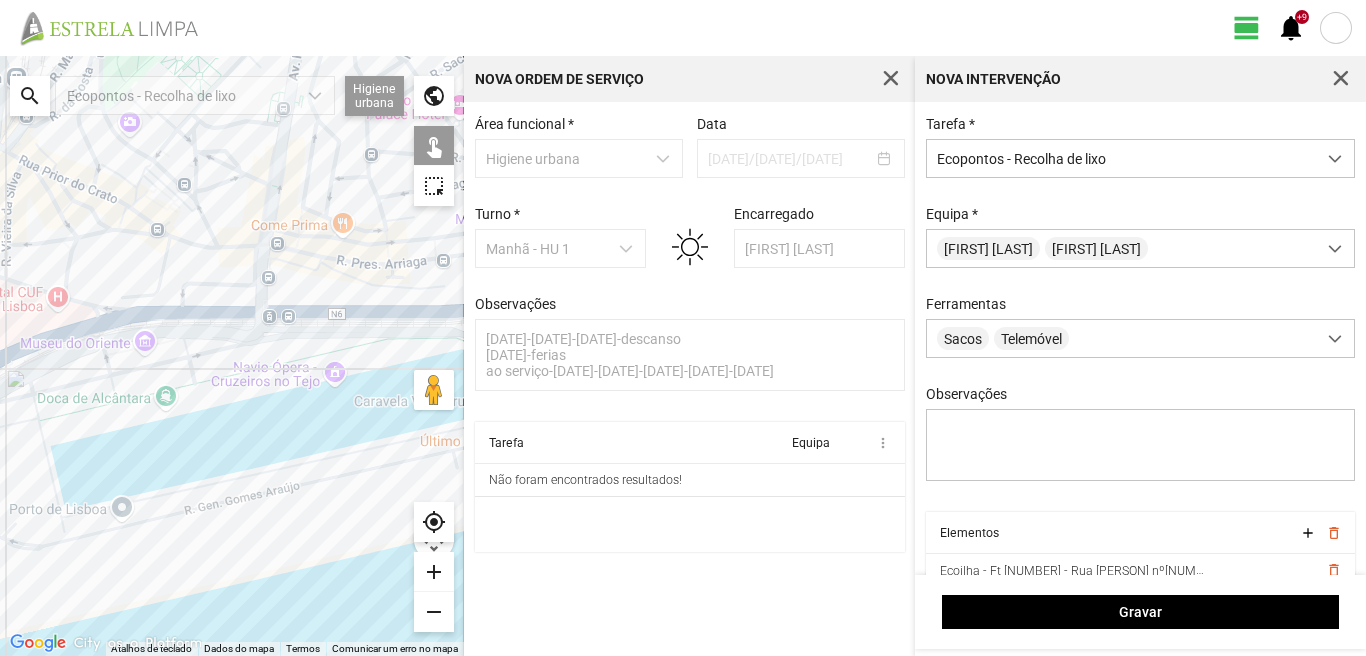drag, startPoint x: 81, startPoint y: 376, endPoint x: 212, endPoint y: 353, distance: 133.00375 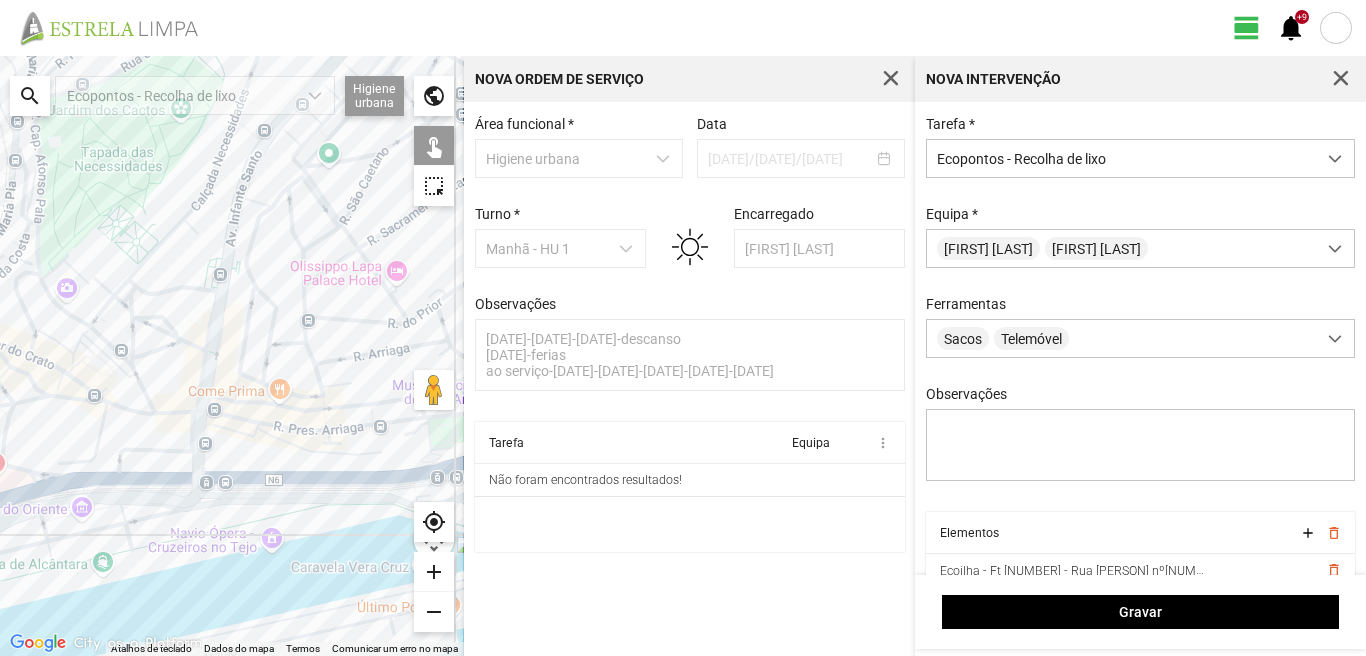 drag, startPoint x: 349, startPoint y: 275, endPoint x: 271, endPoint y: 464, distance: 204.4627 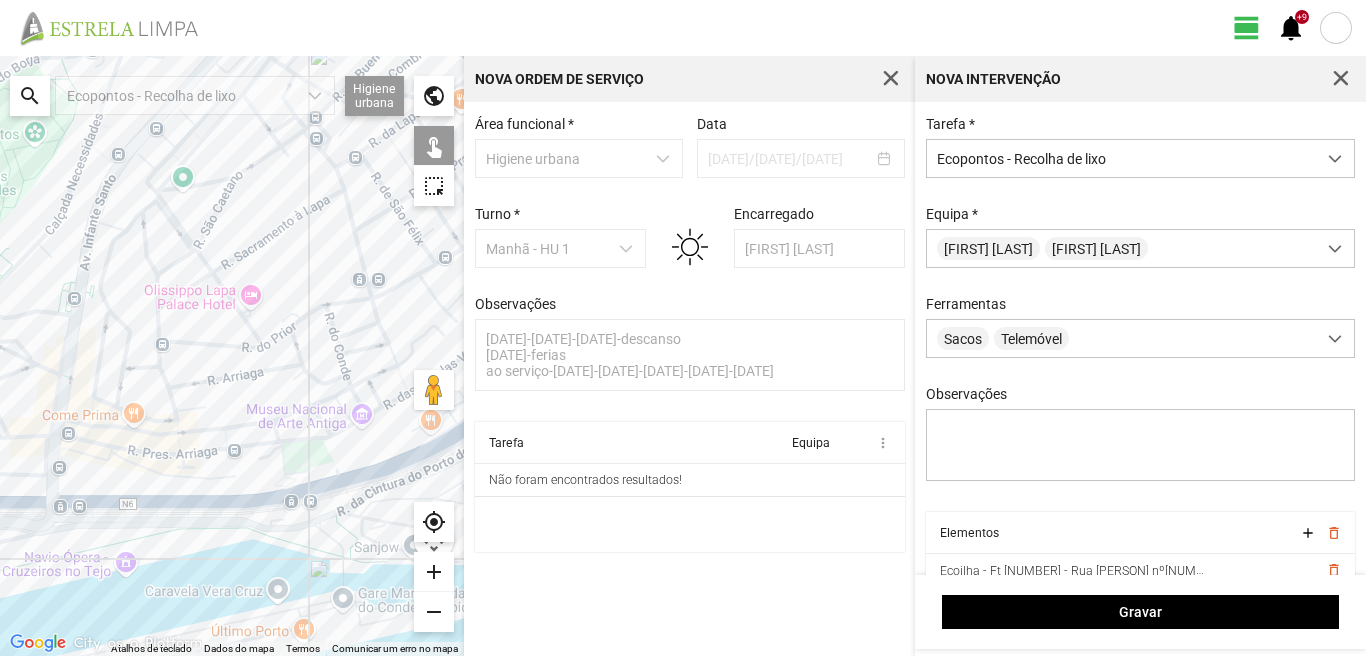 drag, startPoint x: 349, startPoint y: 450, endPoint x: 202, endPoint y: 438, distance: 147.48898 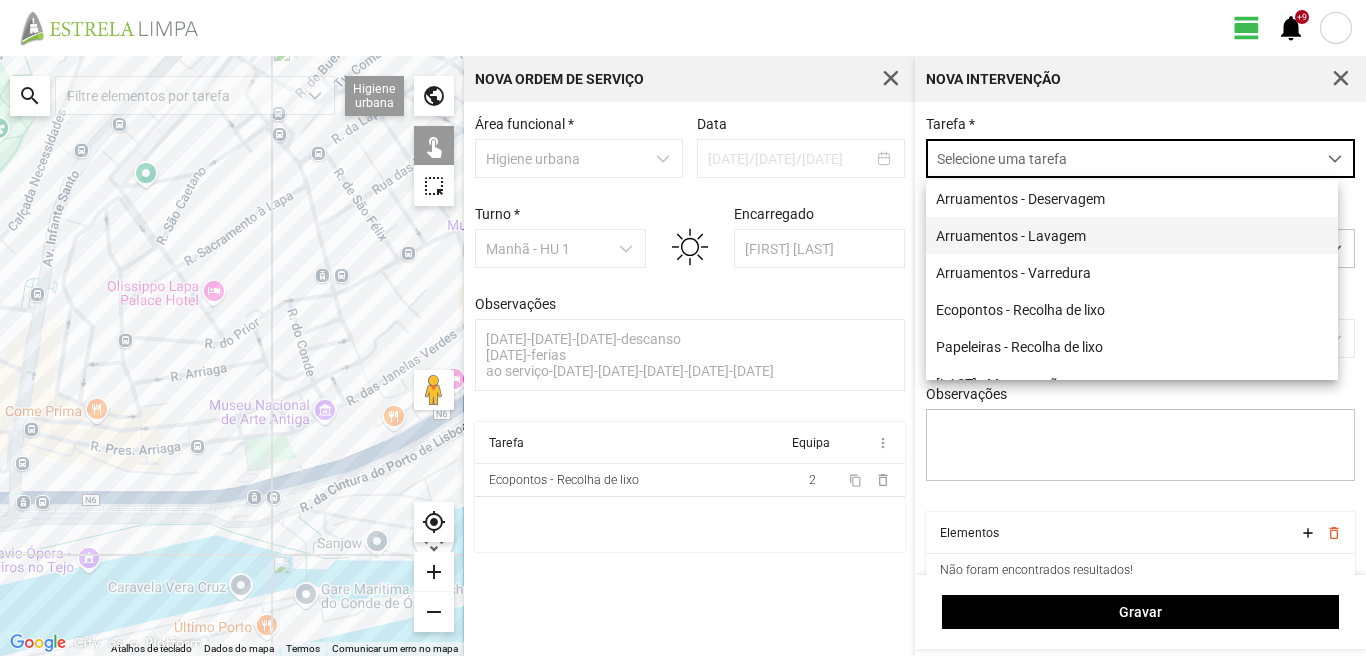 scroll, scrollTop: 11, scrollLeft: 89, axis: both 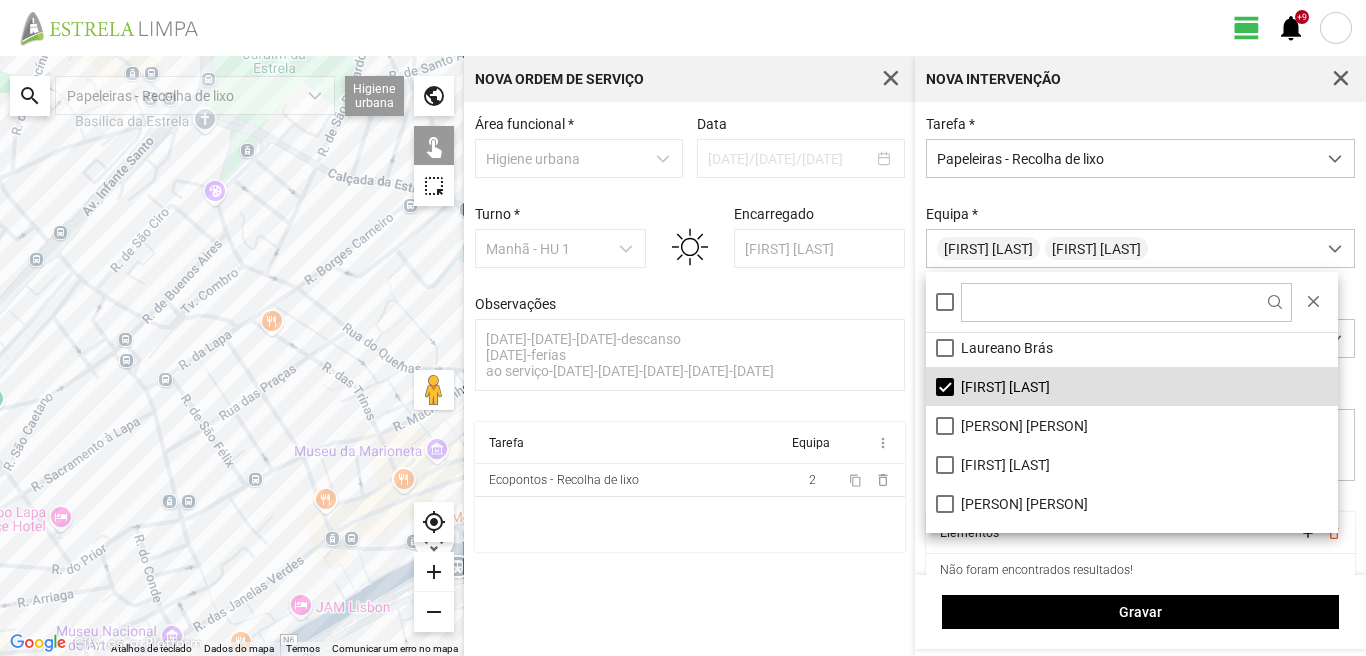 drag, startPoint x: 263, startPoint y: 278, endPoint x: 94, endPoint y: 521, distance: 295.98987 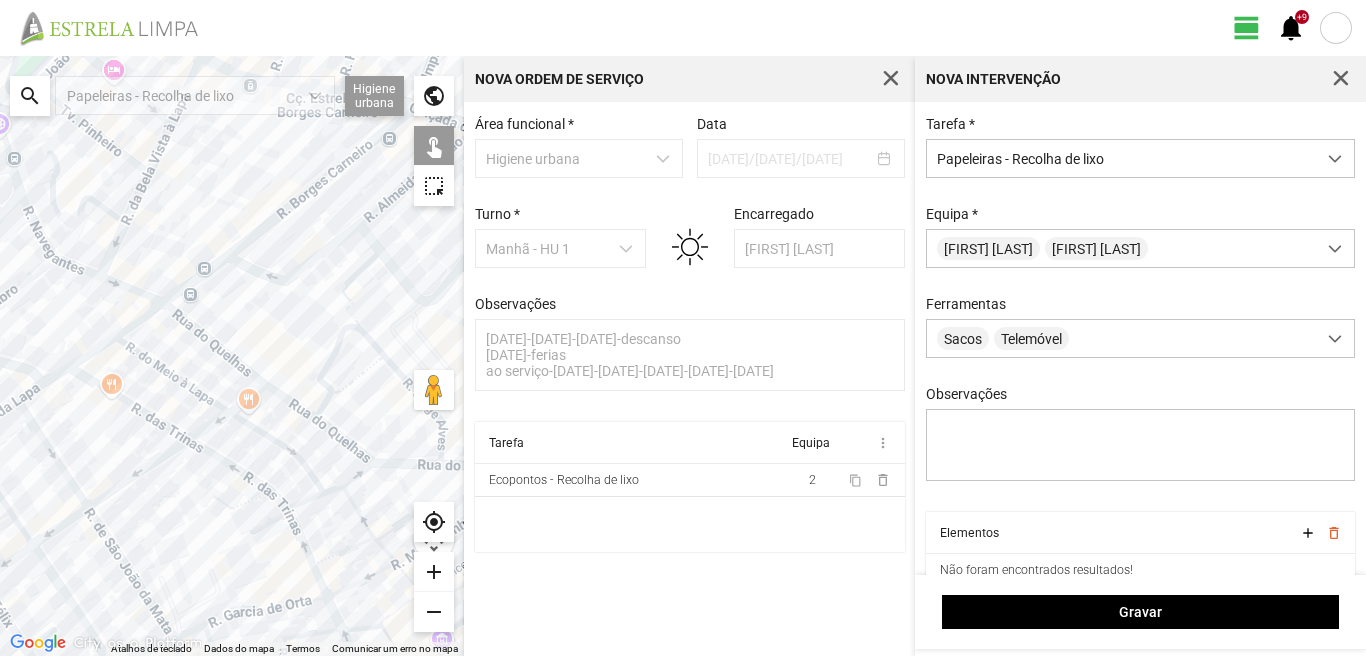 drag, startPoint x: 240, startPoint y: 423, endPoint x: 96, endPoint y: 469, distance: 151.16878 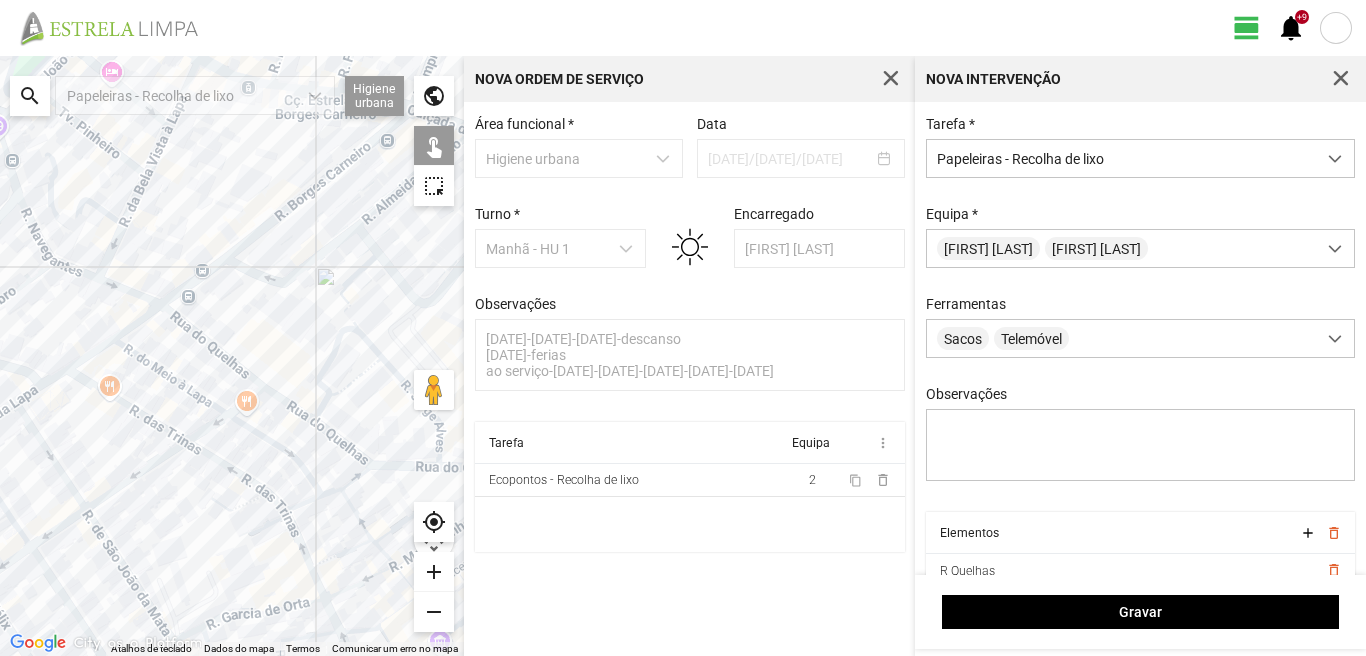 drag, startPoint x: 345, startPoint y: 392, endPoint x: 349, endPoint y: 415, distance: 23.345236 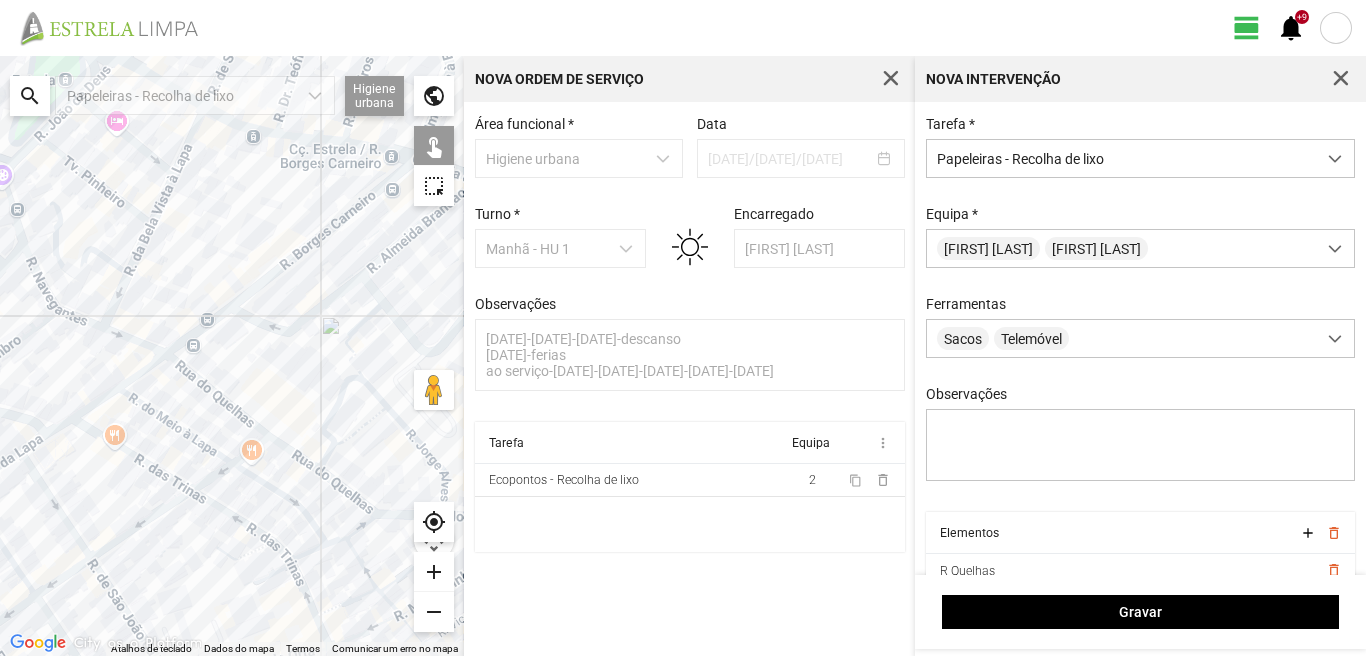 drag, startPoint x: 362, startPoint y: 513, endPoint x: 361, endPoint y: 465, distance: 48.010414 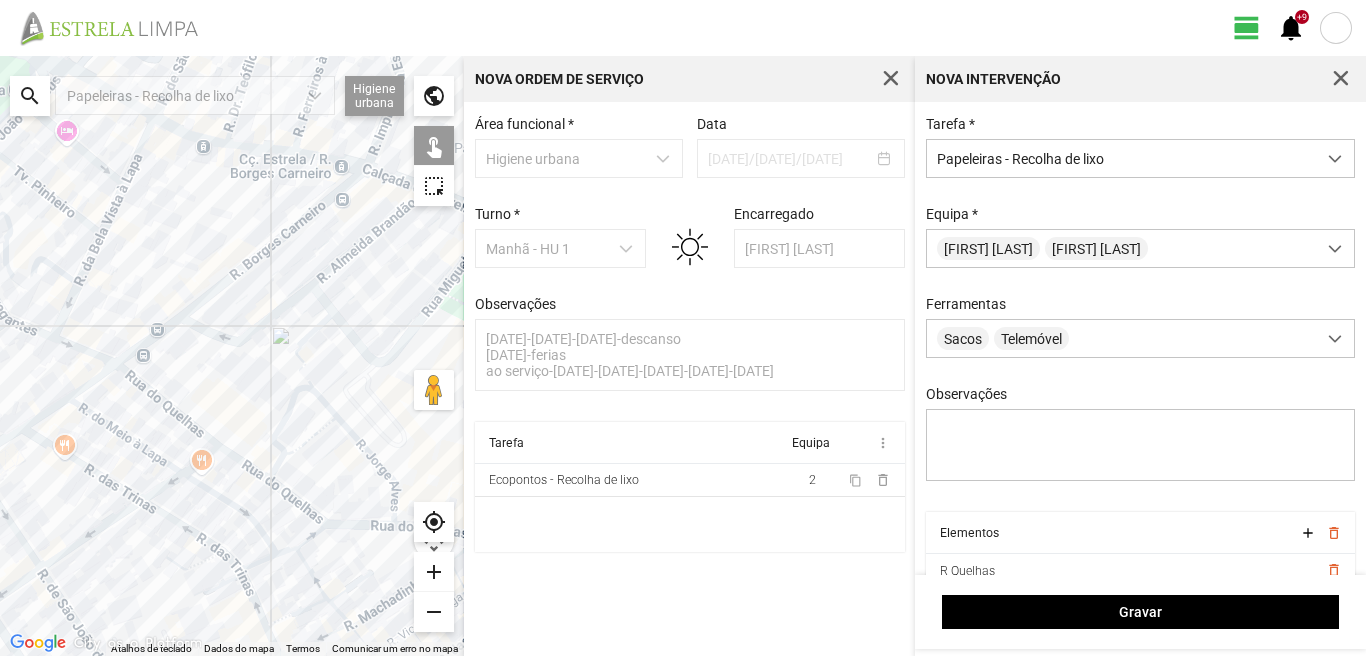 drag, startPoint x: 388, startPoint y: 461, endPoint x: 150, endPoint y: 481, distance: 238.83885 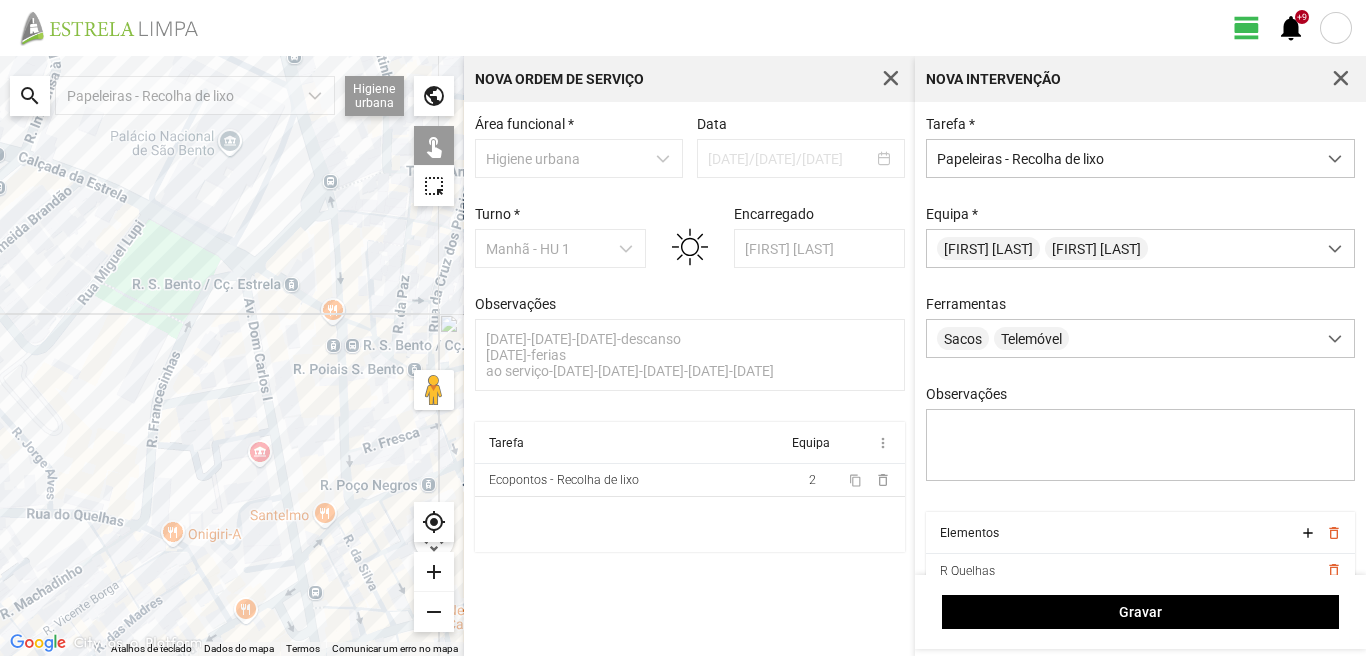 drag, startPoint x: 155, startPoint y: 486, endPoint x: 389, endPoint y: 432, distance: 240.14995 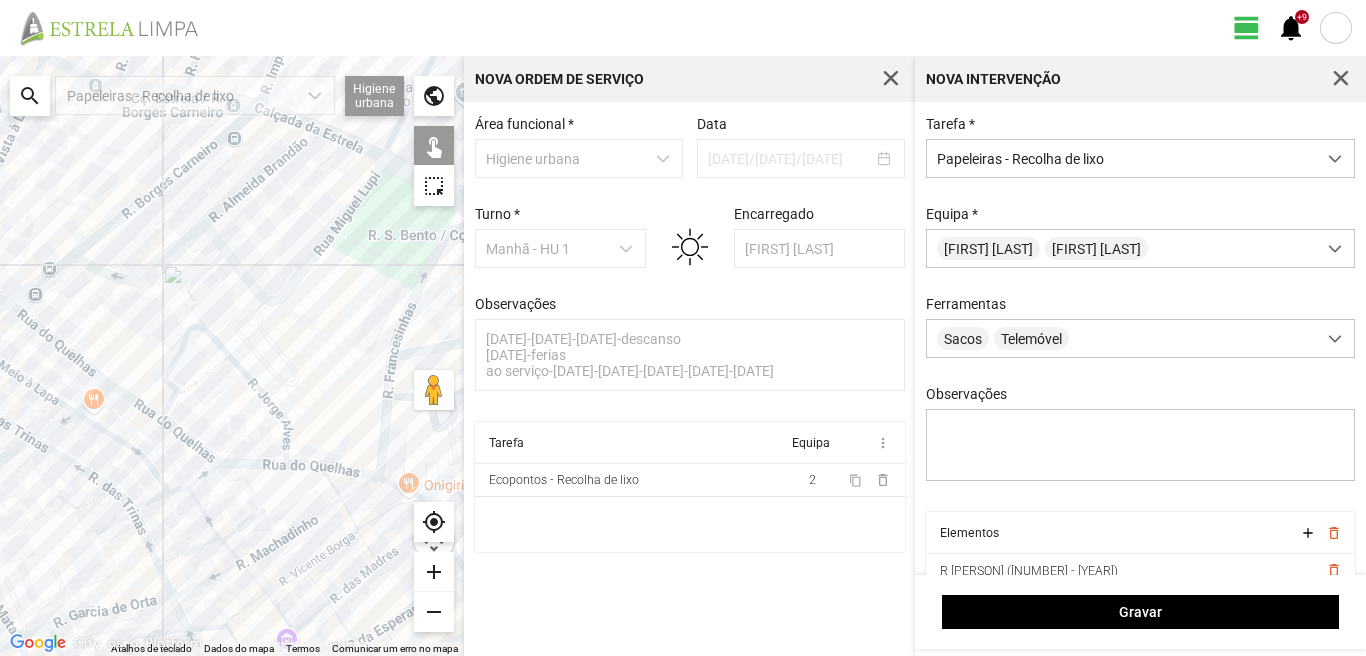 drag, startPoint x: 258, startPoint y: 449, endPoint x: 84, endPoint y: 473, distance: 175.64737 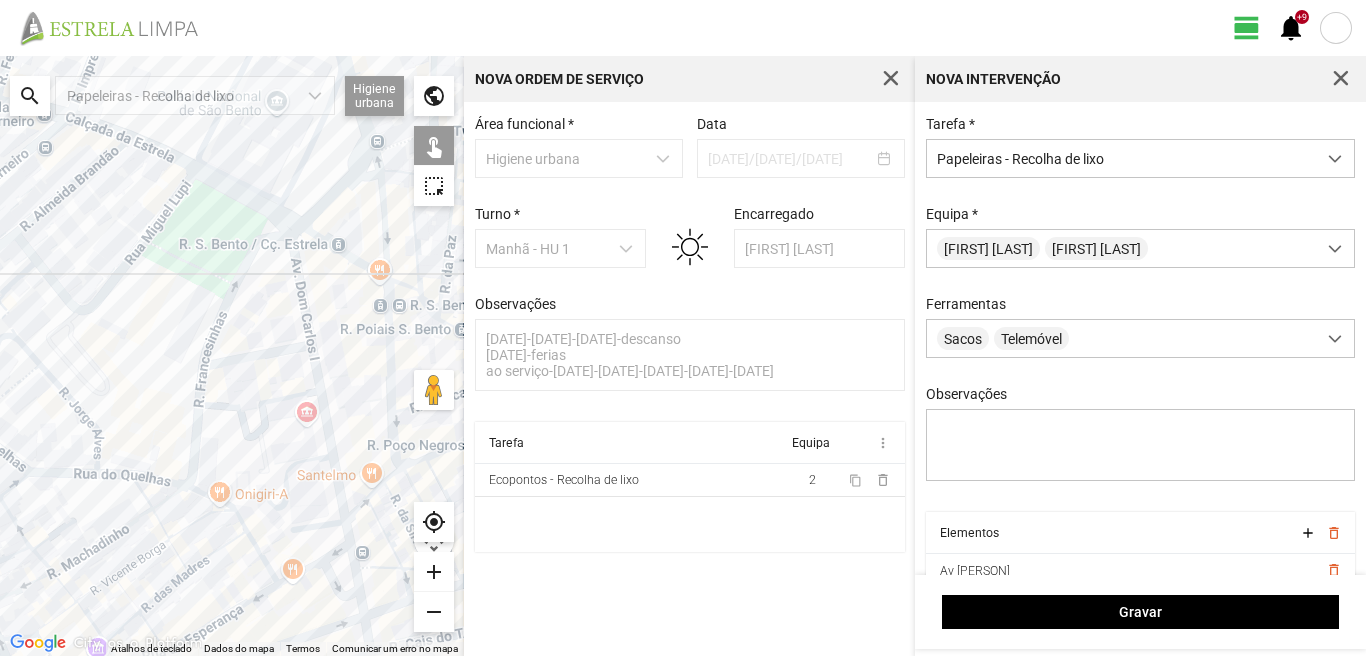 drag, startPoint x: 302, startPoint y: 352, endPoint x: 302, endPoint y: 377, distance: 25 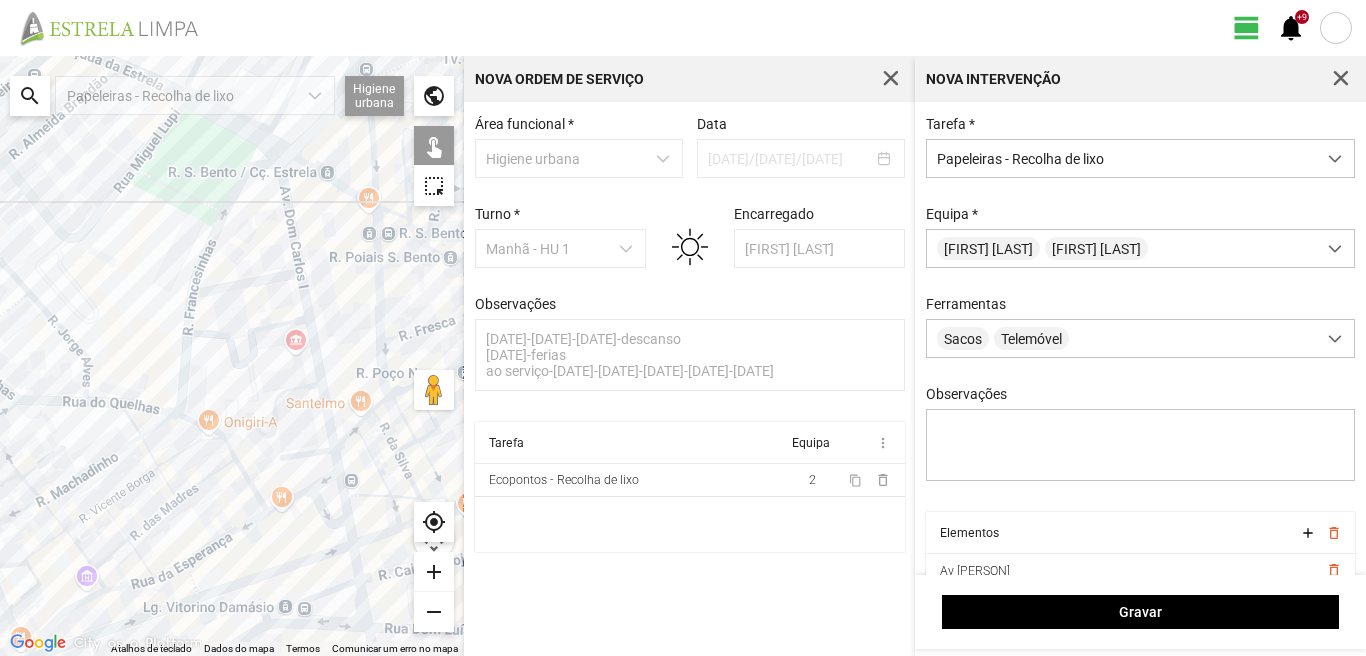 drag, startPoint x: 224, startPoint y: 528, endPoint x: 206, endPoint y: 427, distance: 102.59142 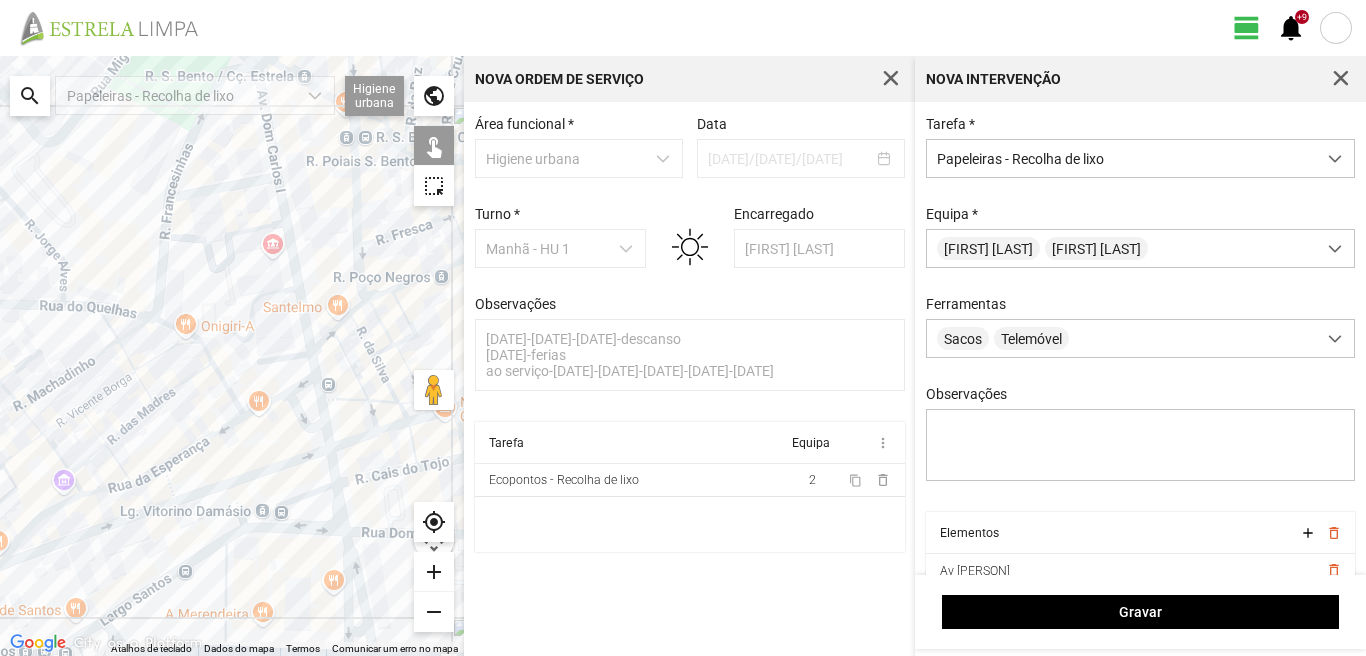 drag, startPoint x: 342, startPoint y: 484, endPoint x: 341, endPoint y: 496, distance: 12.0415945 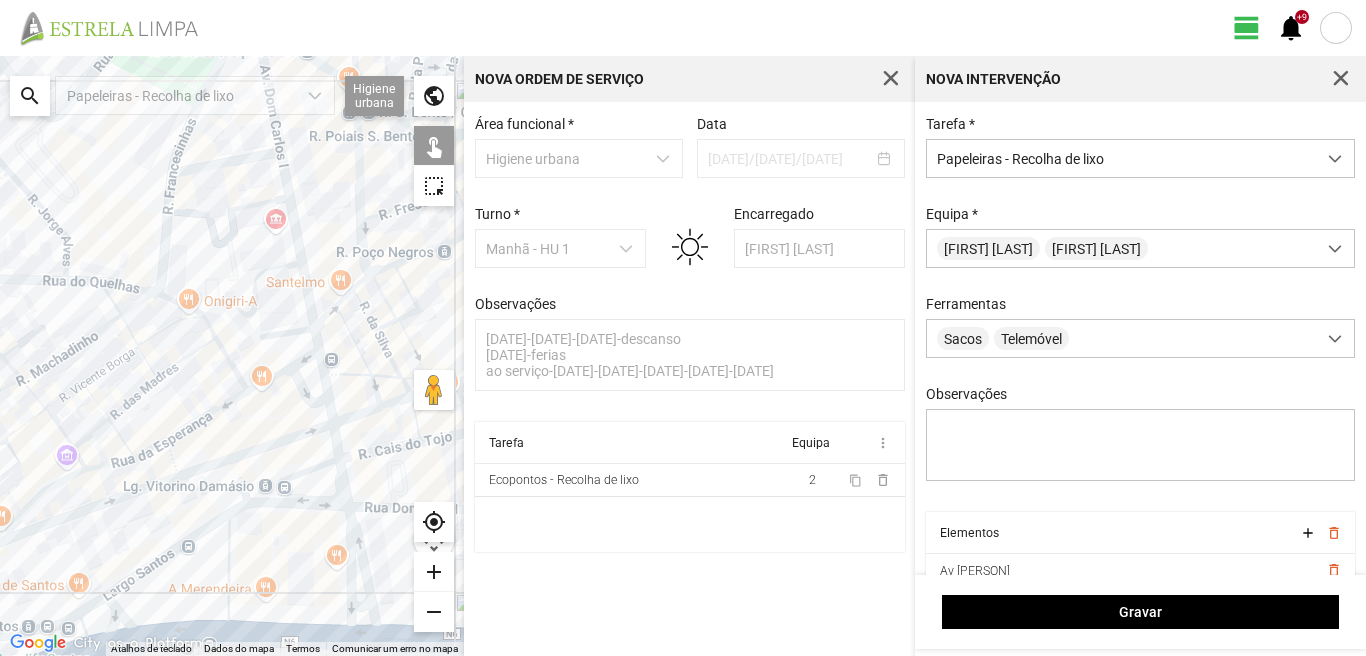 drag, startPoint x: 276, startPoint y: 577, endPoint x: 231, endPoint y: 454, distance: 130.97328 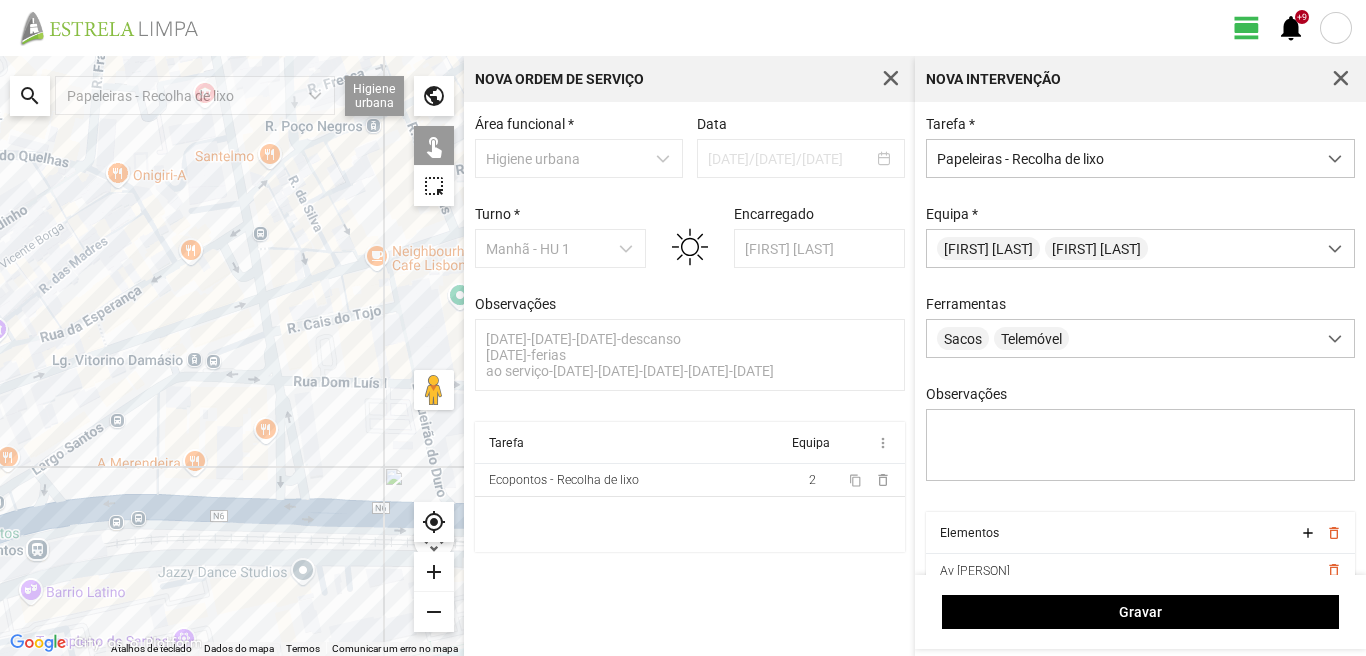 drag, startPoint x: 236, startPoint y: 369, endPoint x: 246, endPoint y: 373, distance: 10.770329 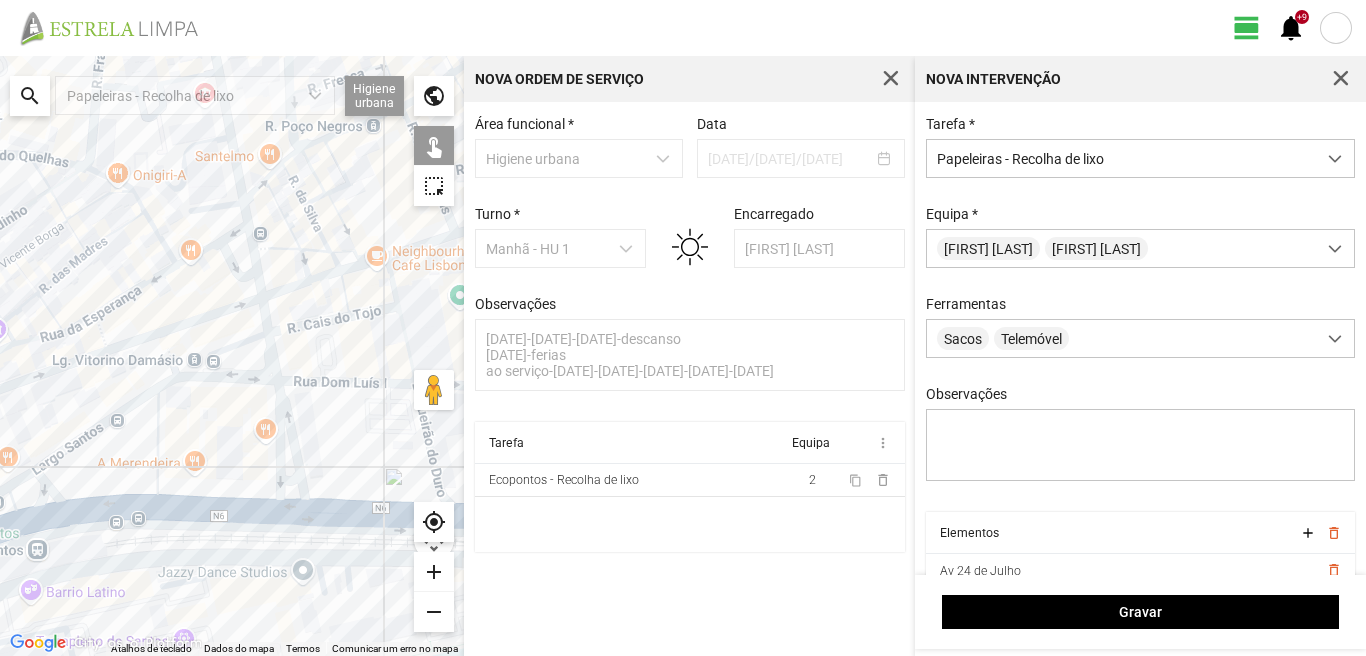 drag, startPoint x: 114, startPoint y: 440, endPoint x: 196, endPoint y: 429, distance: 82.73451 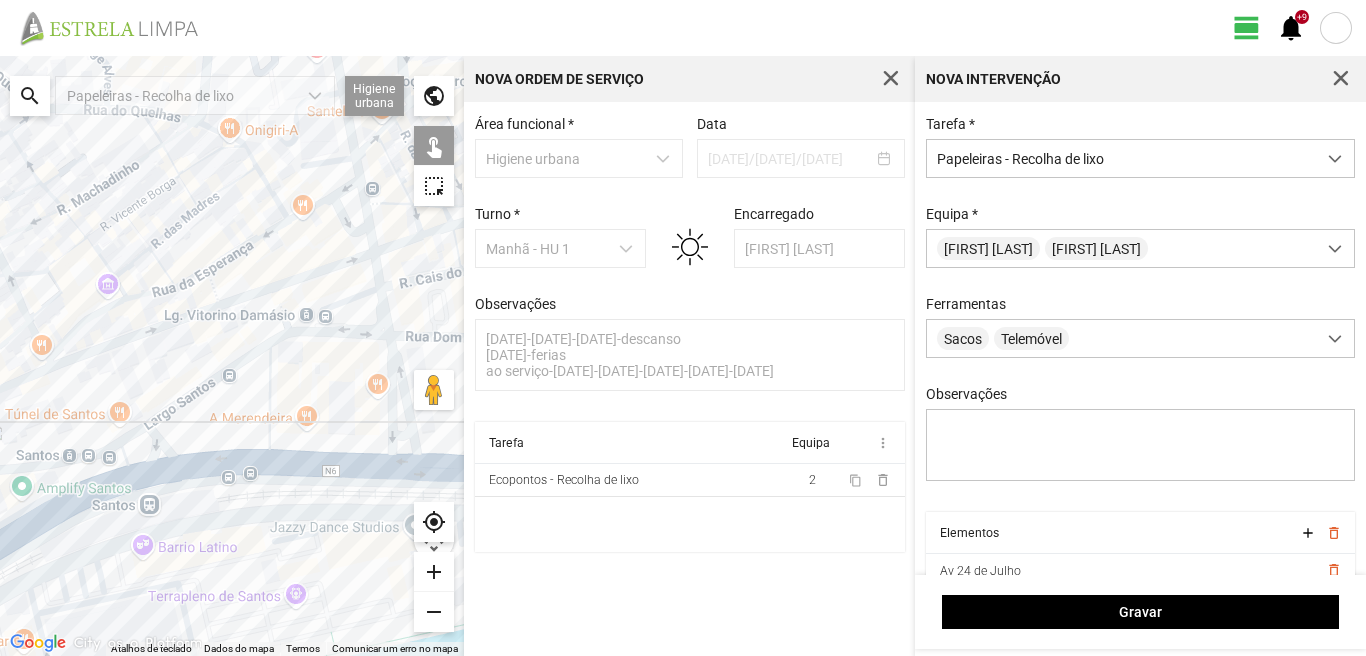 drag, startPoint x: 190, startPoint y: 432, endPoint x: 321, endPoint y: 381, distance: 140.57738 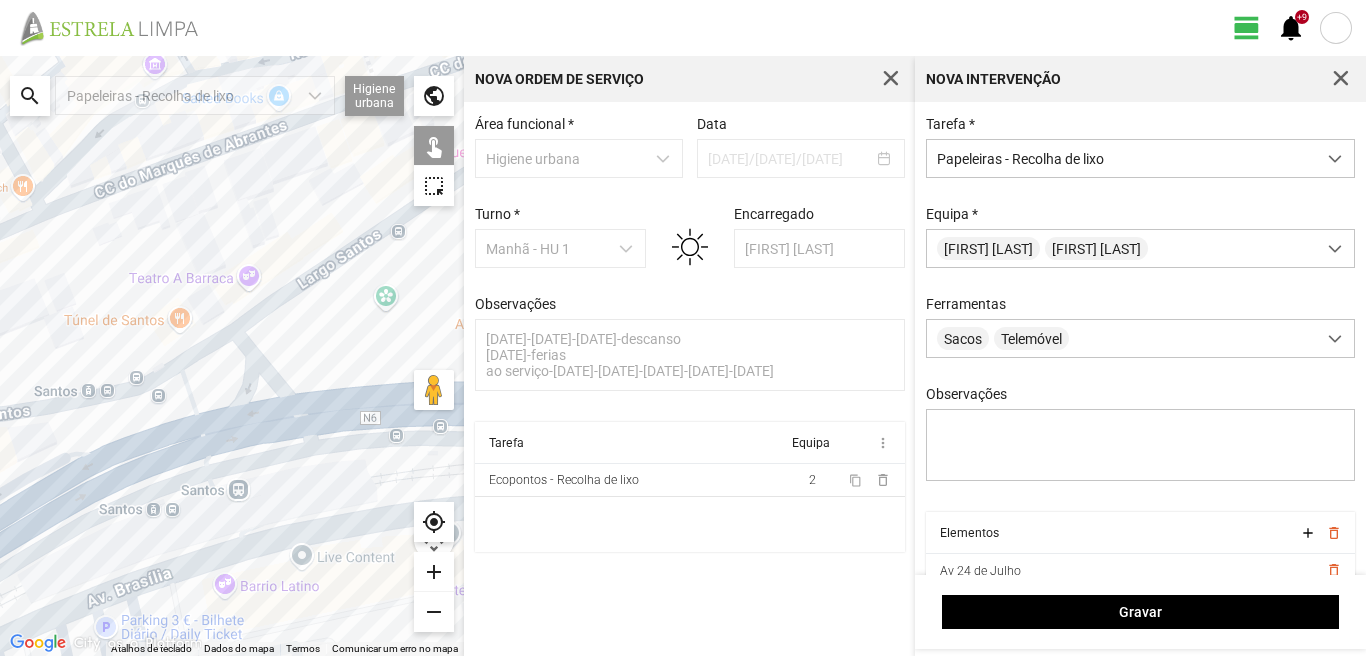 drag, startPoint x: 179, startPoint y: 511, endPoint x: 209, endPoint y: 509, distance: 30.066593 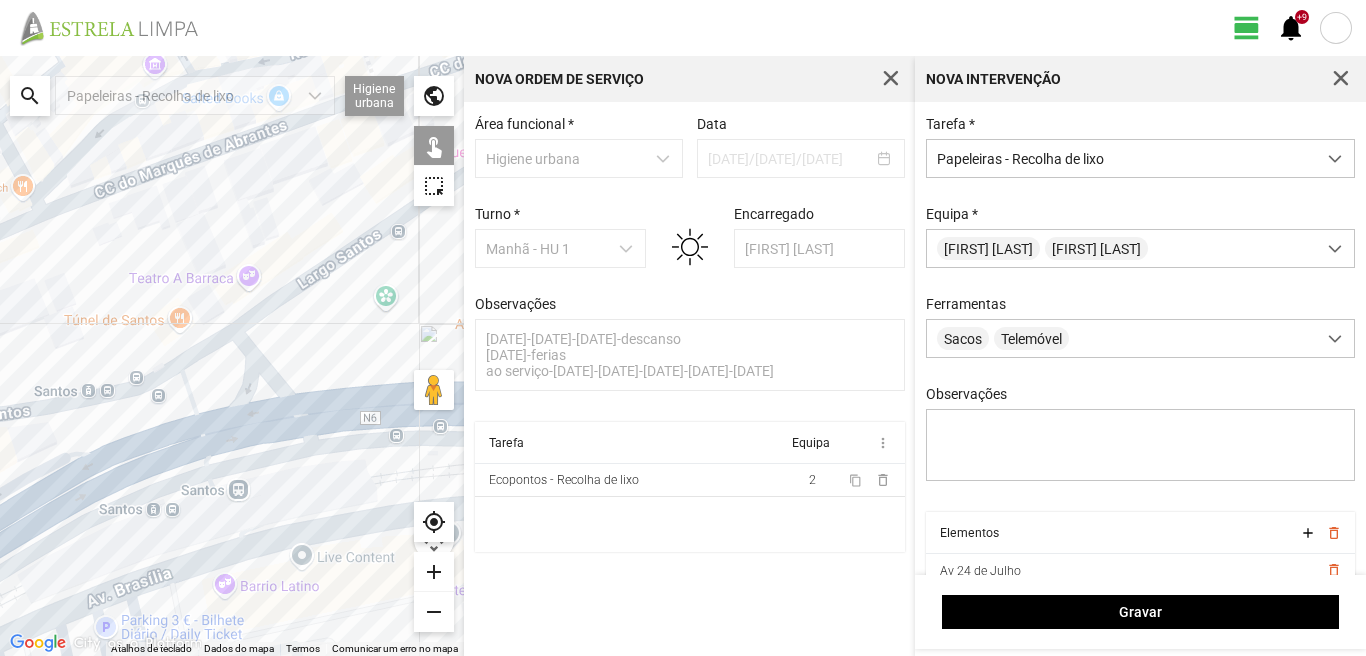 drag, startPoint x: 199, startPoint y: 506, endPoint x: 224, endPoint y: 514, distance: 26.24881 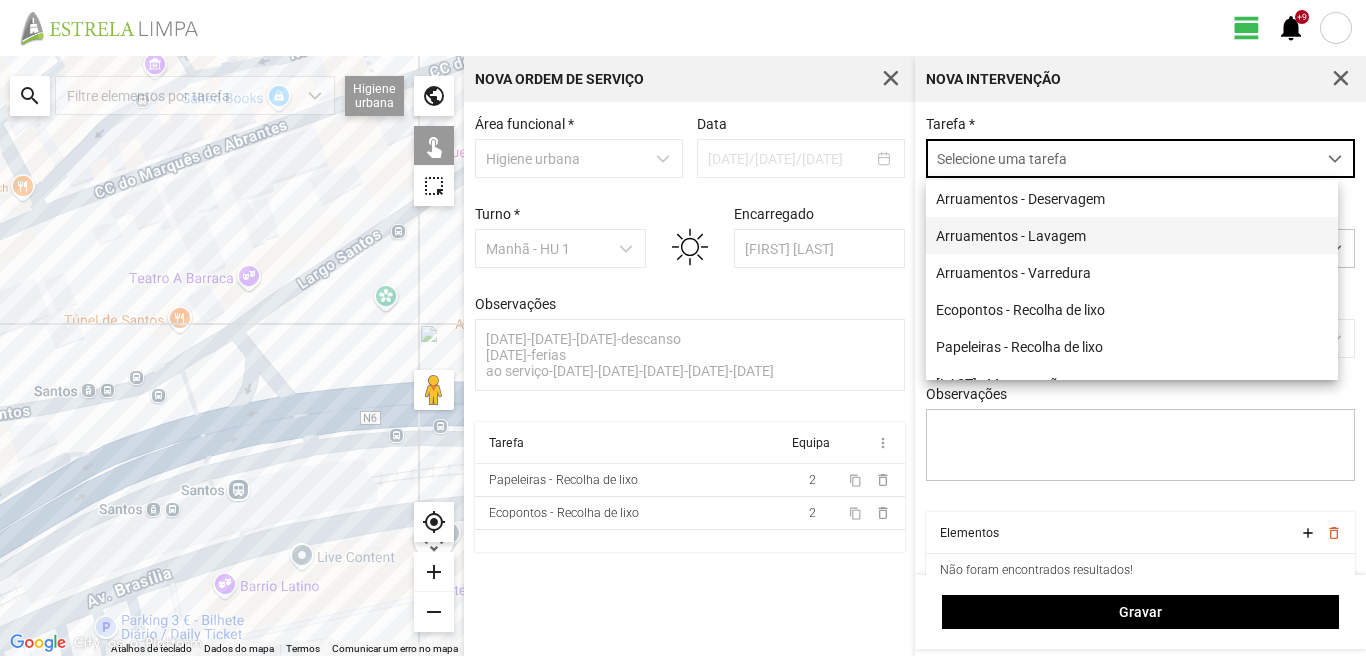 scroll, scrollTop: 11, scrollLeft: 89, axis: both 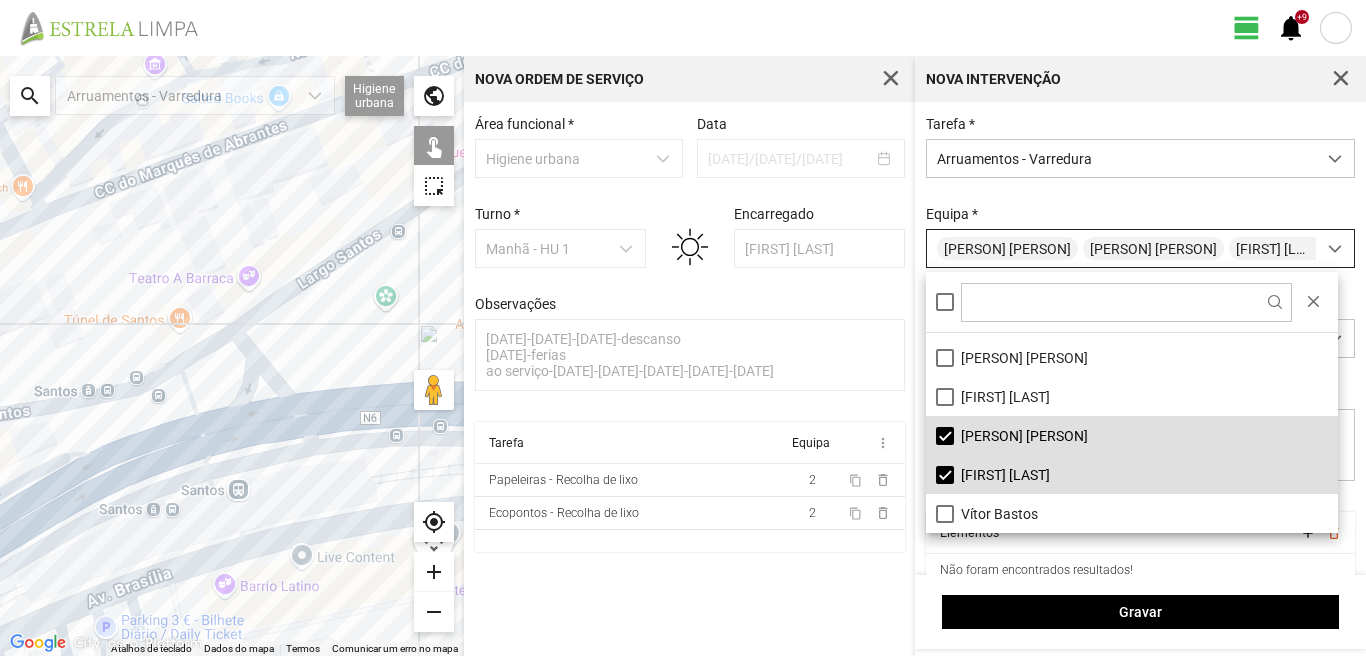 drag, startPoint x: 372, startPoint y: 443, endPoint x: 19, endPoint y: 630, distance: 399.47214 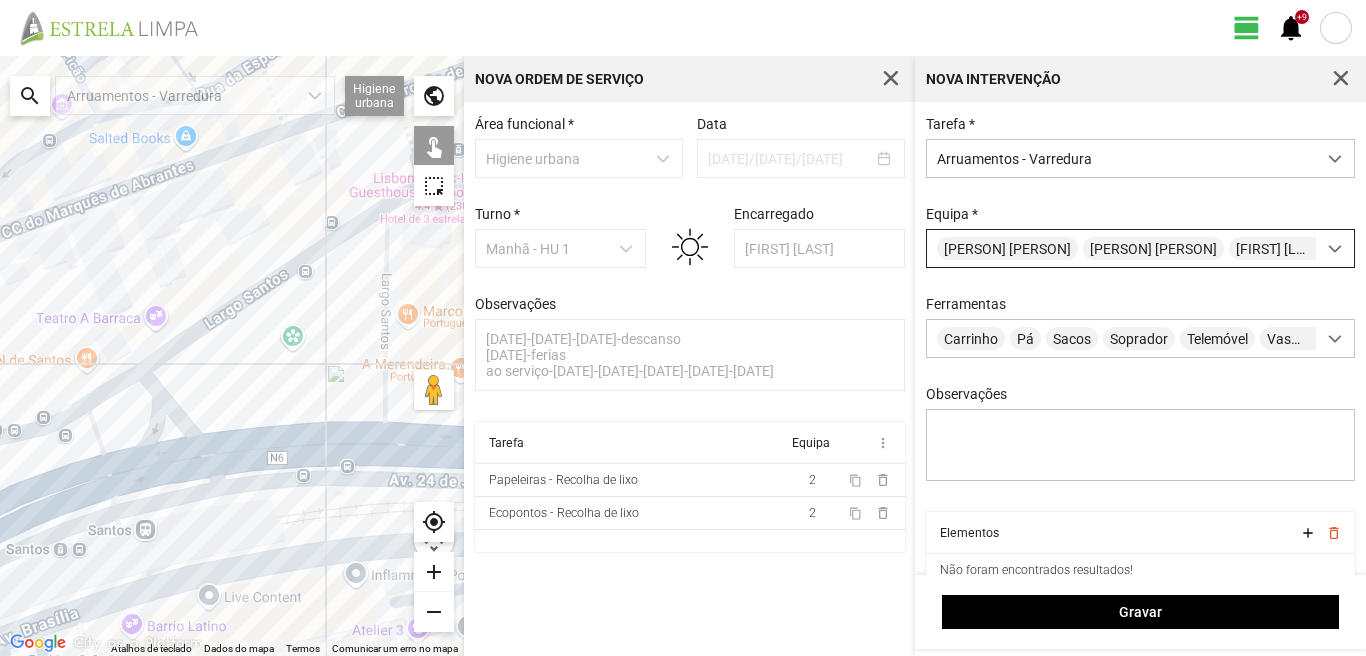 drag, startPoint x: 181, startPoint y: 494, endPoint x: 0, endPoint y: 604, distance: 211.80415 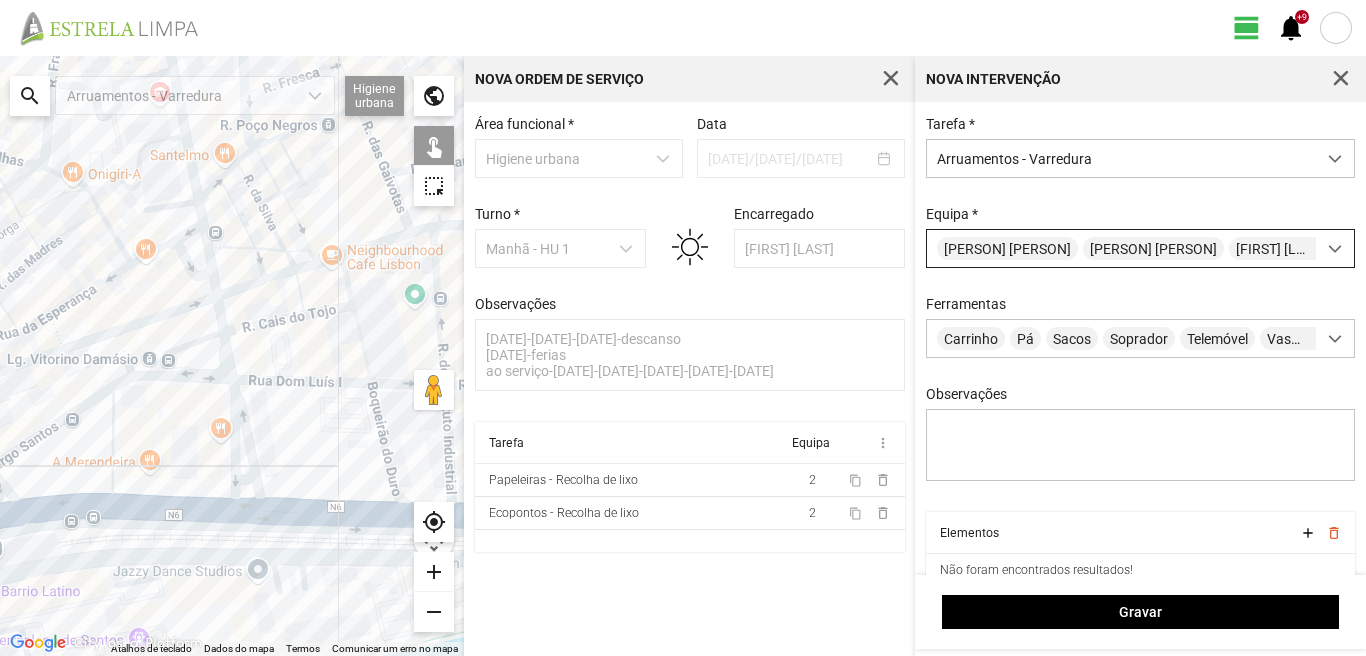 drag, startPoint x: 350, startPoint y: 378, endPoint x: 119, endPoint y: 435, distance: 237.92856 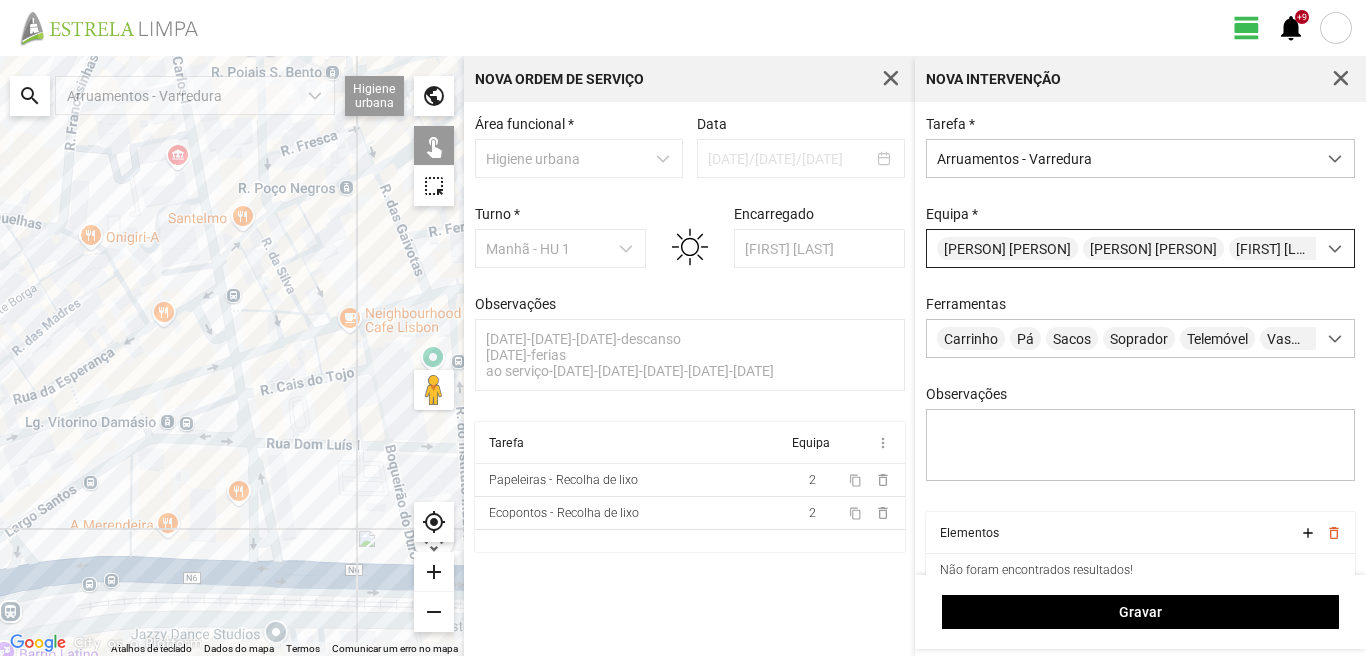 drag, startPoint x: 158, startPoint y: 318, endPoint x: 228, endPoint y: 576, distance: 267.3275 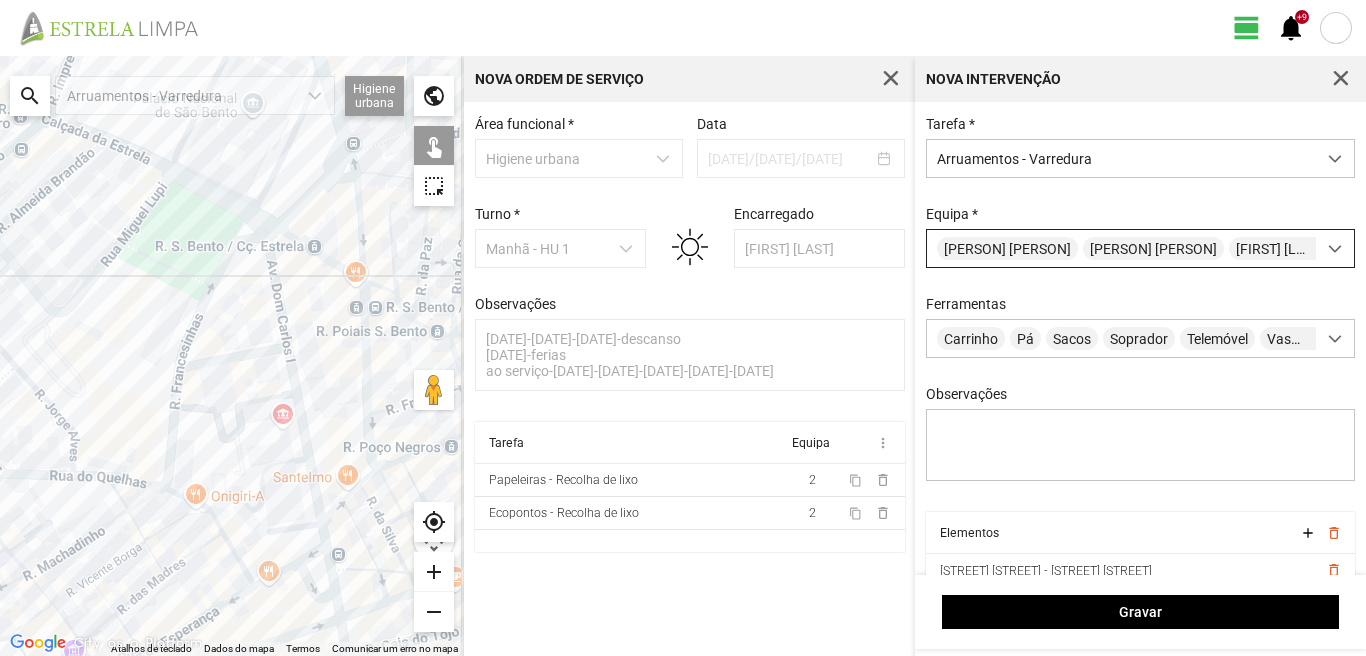 drag, startPoint x: 311, startPoint y: 606, endPoint x: 292, endPoint y: 507, distance: 100.80675 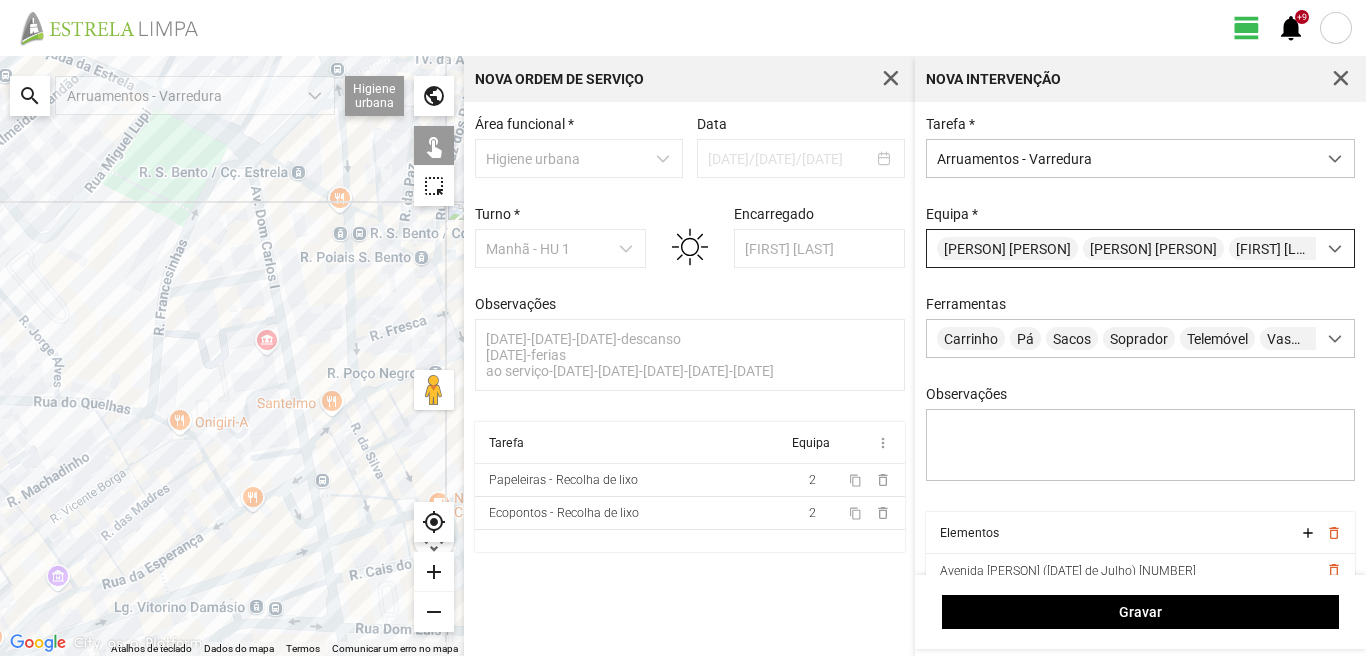 drag, startPoint x: 315, startPoint y: 500, endPoint x: 319, endPoint y: 512, distance: 12.649111 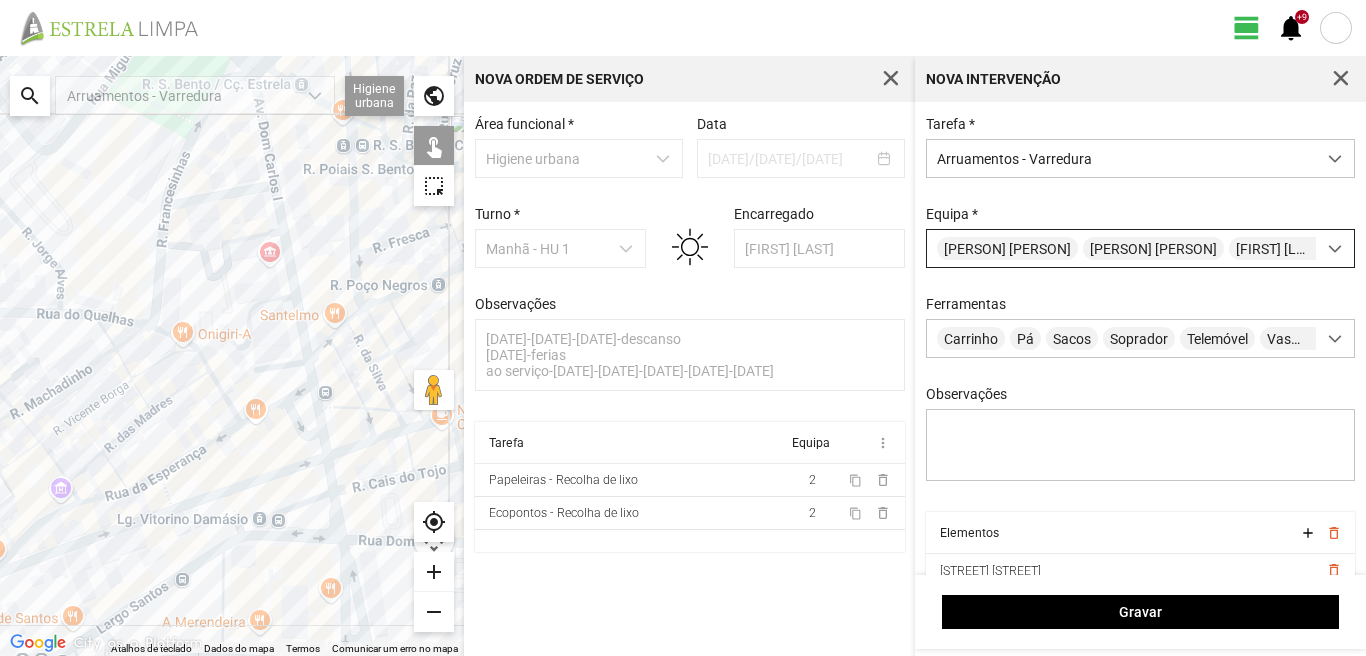 drag, startPoint x: 311, startPoint y: 605, endPoint x: 314, endPoint y: 512, distance: 93.04838 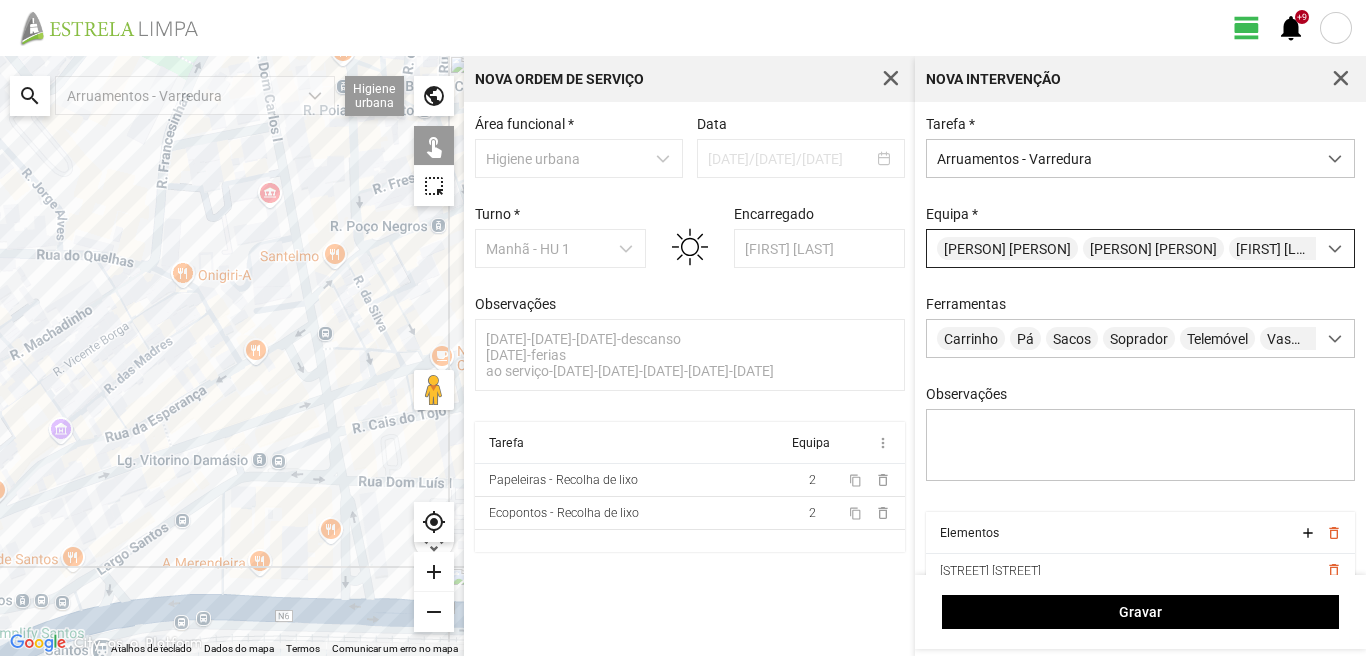 drag, startPoint x: 336, startPoint y: 632, endPoint x: 334, endPoint y: 535, distance: 97.020615 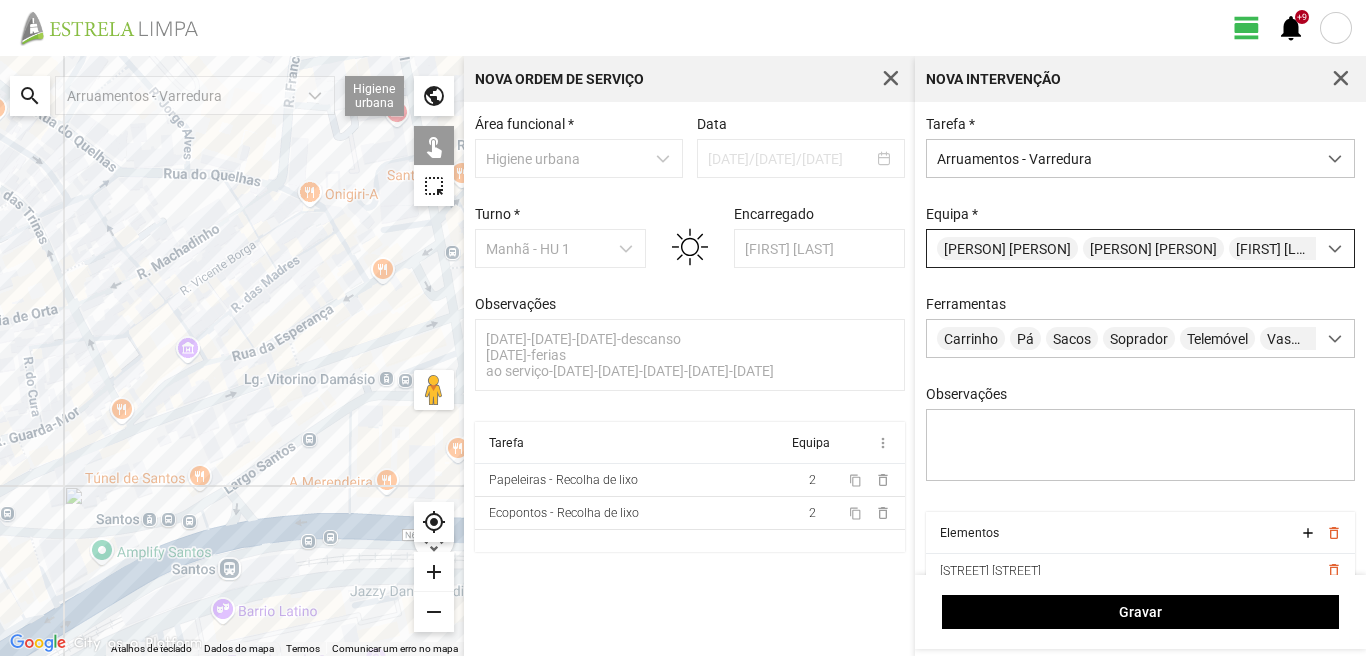 drag, startPoint x: 142, startPoint y: 551, endPoint x: 224, endPoint y: 534, distance: 83.74366 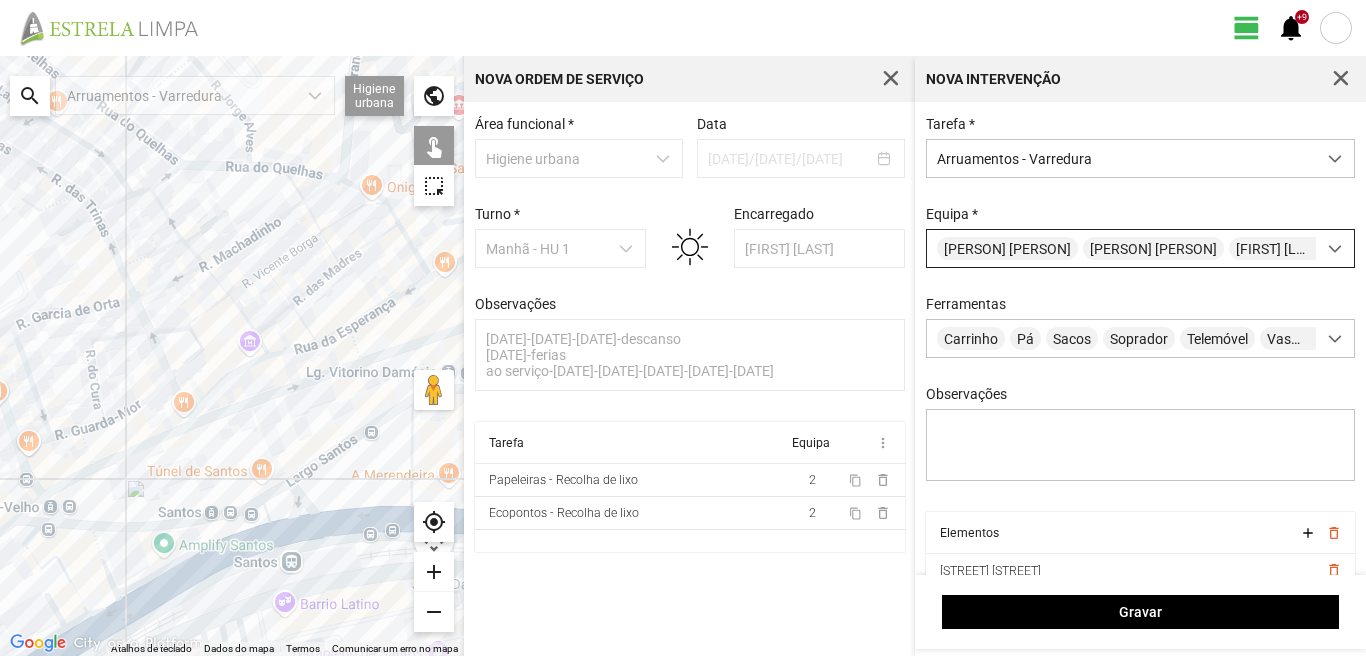 drag, startPoint x: 42, startPoint y: 589, endPoint x: 177, endPoint y: 567, distance: 136.78085 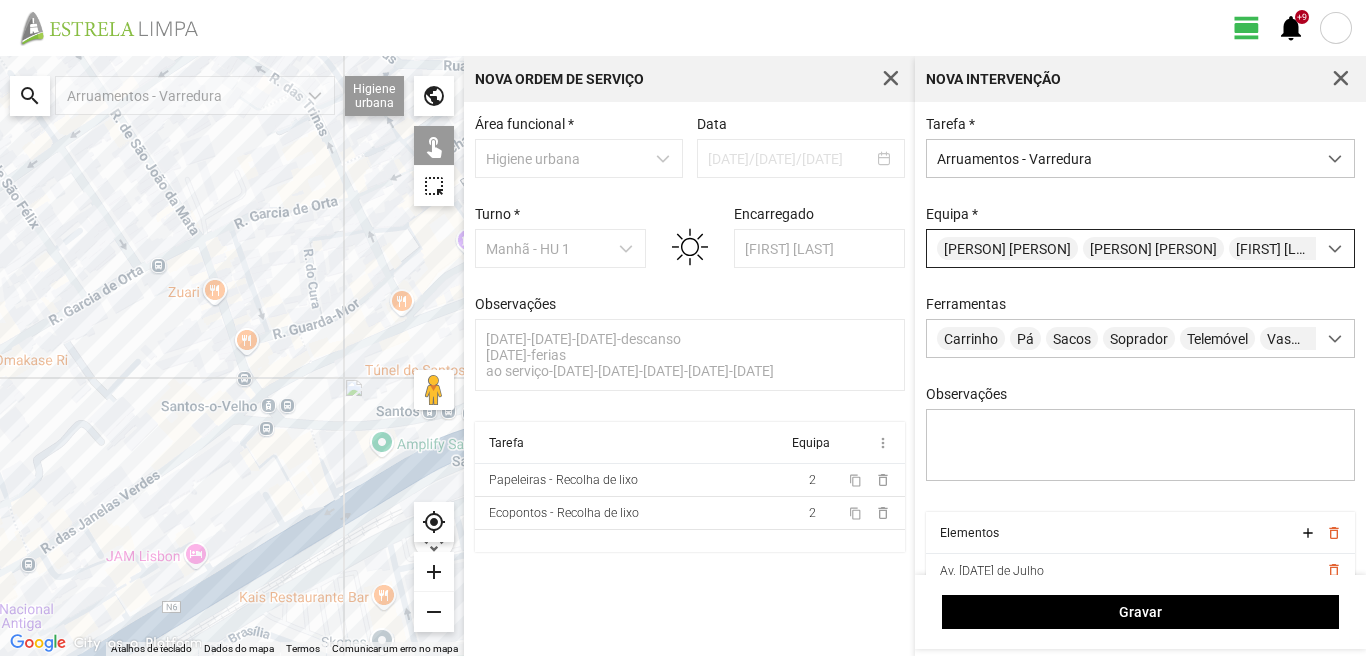 drag, startPoint x: 155, startPoint y: 607, endPoint x: 309, endPoint y: 501, distance: 186.95454 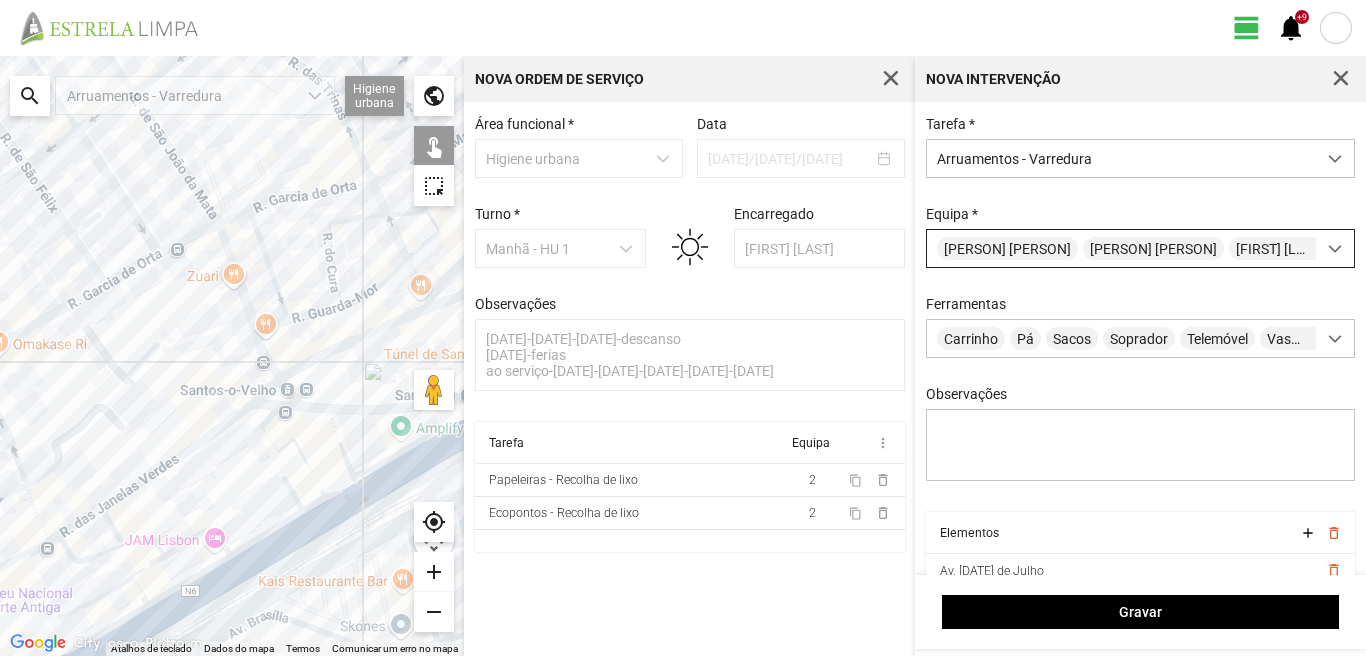 drag, startPoint x: 258, startPoint y: 539, endPoint x: 262, endPoint y: 557, distance: 18.439089 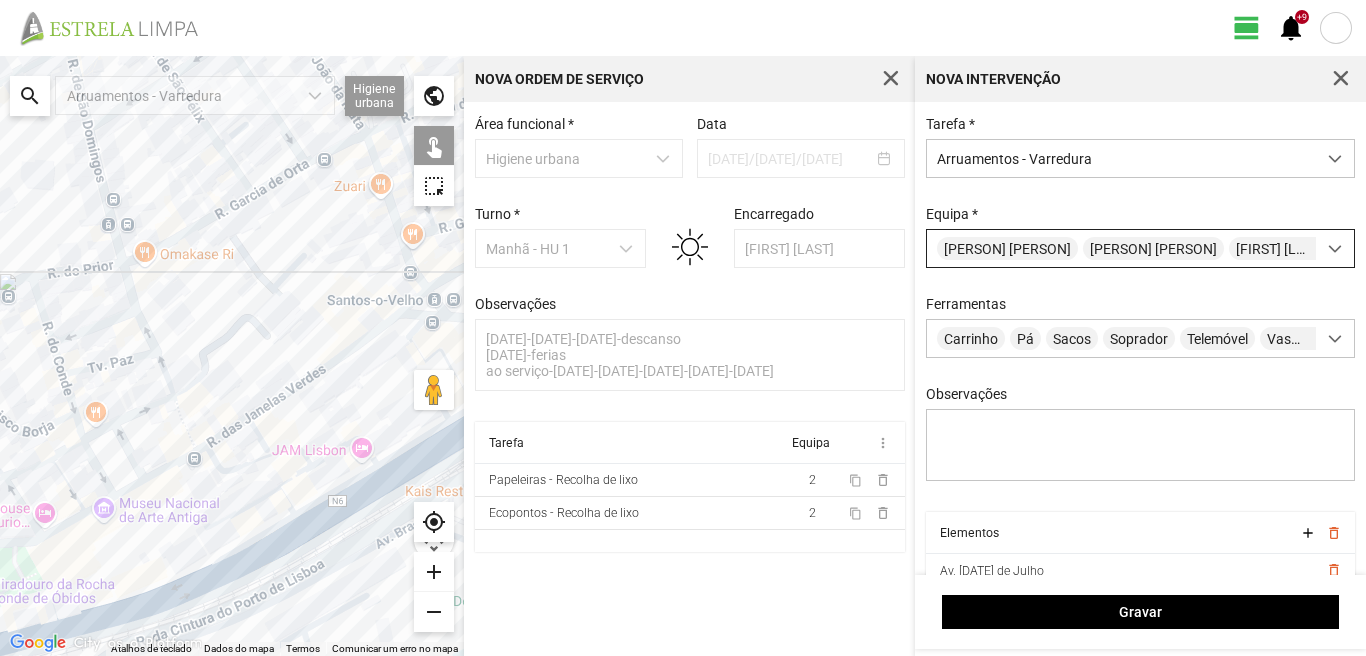 drag, startPoint x: 175, startPoint y: 570, endPoint x: 306, endPoint y: 486, distance: 155.61812 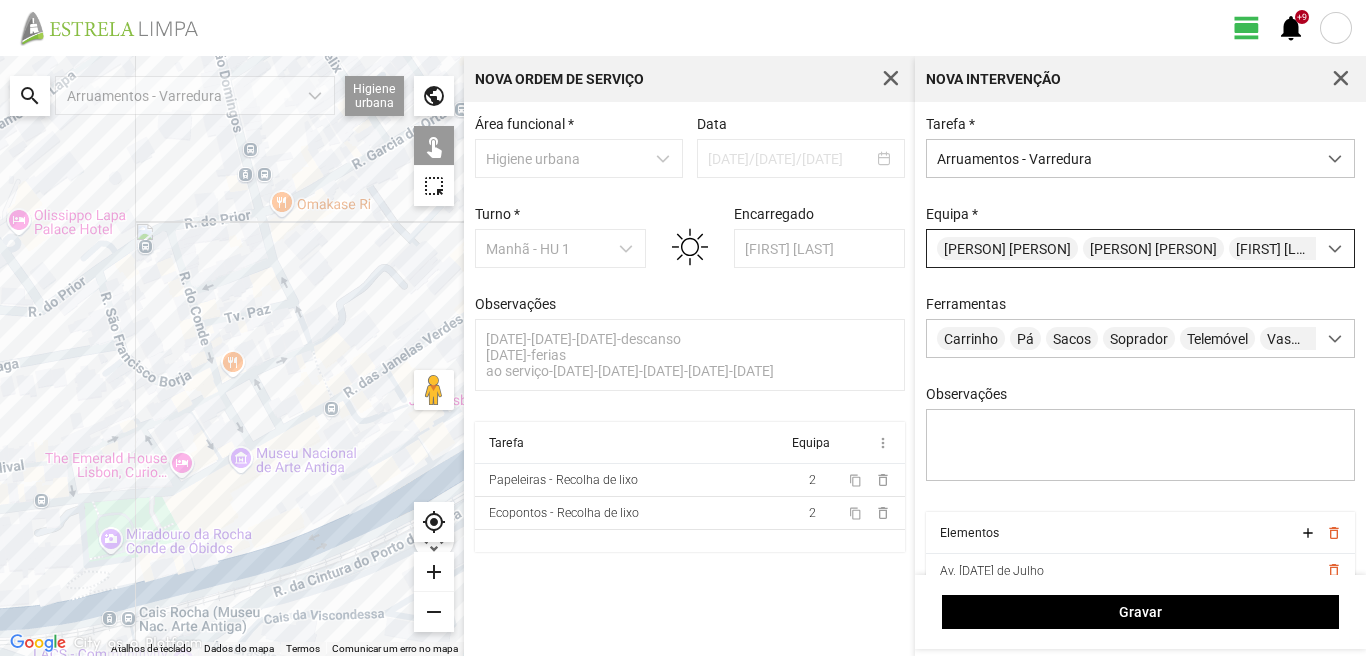 drag, startPoint x: 92, startPoint y: 594, endPoint x: 198, endPoint y: 572, distance: 108.25895 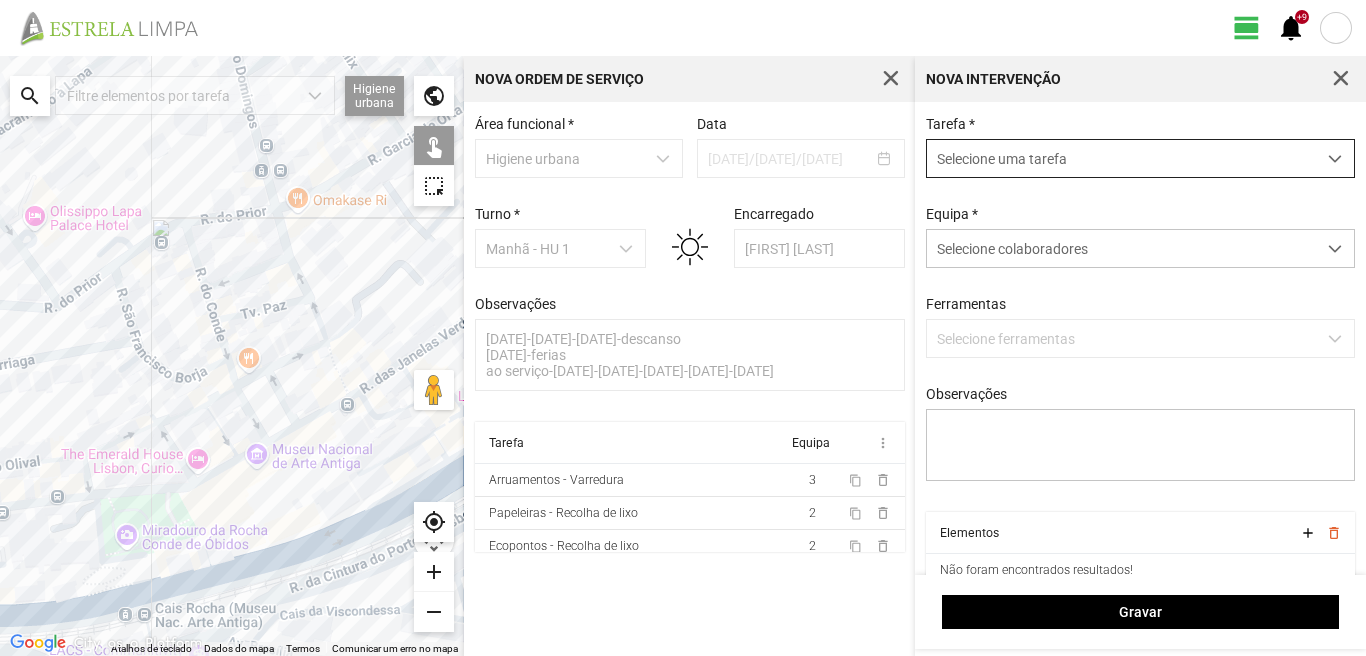 scroll, scrollTop: 11, scrollLeft: 89, axis: both 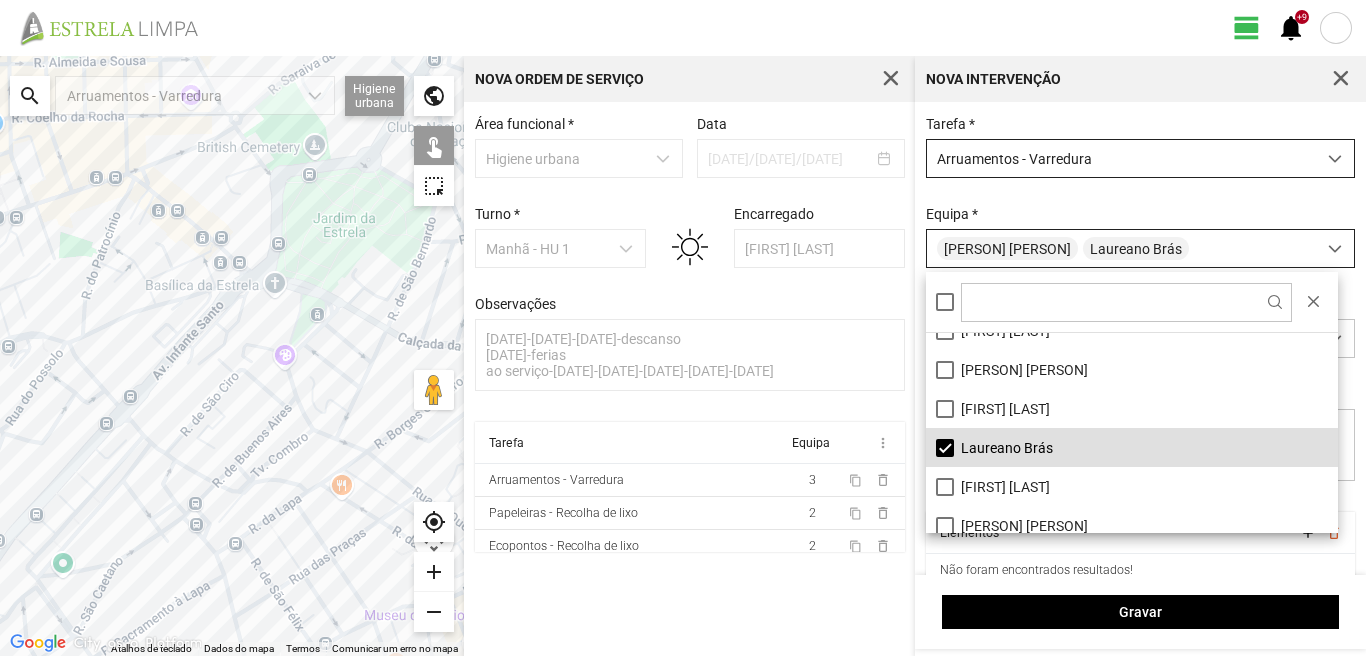 drag, startPoint x: 104, startPoint y: 286, endPoint x: 208, endPoint y: 663, distance: 391.08182 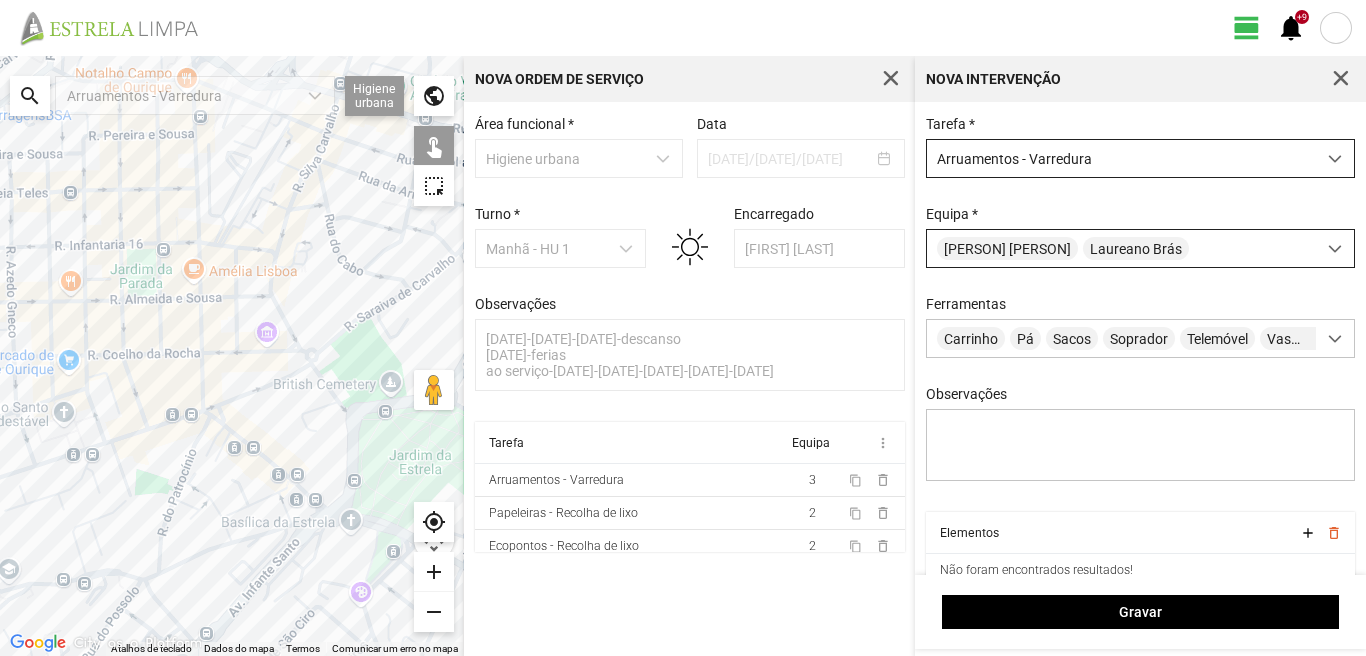 drag, startPoint x: 225, startPoint y: 548, endPoint x: 184, endPoint y: 443, distance: 112.720894 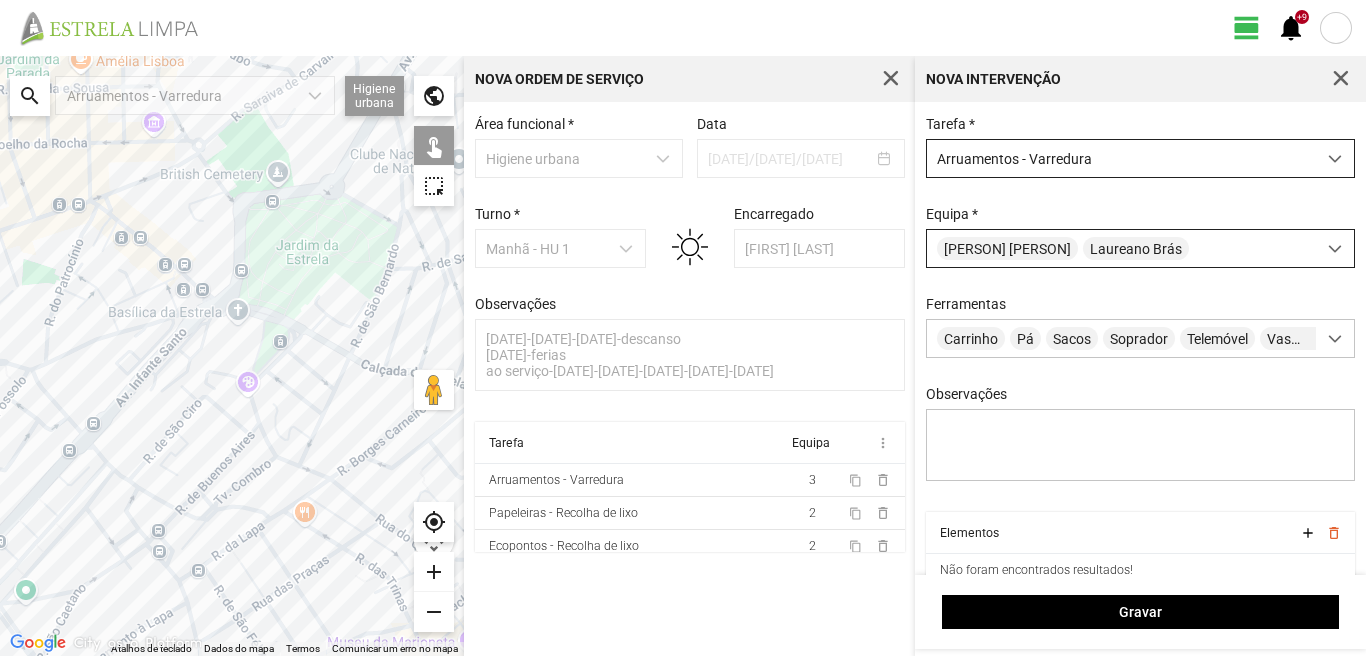 drag, startPoint x: 272, startPoint y: 436, endPoint x: 245, endPoint y: 376, distance: 65.795135 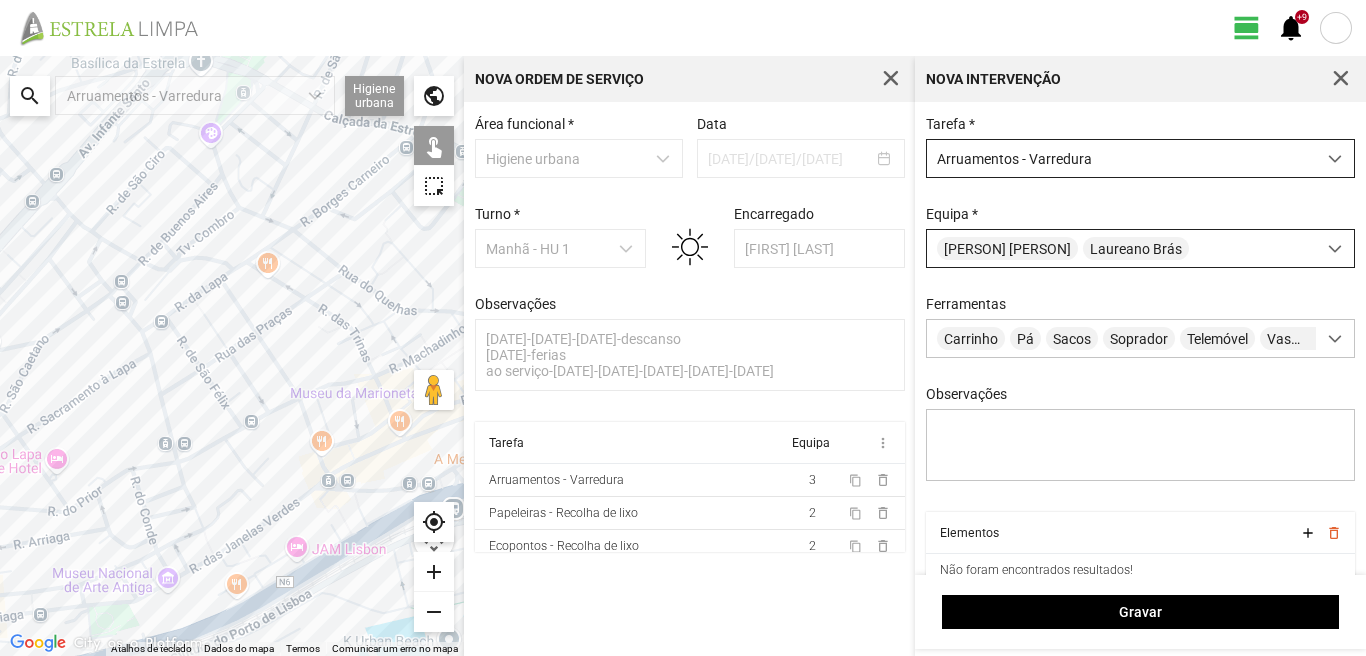 drag, startPoint x: 217, startPoint y: 580, endPoint x: 233, endPoint y: 396, distance: 184.69434 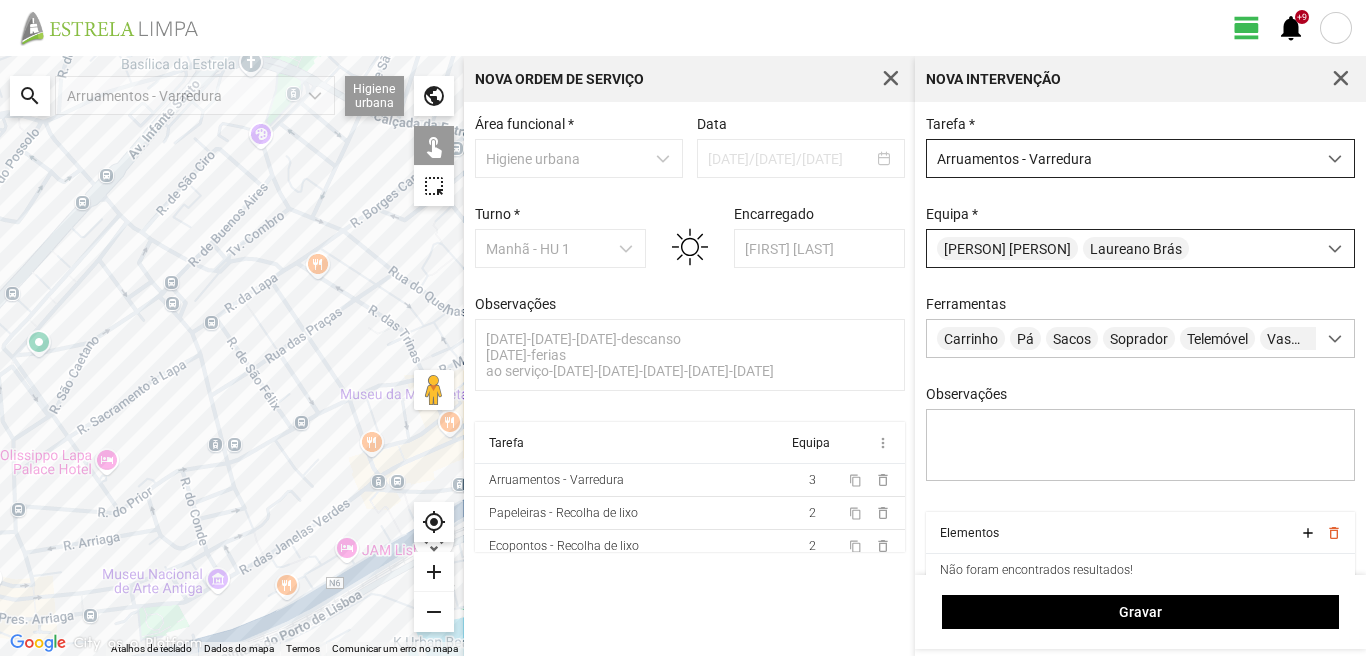 drag, startPoint x: 214, startPoint y: 267, endPoint x: 229, endPoint y: 506, distance: 239.47025 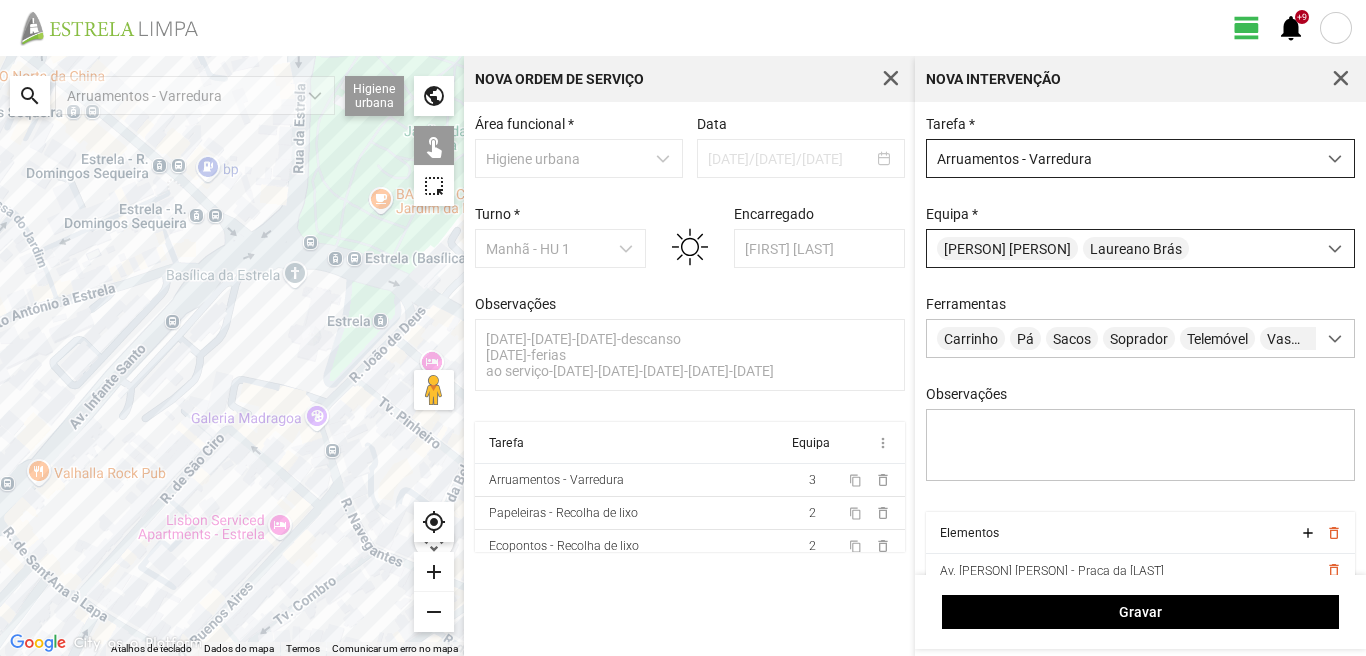 drag, startPoint x: 224, startPoint y: 353, endPoint x: 240, endPoint y: 400, distance: 49.648766 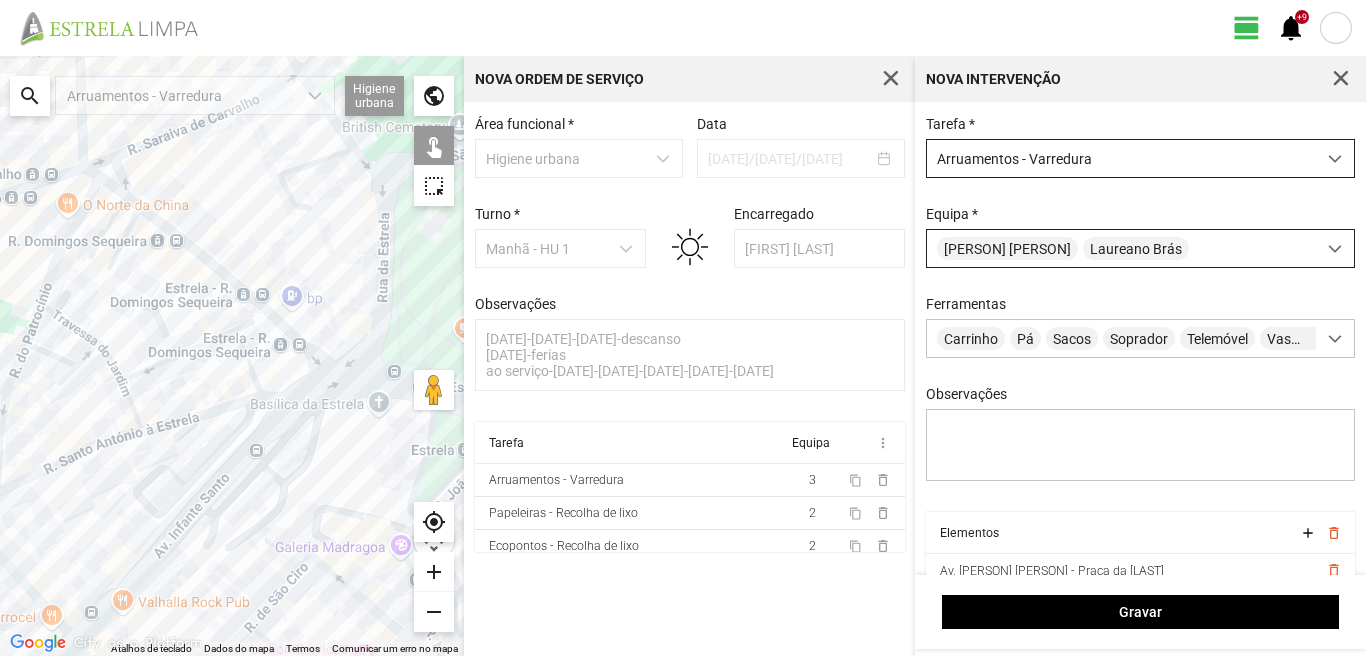 drag, startPoint x: 129, startPoint y: 200, endPoint x: 203, endPoint y: 300, distance: 124.40257 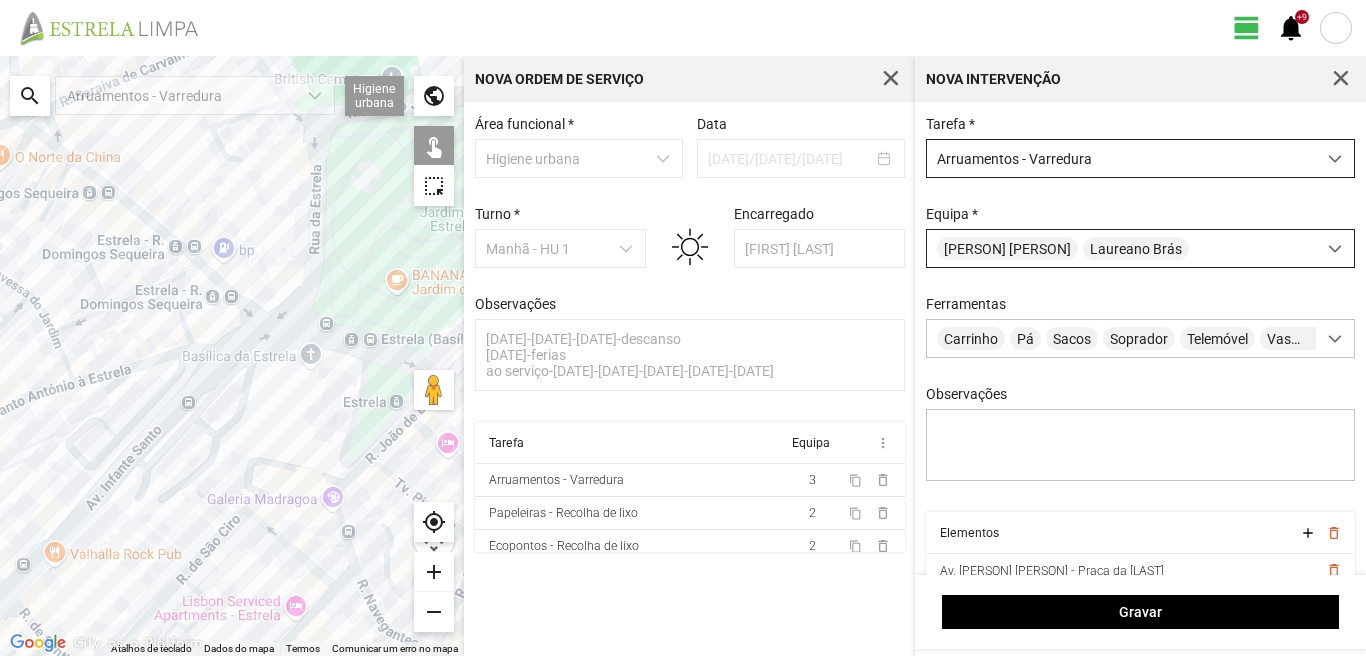 drag, startPoint x: 343, startPoint y: 475, endPoint x: 203, endPoint y: 348, distance: 189.02116 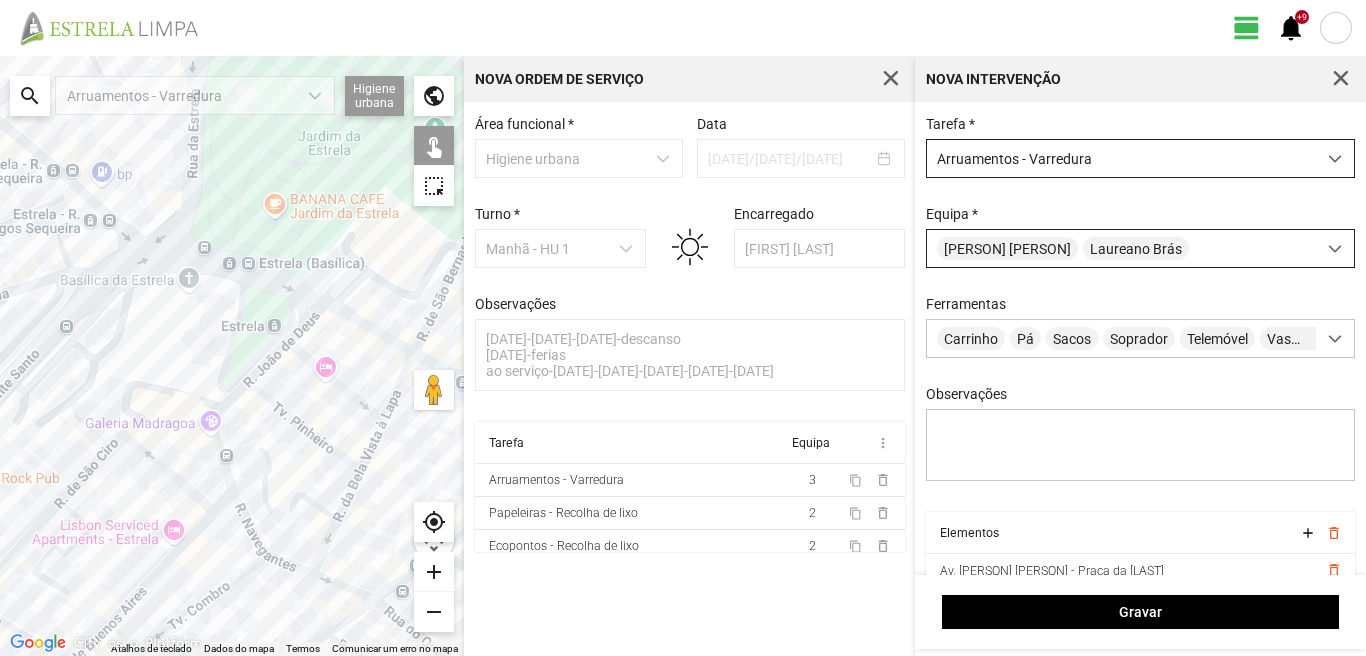 drag, startPoint x: 314, startPoint y: 415, endPoint x: 281, endPoint y: 389, distance: 42.0119 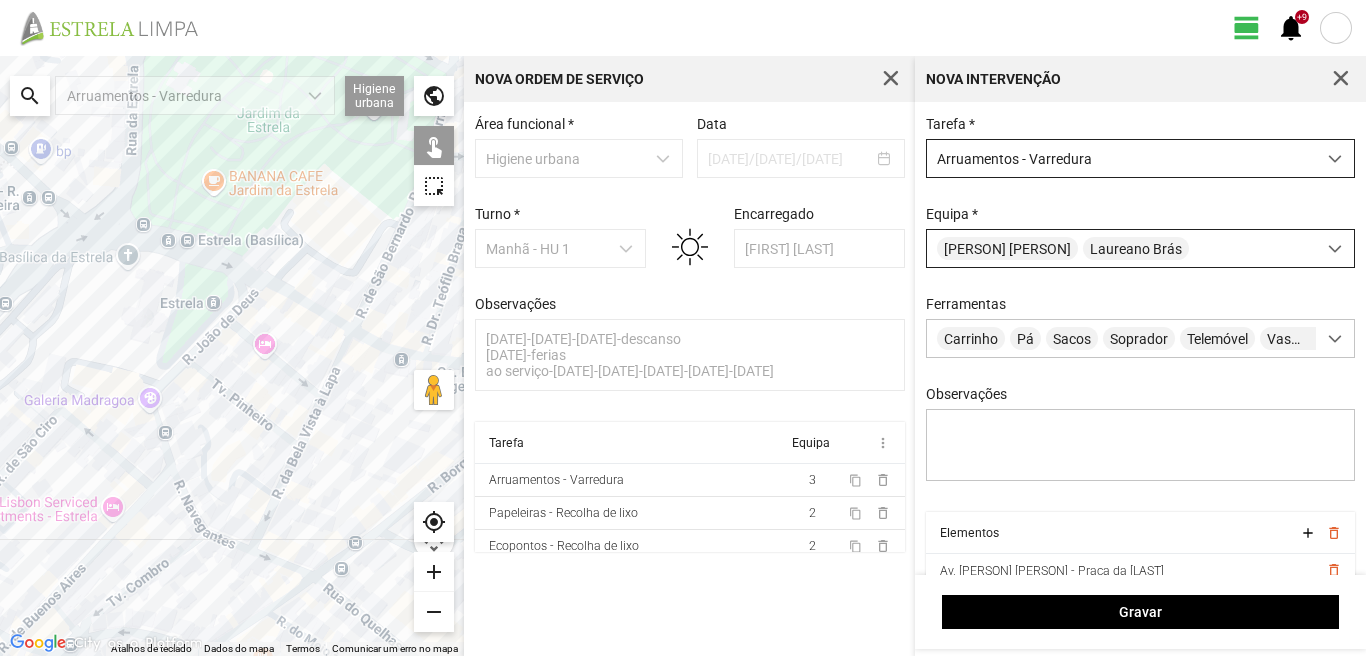 drag, startPoint x: 375, startPoint y: 368, endPoint x: 279, endPoint y: 337, distance: 100.88112 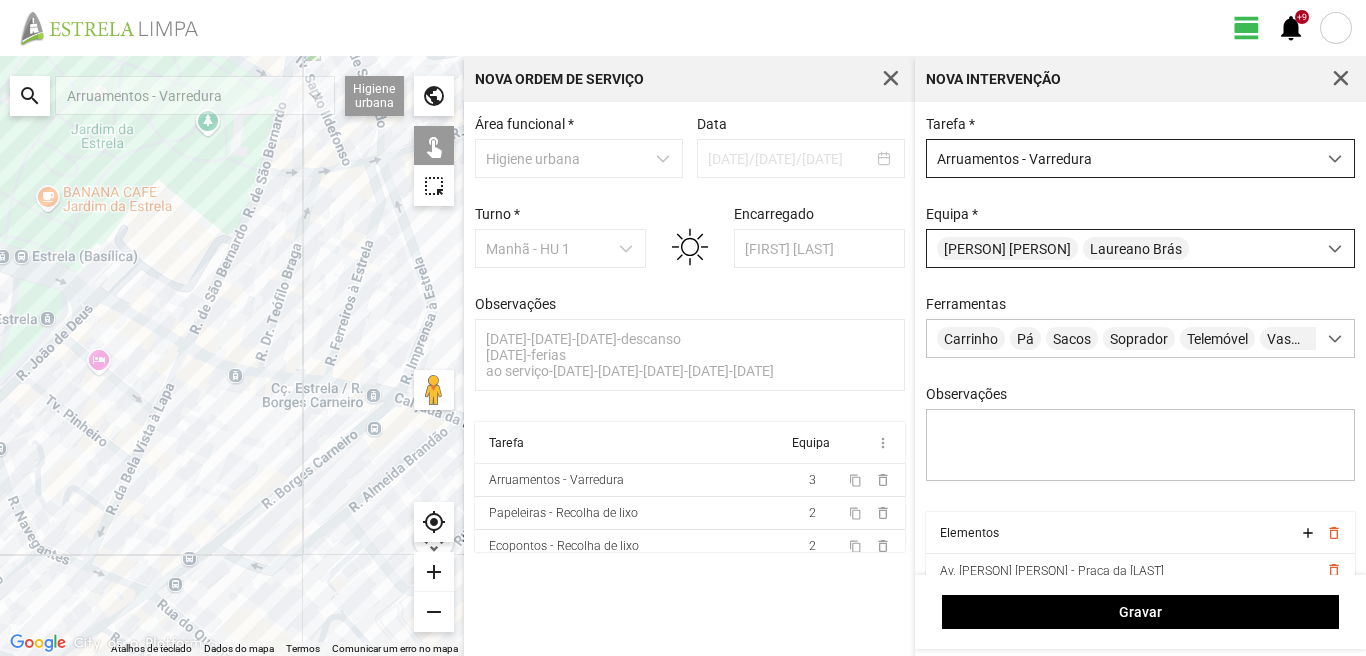 drag, startPoint x: 396, startPoint y: 382, endPoint x: 274, endPoint y: 404, distance: 123.967735 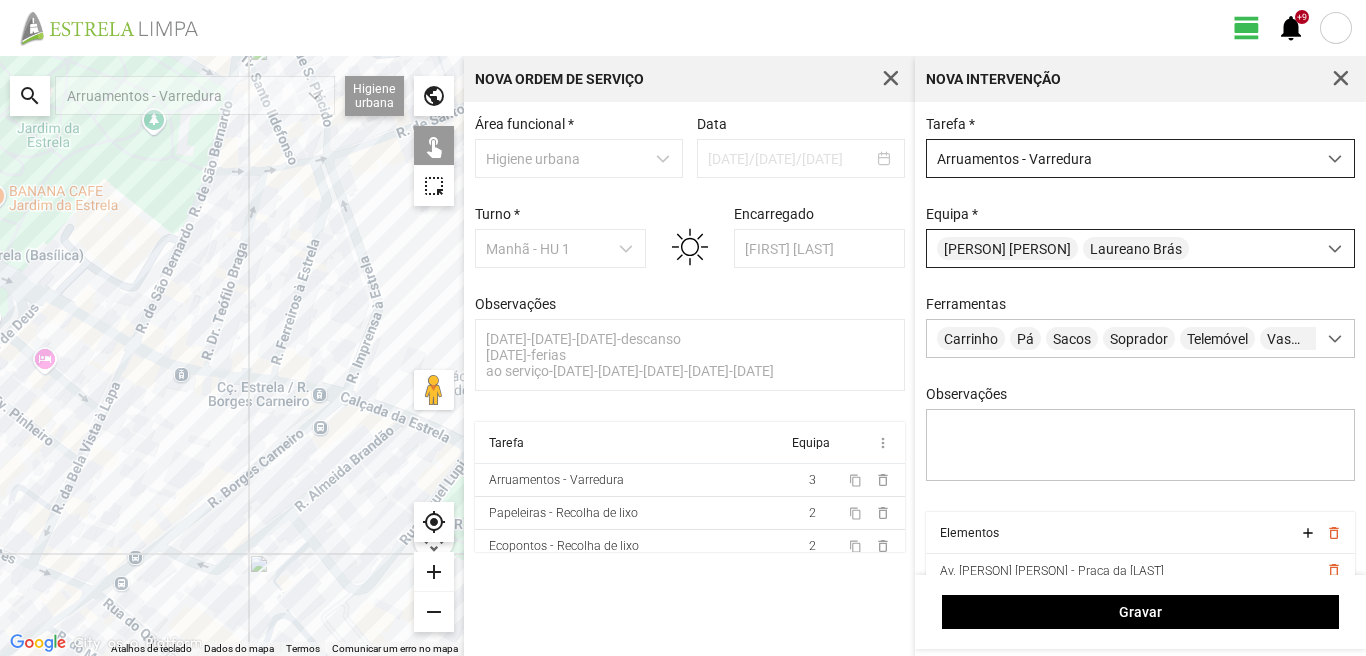 drag, startPoint x: 372, startPoint y: 422, endPoint x: 301, endPoint y: 397, distance: 75.272835 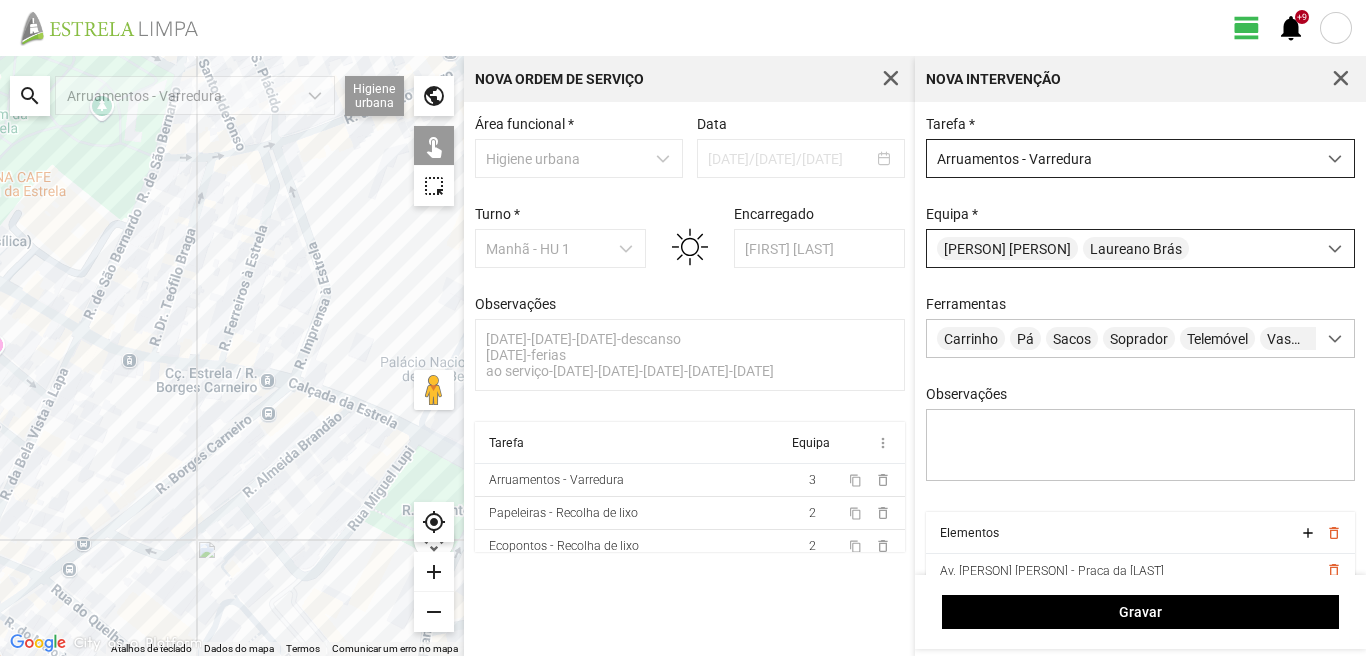 drag, startPoint x: 373, startPoint y: 421, endPoint x: 343, endPoint y: 400, distance: 36.619667 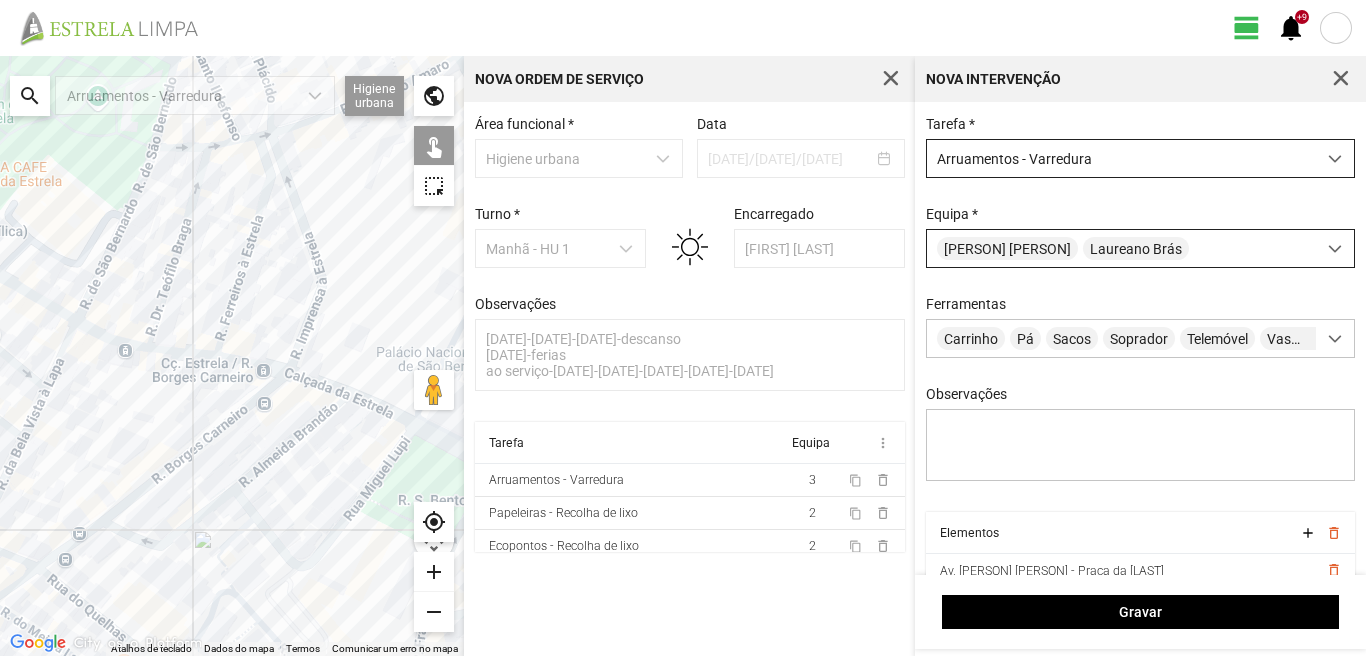 drag, startPoint x: 324, startPoint y: 438, endPoint x: 289, endPoint y: 421, distance: 38.910152 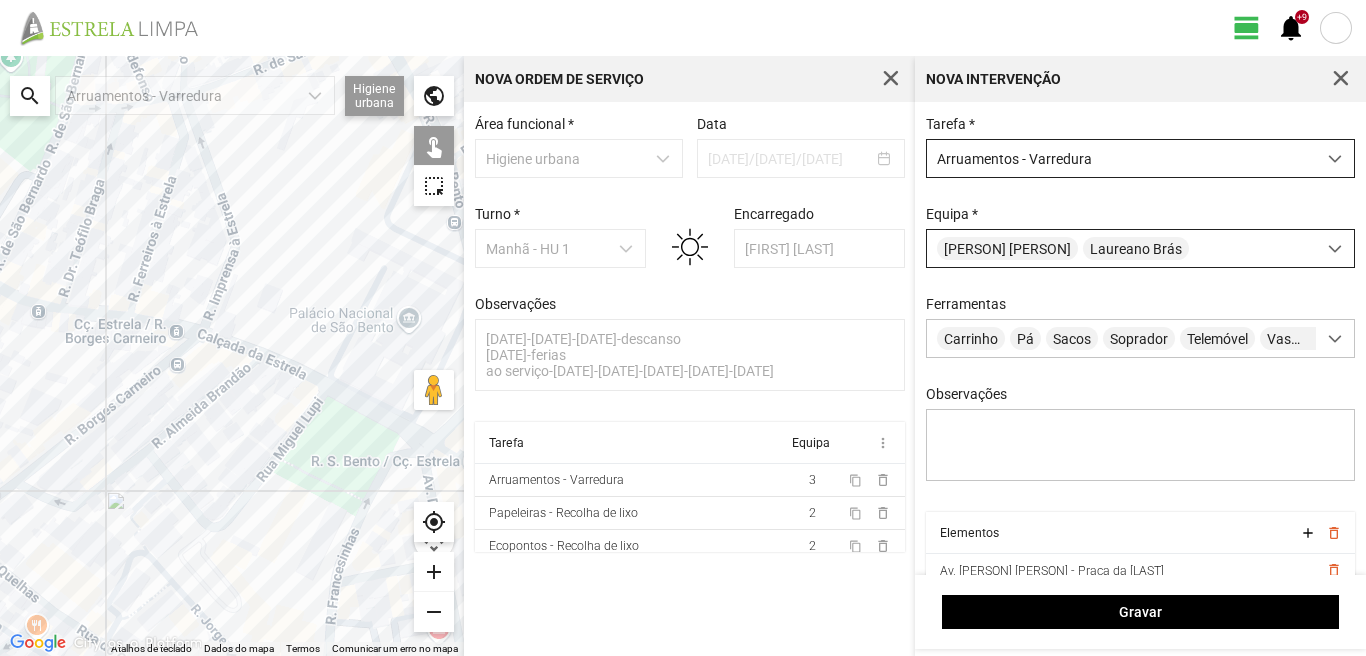 drag, startPoint x: 384, startPoint y: 439, endPoint x: 266, endPoint y: 424, distance: 118.94957 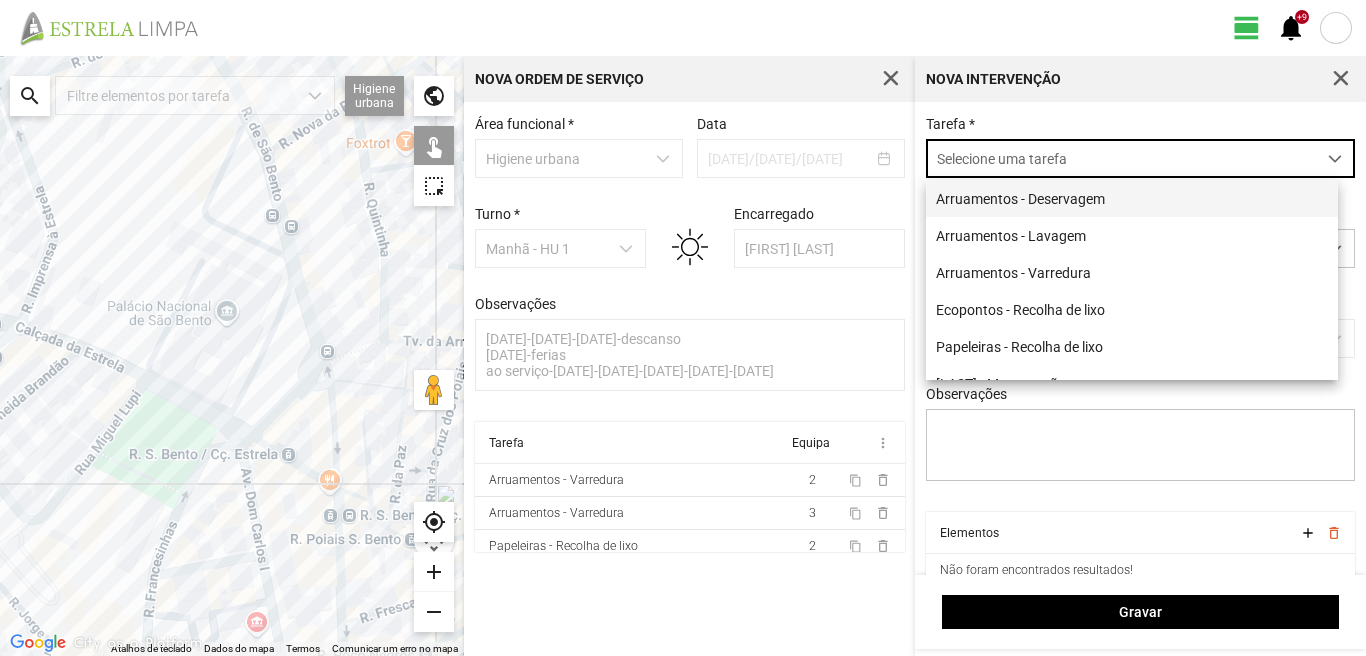 scroll, scrollTop: 11, scrollLeft: 89, axis: both 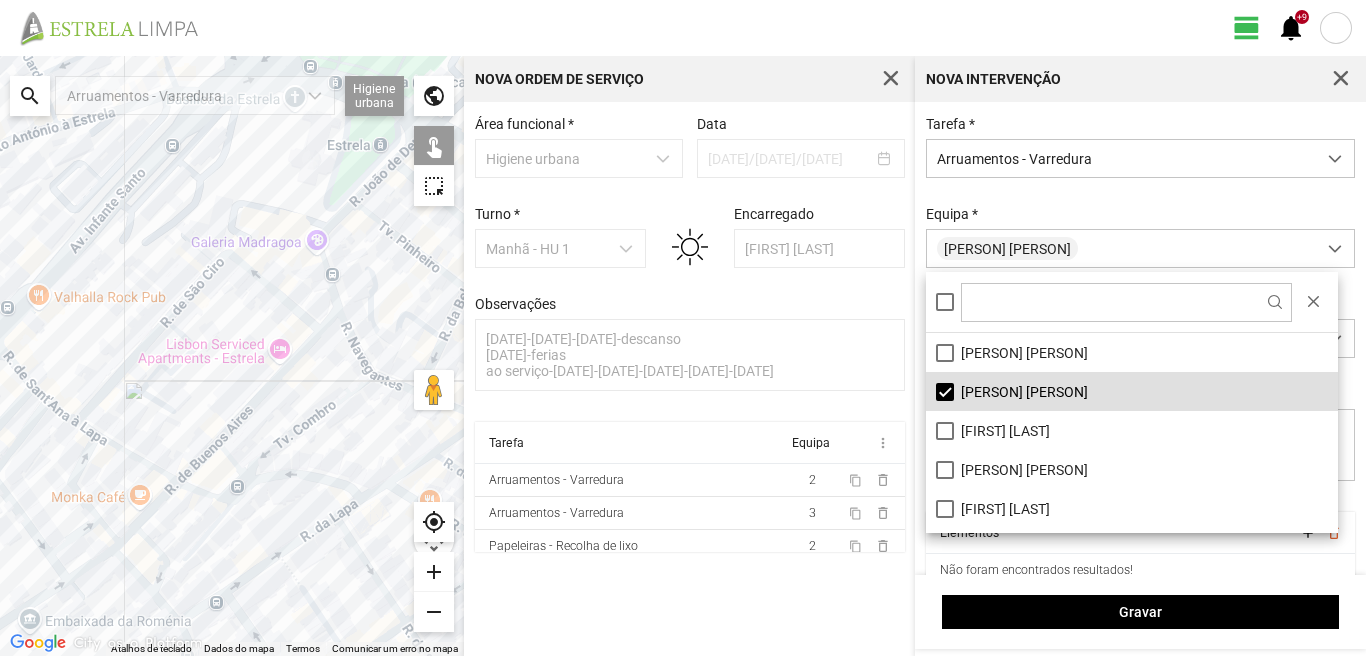 drag, startPoint x: 214, startPoint y: 250, endPoint x: 146, endPoint y: 458, distance: 218.83327 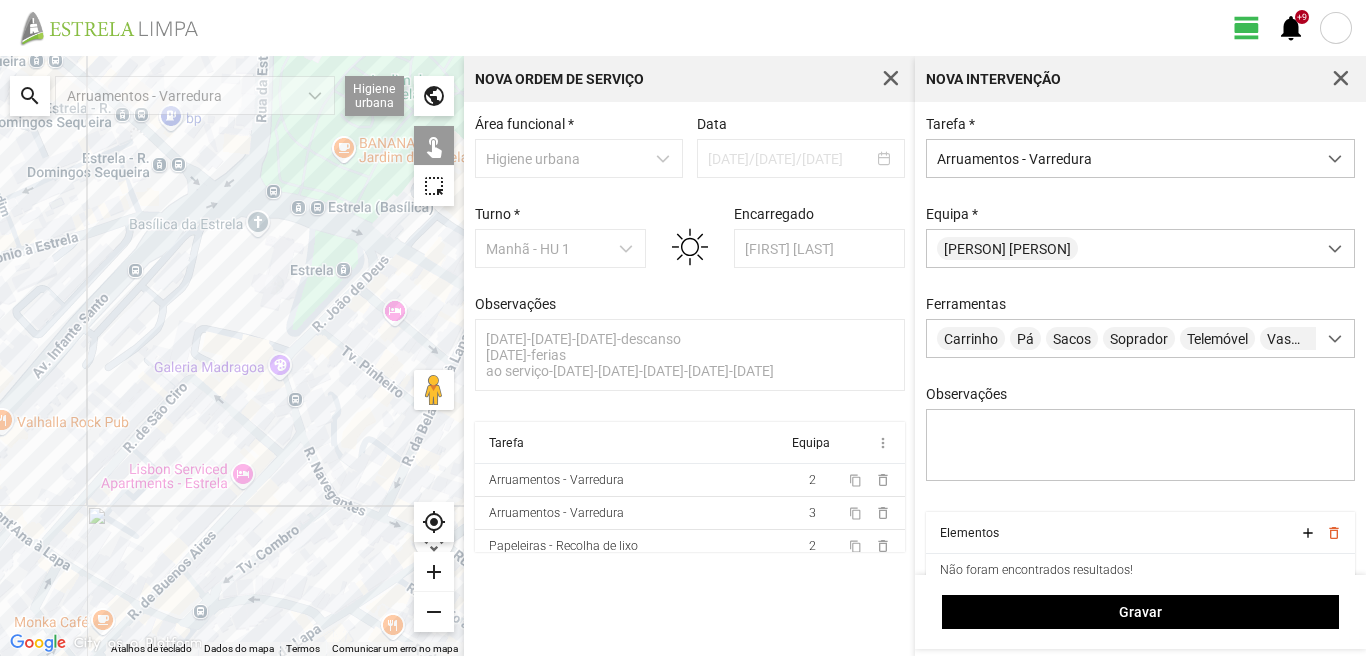 drag, startPoint x: 61, startPoint y: 555, endPoint x: 141, endPoint y: 394, distance: 179.78043 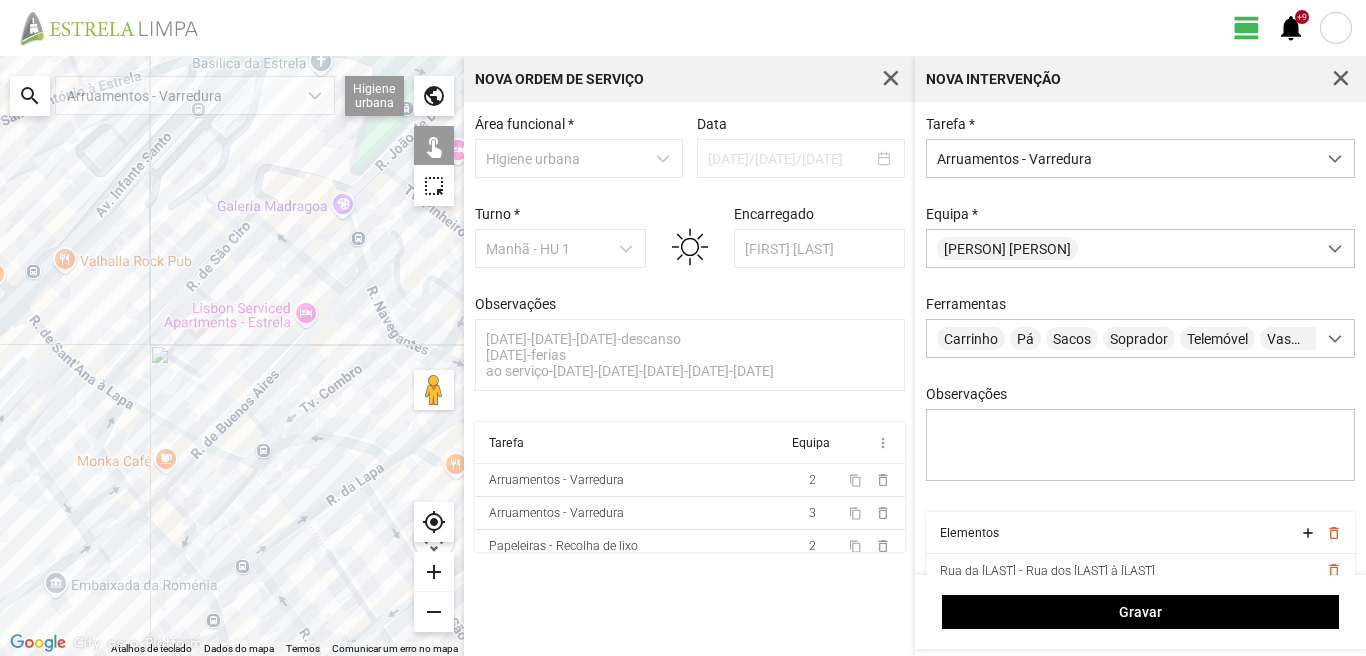 drag, startPoint x: 356, startPoint y: 453, endPoint x: 314, endPoint y: 485, distance: 52.801514 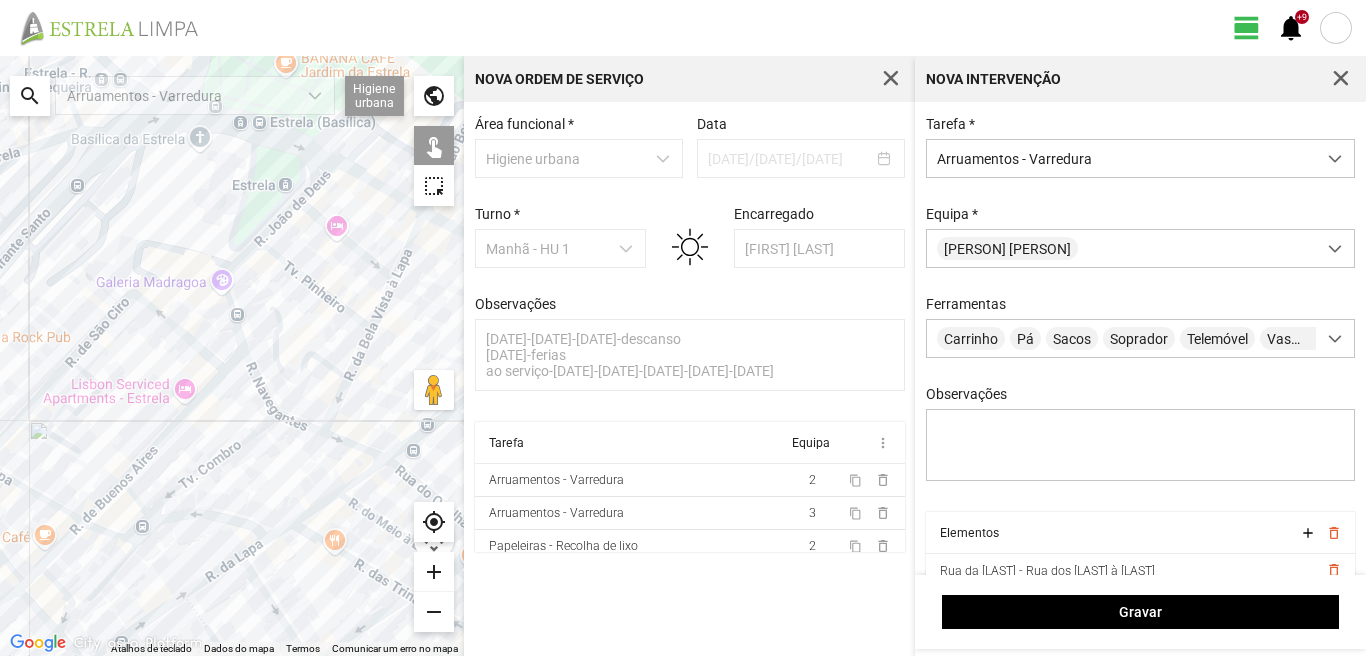drag, startPoint x: 387, startPoint y: 441, endPoint x: 261, endPoint y: 516, distance: 146.63219 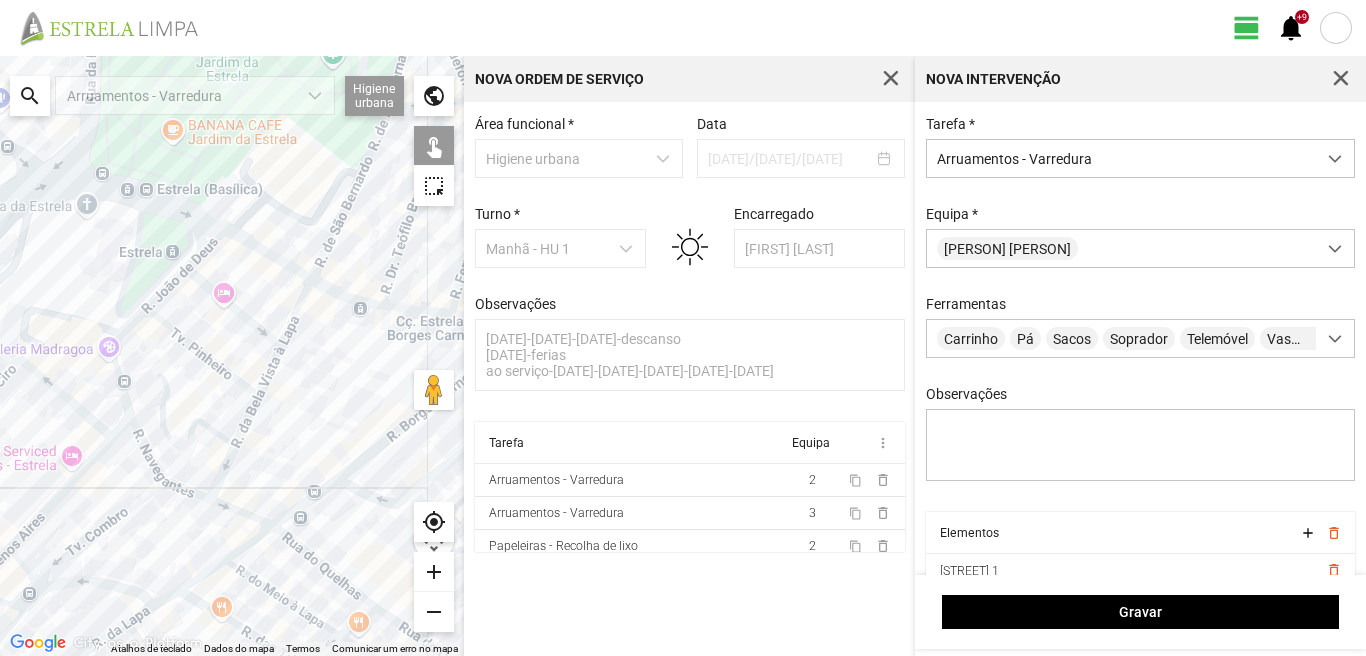 drag, startPoint x: 353, startPoint y: 437, endPoint x: 252, endPoint y: 505, distance: 121.75796 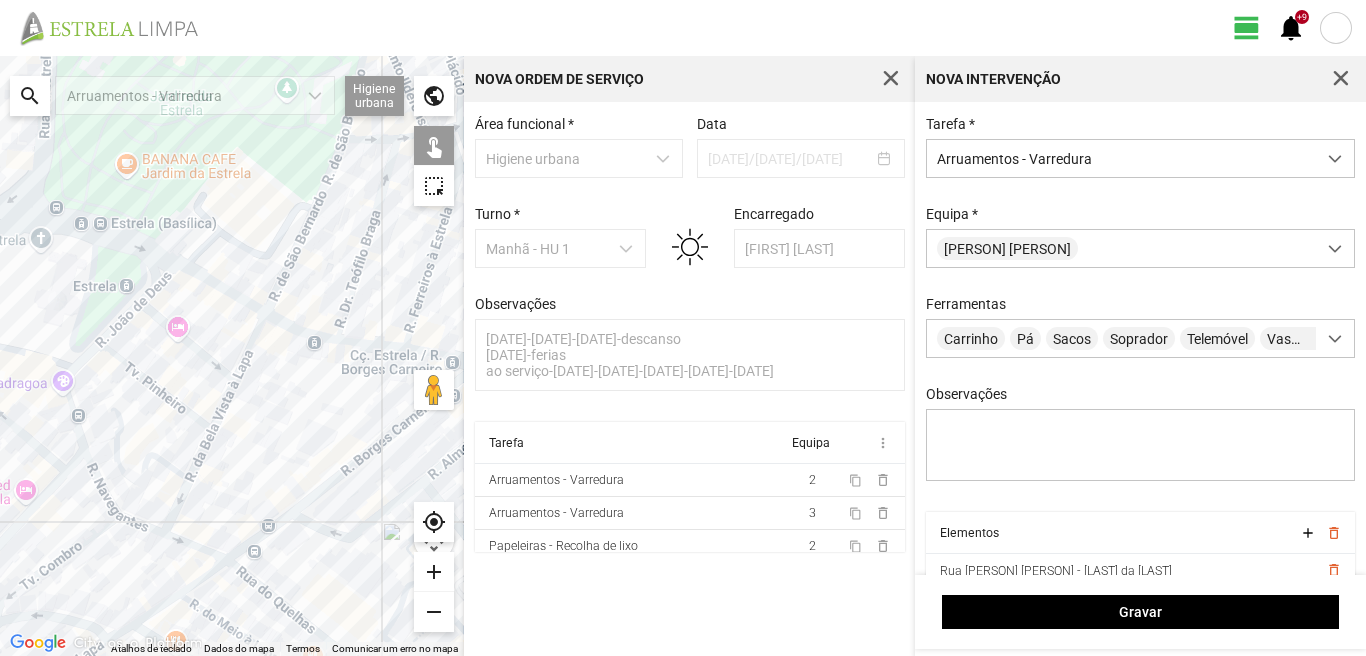 drag, startPoint x: 345, startPoint y: 493, endPoint x: 273, endPoint y: 530, distance: 80.9506 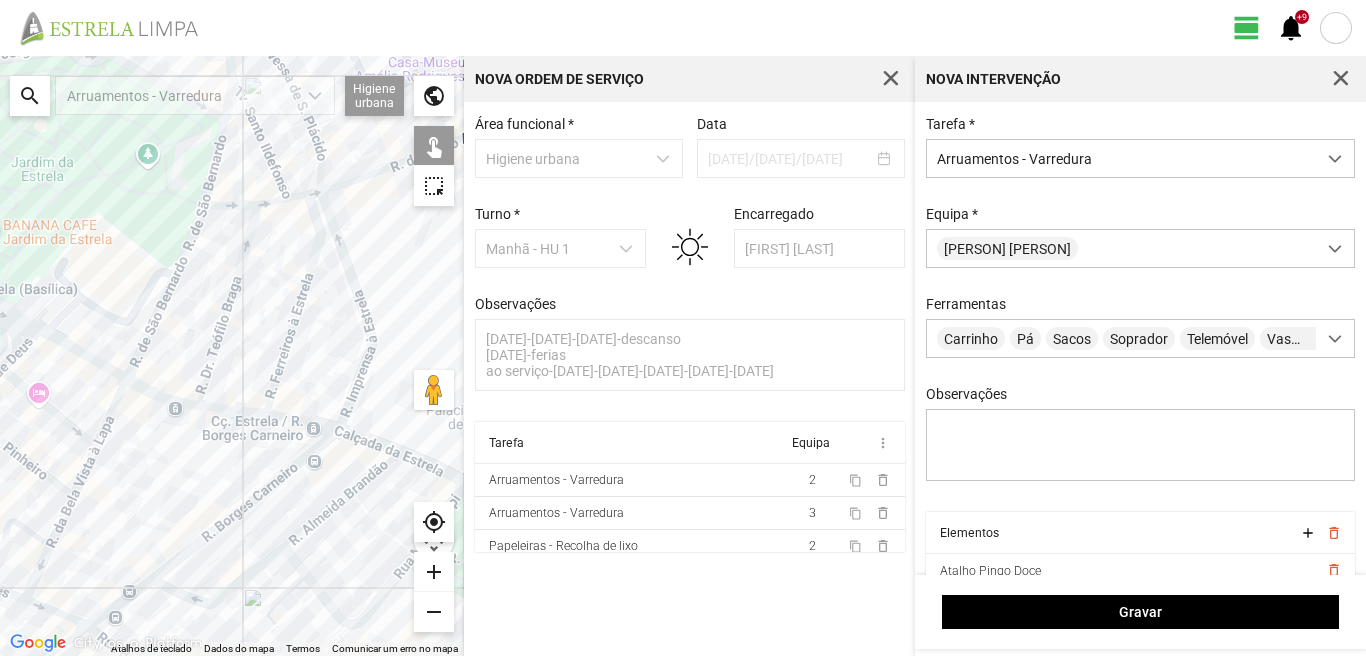 drag, startPoint x: 367, startPoint y: 538, endPoint x: 284, endPoint y: 568, distance: 88.25531 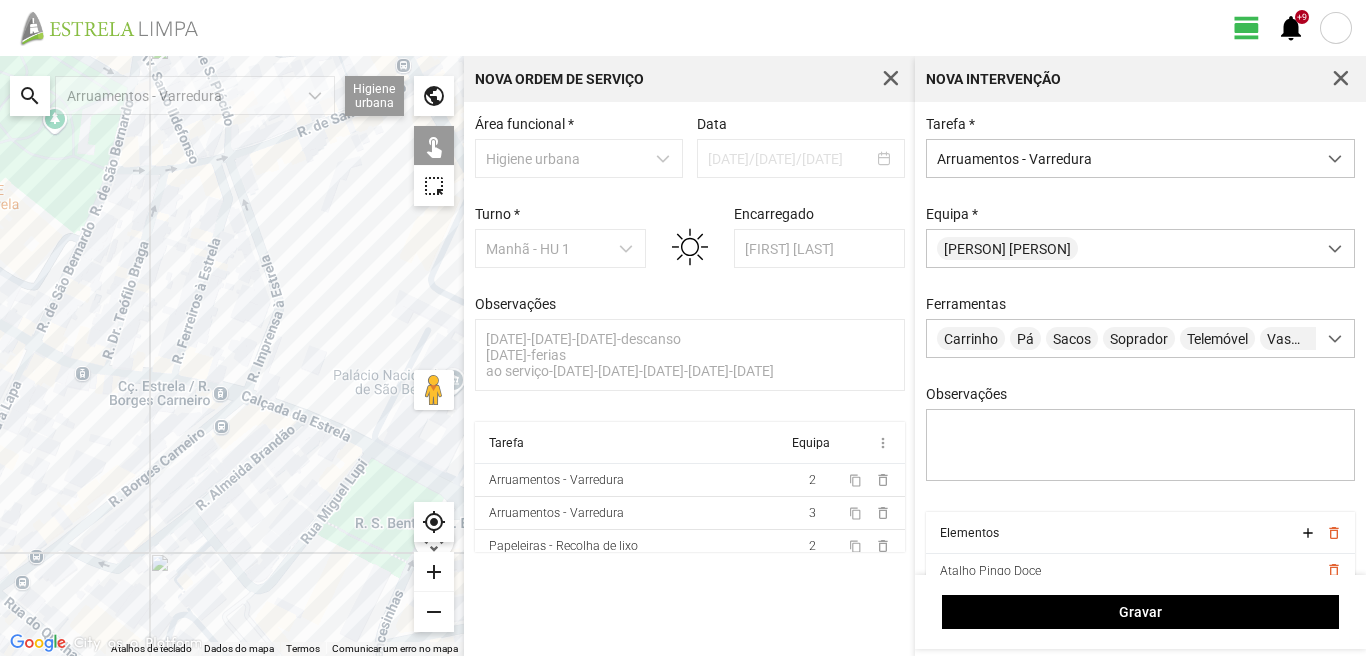 drag, startPoint x: 341, startPoint y: 549, endPoint x: 239, endPoint y: 413, distance: 170 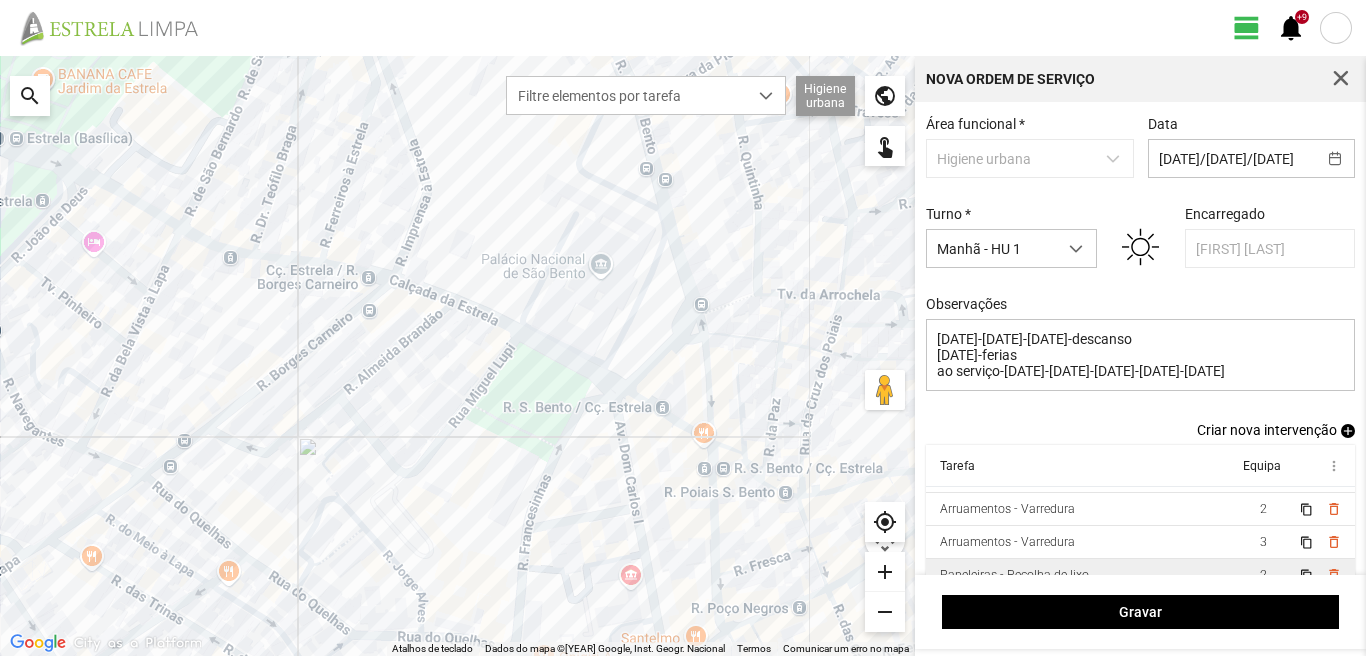 scroll, scrollTop: 0, scrollLeft: 0, axis: both 